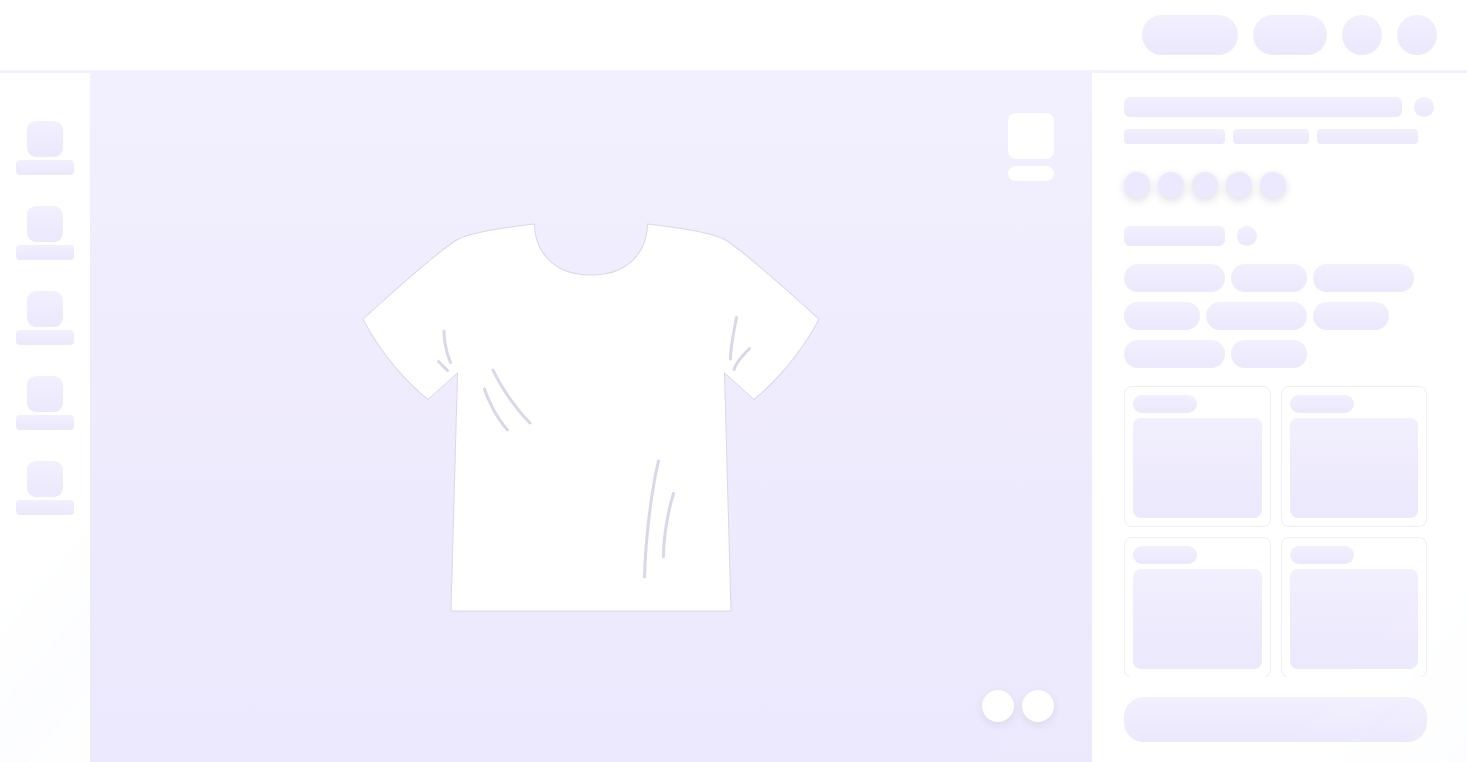 scroll, scrollTop: 0, scrollLeft: 0, axis: both 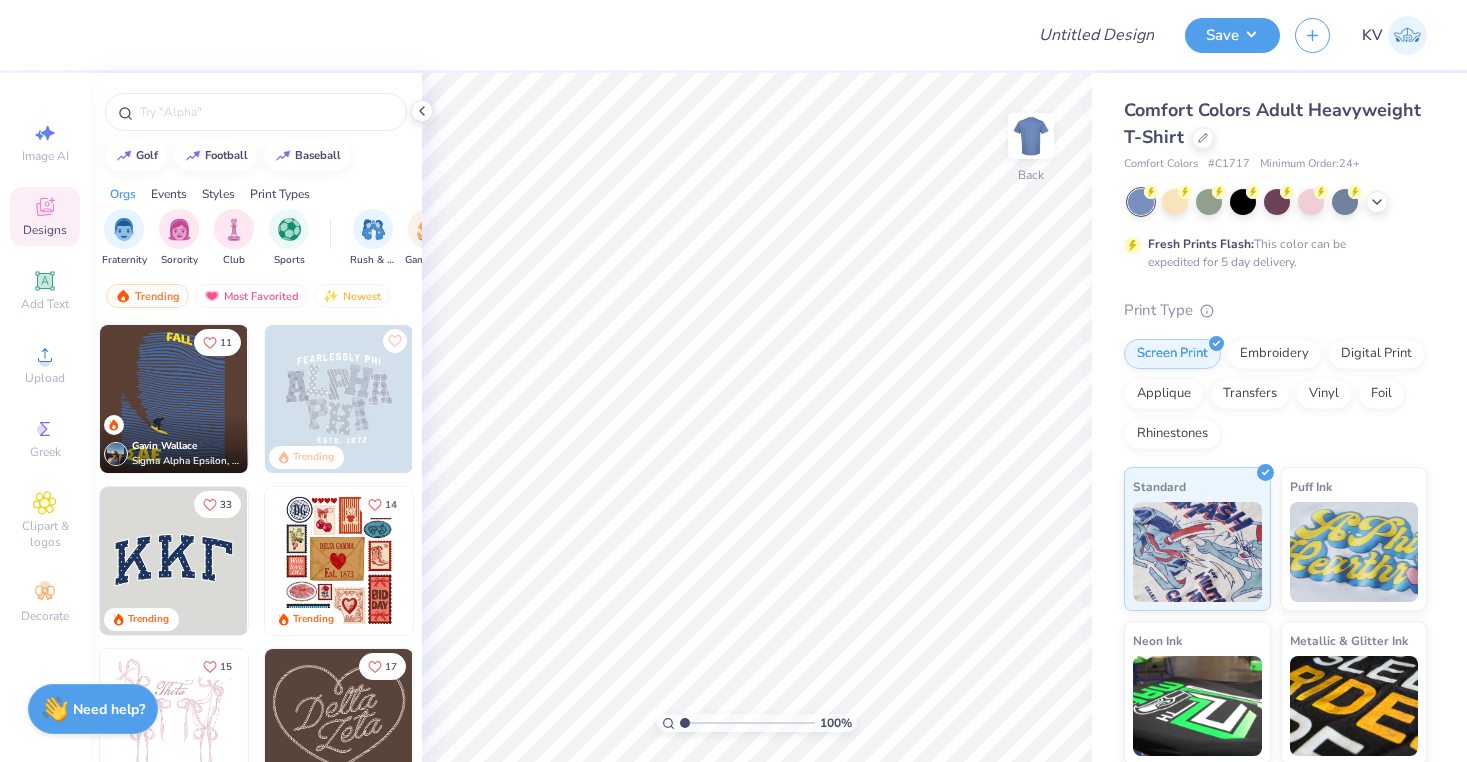 click on "Design Title" at bounding box center (1096, 35) 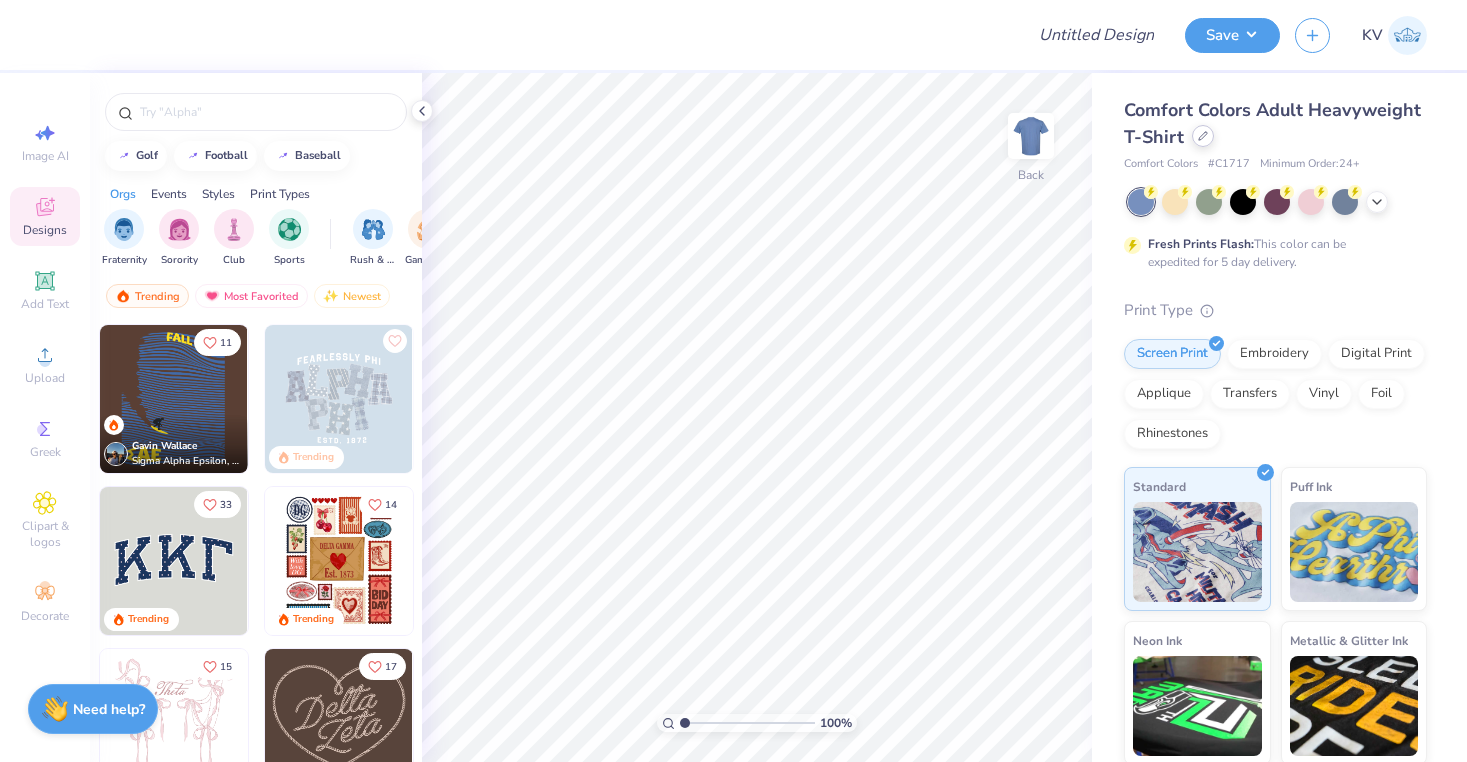 click 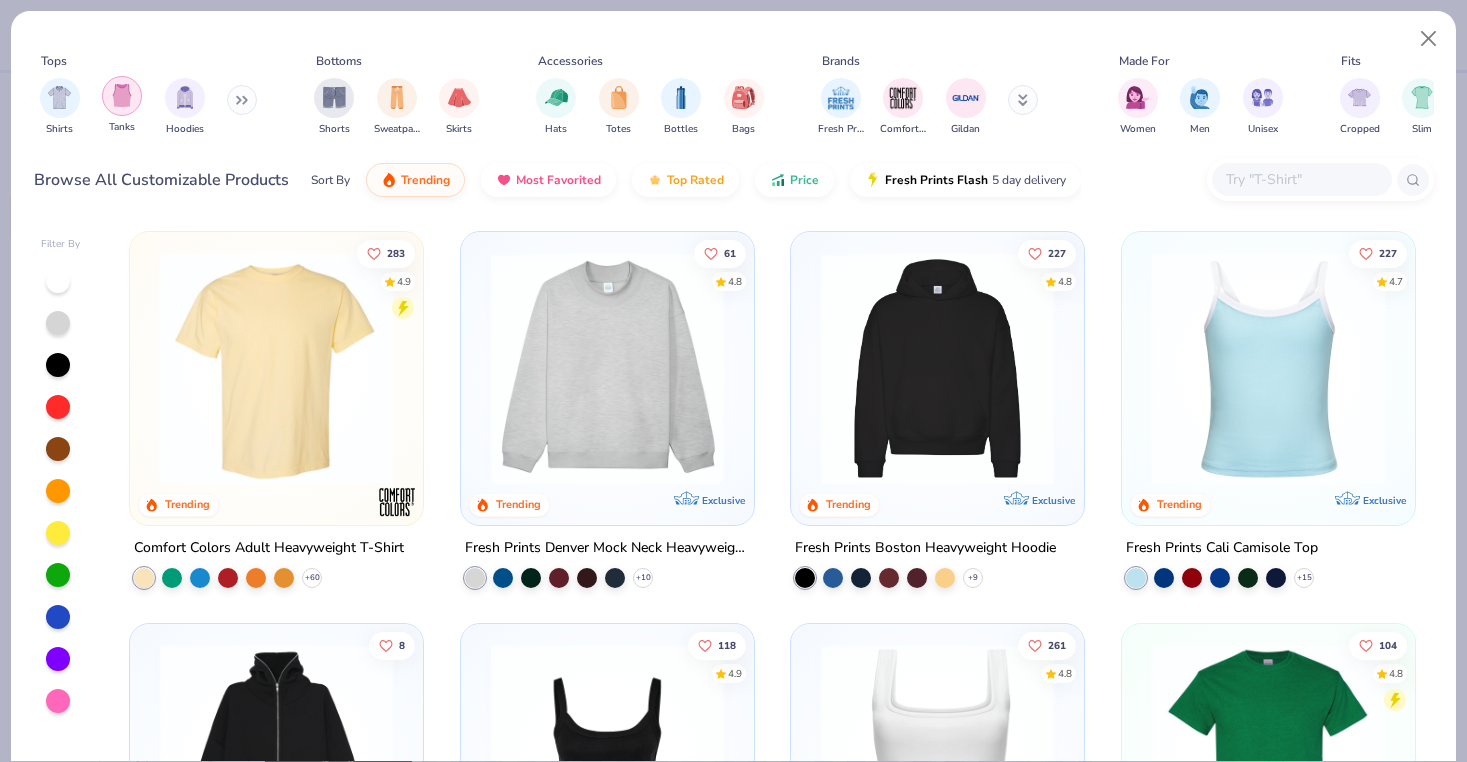 click at bounding box center (122, 95) 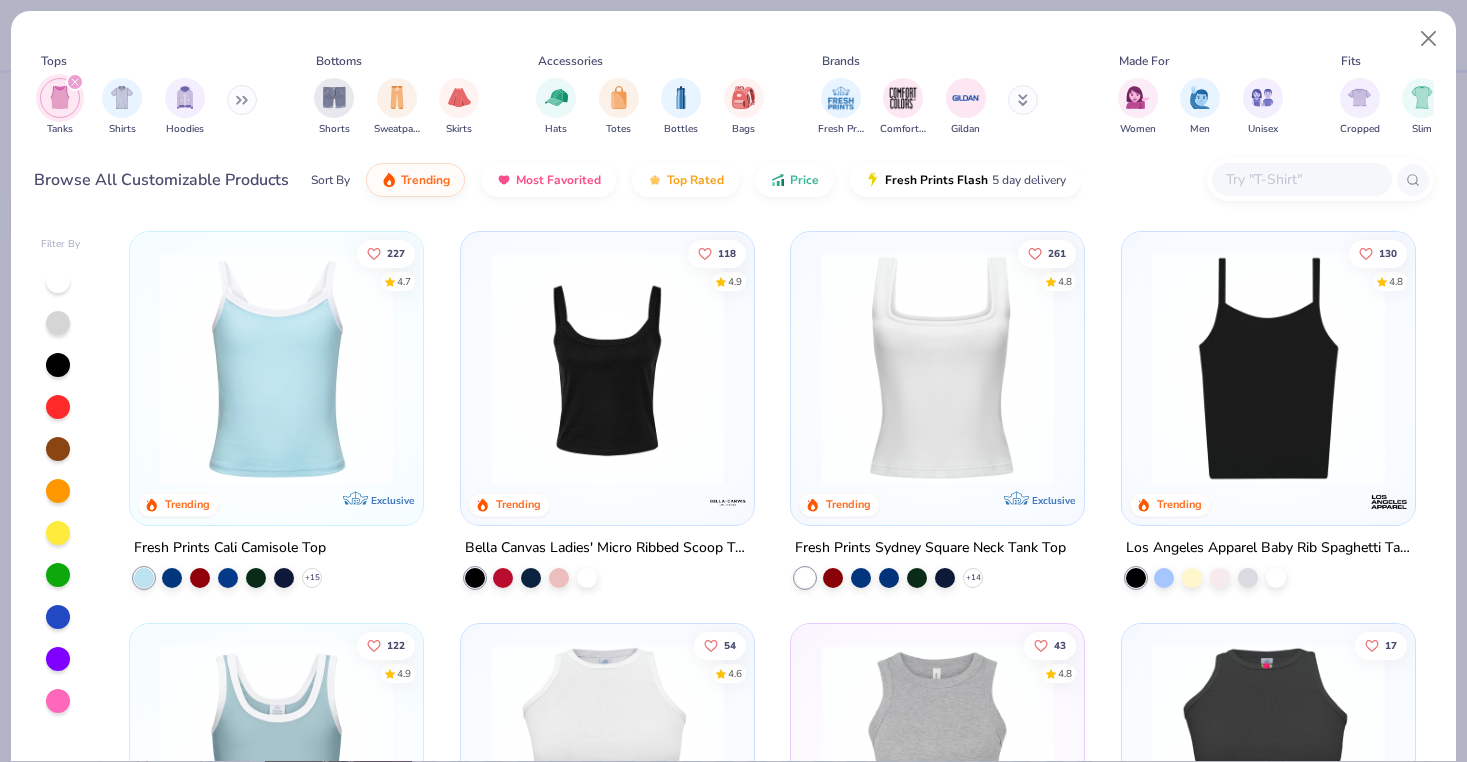 scroll, scrollTop: 0, scrollLeft: 0, axis: both 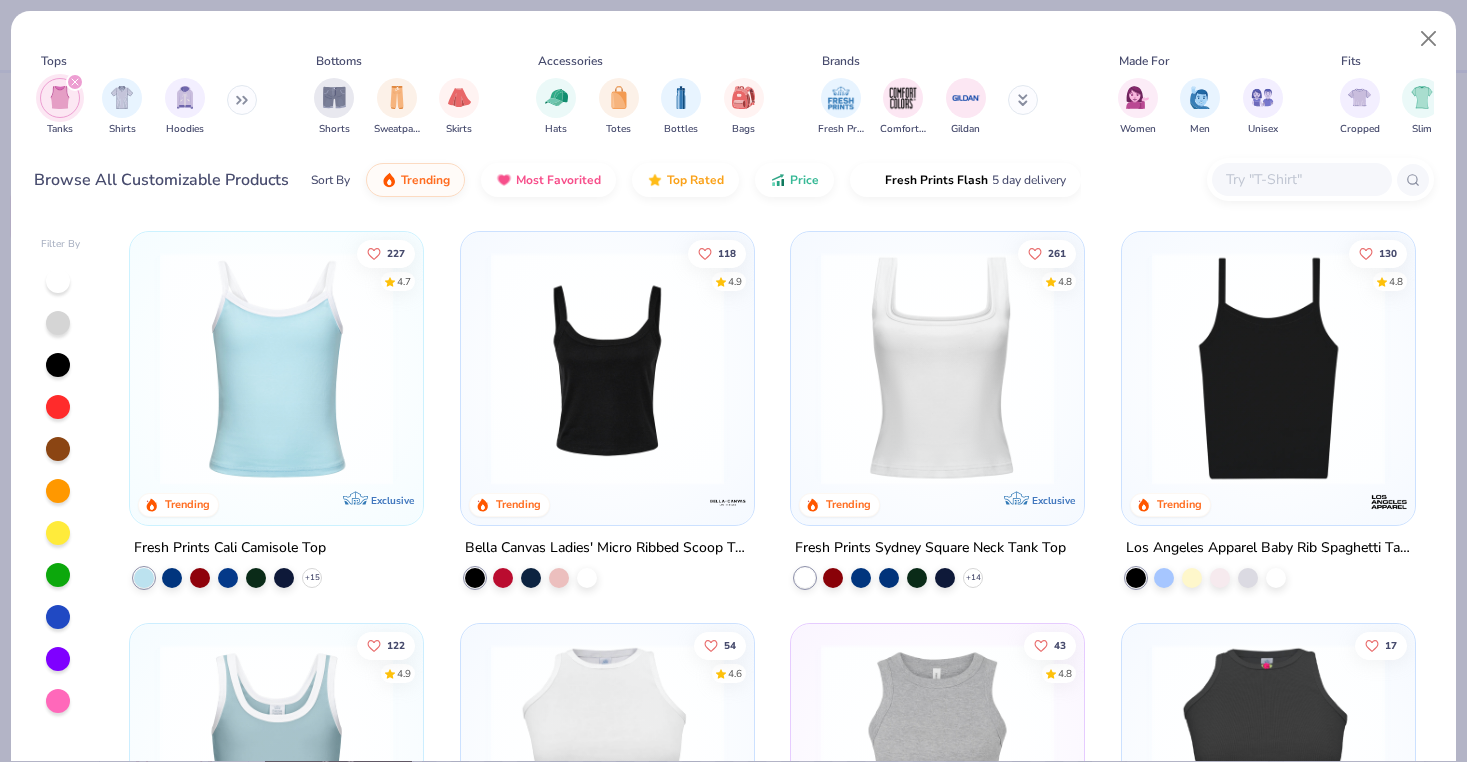 click at bounding box center (58, 701) 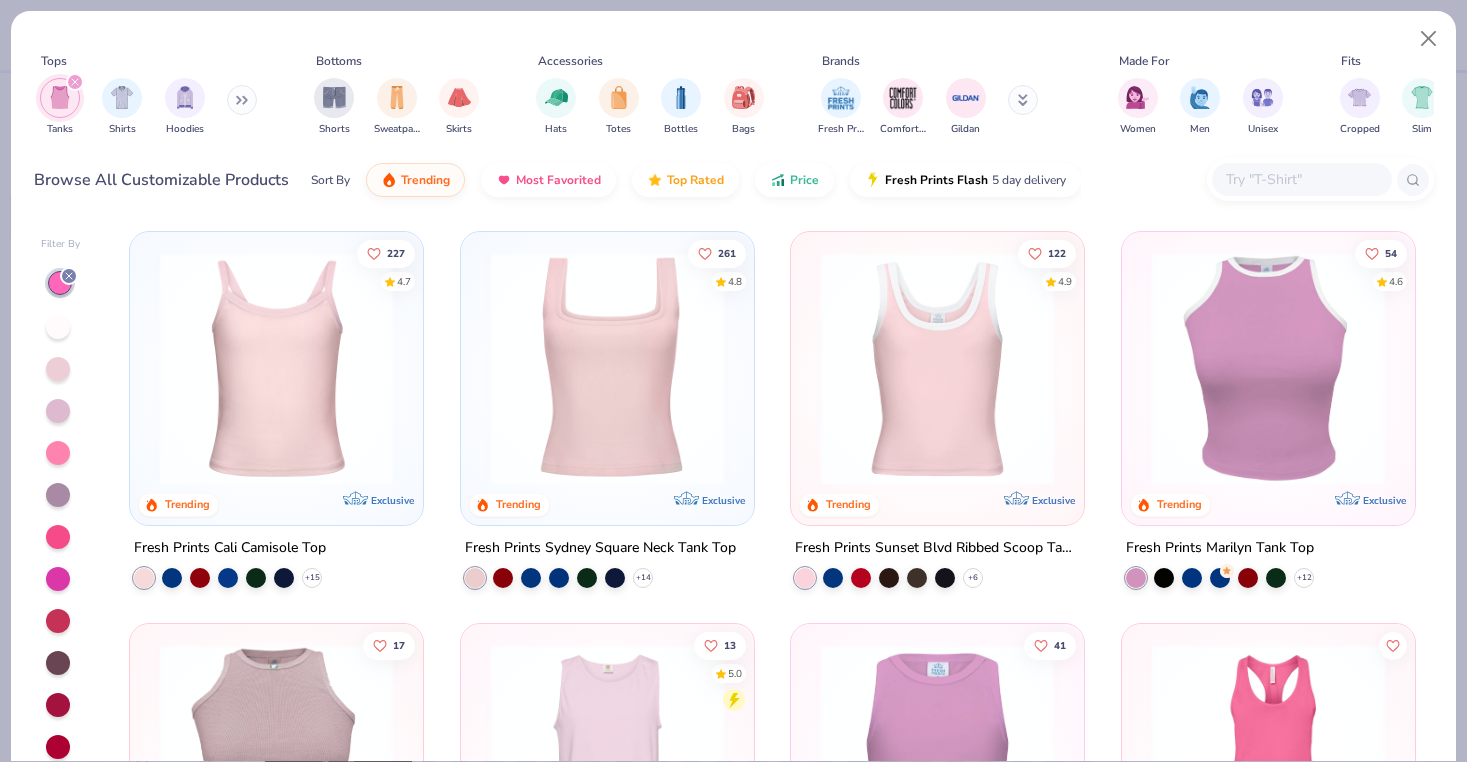scroll, scrollTop: 0, scrollLeft: 0, axis: both 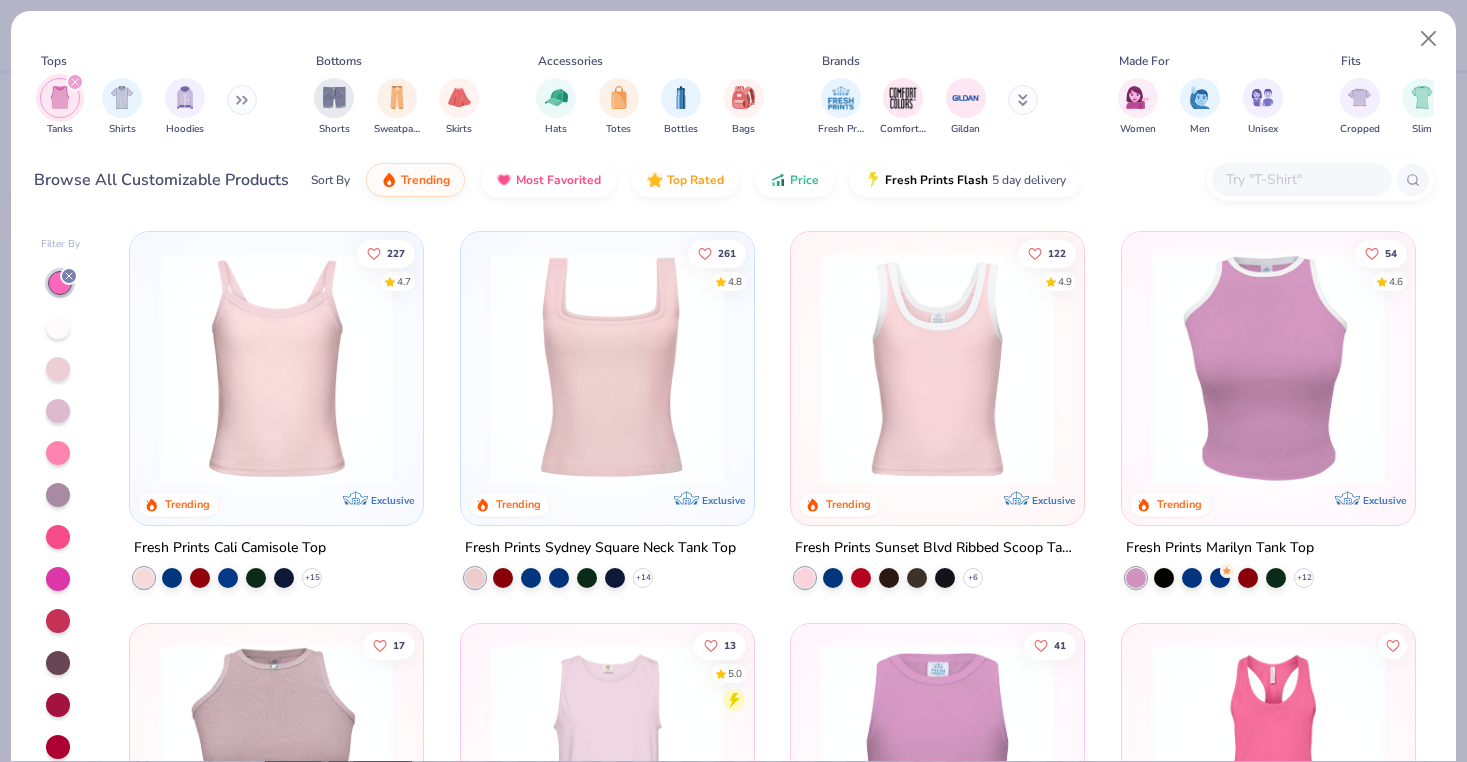click at bounding box center [607, 368] 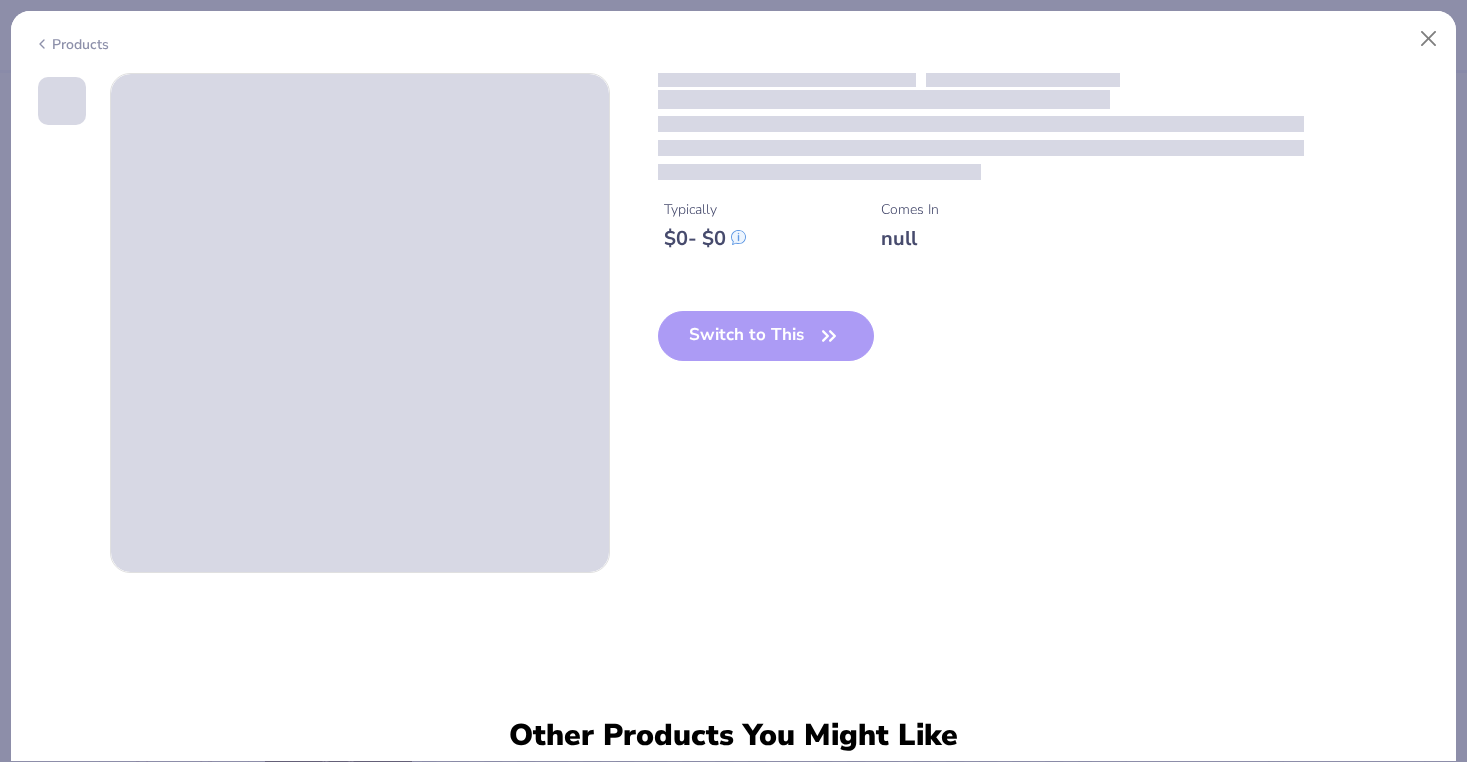 click on "Typically   $ 0  - $ 0   Comes In null   Switch to This" at bounding box center [734, 323] 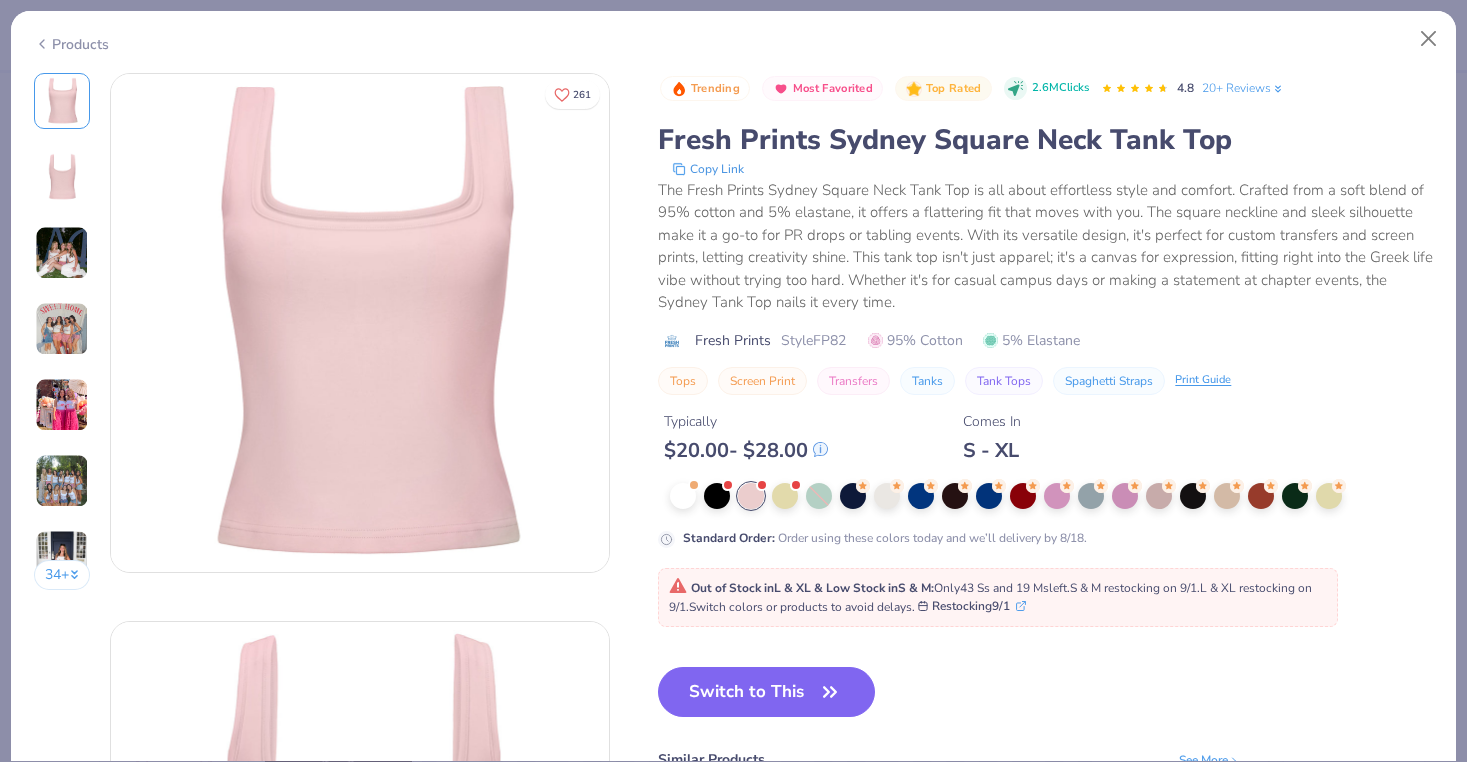 click on "The Fresh Prints Sydney Square Neck Tank Top is all about effortless style and comfort. Crafted from a soft blend of 95% cotton and 5% elastane, it offers a flattering fit that moves with you. The square neckline and sleek silhouette make it a go-to for PR drops or tabling events. With its versatile design, it's perfect for custom transfers and screen prints, letting creativity shine. This tank top isn't just apparel; it's a canvas for expression, fitting right into the Greek life vibe without trying too hard. Whether it's for casual campus days or making a statement at chapter events, the Sydney Tank Top nails it every time." at bounding box center (1045, 246) 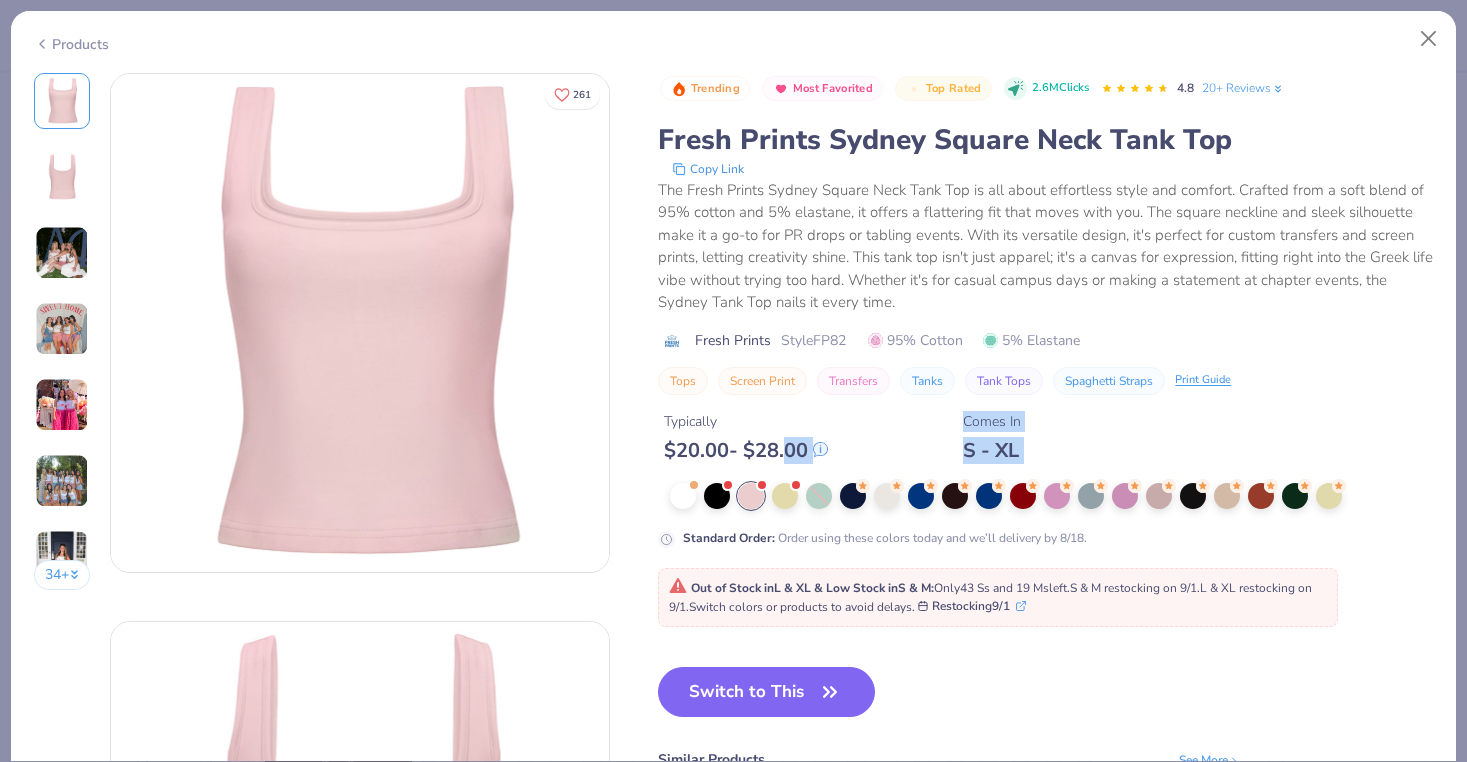 drag, startPoint x: 746, startPoint y: 500, endPoint x: 792, endPoint y: 442, distance: 74.02702 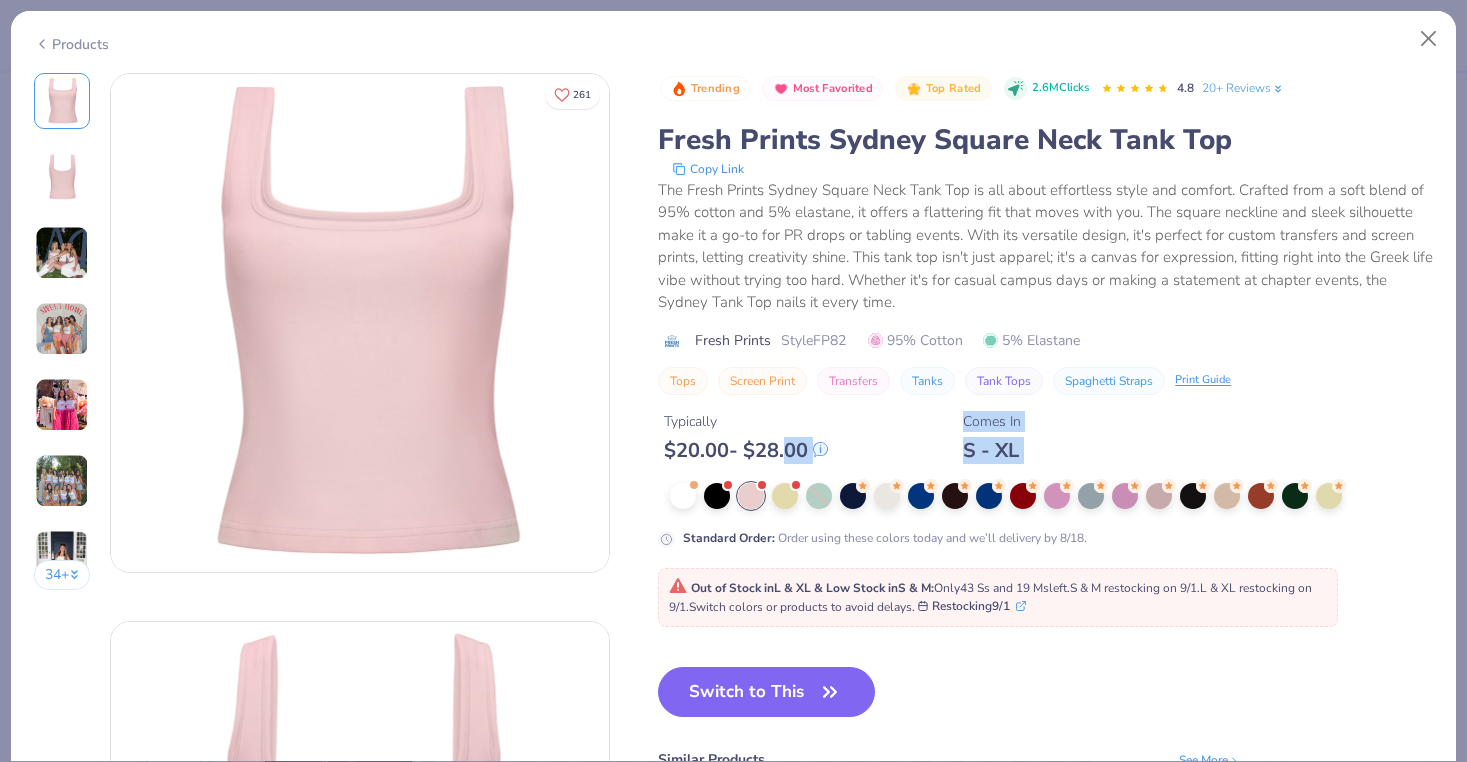 click on "Trending Most Favorited Top Rated 2.6M  Clicks 4.8 20+ Reviews Fresh Prints Sydney Square Neck Tank Top Copy Link The Fresh Prints Sydney Square Neck Tank Top is all about effortless style and comfort. Crafted from a soft blend of 95% cotton and 5% elastane, it offers a flattering fit that moves with you. The square neckline and sleek silhouette make it a go-to for PR drops or tabling events. With its versatile design, it's perfect for custom transfers and screen prints, letting creativity shine. This tank top isn't just apparel; it's a canvas for expression, fitting right into the Greek life vibe without trying too hard. Whether it's for casual campus days or making a statement at chapter events, the Sydney Tank Top nails it every time. Fresh Prints Style  FP82   95% Cotton   5% Elastane Tops Screen Print Transfers Tanks Tank Tops Spaghetti Straps Print Guide Typically   $ 20.00  - $ 28.00   Comes In S - XL     Standard Order :   Order using these colors today and we’ll delivery by 8/18." at bounding box center [1045, 310] 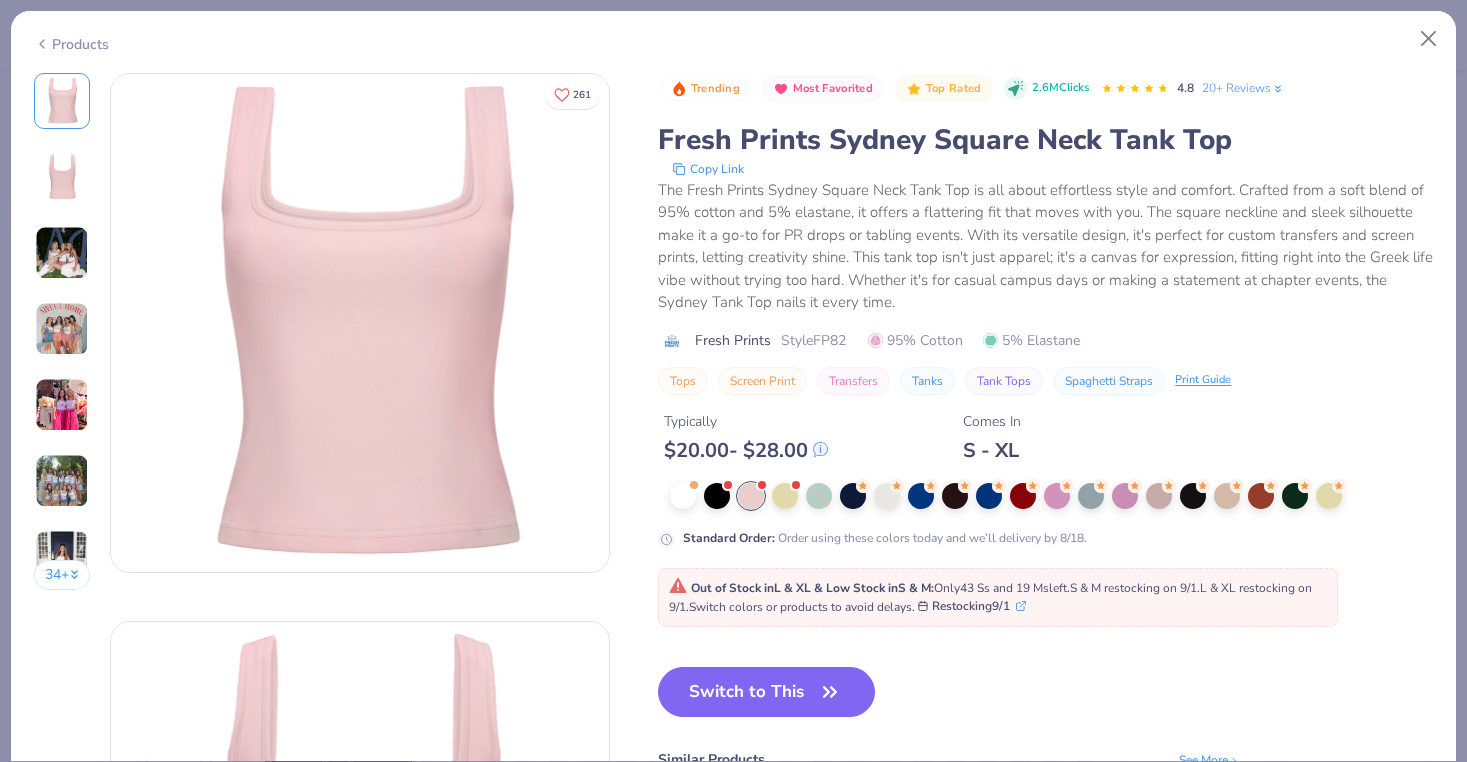 click on "Tops Screen Print Transfers Tanks Tank Tops Spaghetti Straps Print Guide" at bounding box center [1045, 381] 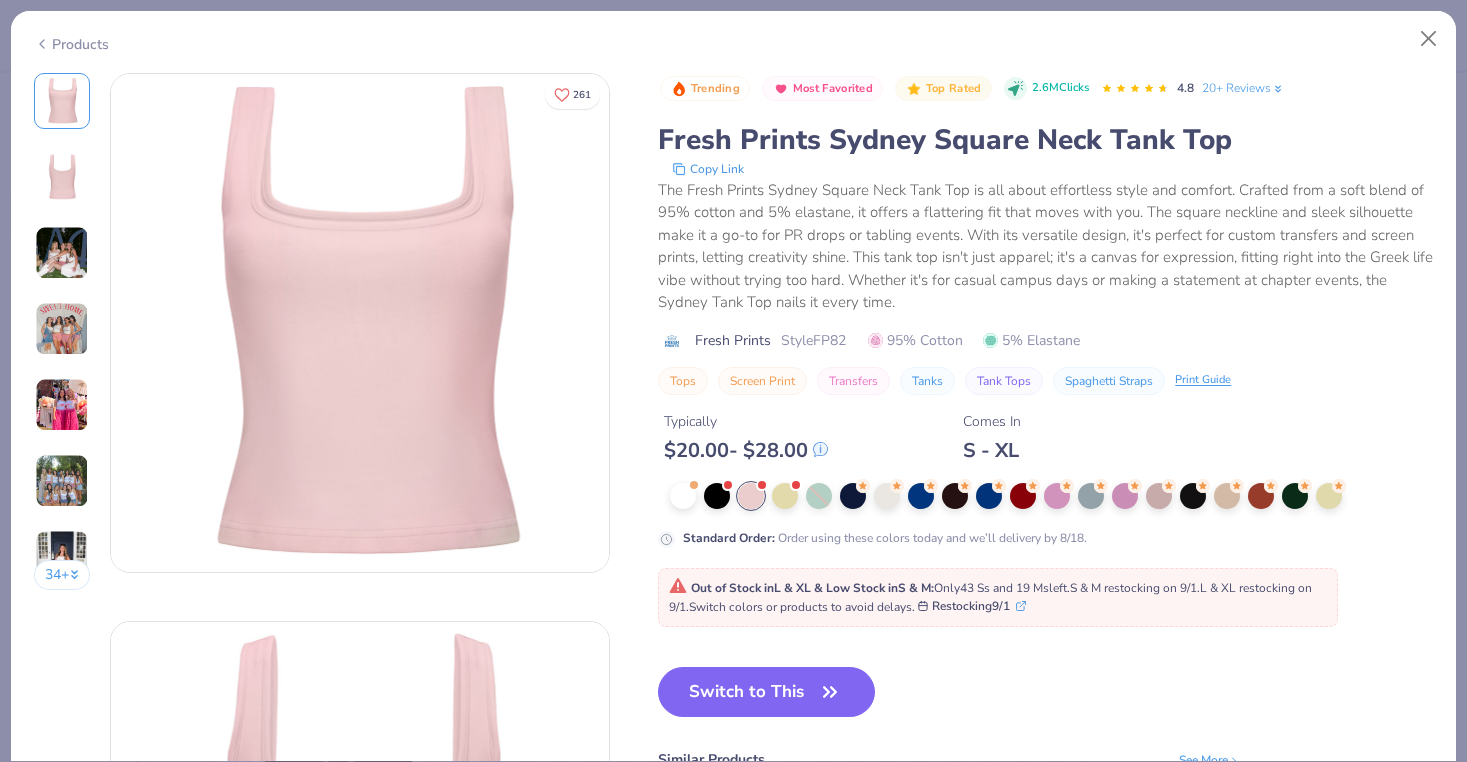 drag, startPoint x: 974, startPoint y: 592, endPoint x: 1066, endPoint y: 606, distance: 93.05912 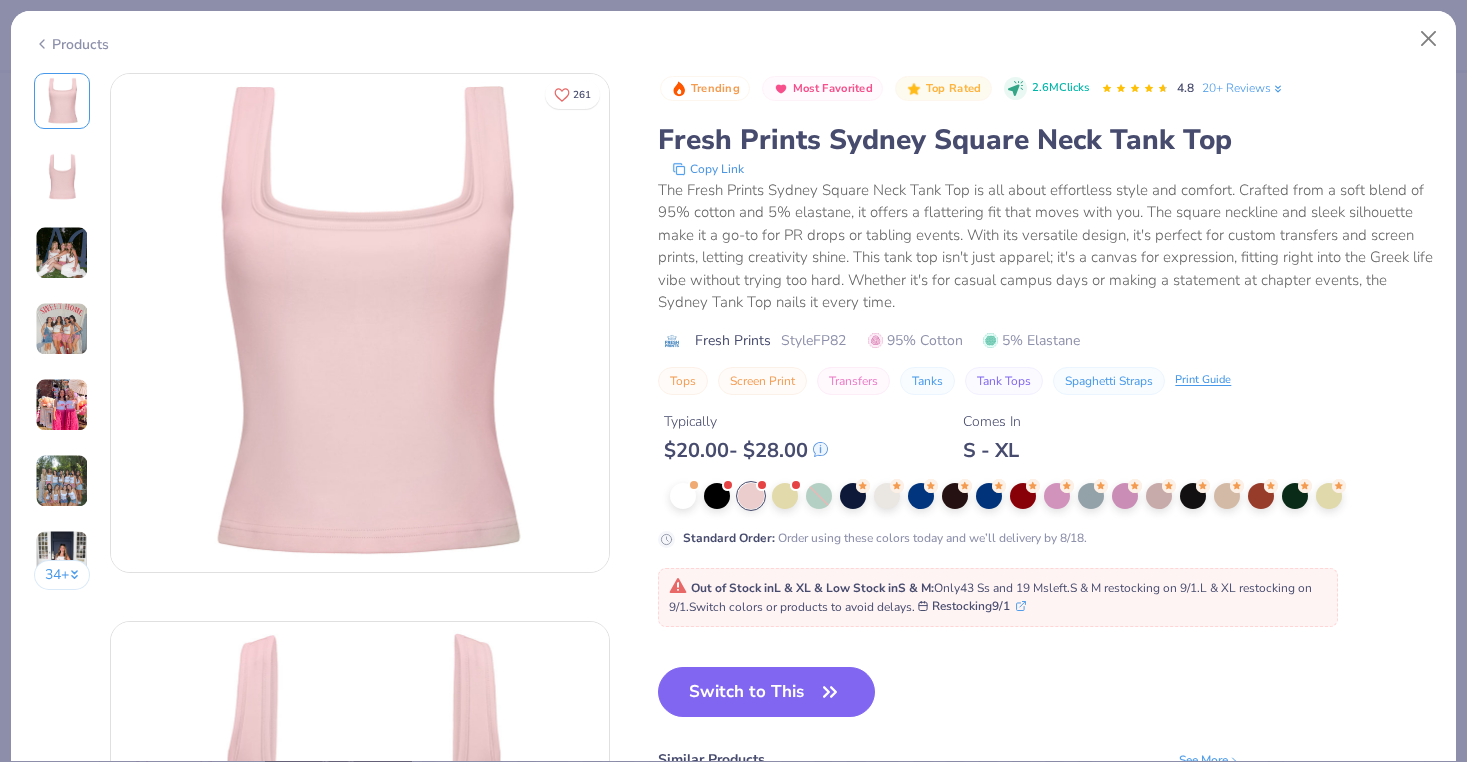 click on "Out of Stock in  L & XL   & Low Stock in  S & M :  Only  43 Ss and 19 Ms  left.  S & M restocking on 9/1. L & XL restocking on 9/1.  Switch colors or products to avoid delays.   Restocking  9/1" at bounding box center [998, 598] 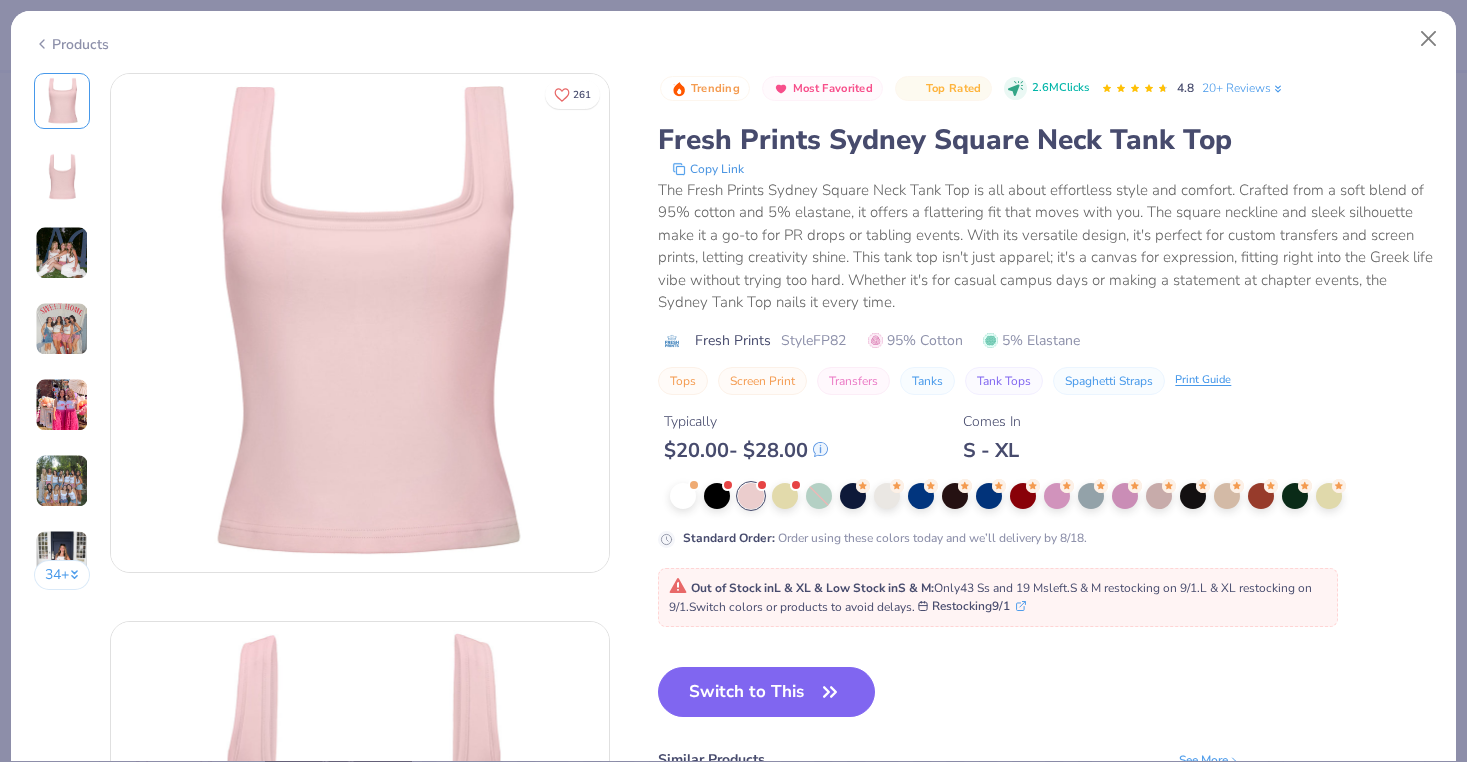 click on "Out of Stock in  L & XL   & Low Stock in  S & M :  Only  43 Ss and 19 Ms  left.  S & M restocking on 9/1. L & XL restocking on 9/1.  Switch colors or products to avoid delays.   Restocking  9/1" at bounding box center (998, 598) 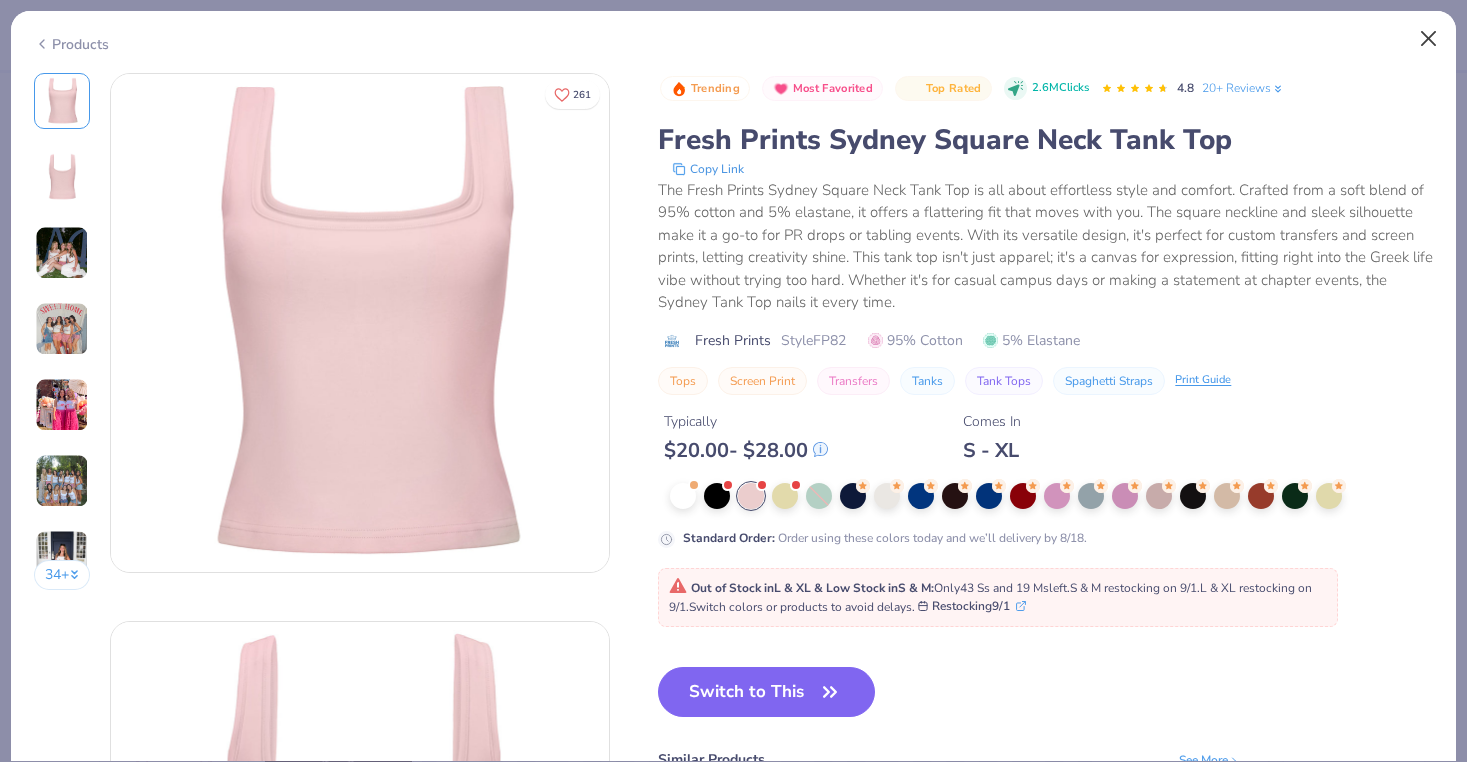 click at bounding box center [1429, 39] 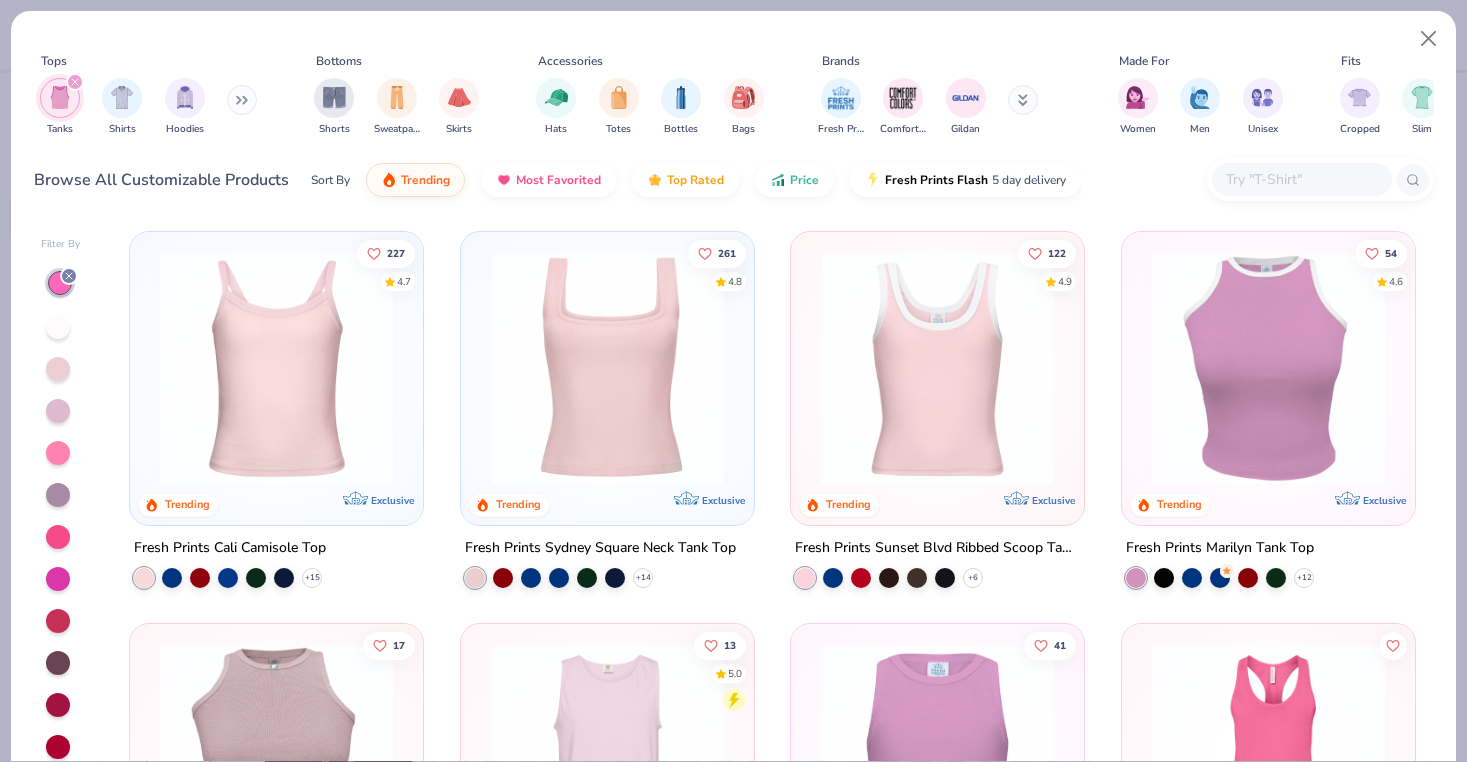 click at bounding box center [276, 368] 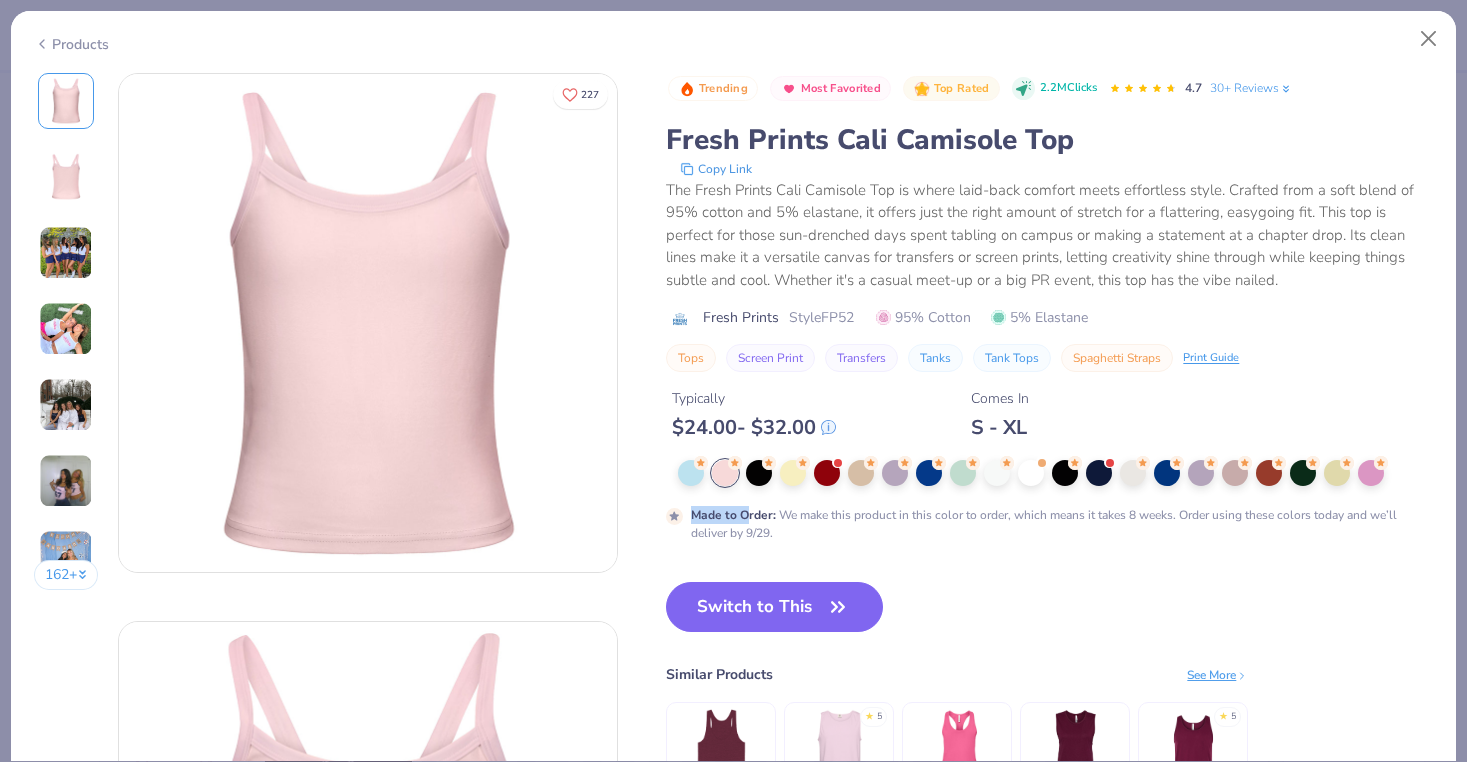 drag, startPoint x: 730, startPoint y: 479, endPoint x: 753, endPoint y: 513, distance: 41.04875 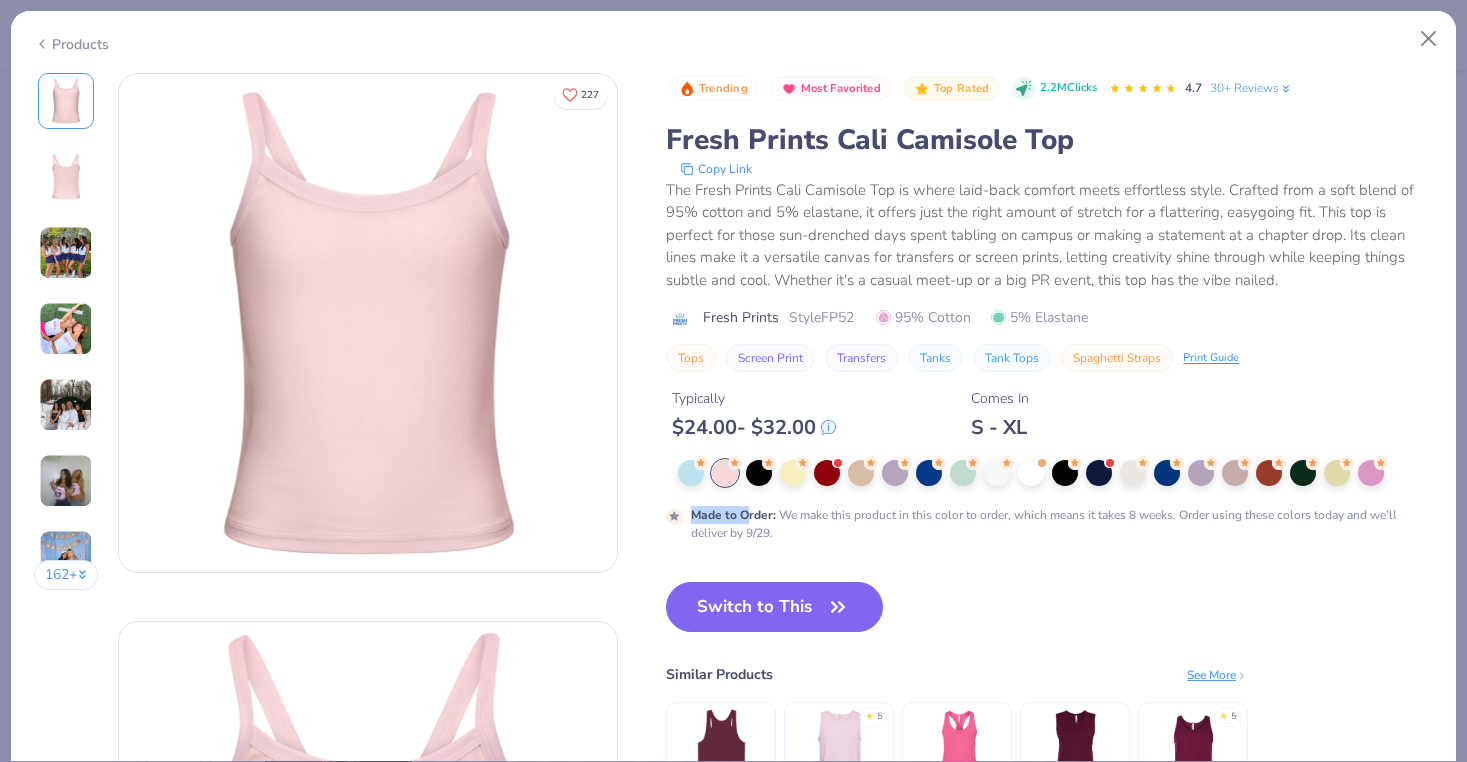 click on "Made to Order :   We make this product in this color to order, which means it takes 8 weeks. Order using these colors today and we’ll deliver by 9/29." at bounding box center [1049, 501] 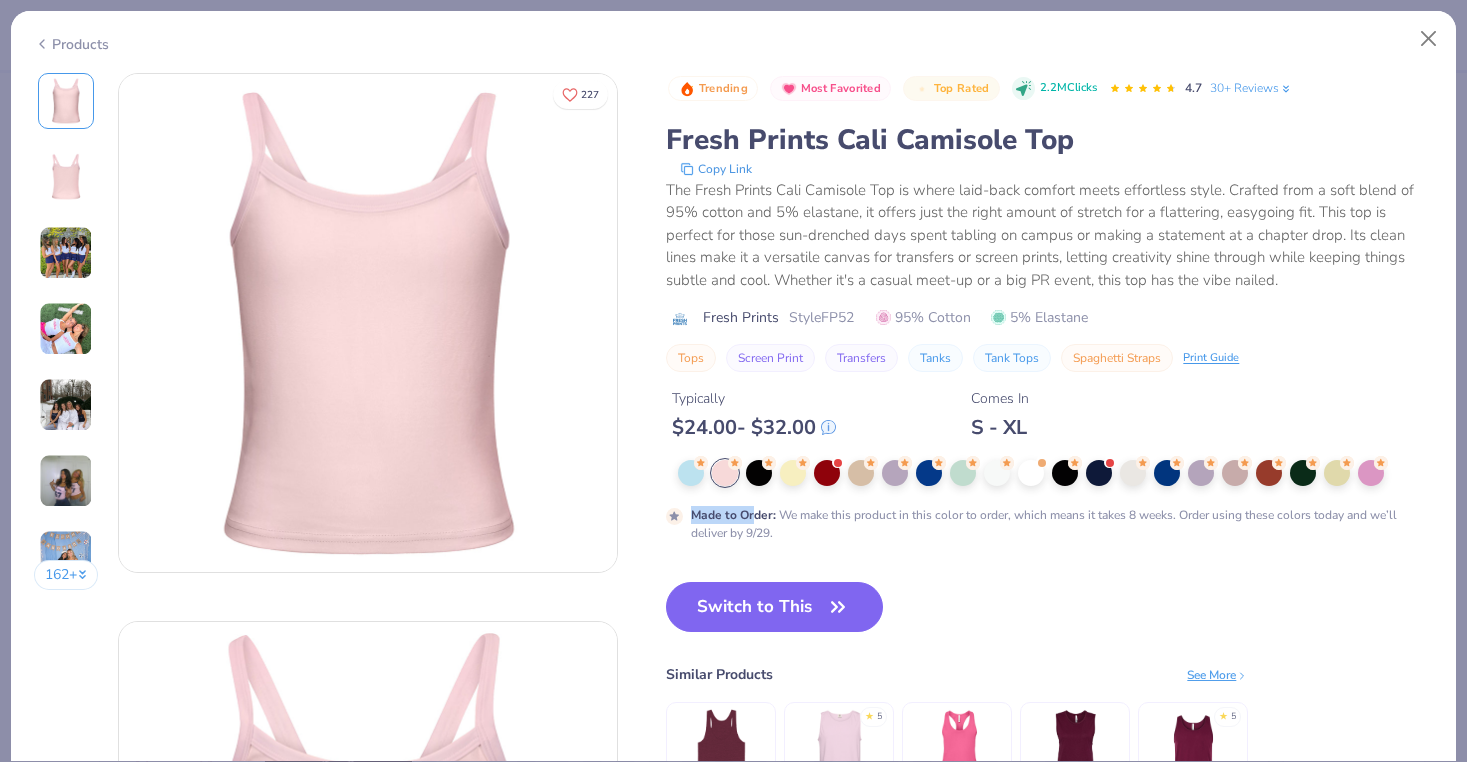 click on "Made to Order :" at bounding box center [733, 515] 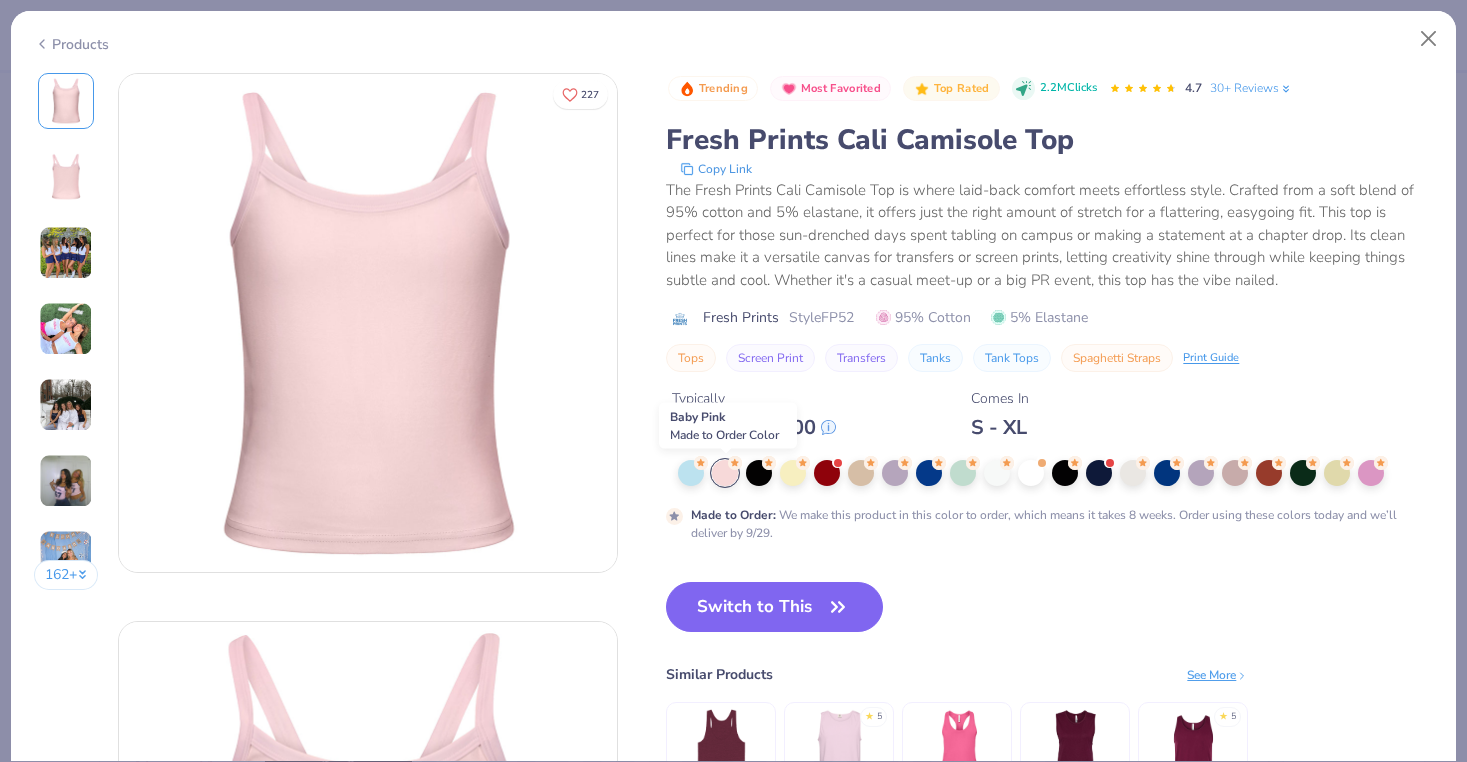 click at bounding box center (725, 473) 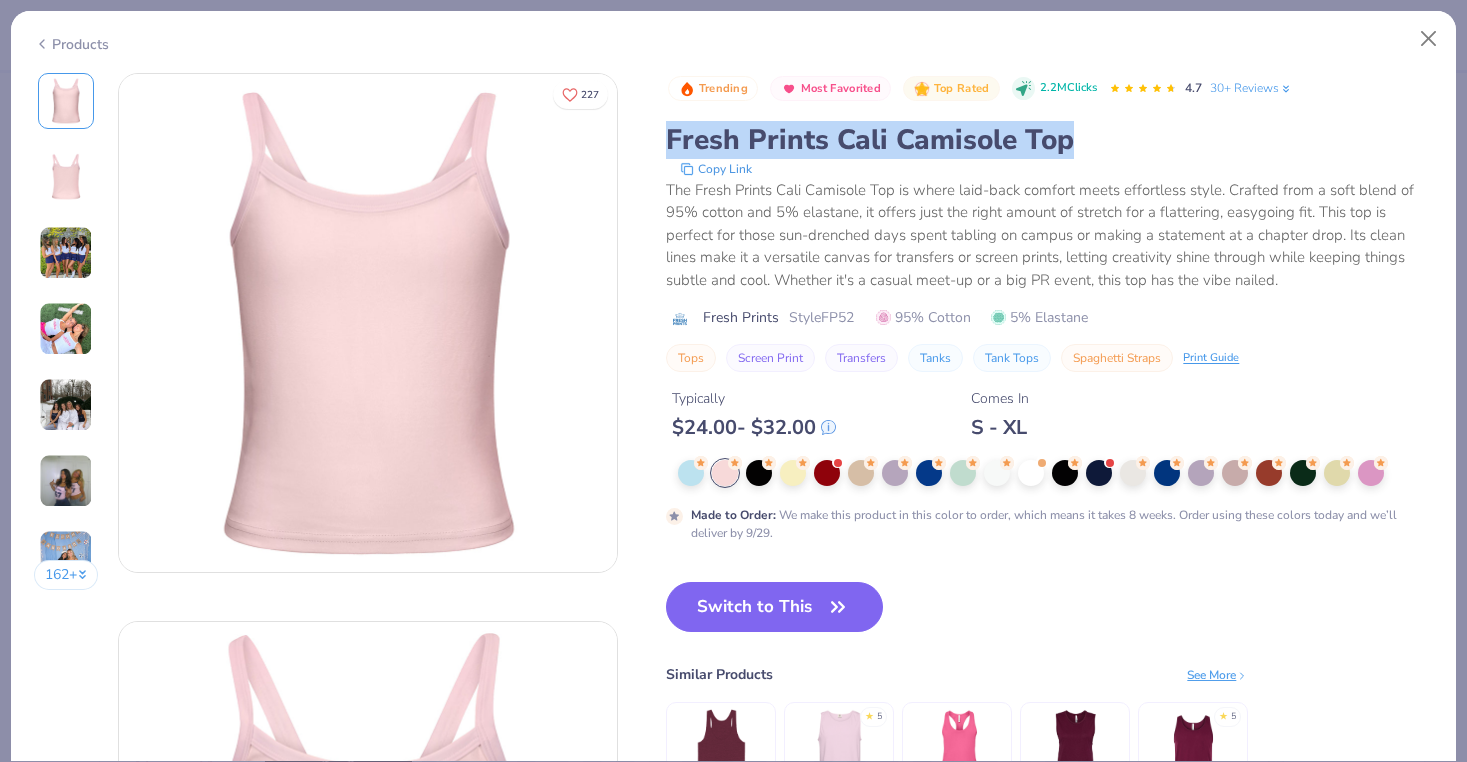 drag, startPoint x: 665, startPoint y: 150, endPoint x: 1167, endPoint y: 149, distance: 502.001 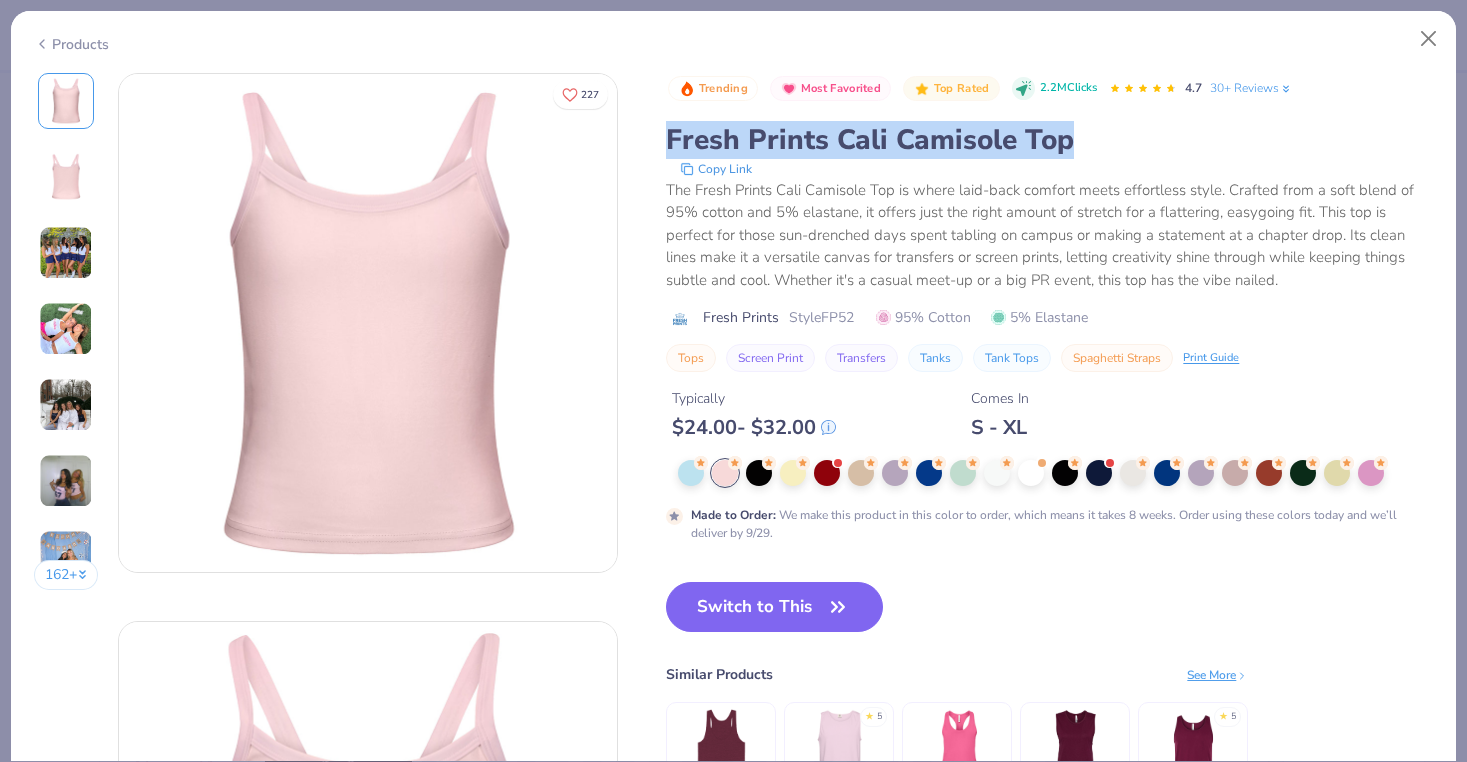 click on "162 + 227 ZU Zeta Tau Alpha, West Chester University DI Delta Zeta, University of Rhode Island DB Delta Gamma, Indiana University Bloomington PA Pi Beta Phi, University of California, Los Angeles DB Delta Gamma, Indiana University Bloomington Trending Most Favorited Top Rated 2.2M  Clicks 4.7 30+ Reviews Fresh Prints Cali Camisole Top Copy Link The Fresh Prints Cali Camisole Top is where laid-back comfort meets effortless style. Crafted from a soft blend of 95% cotton and 5% elastane, it offers just the right amount of stretch for a flattering, easygoing fit. This top is perfect for those sun-drenched days spent tabling on campus or making a statement at a chapter drop. Its clean lines make it a versatile canvas for transfers or screen prints, letting creativity shine through while keeping things subtle and cool. Whether it's a casual meet-up or a big PR event, this top has the vibe nailed. Fresh Prints Style  FP52   95% Cotton   5% Elastane Tops Screen Print Transfers Tanks Tank Tops Spaghetti Straps   $" at bounding box center [734, 1967] 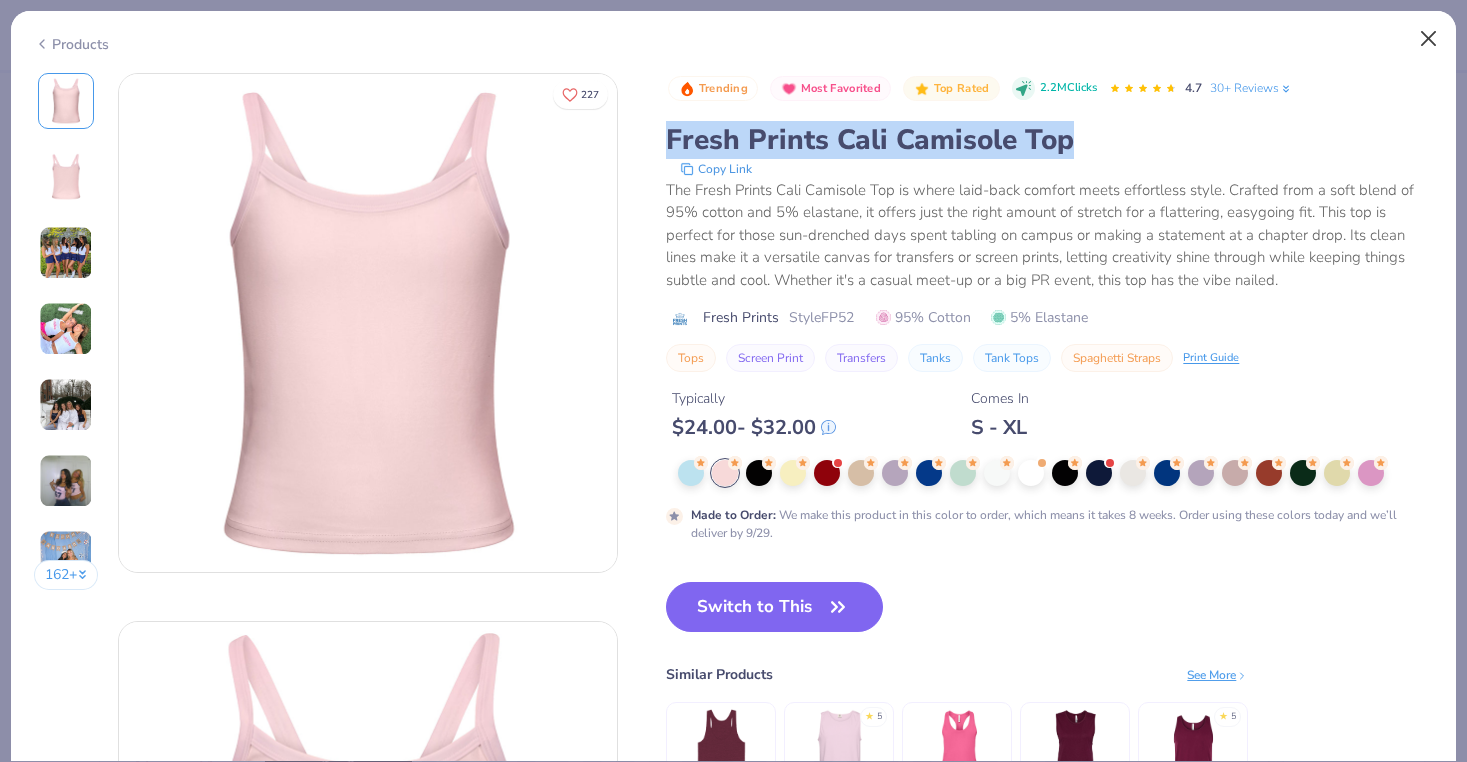 click at bounding box center (1429, 39) 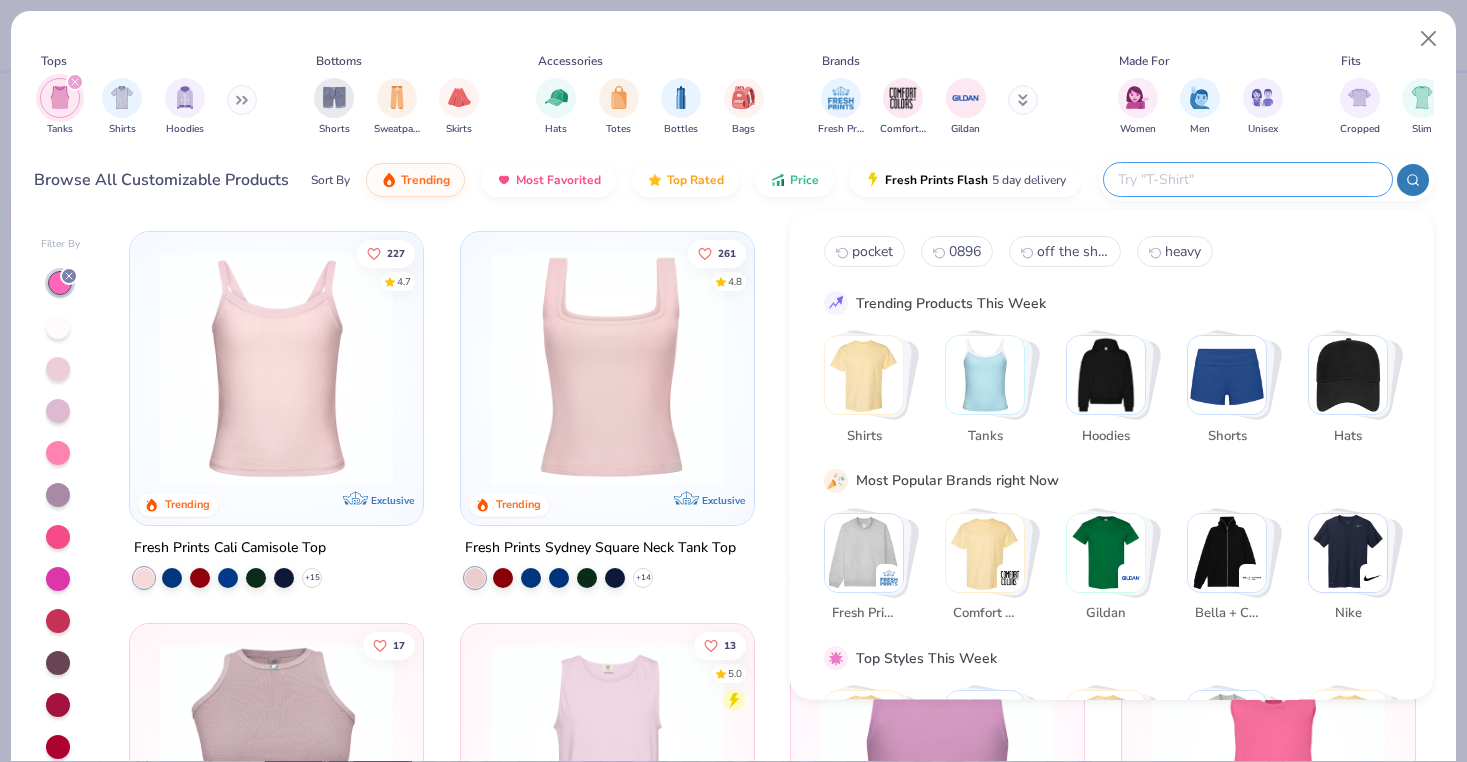 click at bounding box center [1247, 179] 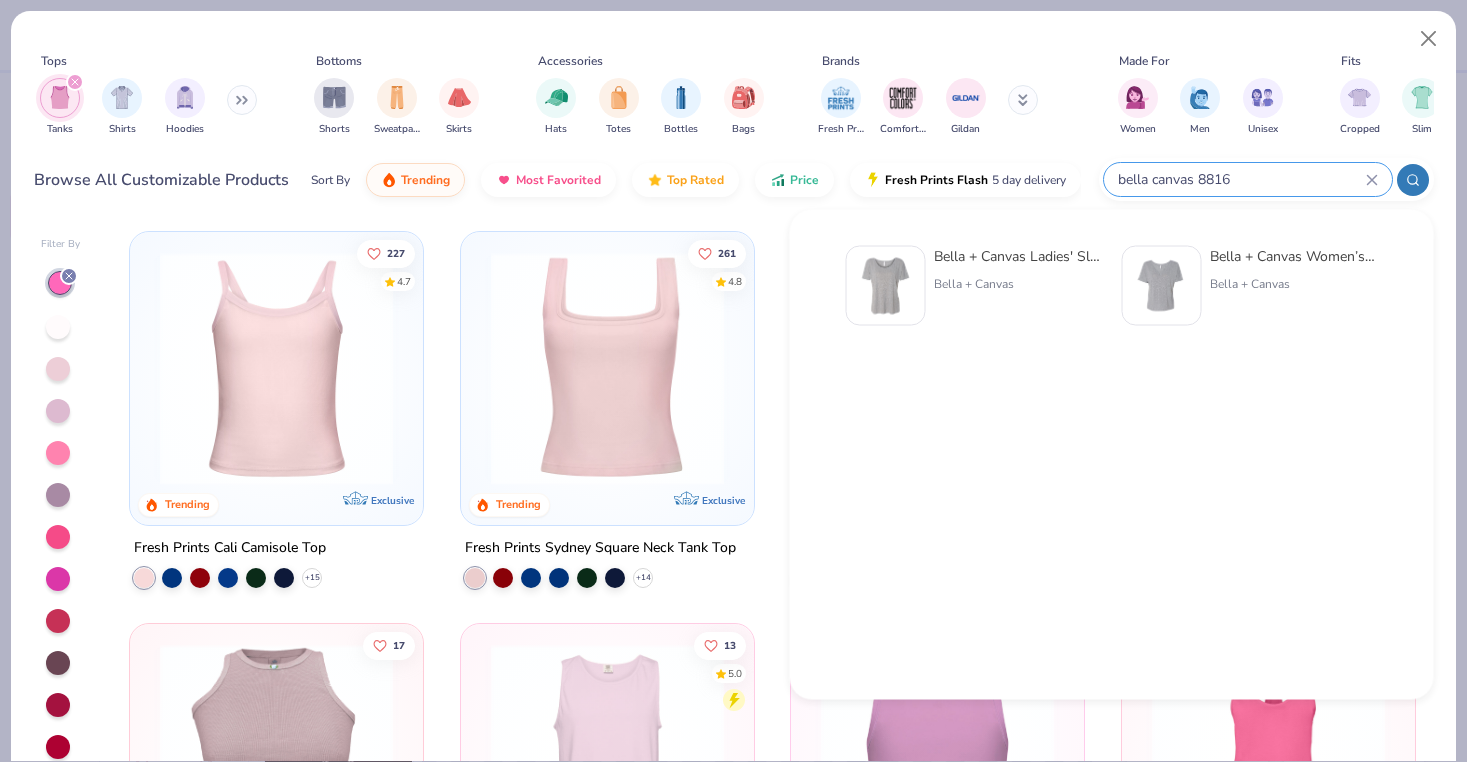 type on "bella canvas 8816" 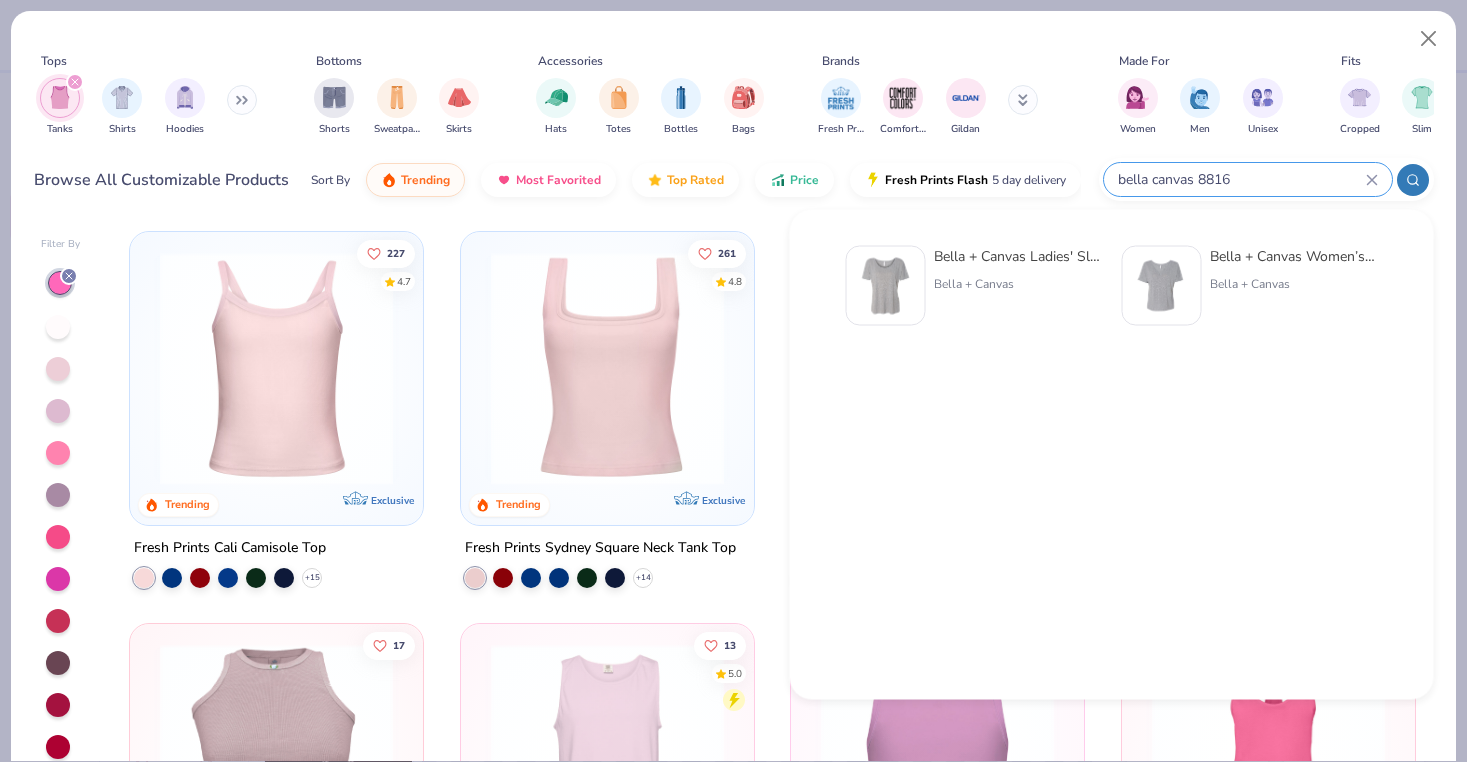 click on "Bella + Canvas Ladies' Slouchy T-Shirt" at bounding box center (1018, 256) 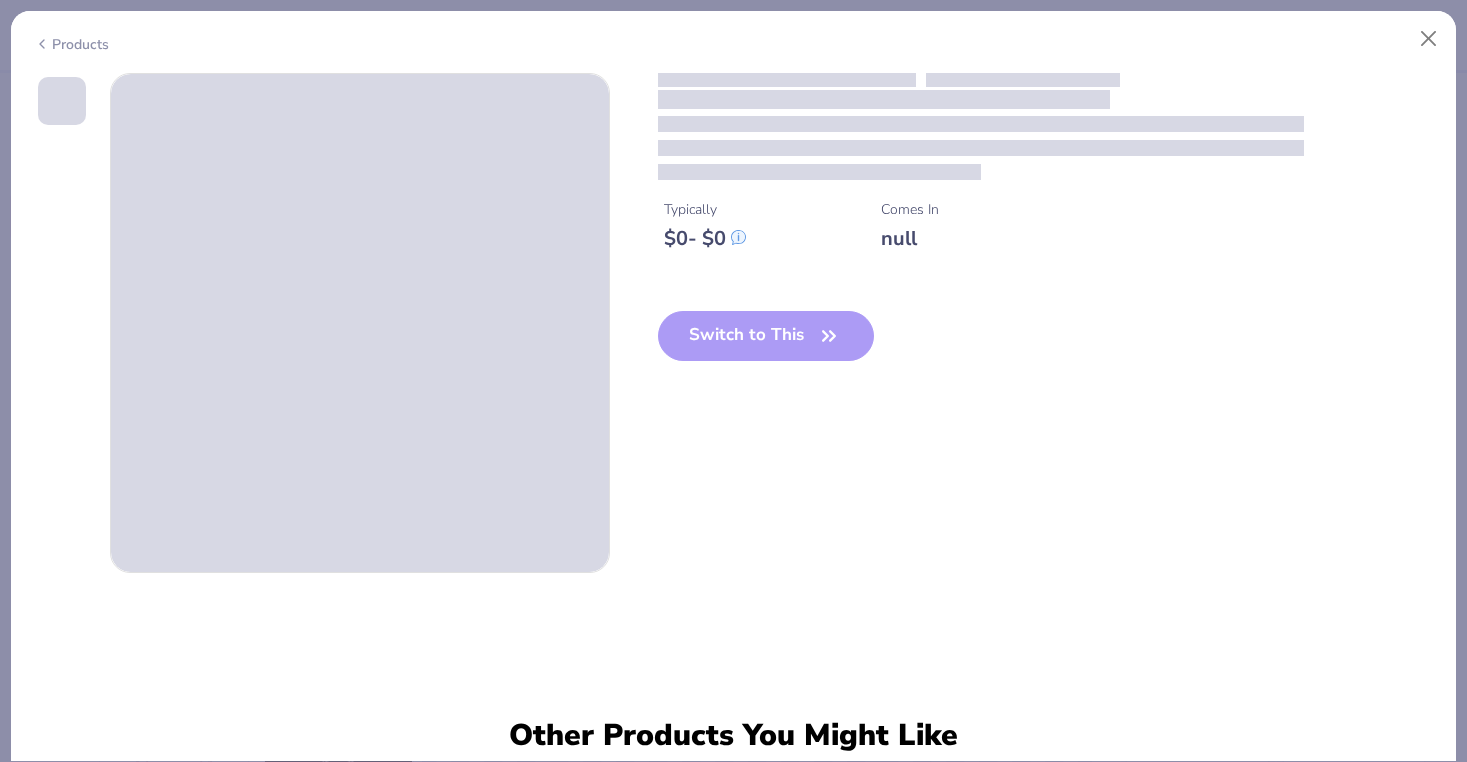 type 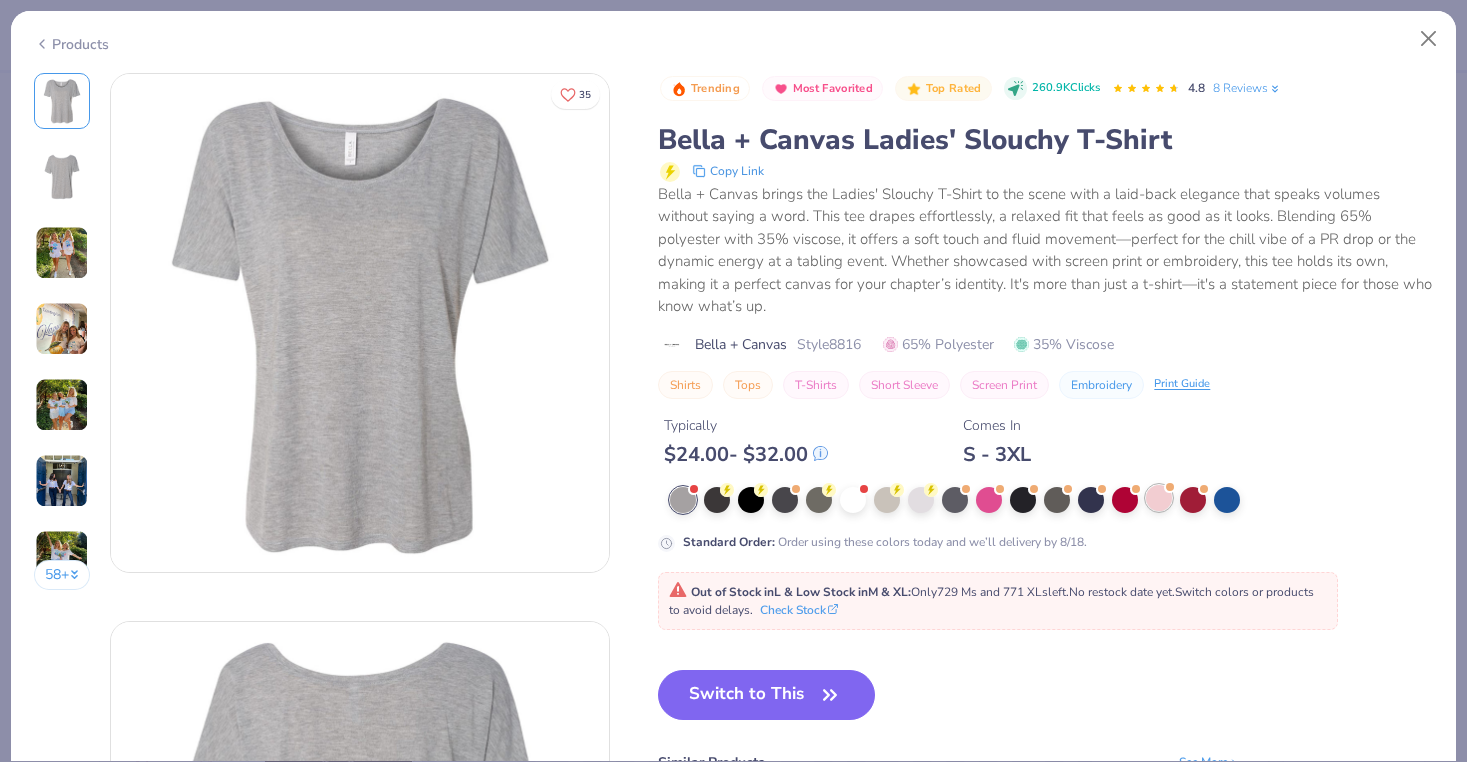 click at bounding box center [1159, 498] 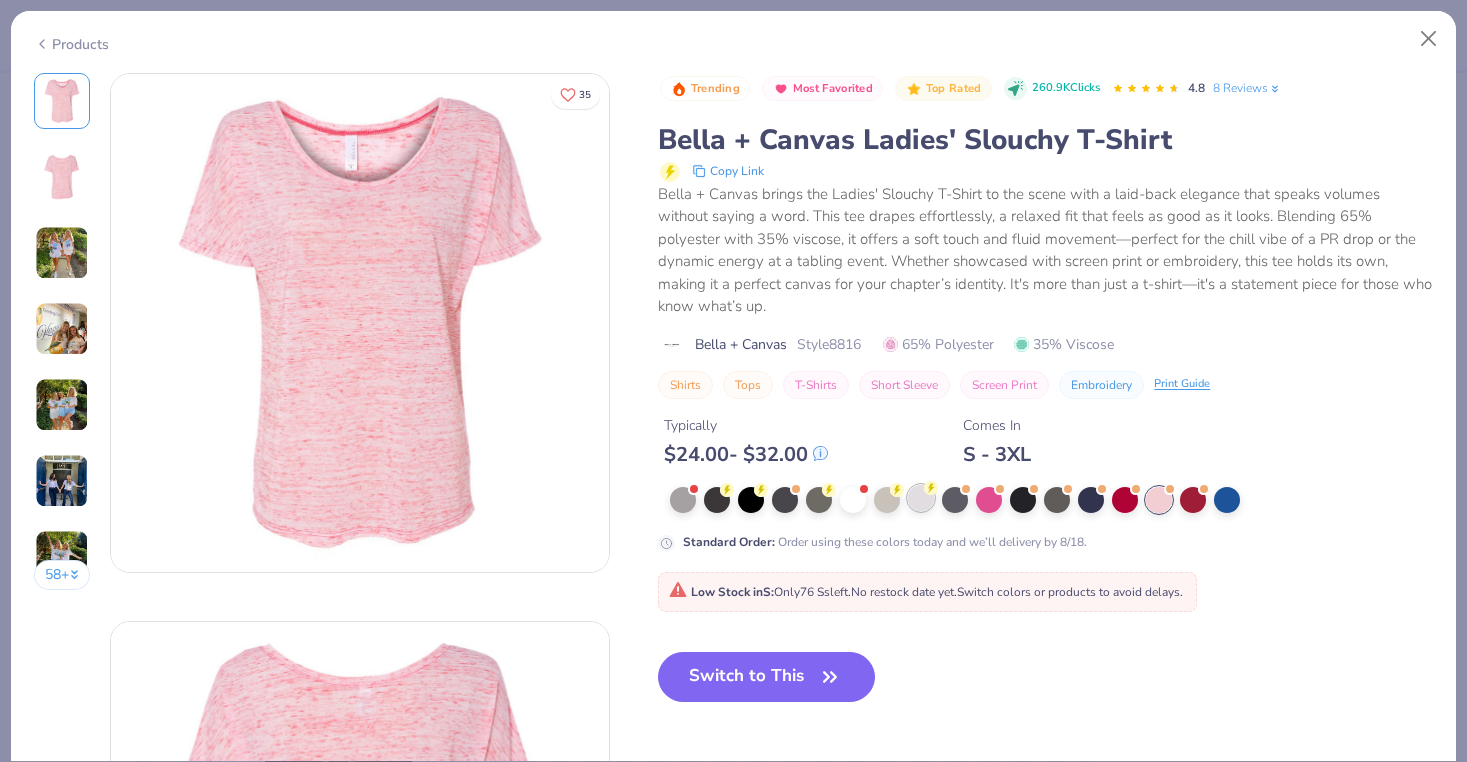click at bounding box center [921, 498] 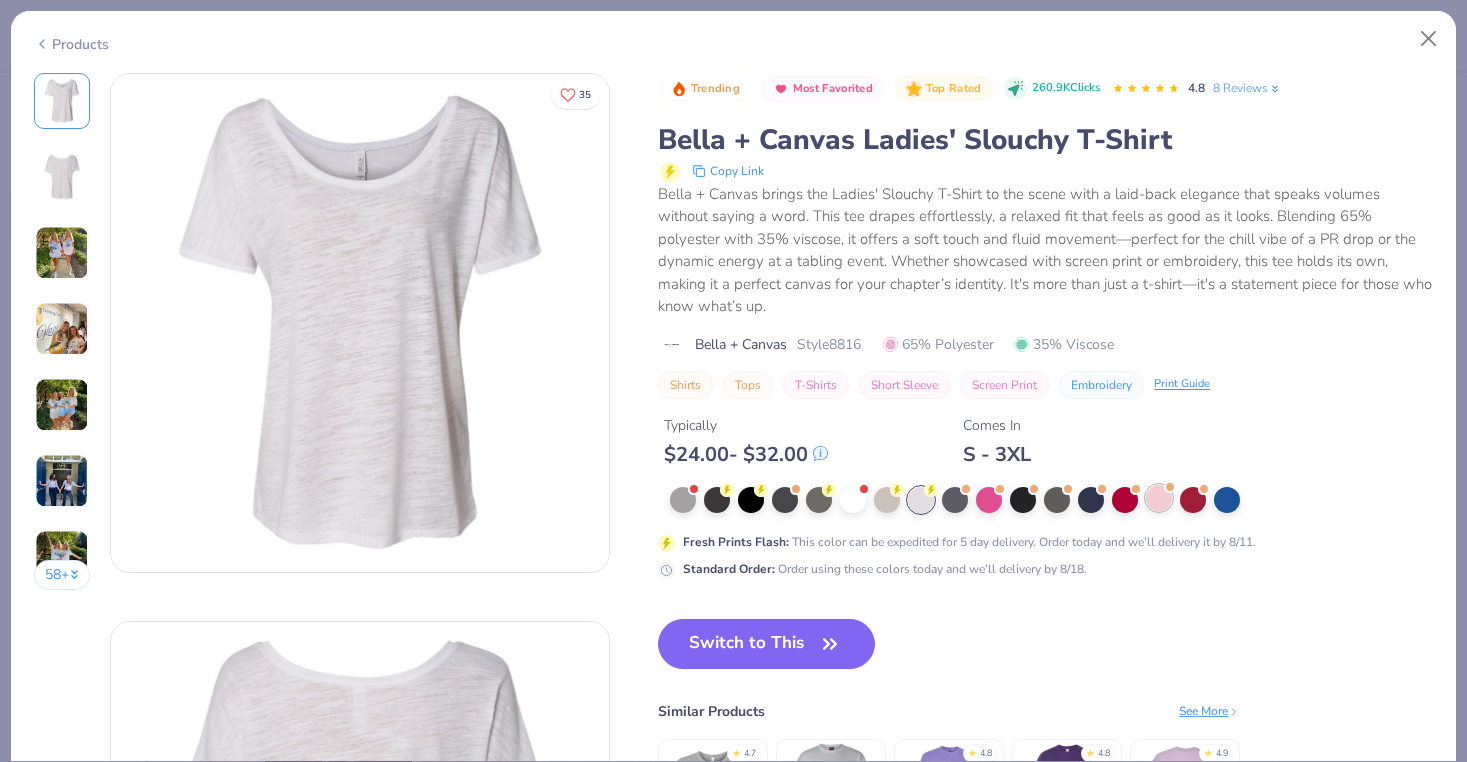 click at bounding box center [1159, 498] 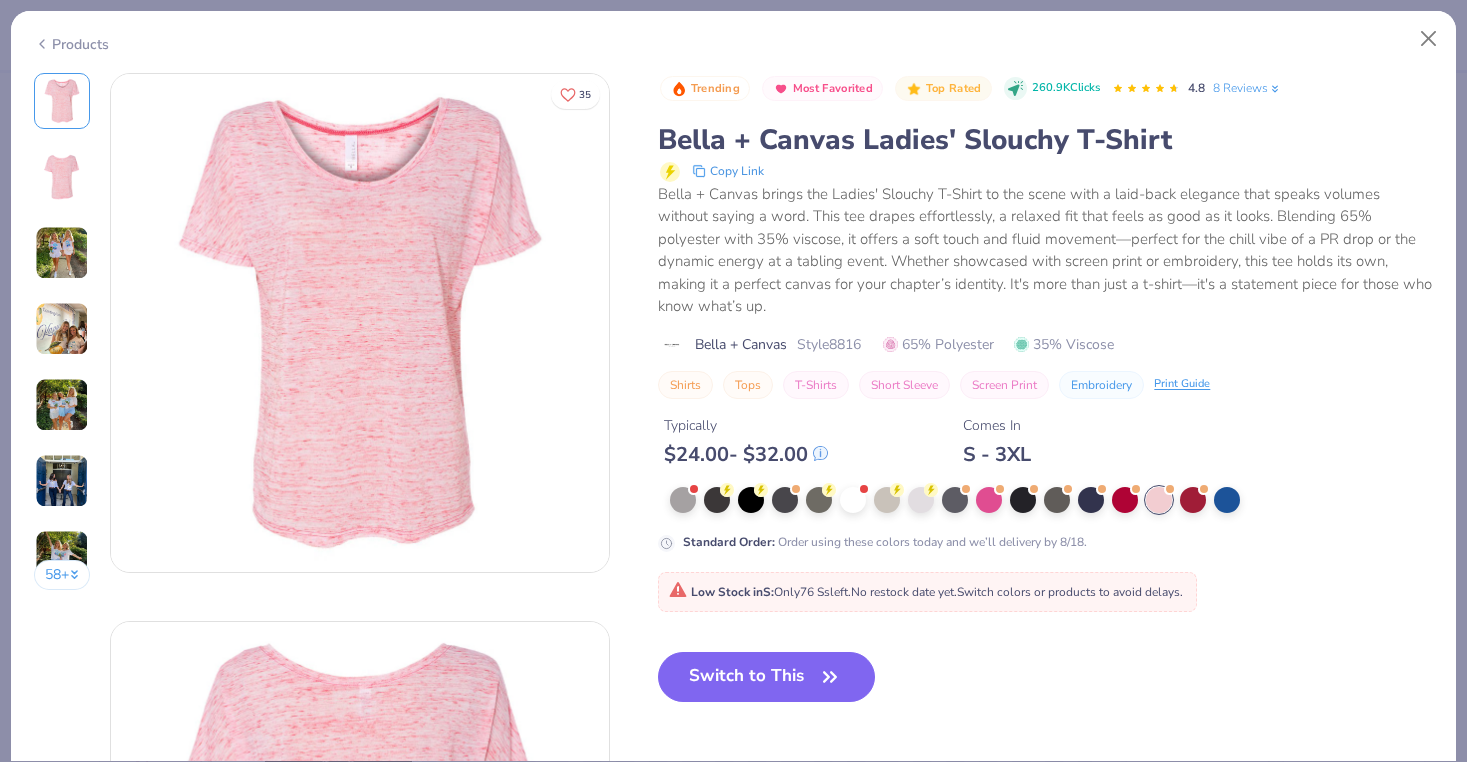 click at bounding box center (62, 177) 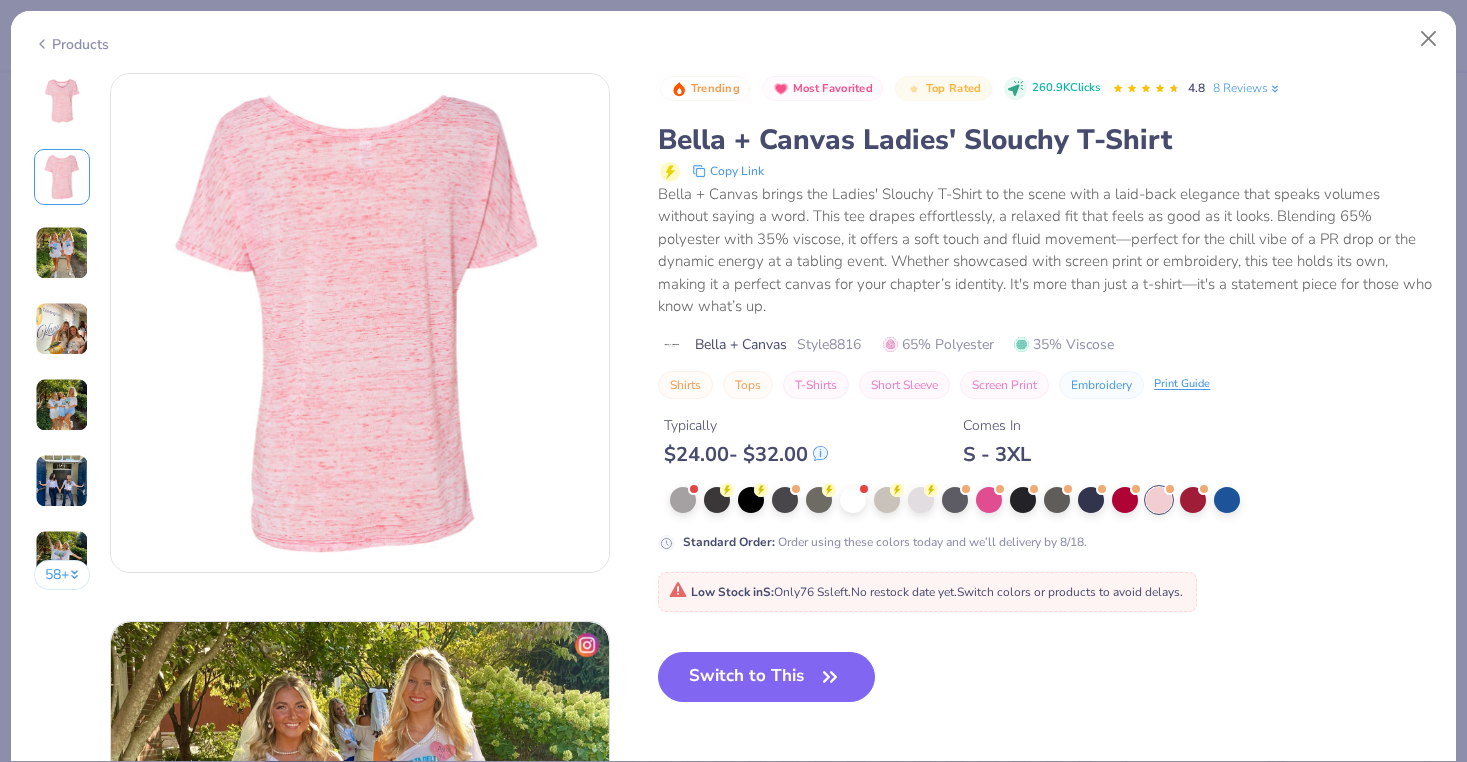 click at bounding box center [62, 253] 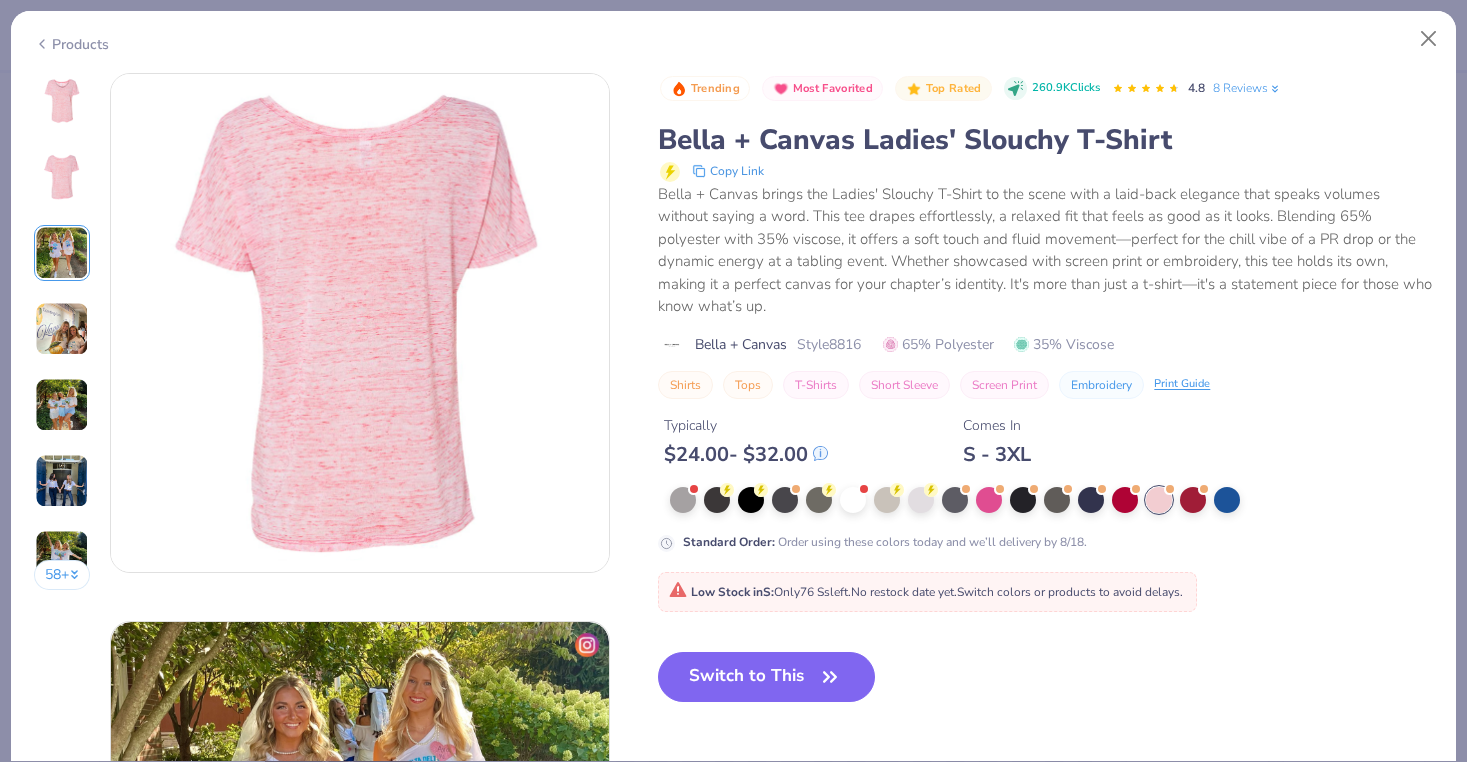 scroll, scrollTop: 1096, scrollLeft: 0, axis: vertical 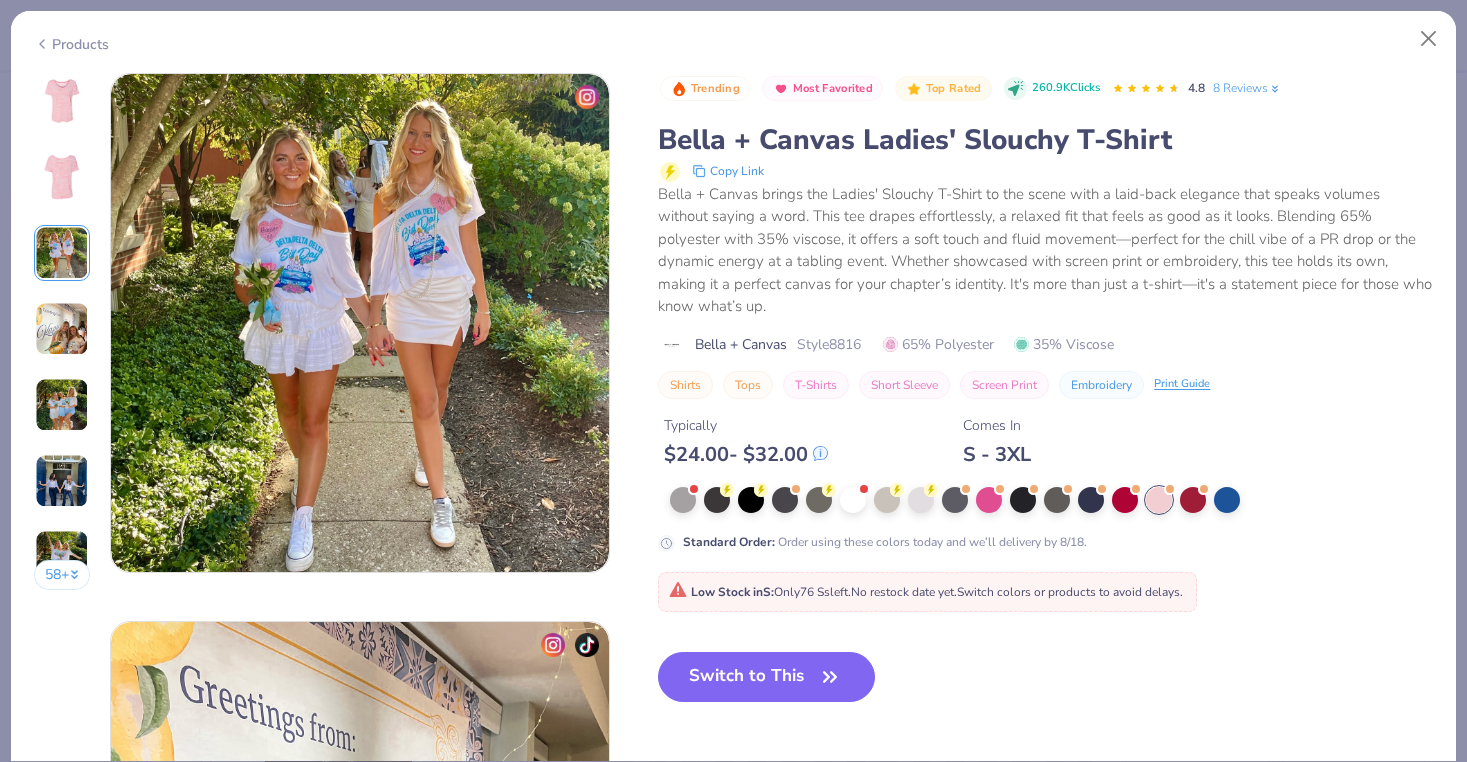 click on "58 +" at bounding box center [62, 339] 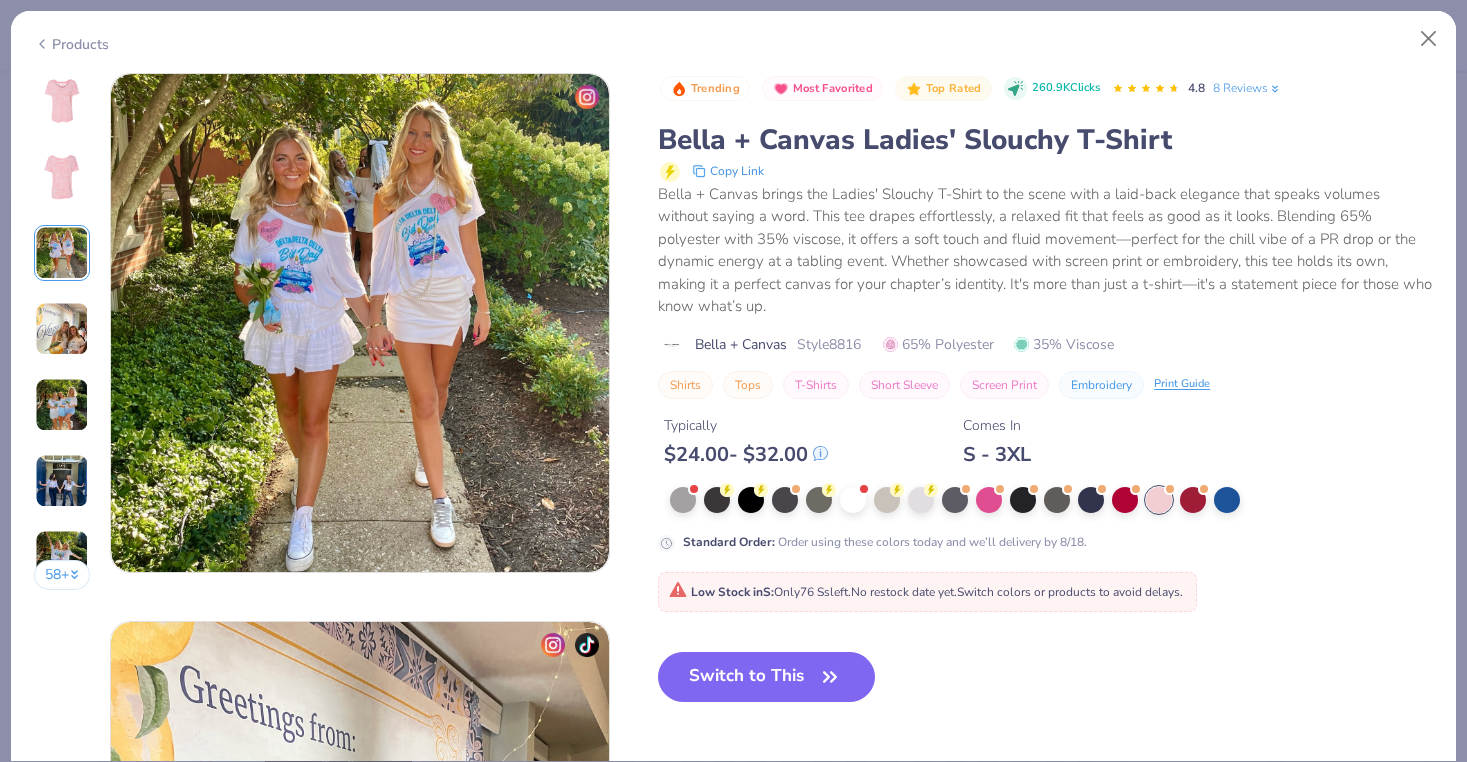 click at bounding box center [62, 329] 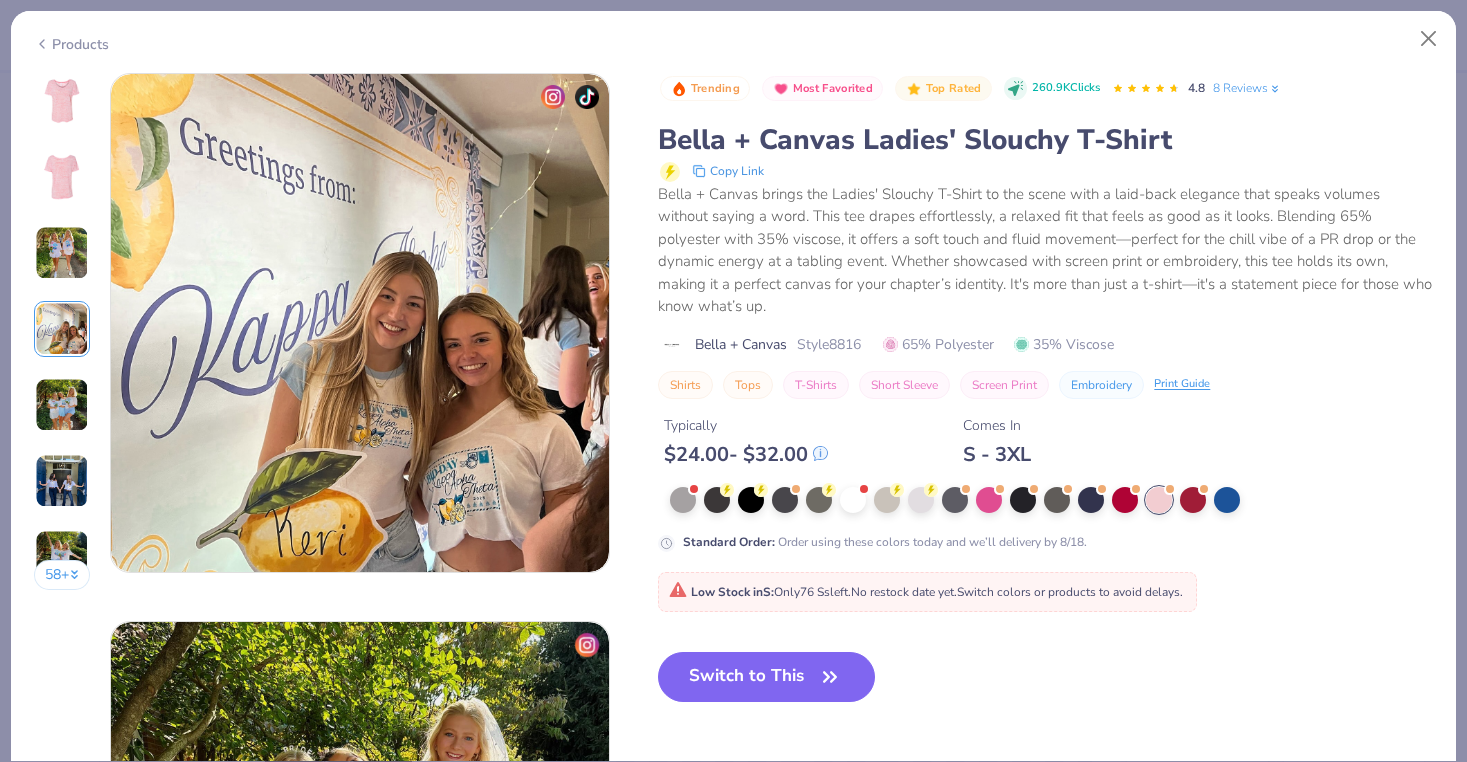 click at bounding box center (62, 405) 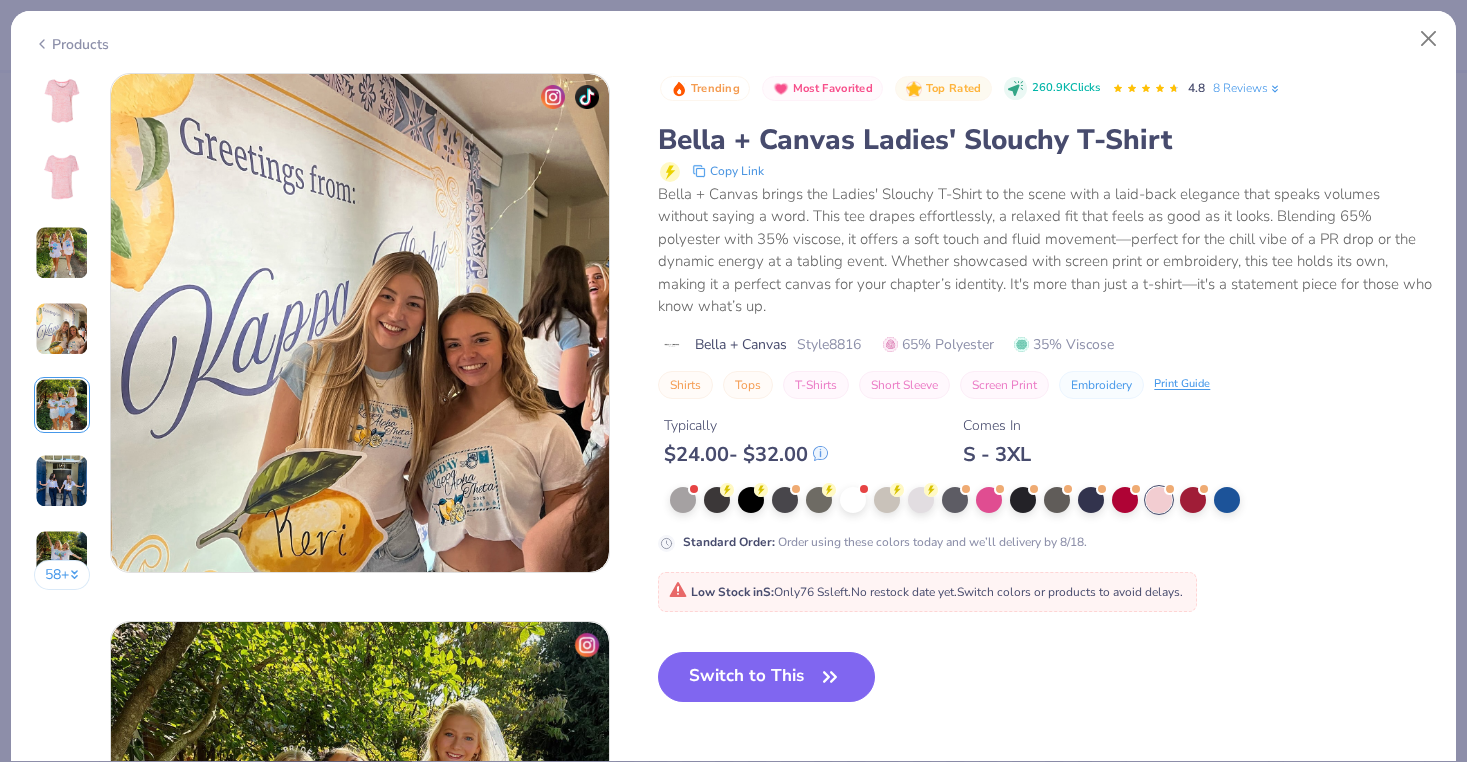 scroll, scrollTop: 2192, scrollLeft: 0, axis: vertical 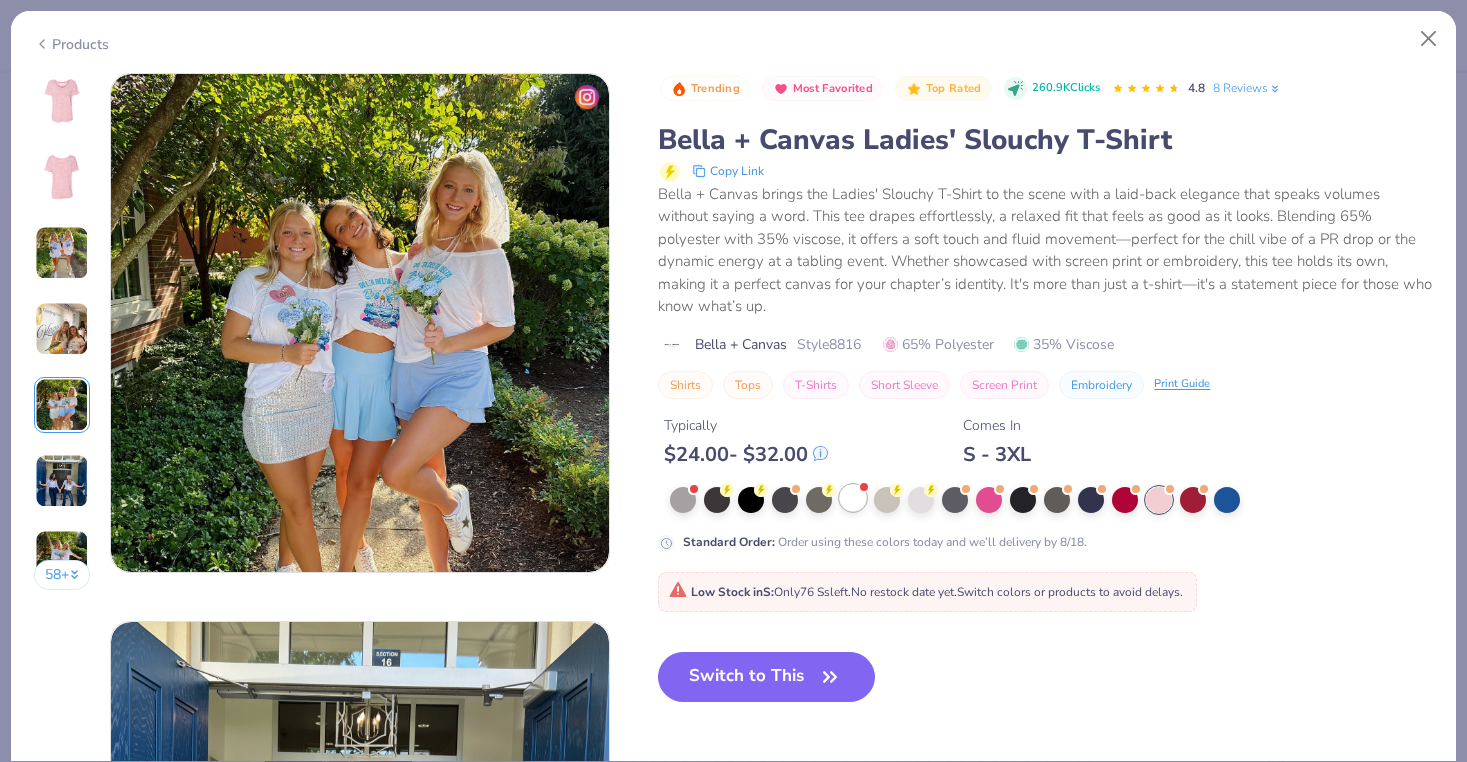 click at bounding box center [853, 498] 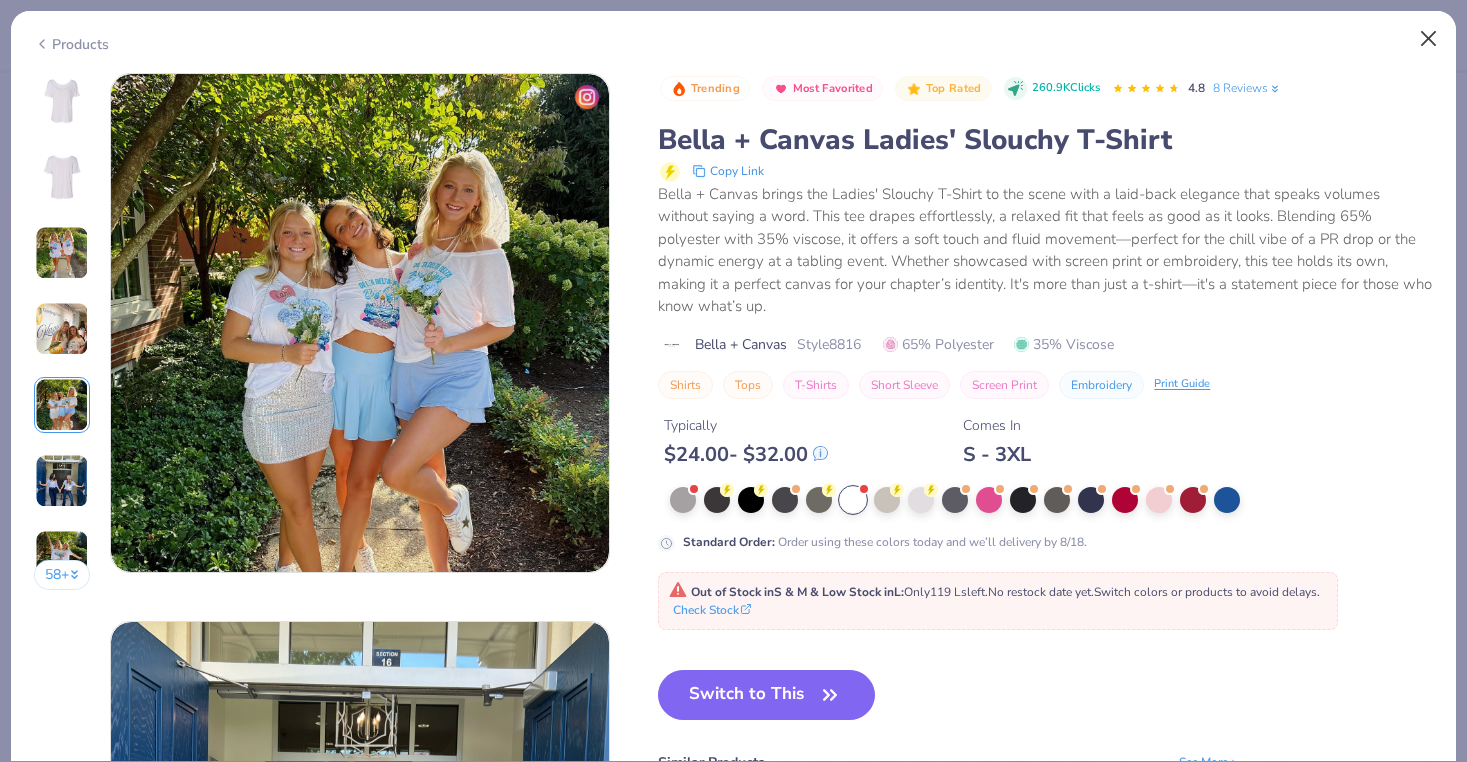click at bounding box center (1429, 39) 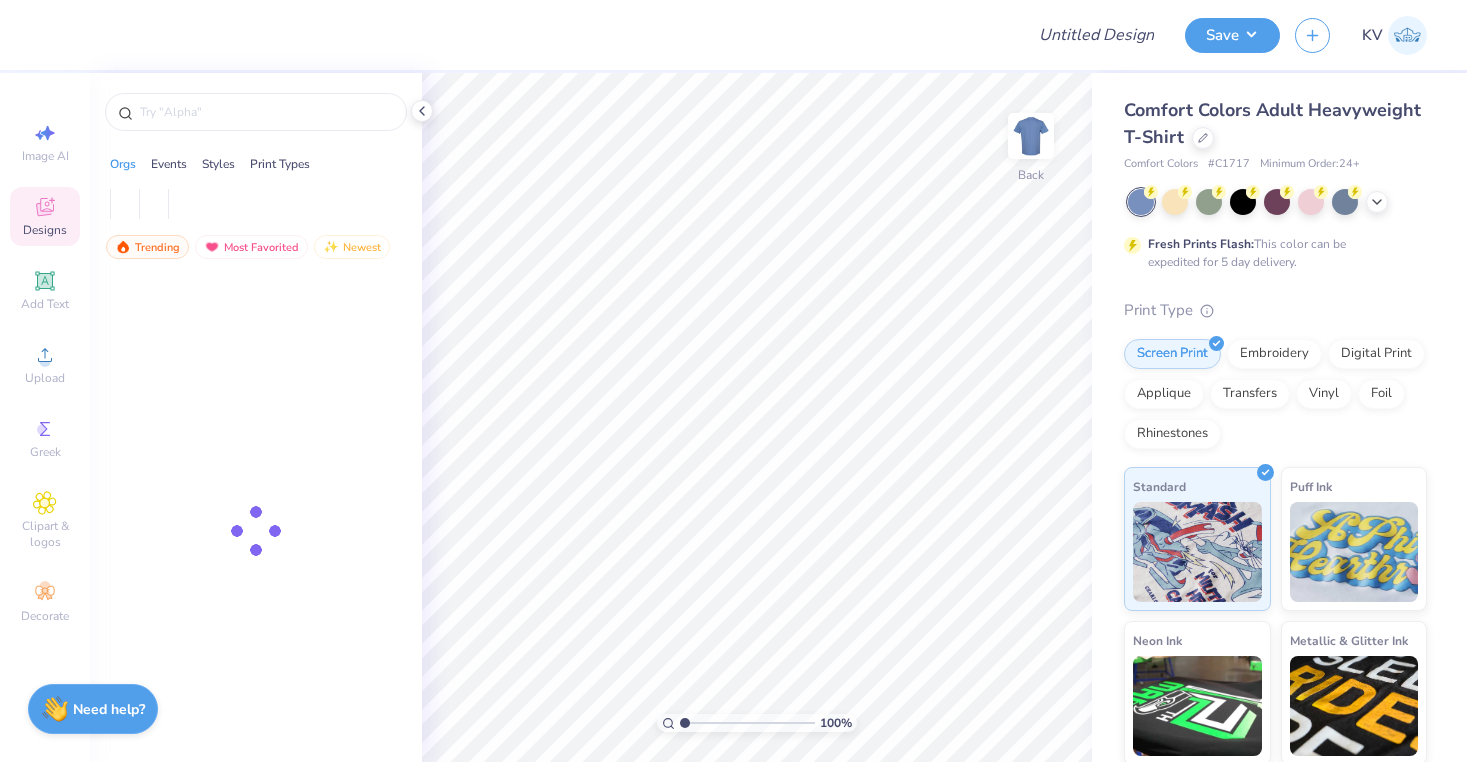 scroll, scrollTop: 0, scrollLeft: 0, axis: both 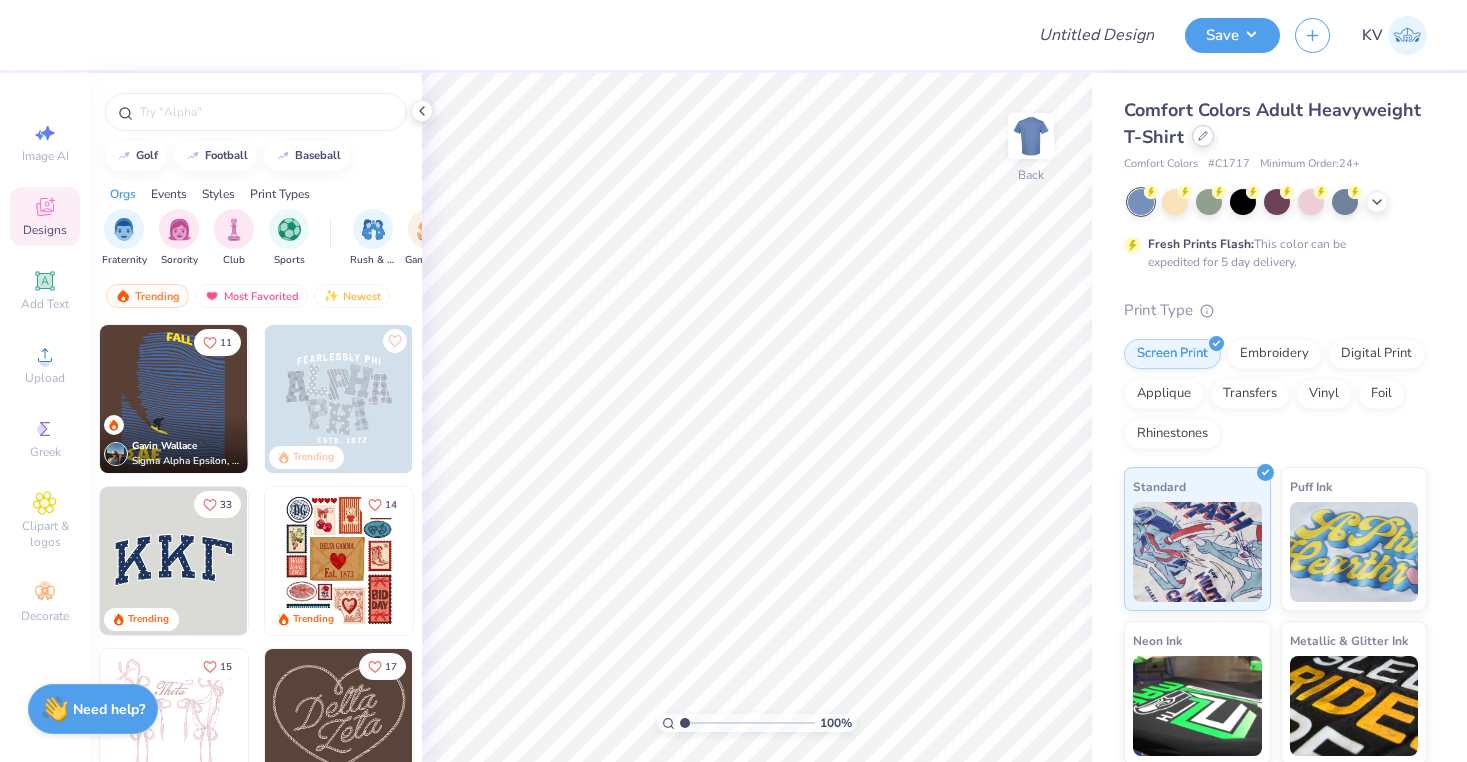 click at bounding box center (1203, 136) 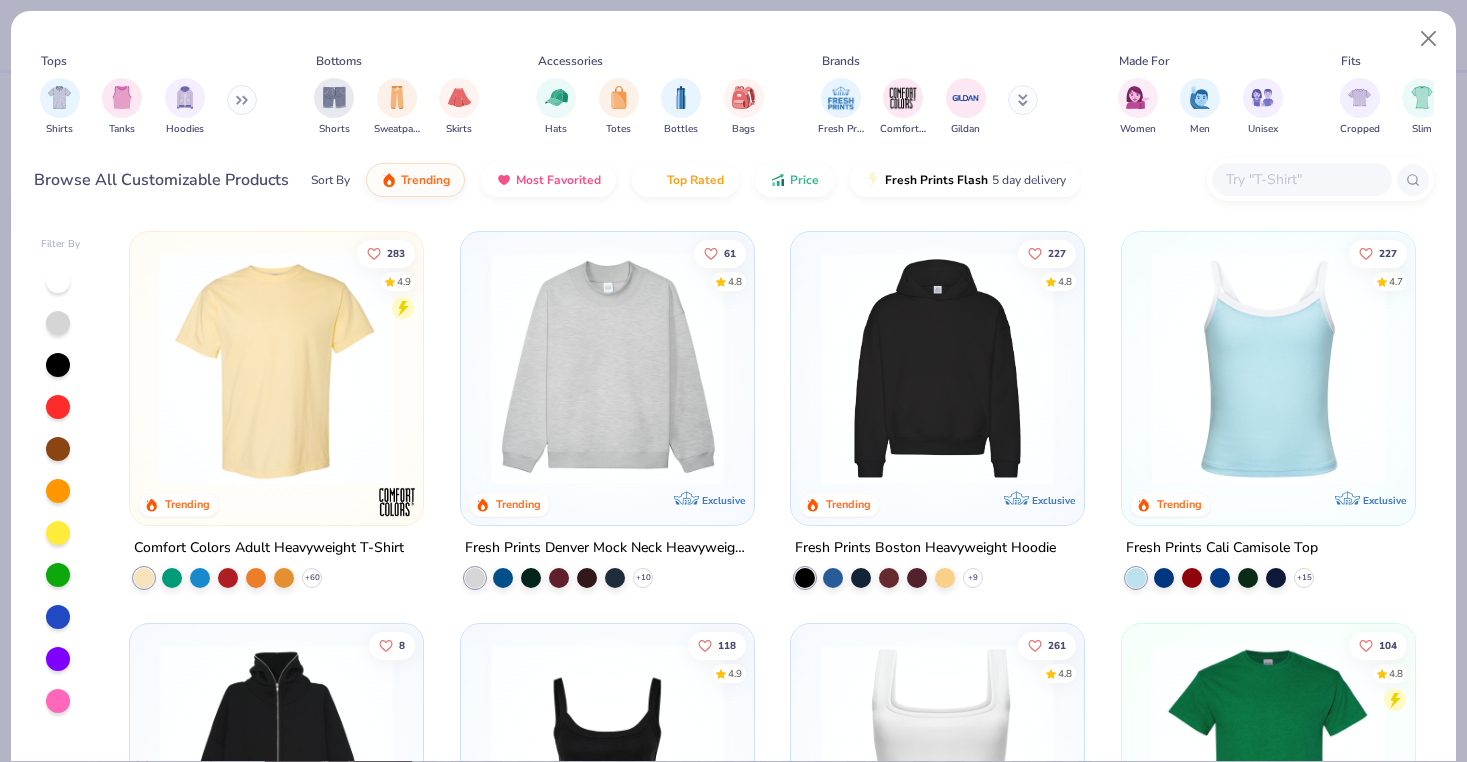 scroll, scrollTop: 0, scrollLeft: 0, axis: both 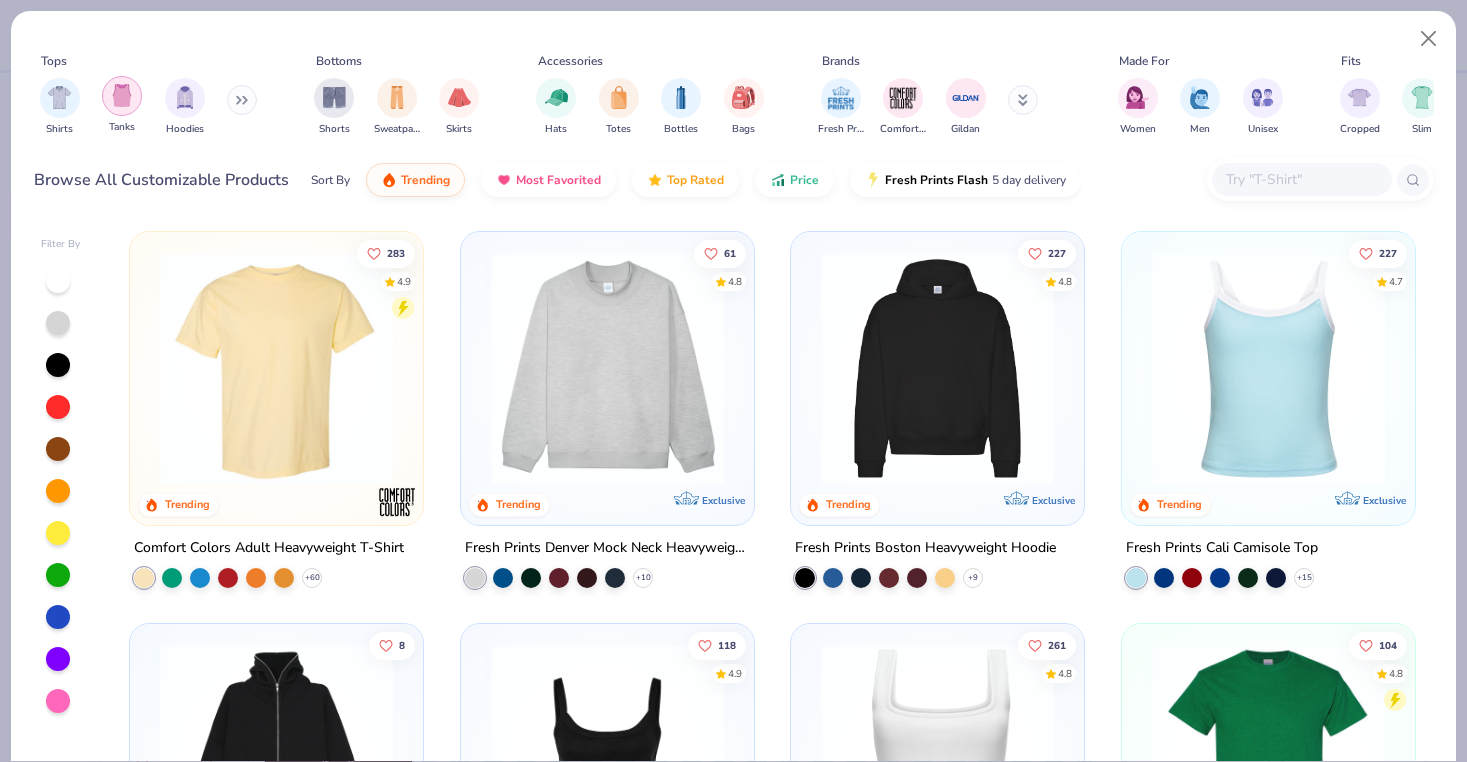 click at bounding box center (122, 95) 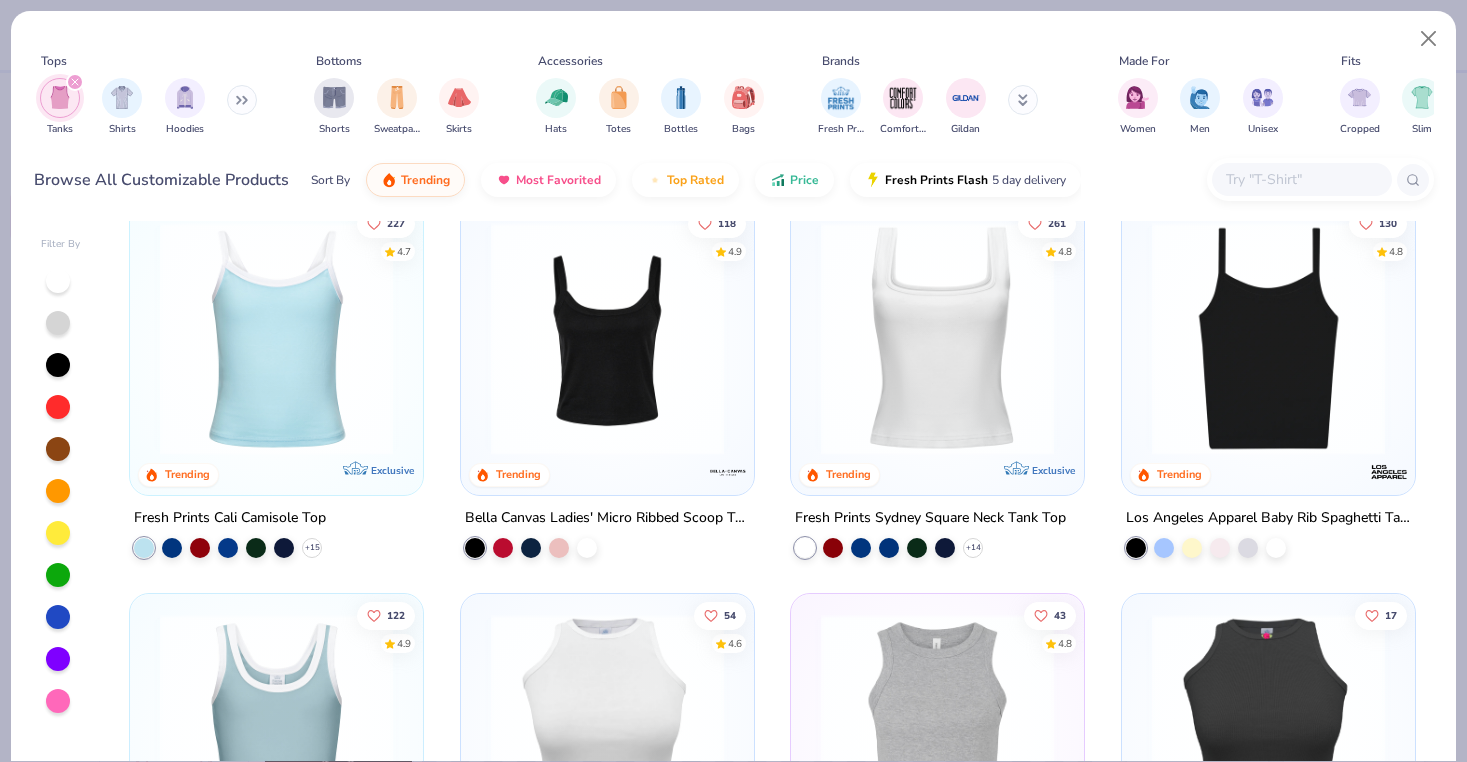 scroll, scrollTop: 37, scrollLeft: 0, axis: vertical 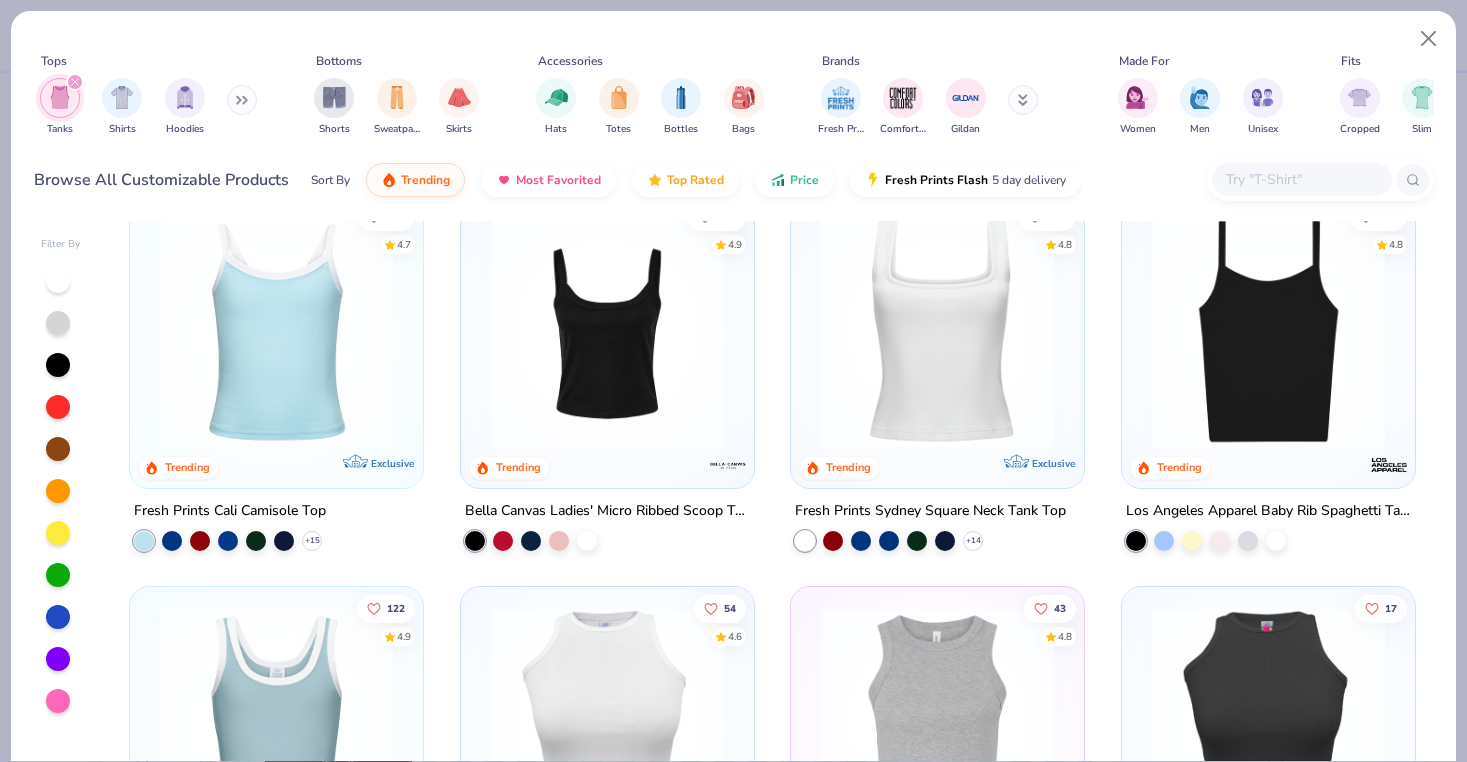 click at bounding box center [276, 331] 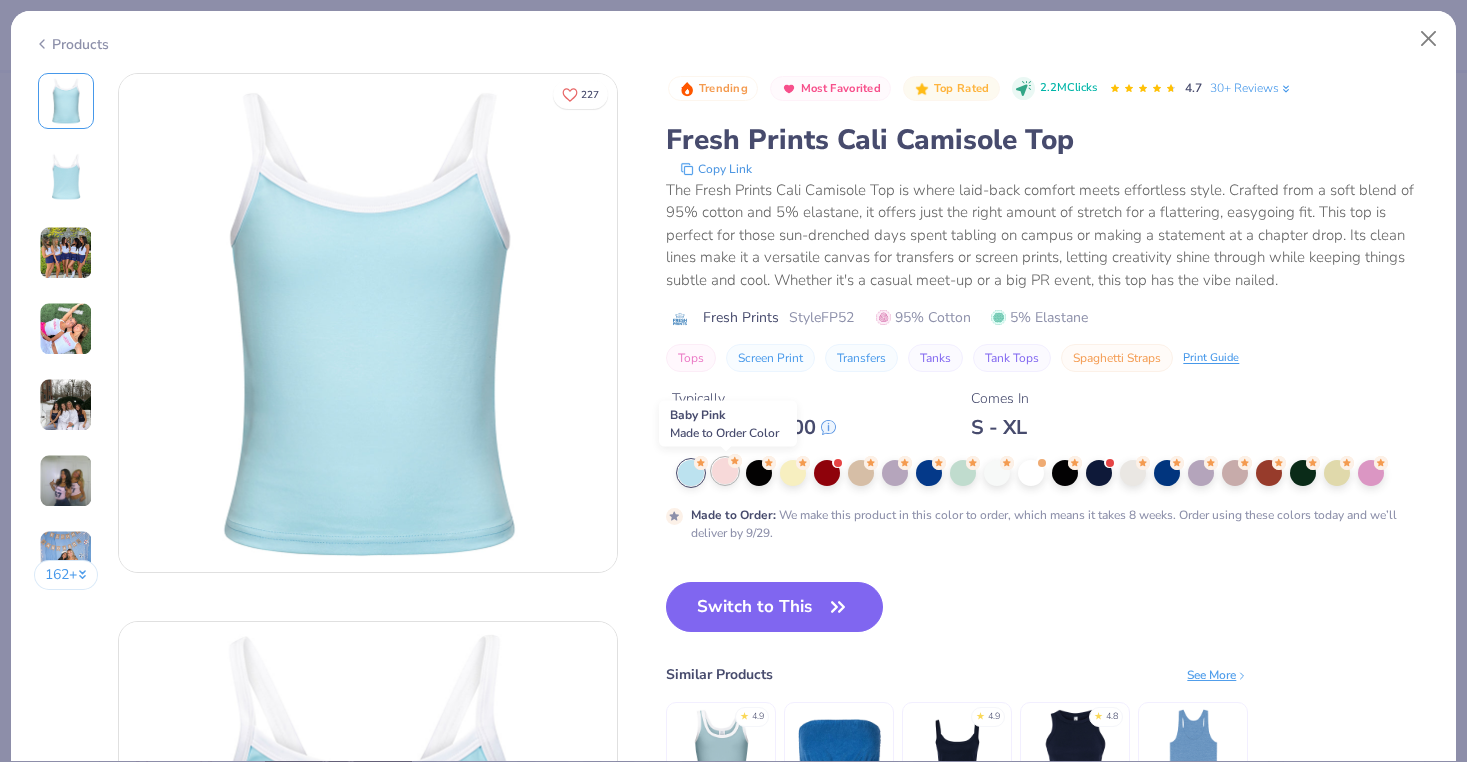 click at bounding box center (725, 471) 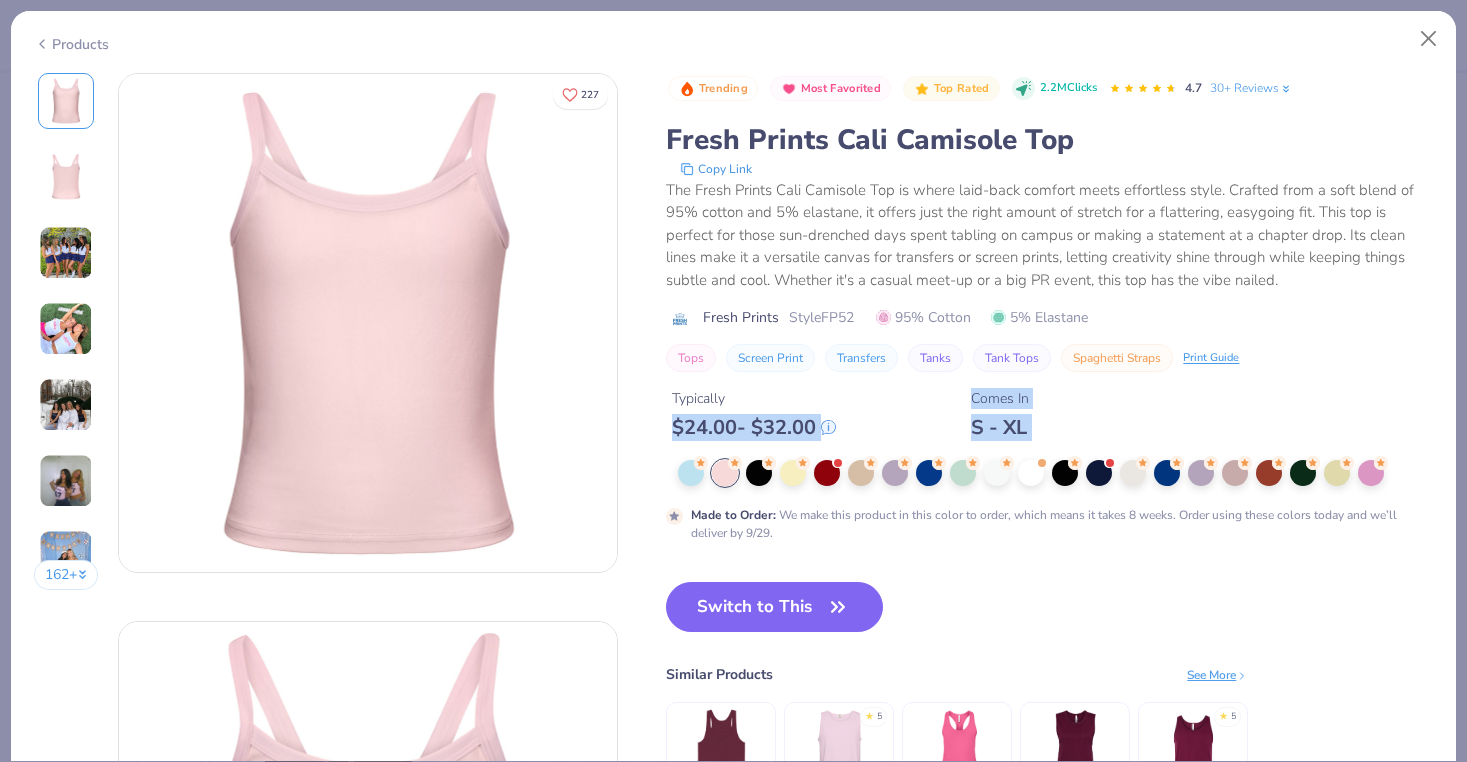 drag, startPoint x: 725, startPoint y: 473, endPoint x: 895, endPoint y: 380, distance: 193.77565 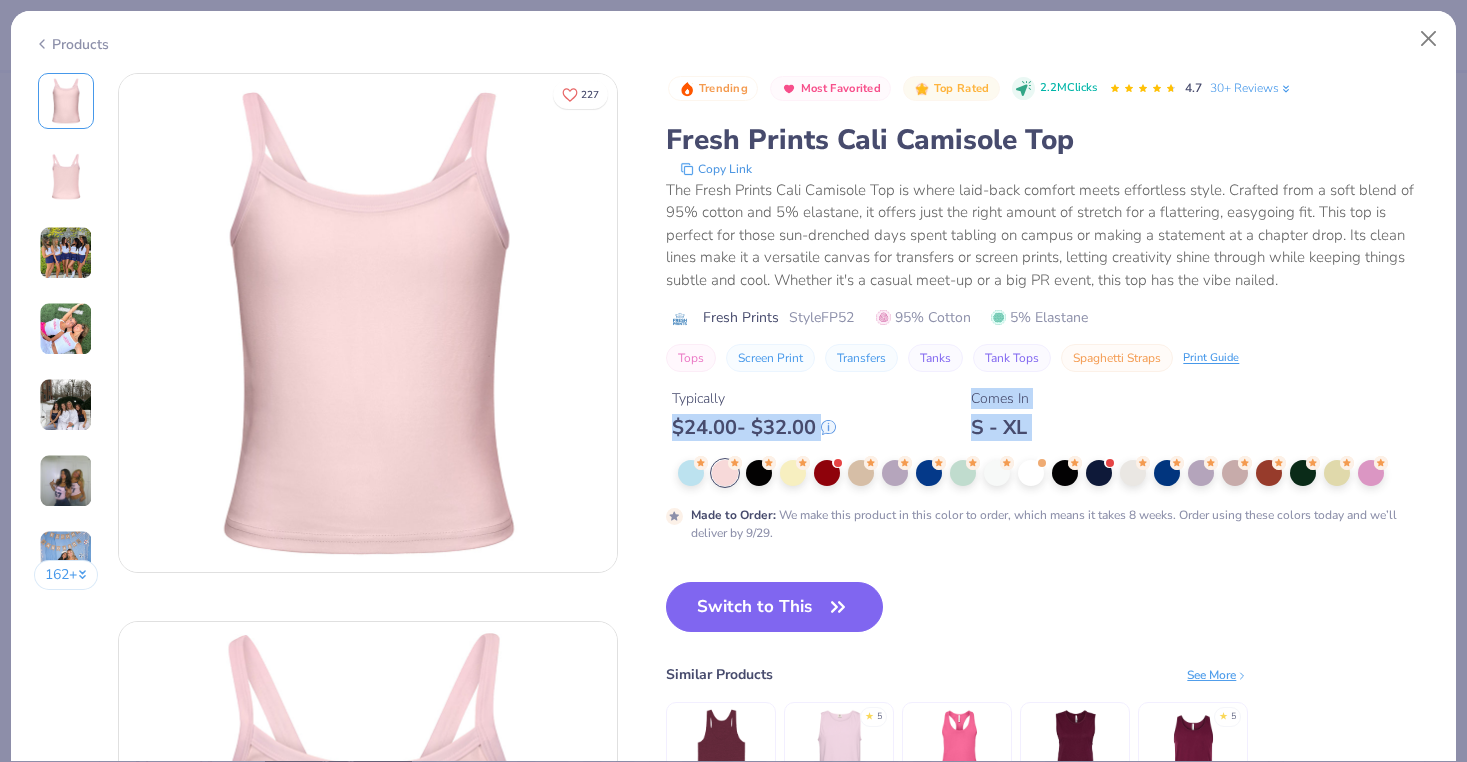 click on "Trending Most Favorited Top Rated 2.2M  Clicks 4.7 30+ Reviews Fresh Prints Cali Camisole Top Copy Link The Fresh Prints Cali Camisole Top is where laid-back comfort meets effortless style. Crafted from a soft blend of 95% cotton and 5% elastane, it offers just the right amount of stretch for a flattering, easygoing fit. This top is perfect for those sun-drenched days spent tabling on campus or making a statement at a chapter drop. Its clean lines make it a versatile canvas for transfers or screen prints, letting creativity shine through while keeping things subtle and cool. Whether it's a casual meet-up or a big PR event, this top has the vibe nailed. Fresh Prints Style  FP52   95% Cotton   5% Elastane Tops Screen Print Transfers Tanks Tank Tops Spaghetti Straps Print Guide Typically   $ 24.00  - $ 32.00   Comes In S - XL     Made to Order :   We make this product in this color to order, which means it takes 8 weeks. Order using these colors today and we’ll deliver by 9/29." at bounding box center [1049, 308] 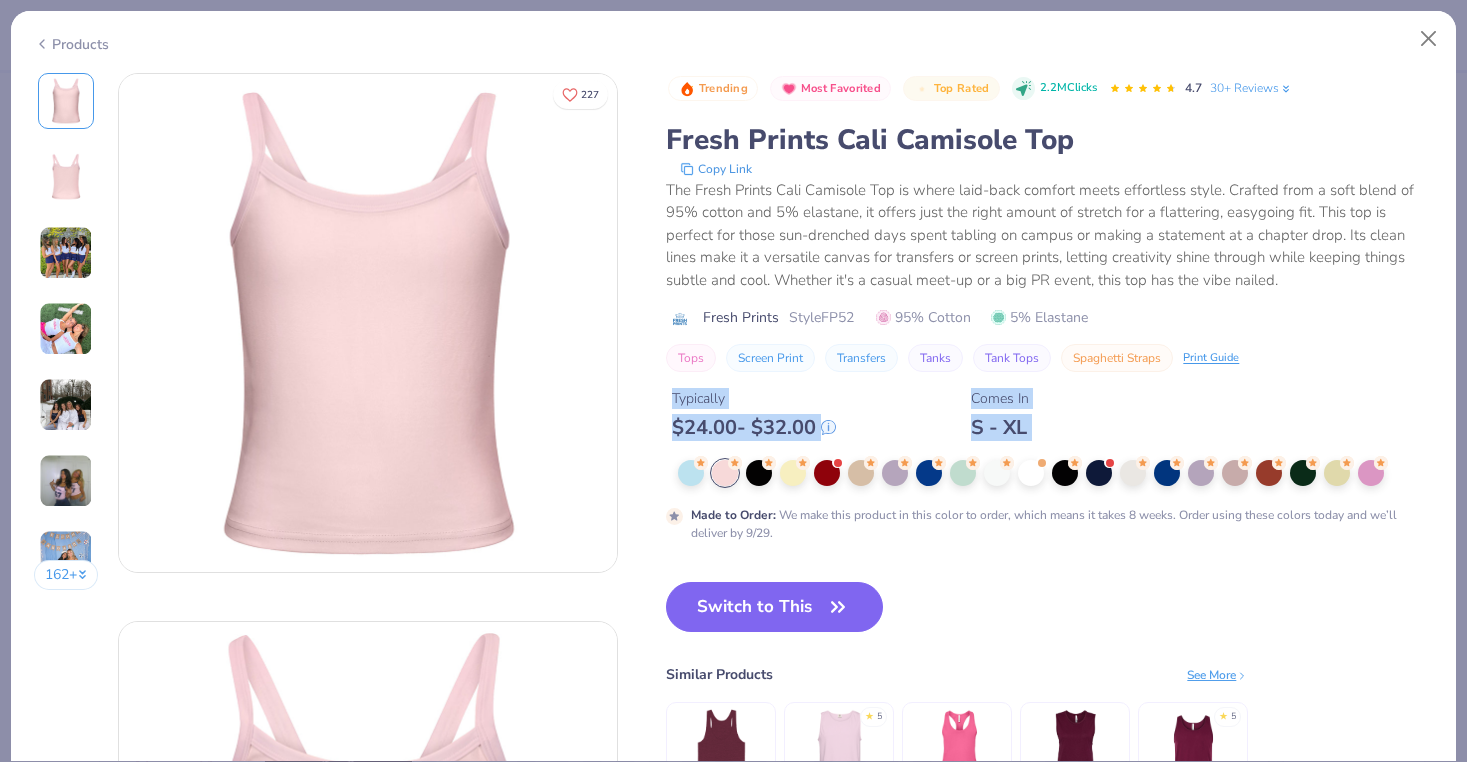 click on "Made to Order :   We make this product in this color to order, which means it takes 8 weeks. Order using these colors today and we’ll deliver by 9/29." at bounding box center [1062, 524] 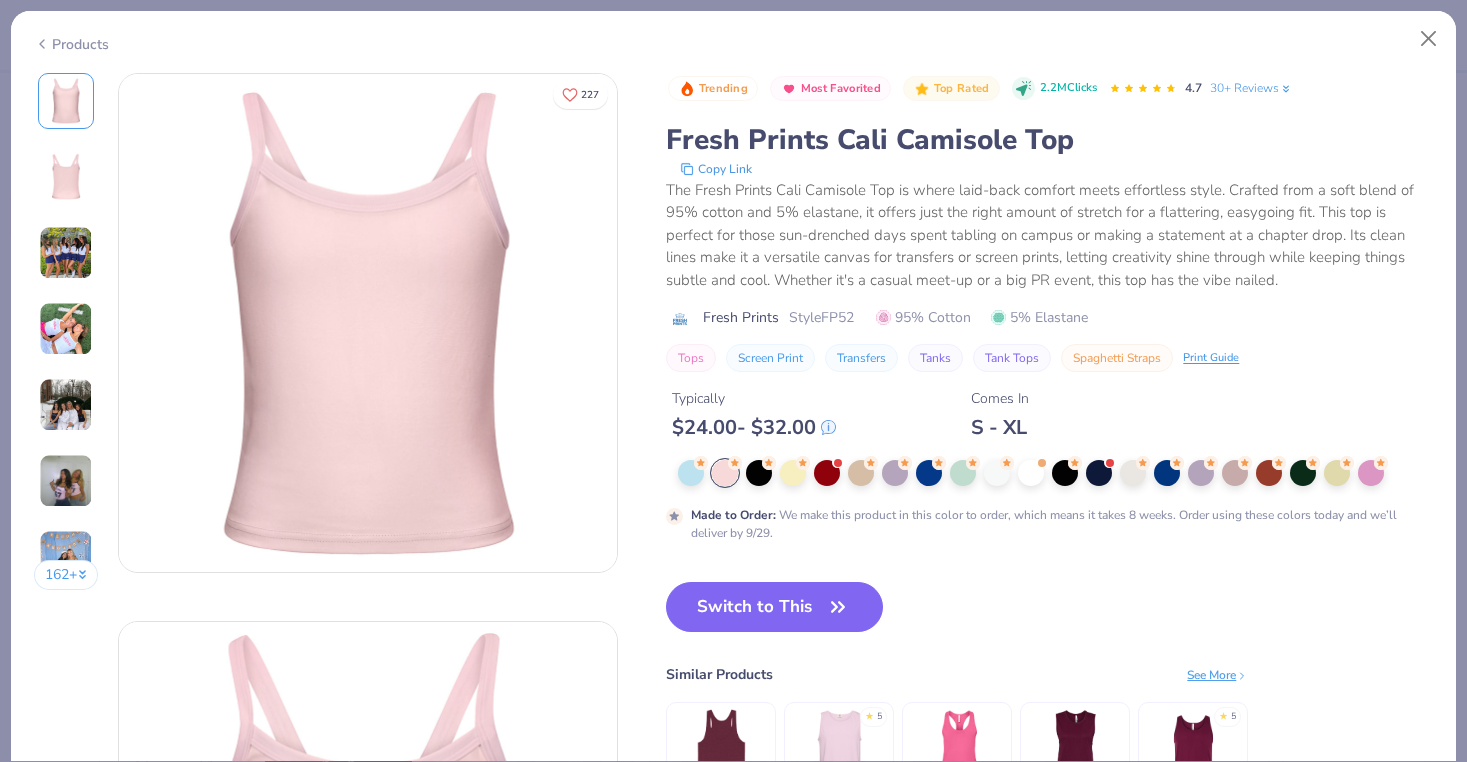 click at bounding box center [725, 473] 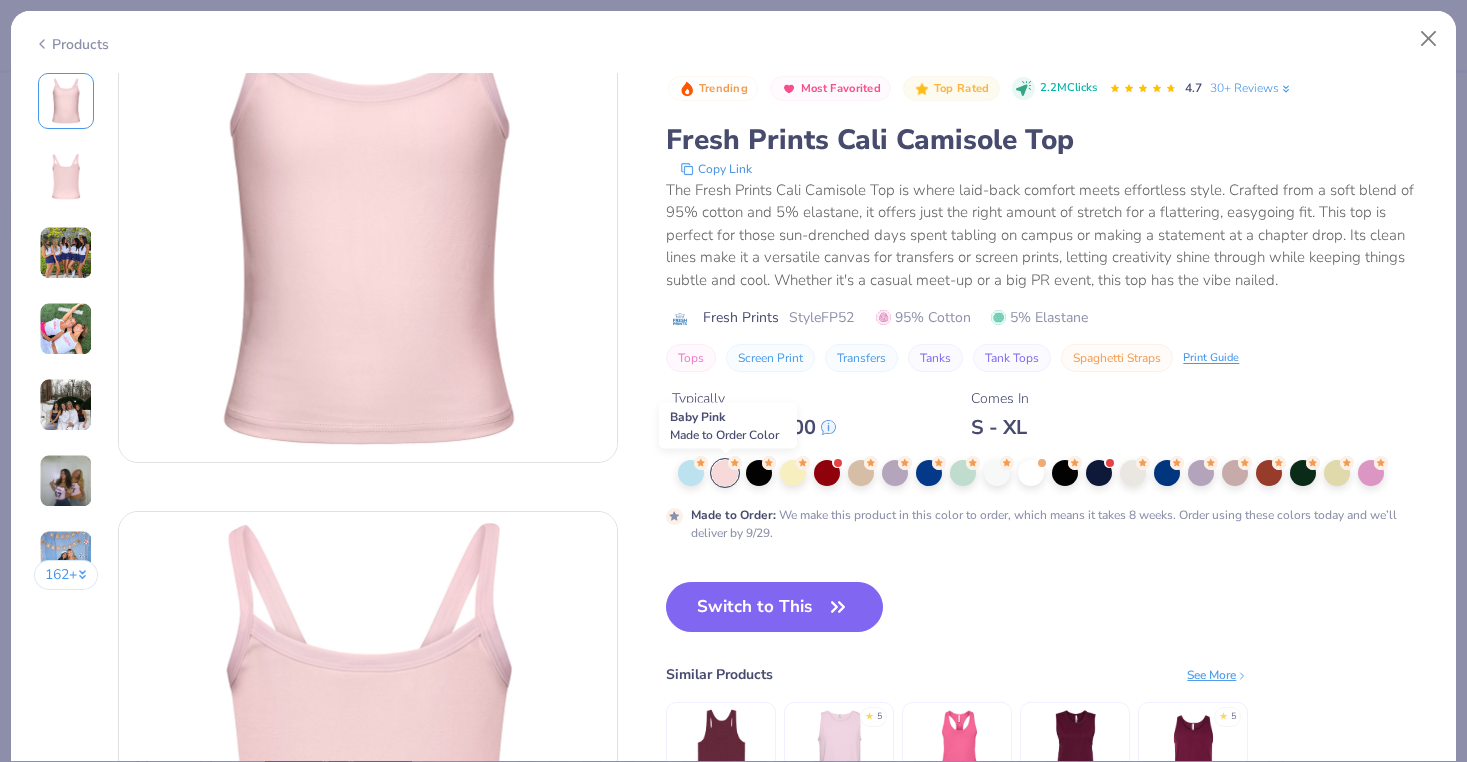 scroll, scrollTop: 111, scrollLeft: 0, axis: vertical 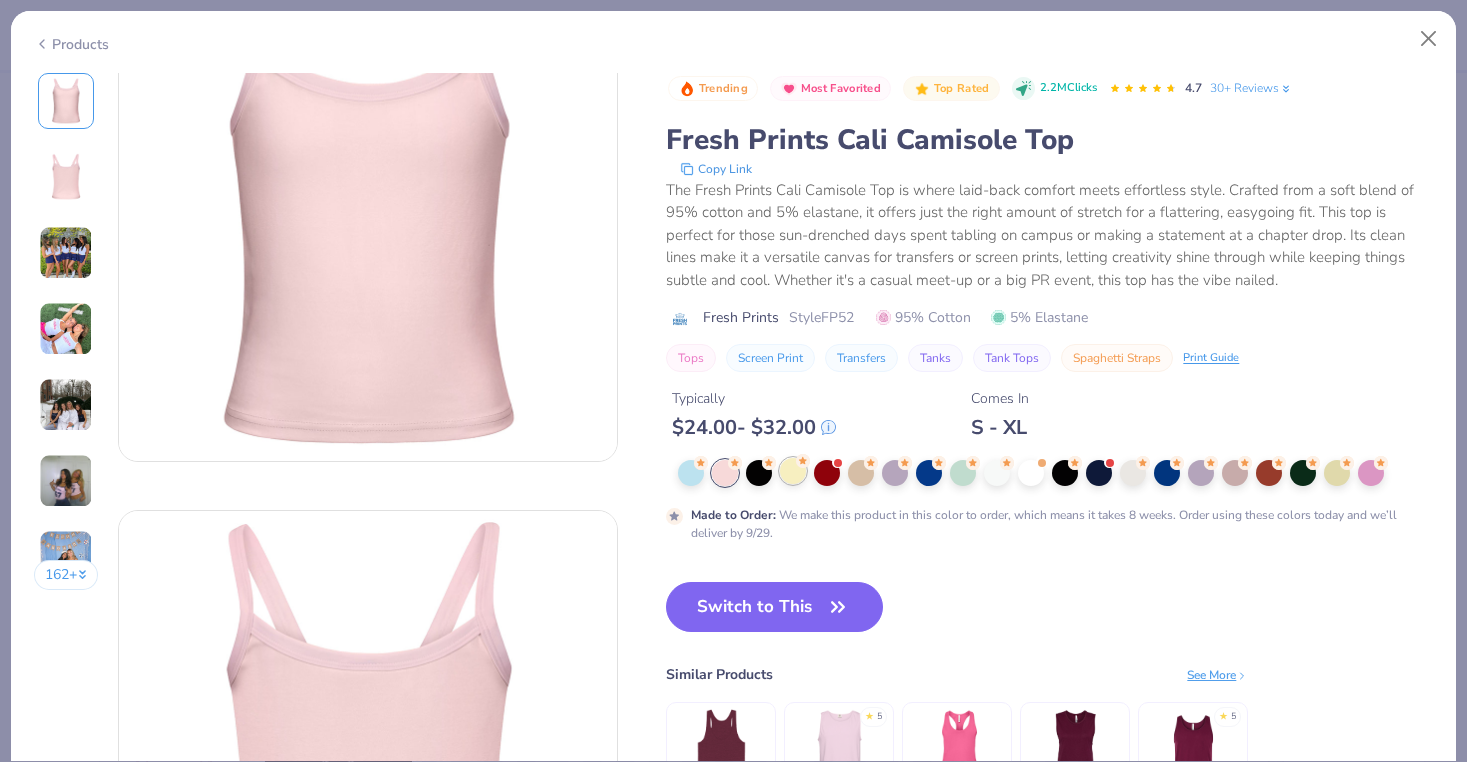 click at bounding box center (793, 471) 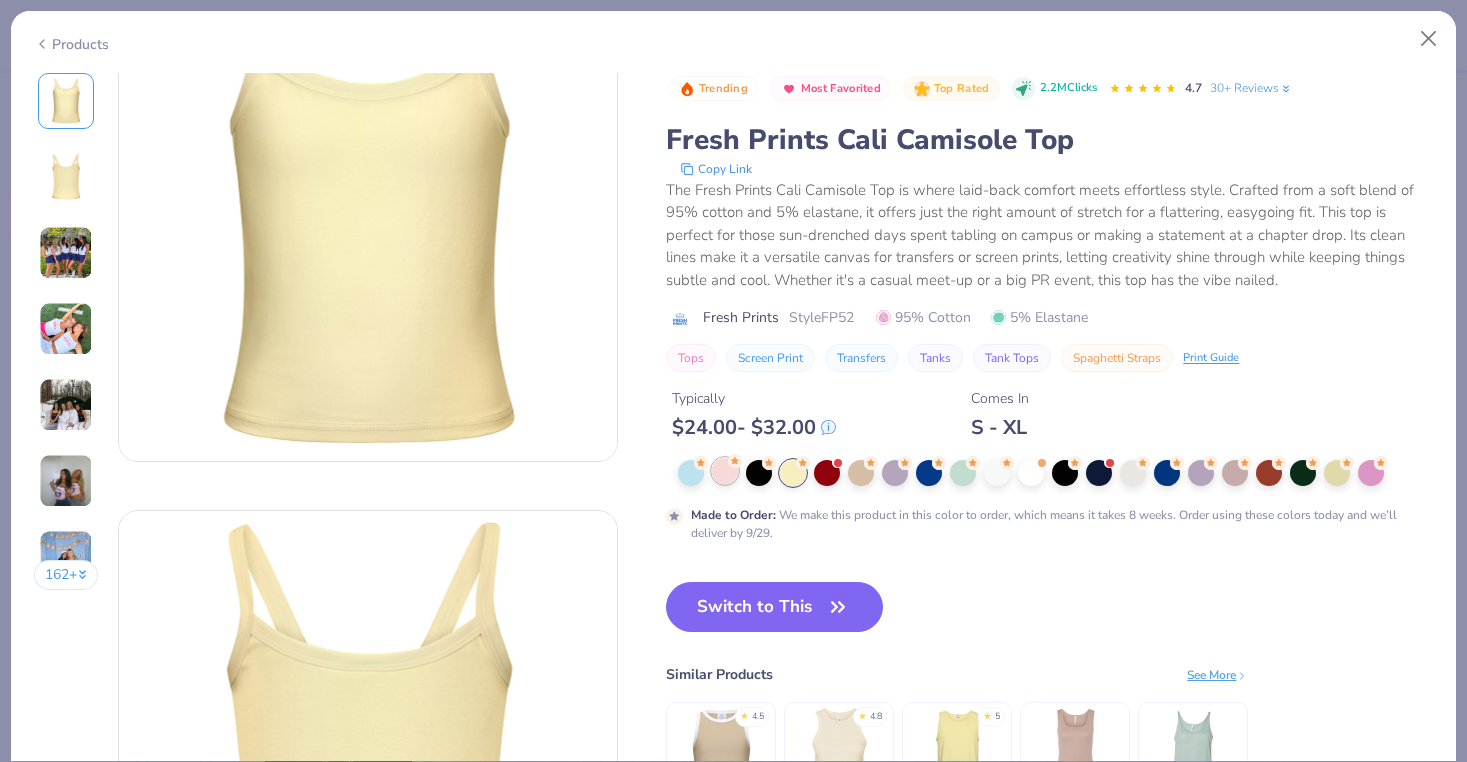 click at bounding box center [725, 471] 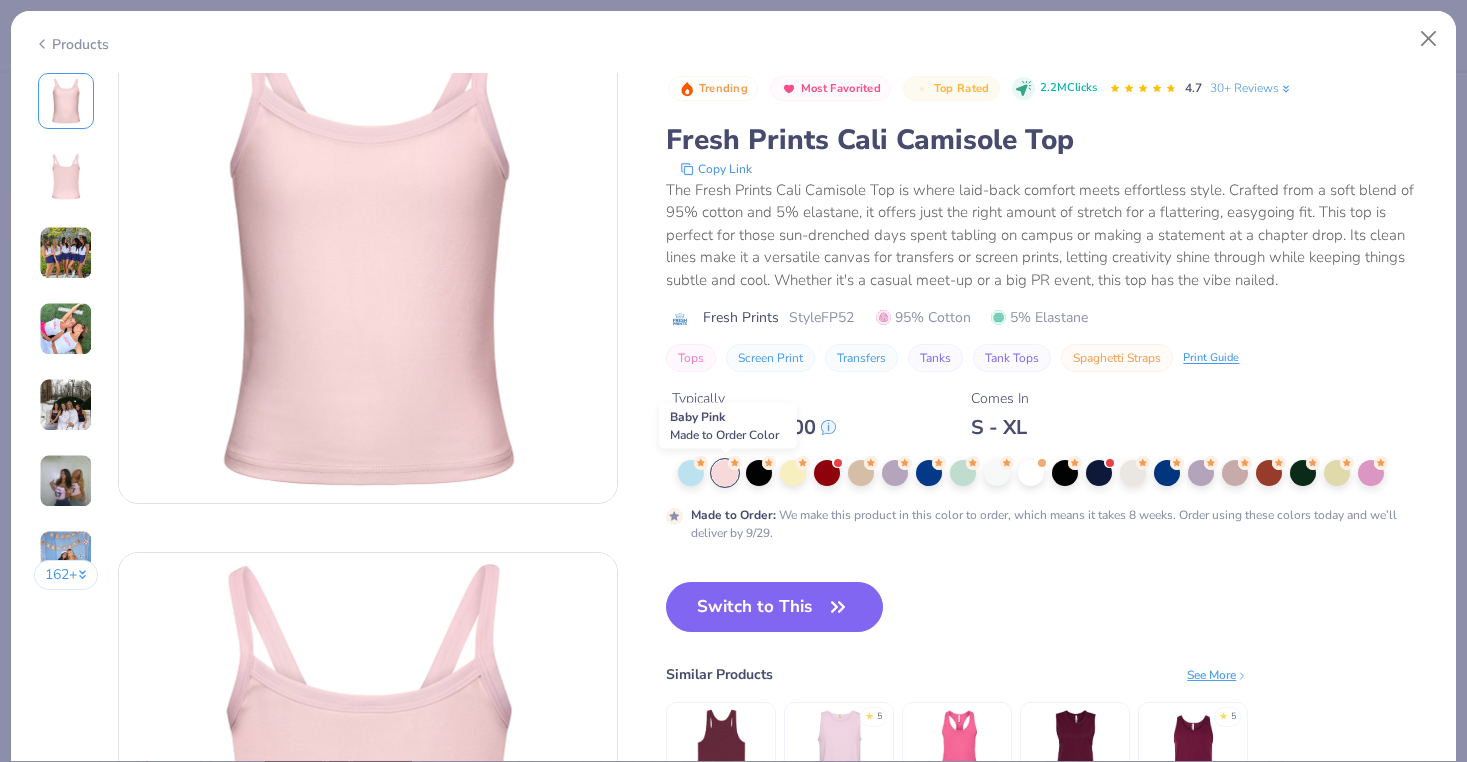 scroll, scrollTop: 65, scrollLeft: 0, axis: vertical 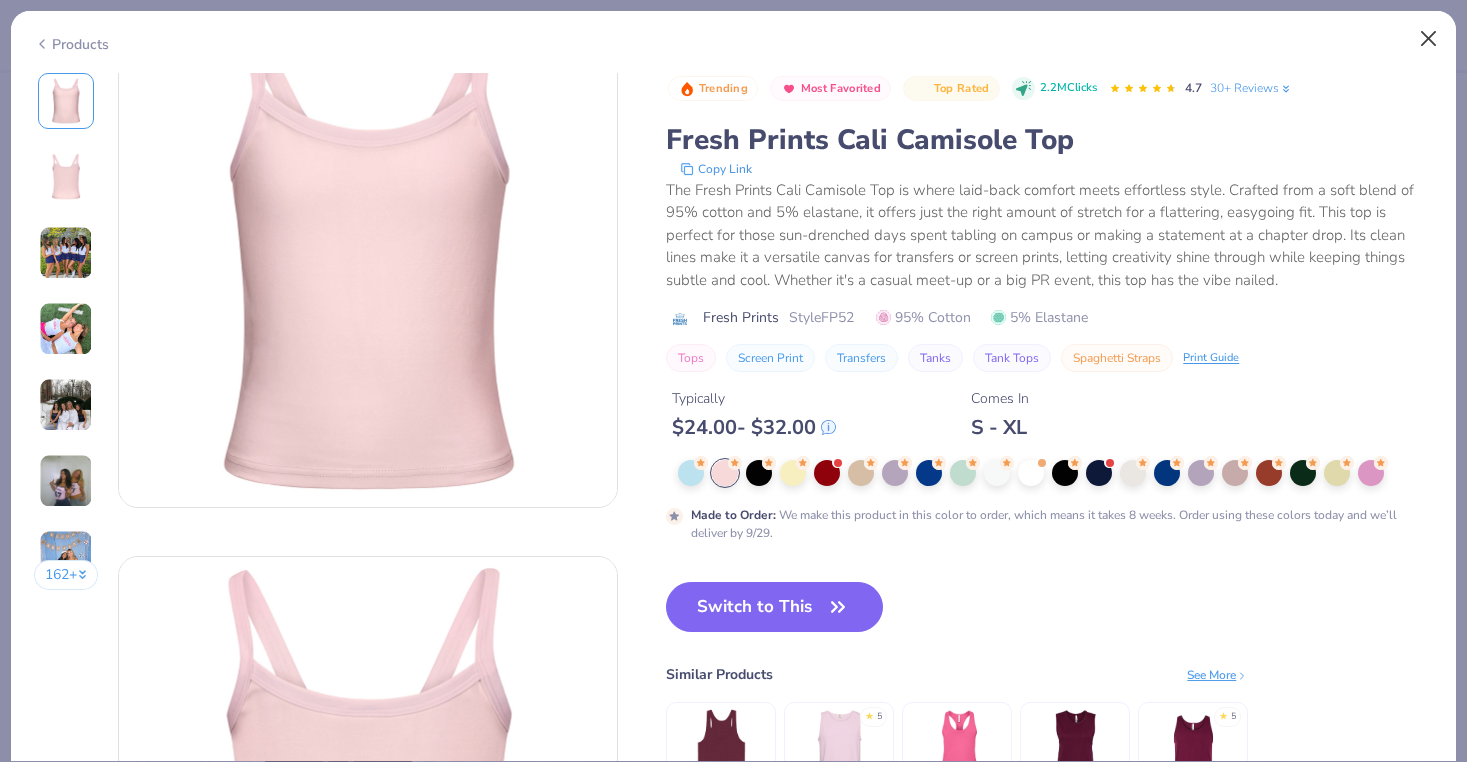 click at bounding box center (1429, 39) 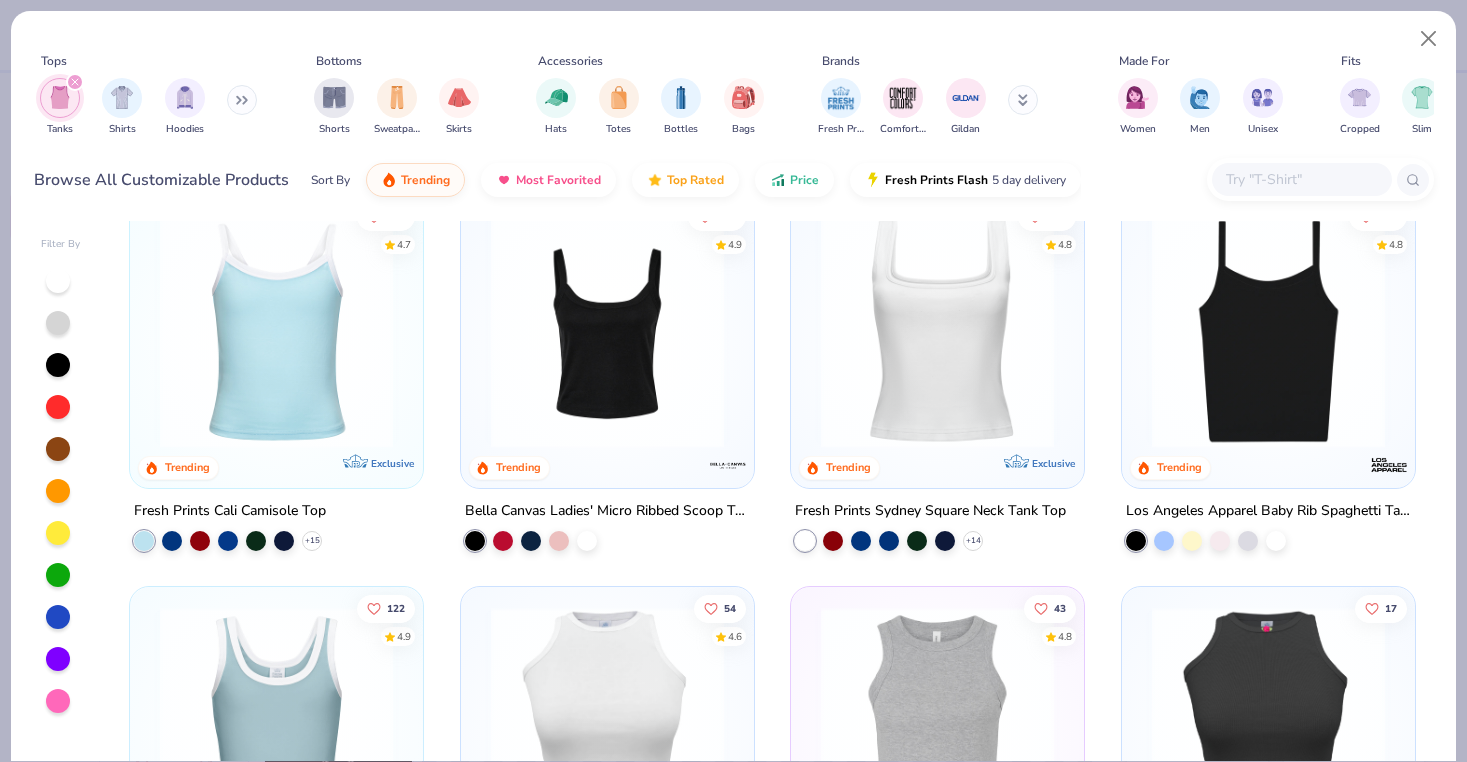 click 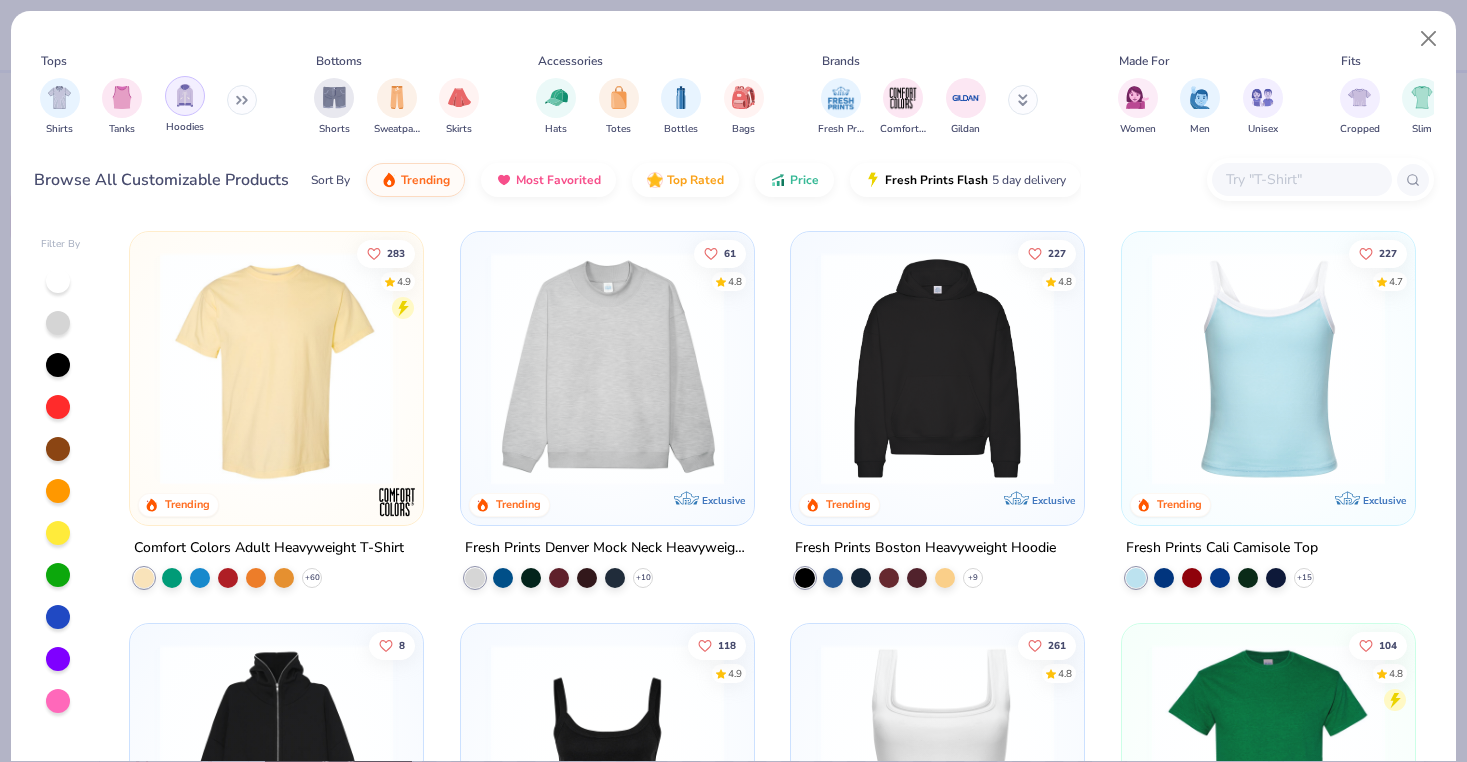 click at bounding box center (185, 96) 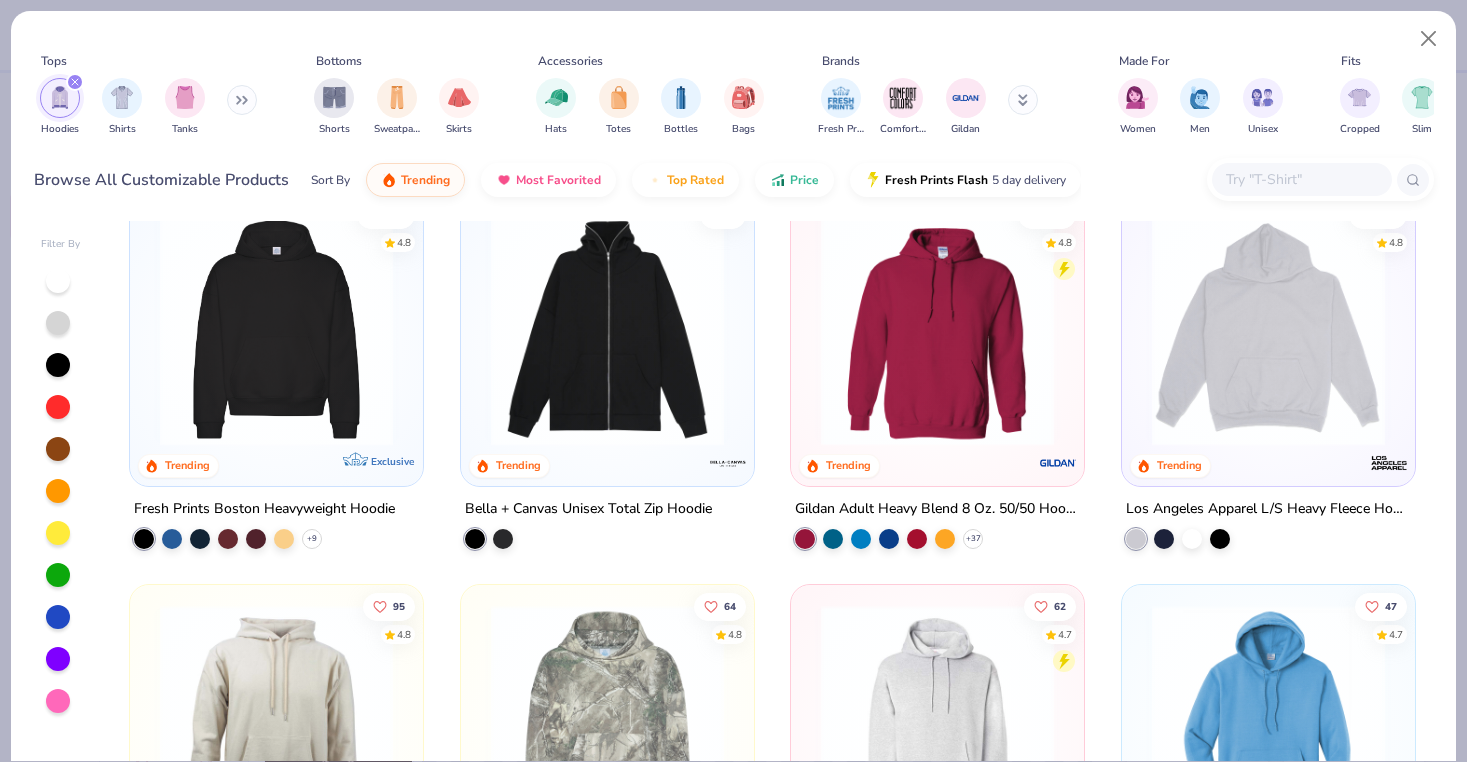 scroll, scrollTop: 44, scrollLeft: 0, axis: vertical 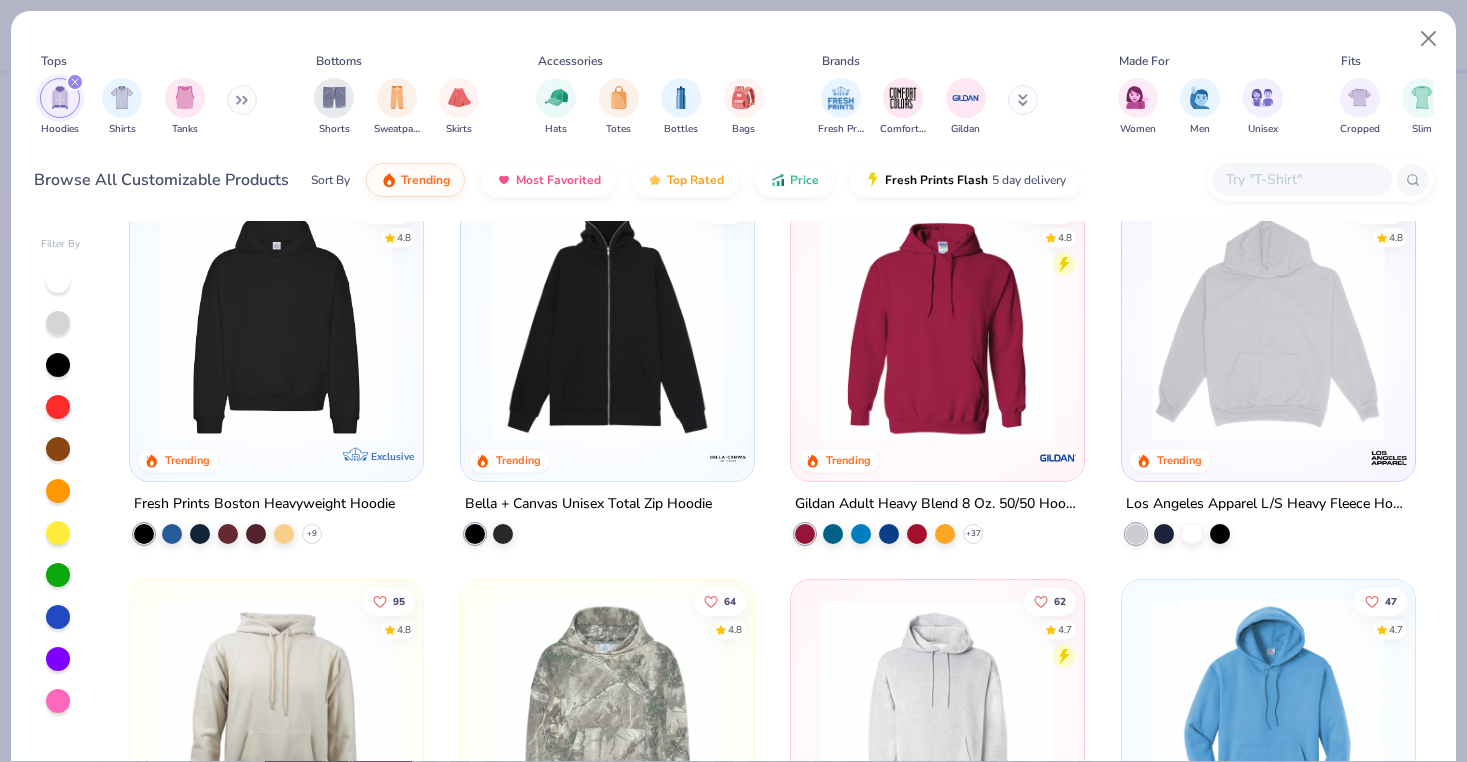 click at bounding box center [276, 324] 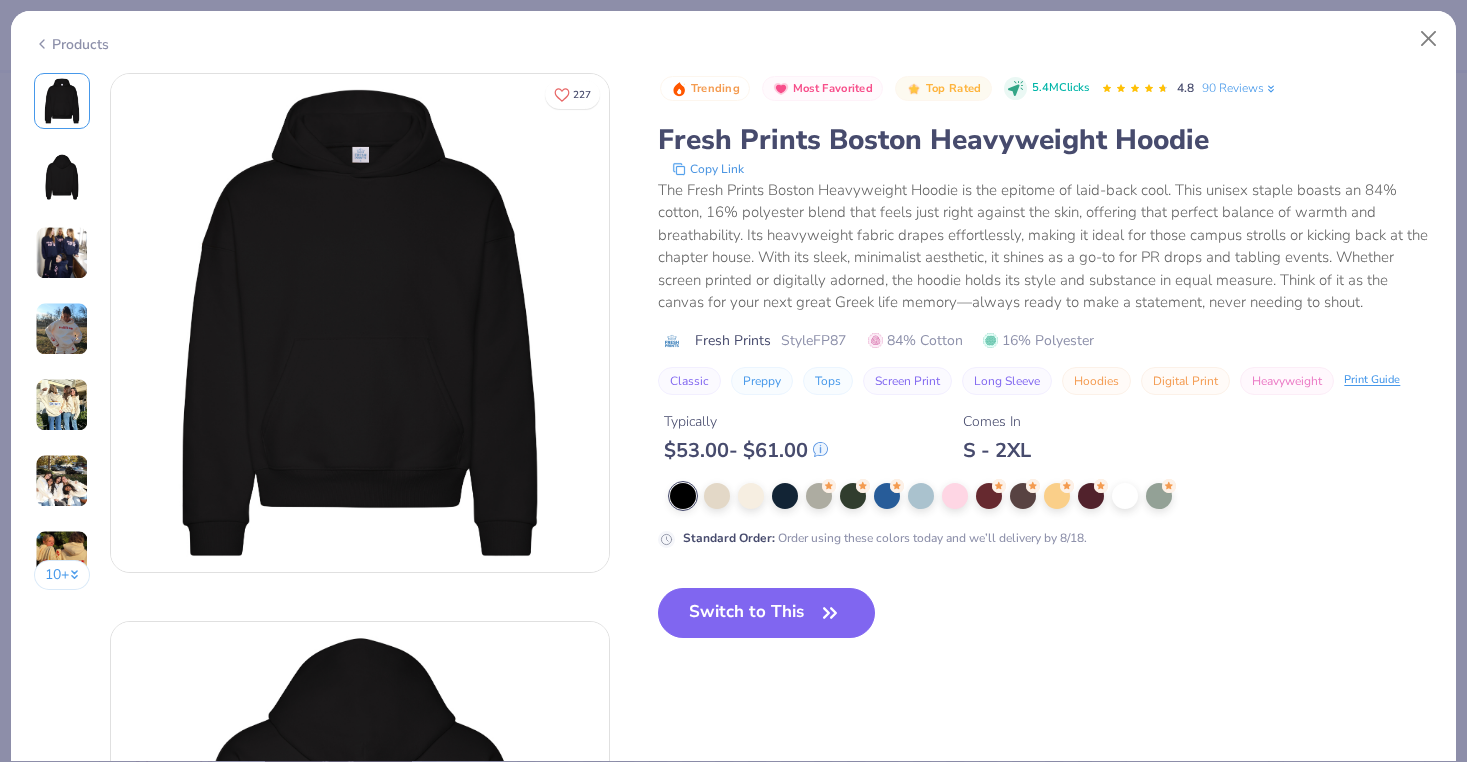 click at bounding box center [921, 496] 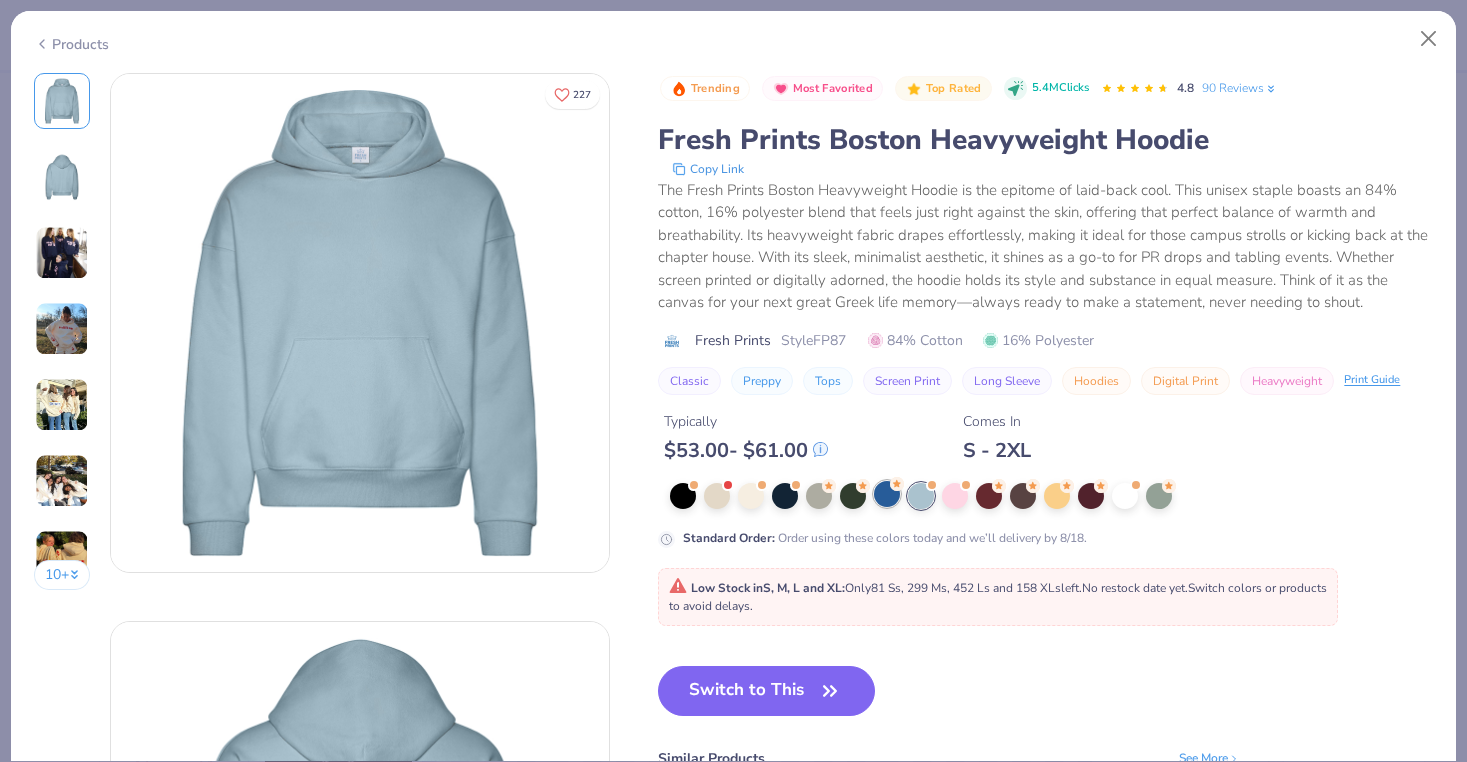 click at bounding box center (887, 494) 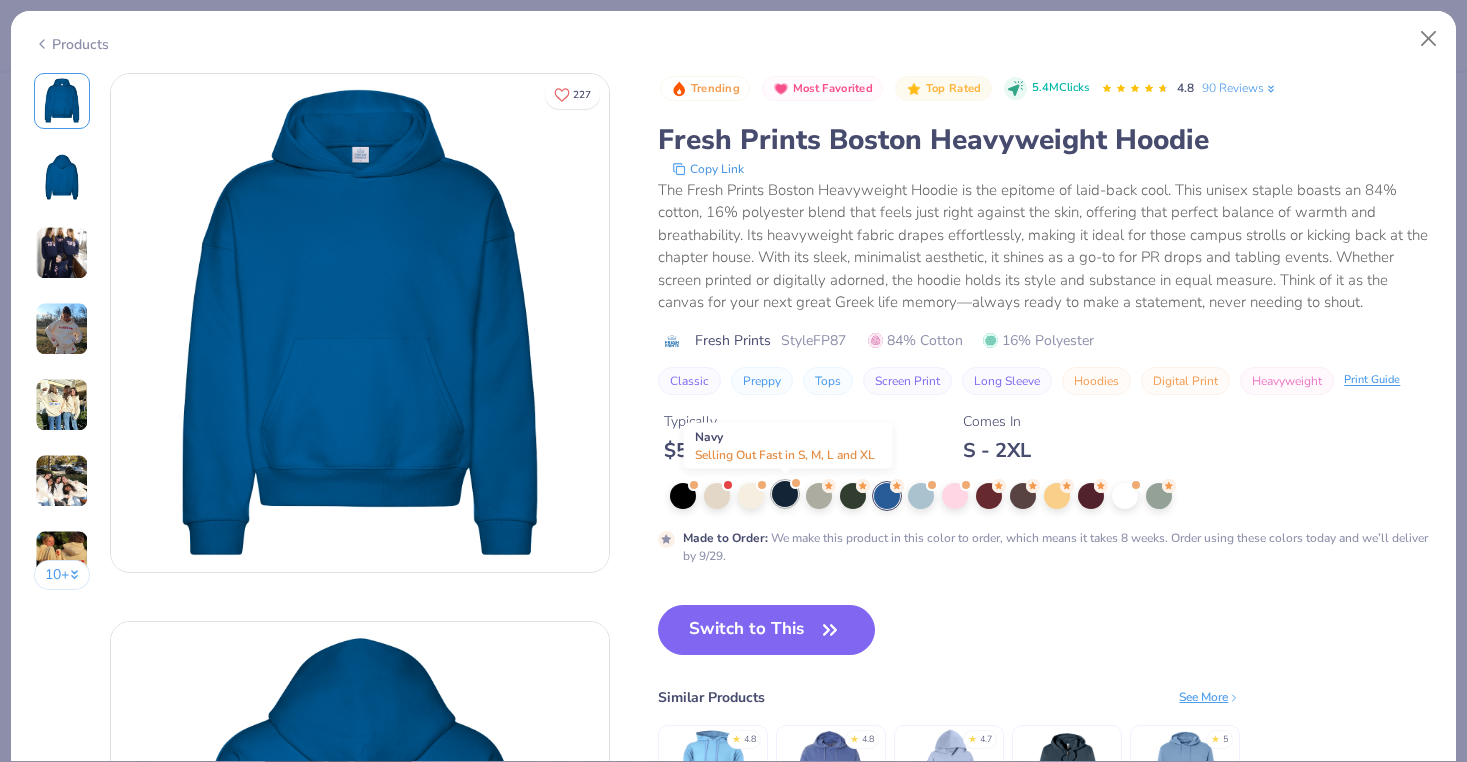 click at bounding box center [785, 494] 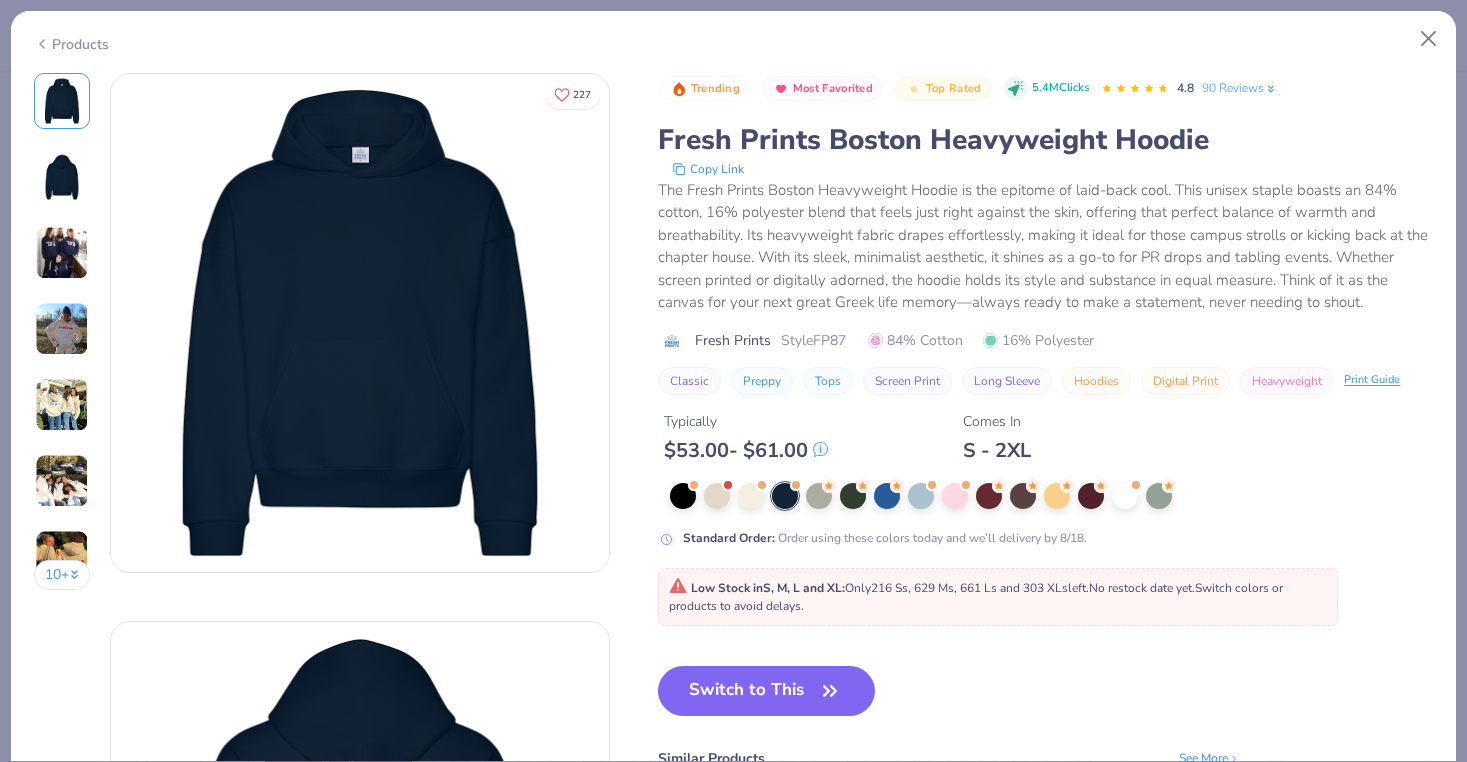 click at bounding box center (62, 253) 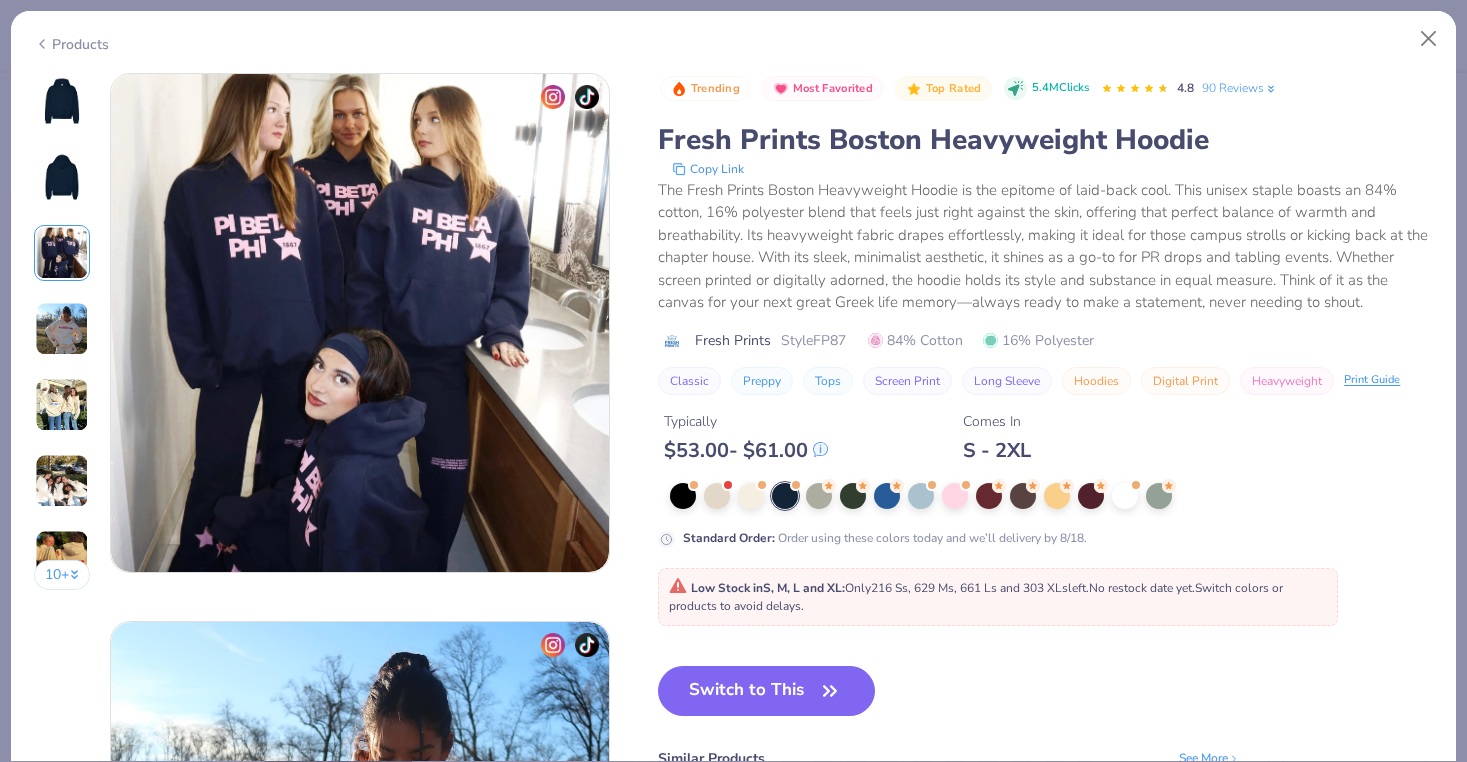 click at bounding box center [62, 329] 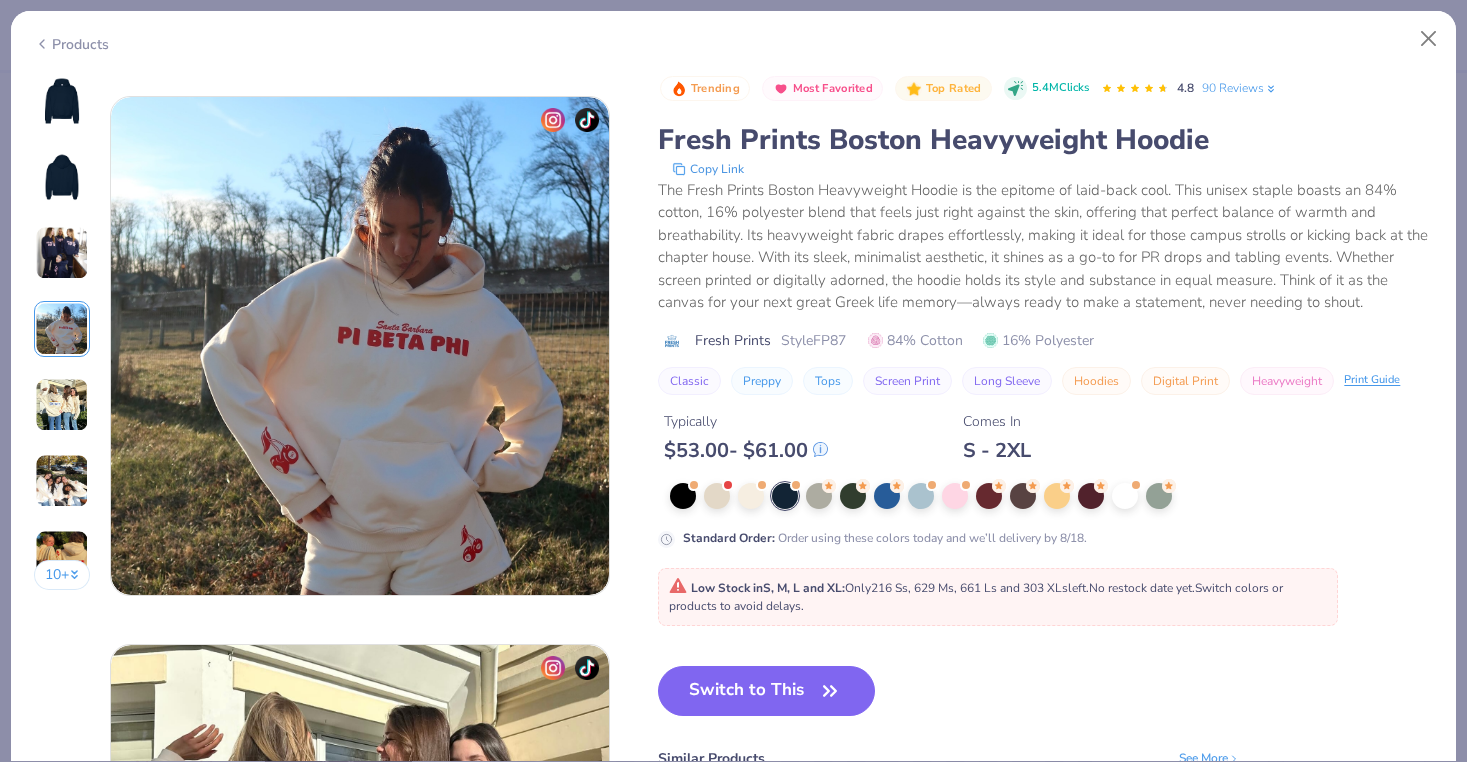 scroll, scrollTop: 1644, scrollLeft: 0, axis: vertical 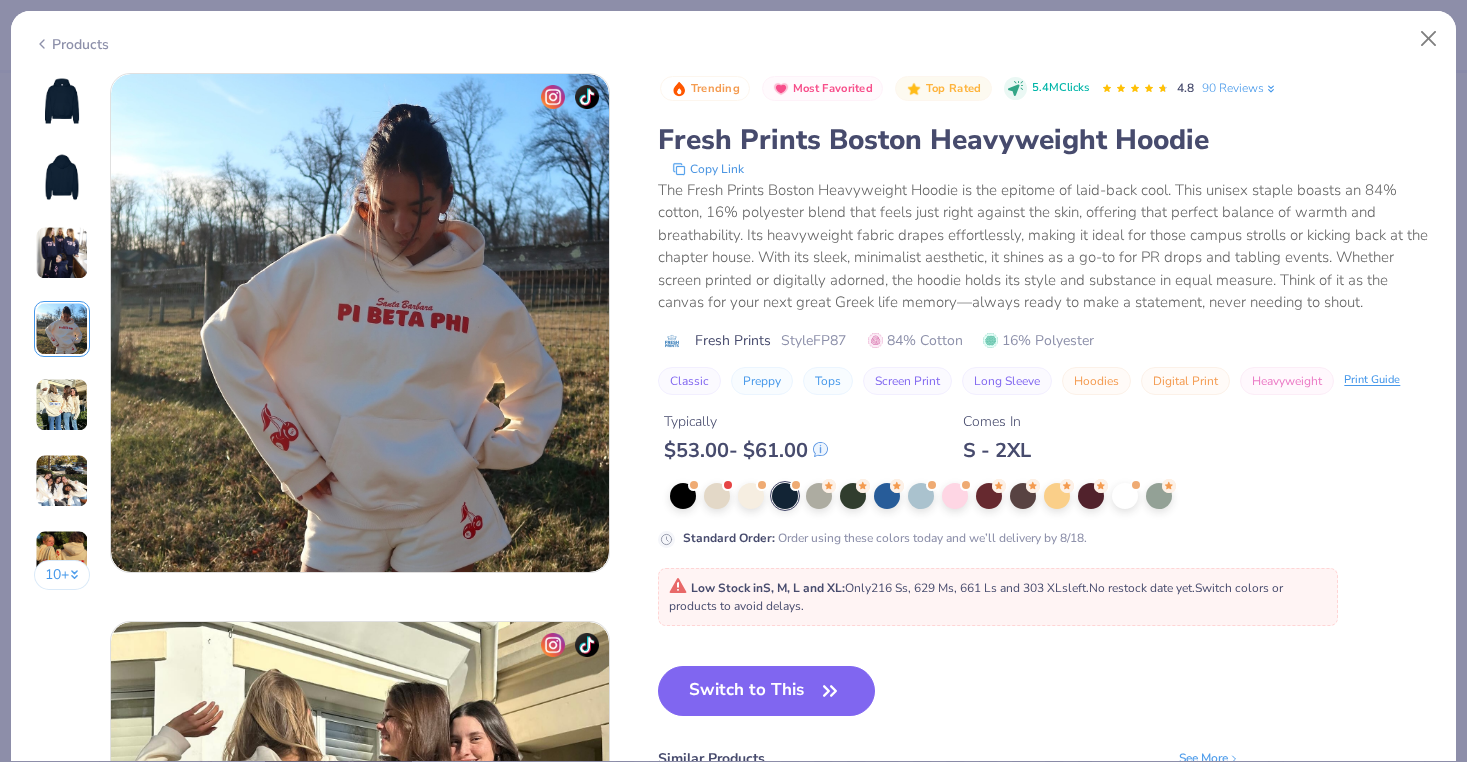 click at bounding box center (62, 329) 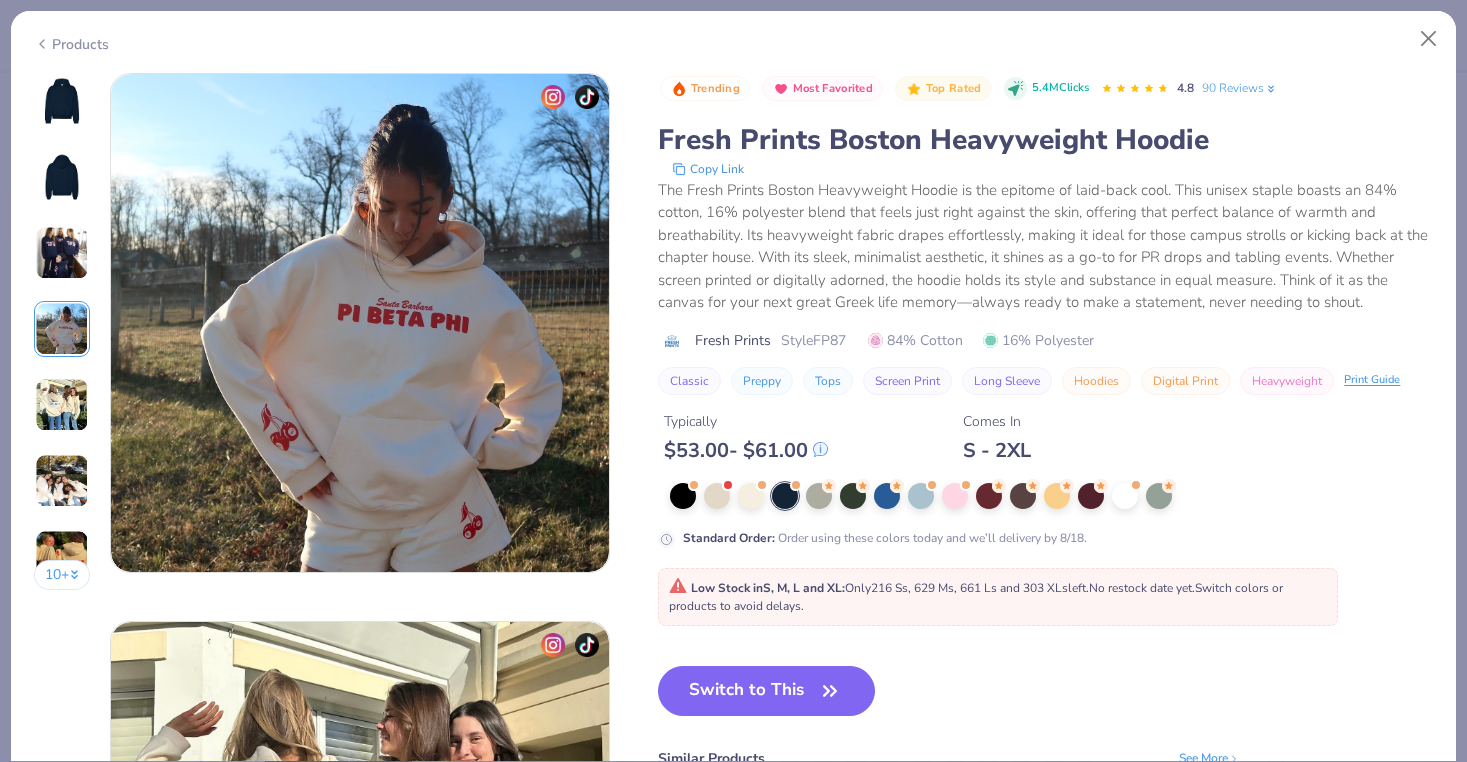 click at bounding box center (62, 405) 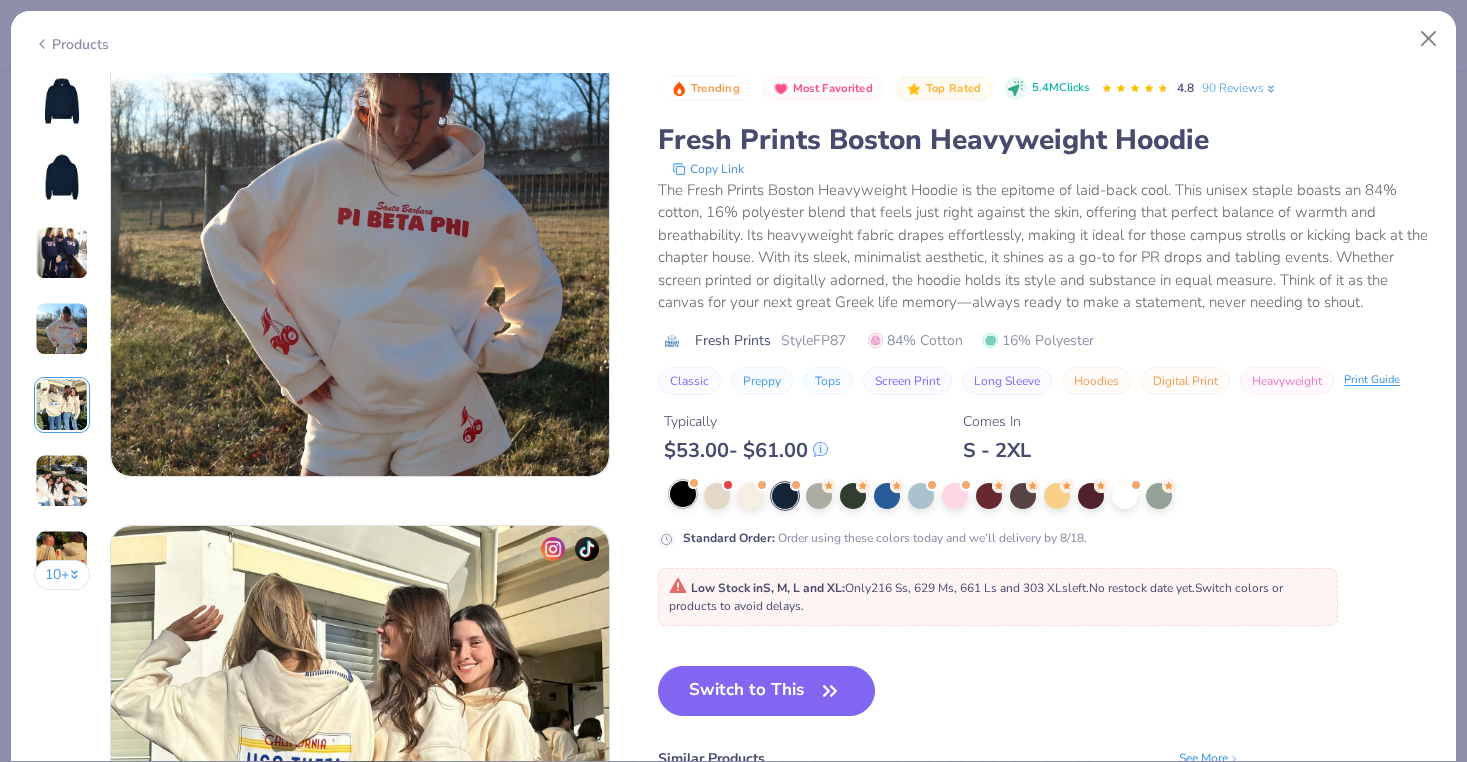 scroll, scrollTop: 1665, scrollLeft: 0, axis: vertical 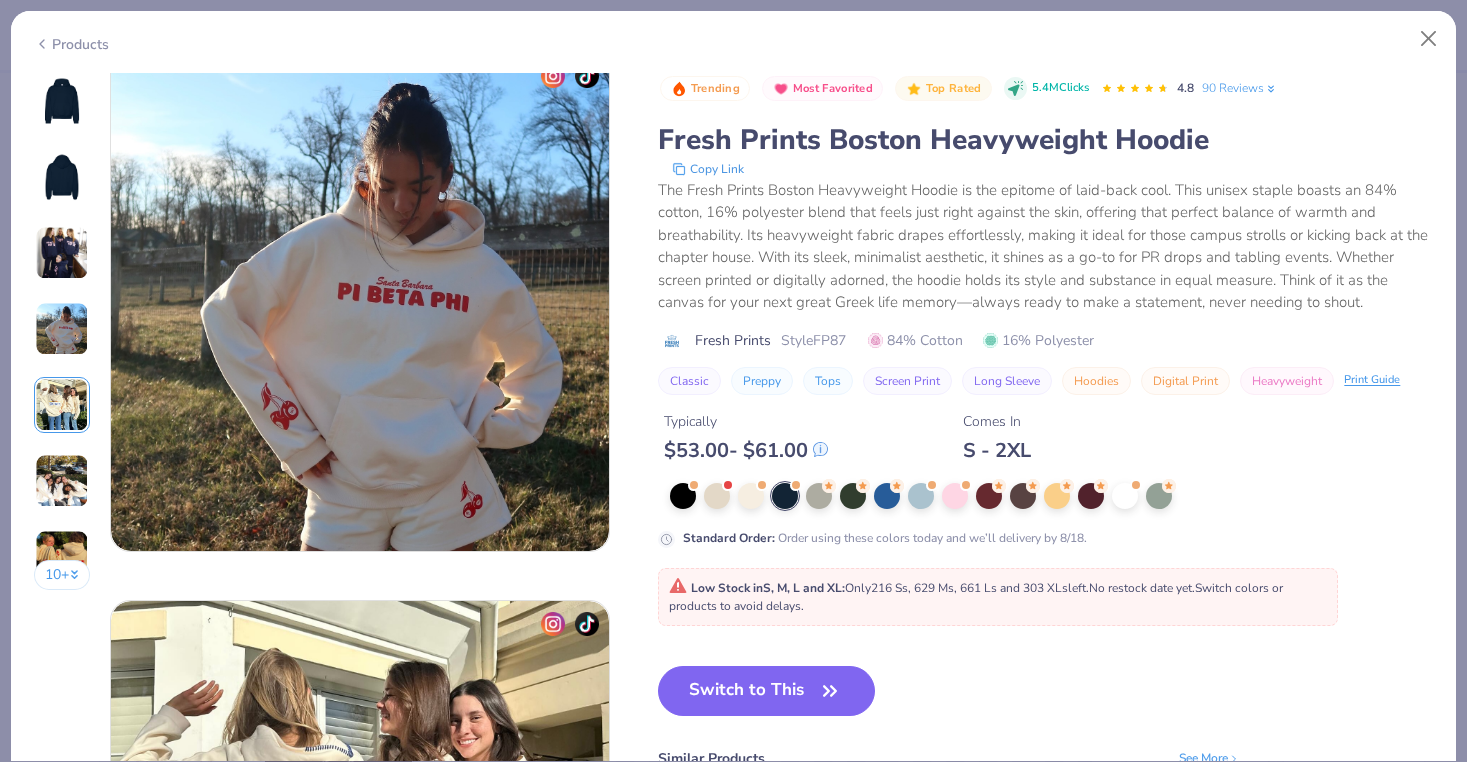 click on "The Fresh Prints Boston Heavyweight Hoodie is the epitome of laid-back cool. This unisex staple boasts an 84% cotton, 16% polyester blend that feels just right against the skin, offering that perfect balance of warmth and breathability. Its heavyweight fabric drapes effortlessly, making it ideal for those campus strolls or kicking back at the chapter house. With its sleek, minimalist aesthetic, it shines as a go-to for PR drops and tabling events. Whether screen printed or digitally adorned, the hoodie holds its style and substance in equal measure. Think of it as the canvas for your next great Greek life memory—always ready to make a statement, never needing to shout." at bounding box center [1045, 246] 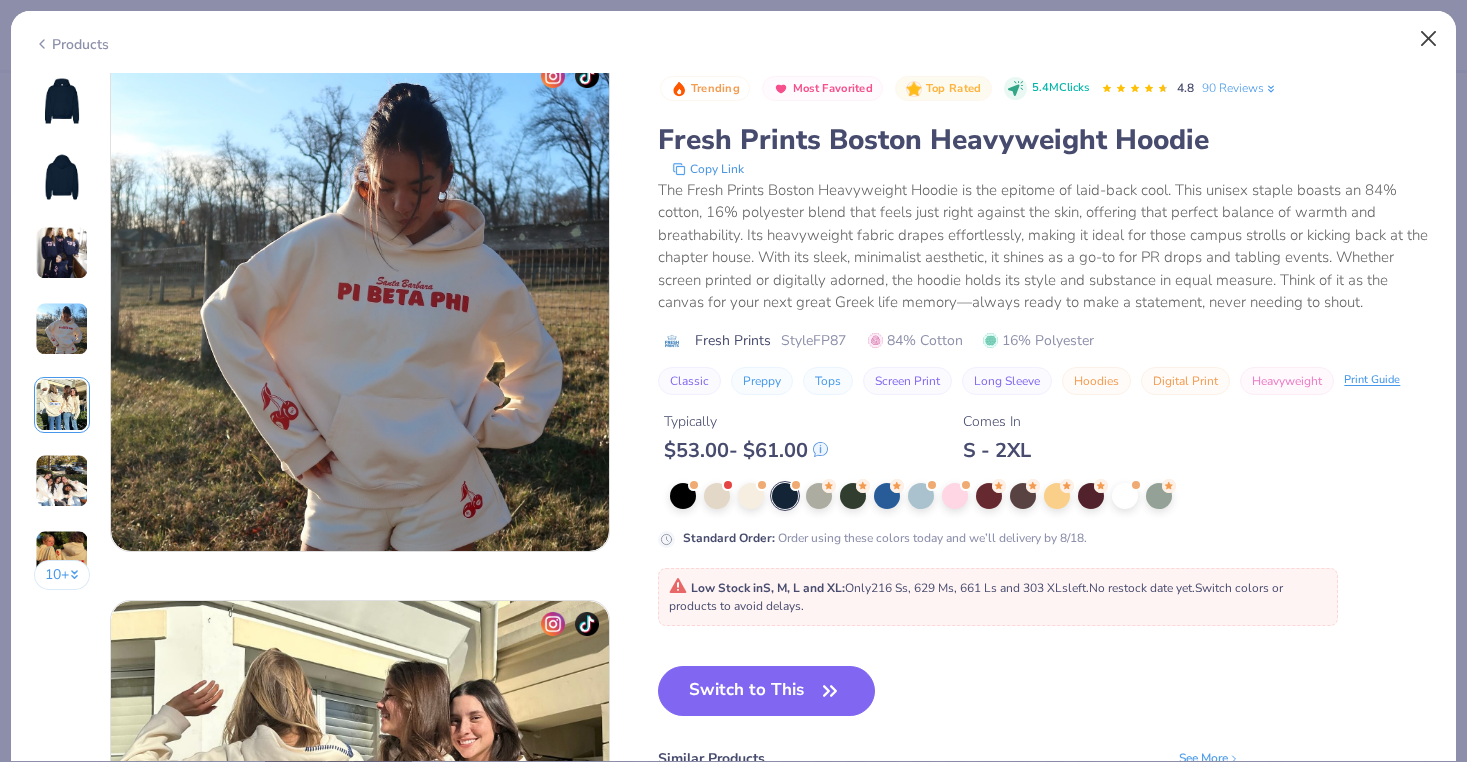 click at bounding box center (1429, 39) 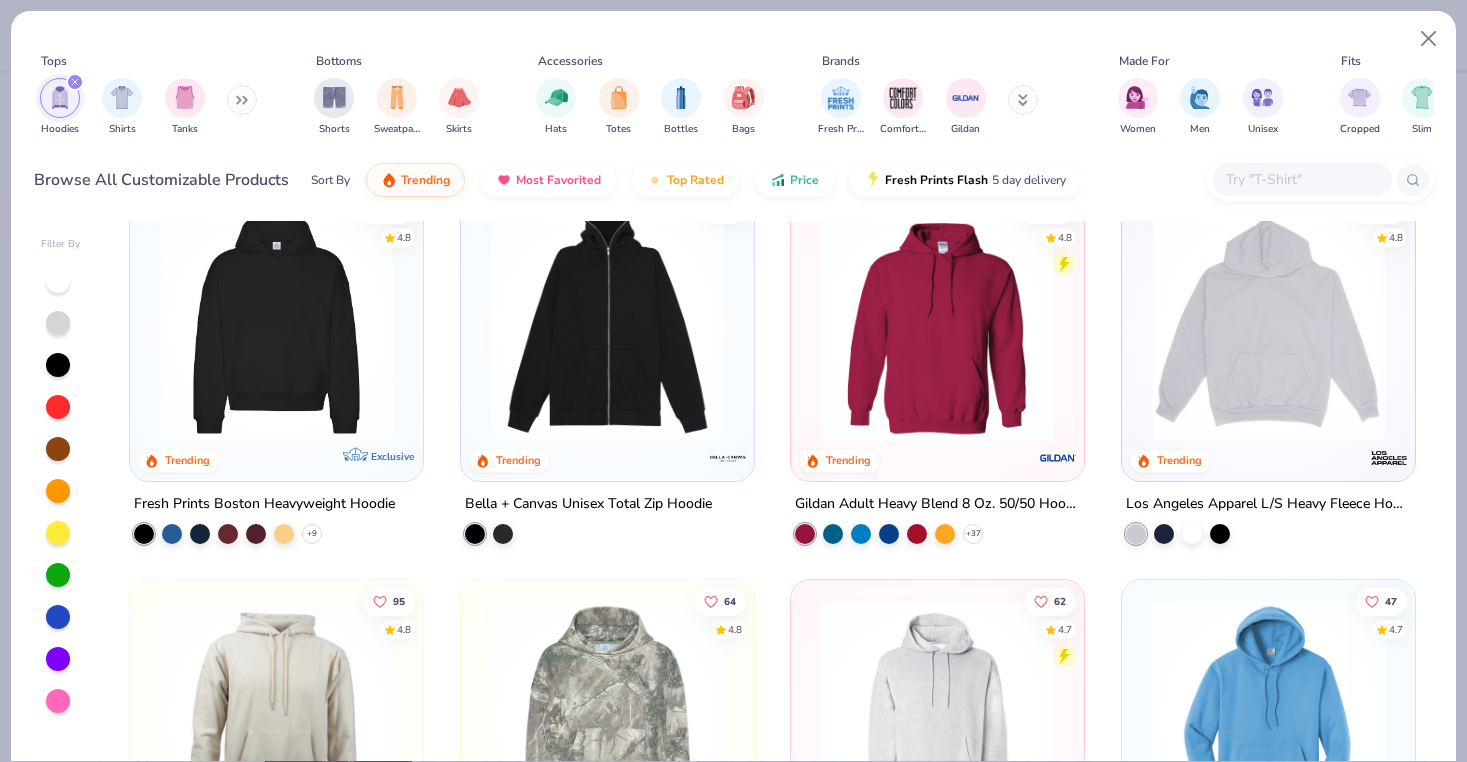 click at bounding box center (276, 324) 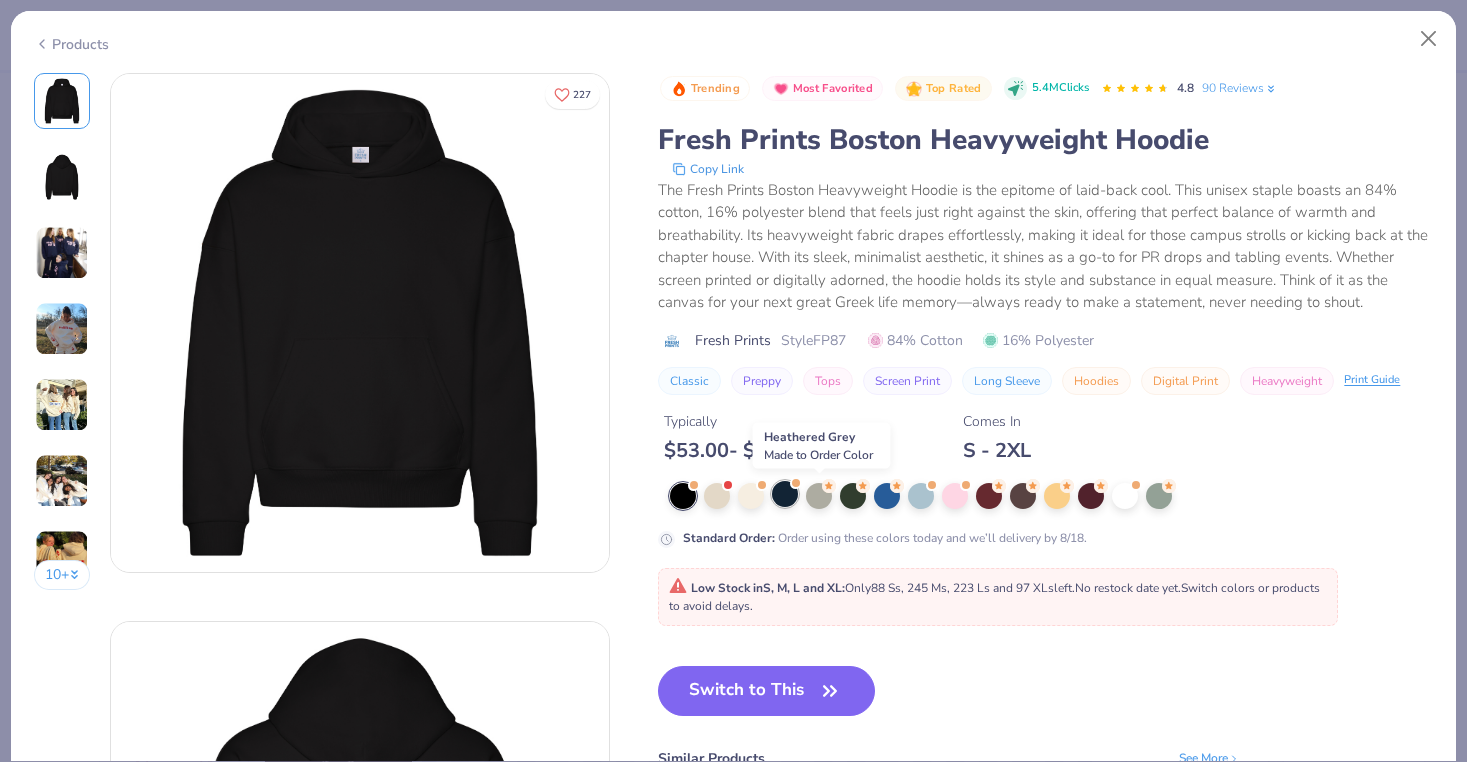 click at bounding box center [785, 494] 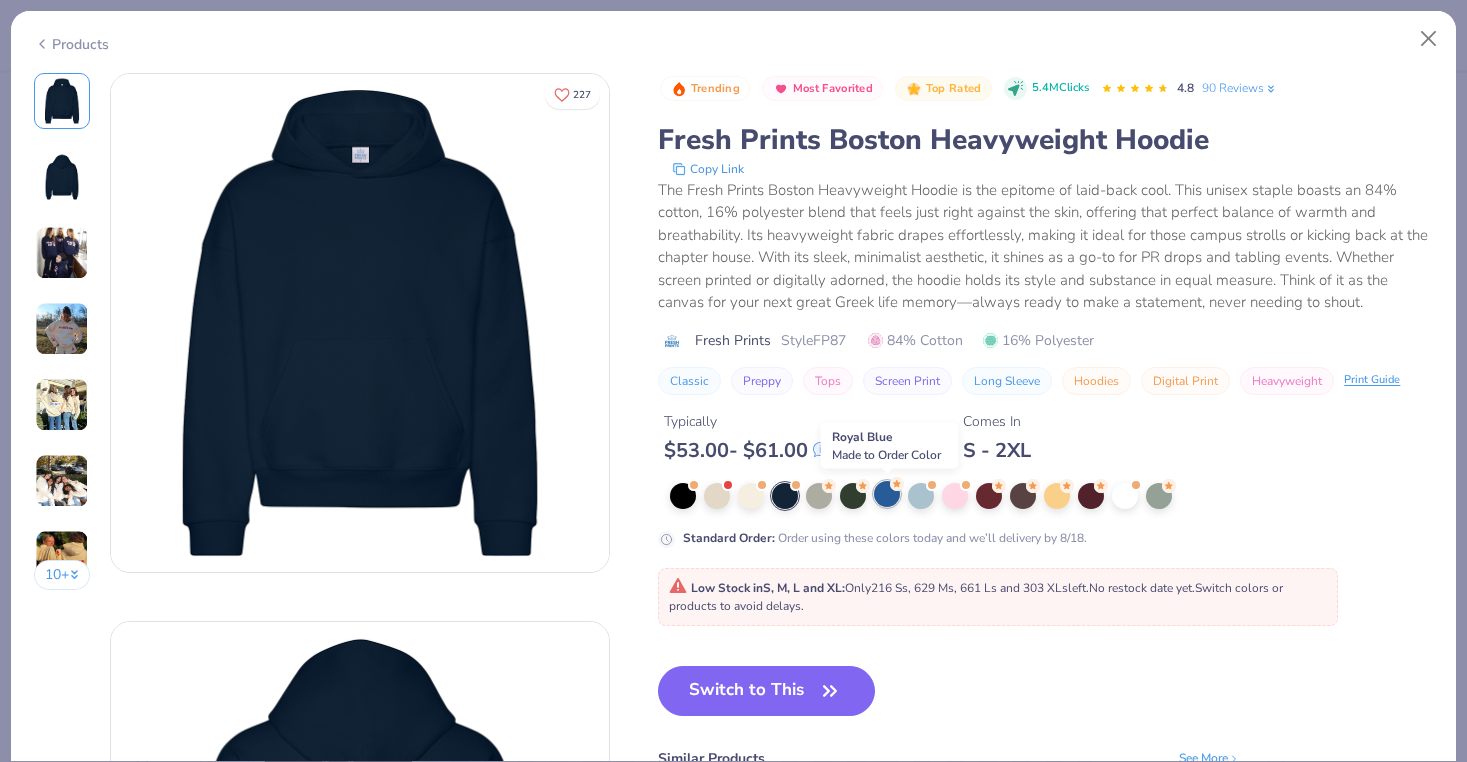 click at bounding box center (887, 494) 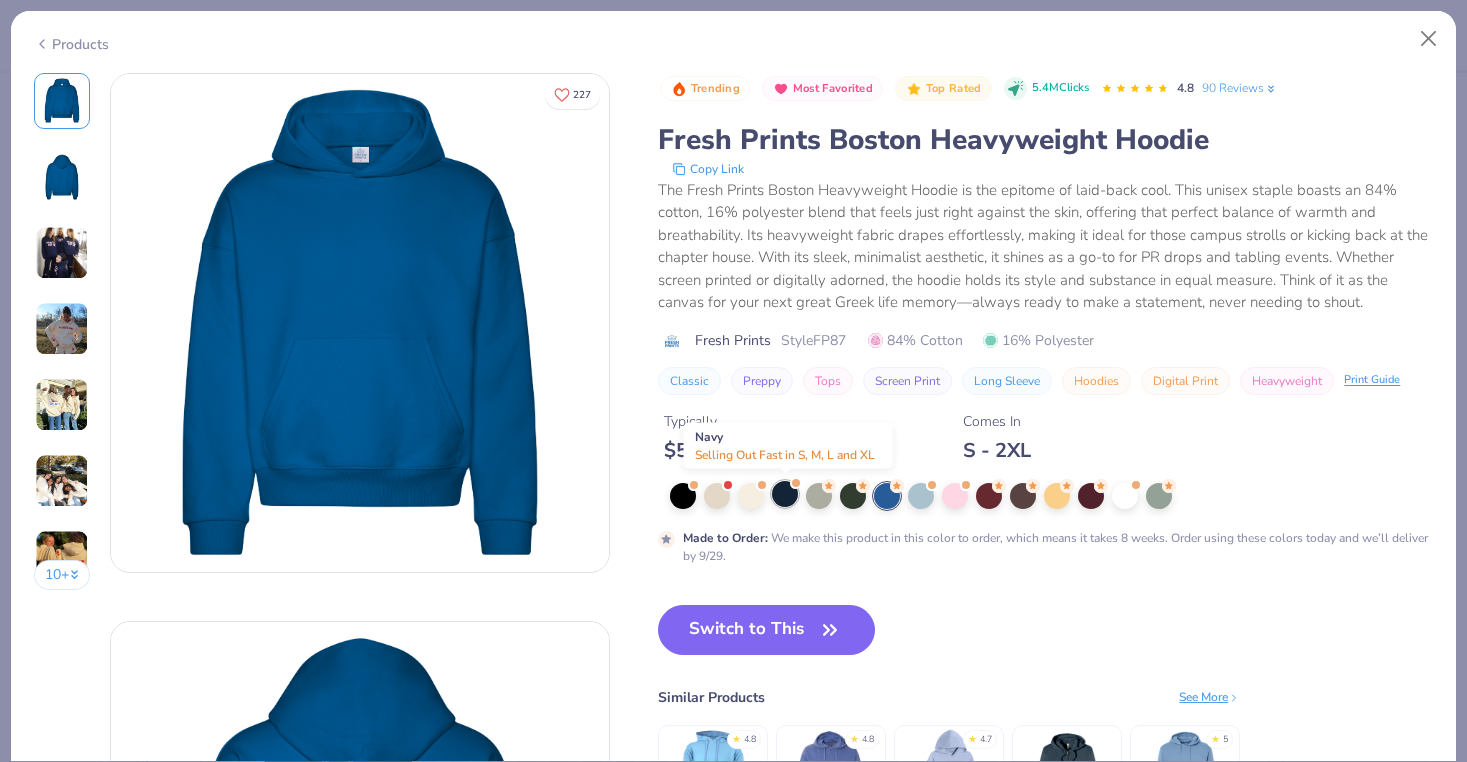 click at bounding box center [785, 494] 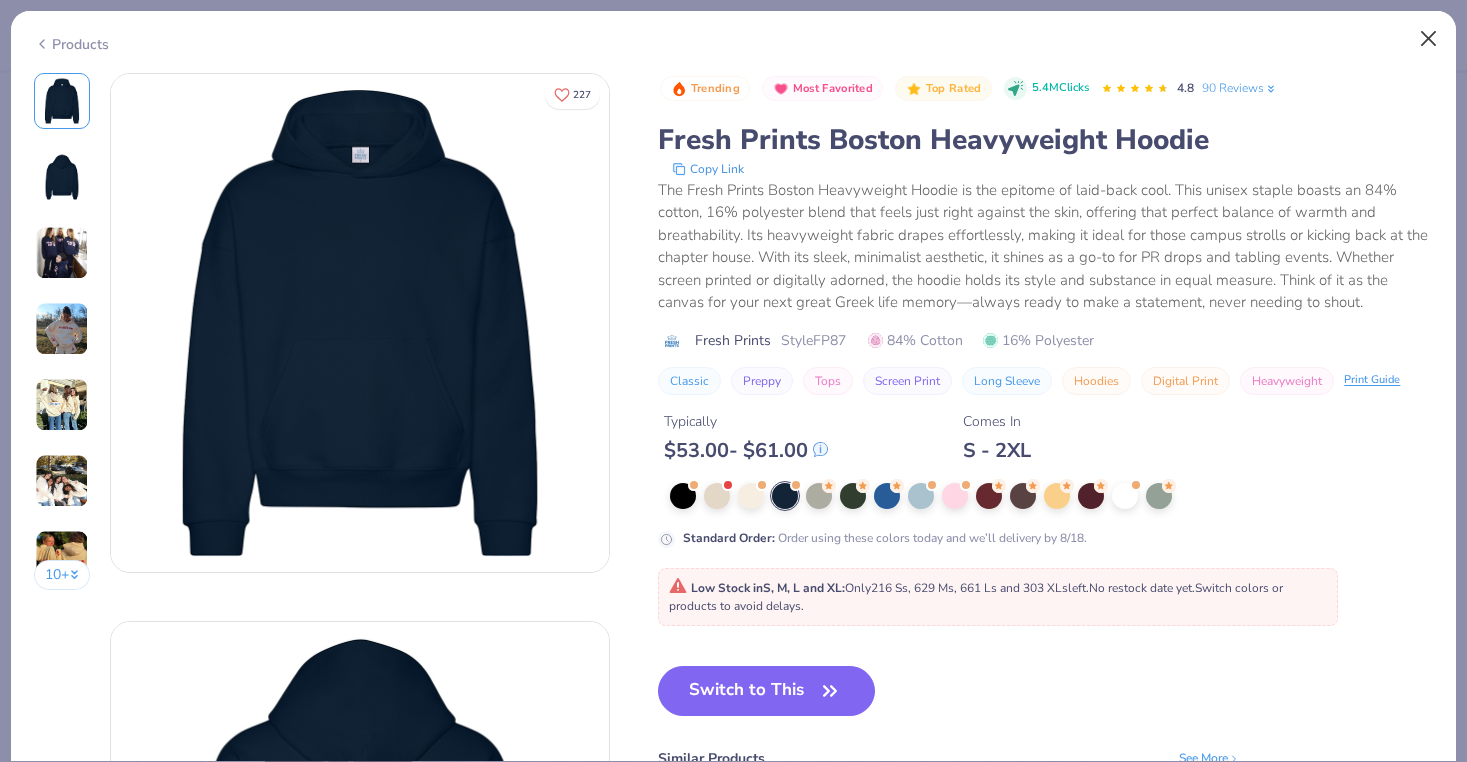 click at bounding box center [1429, 39] 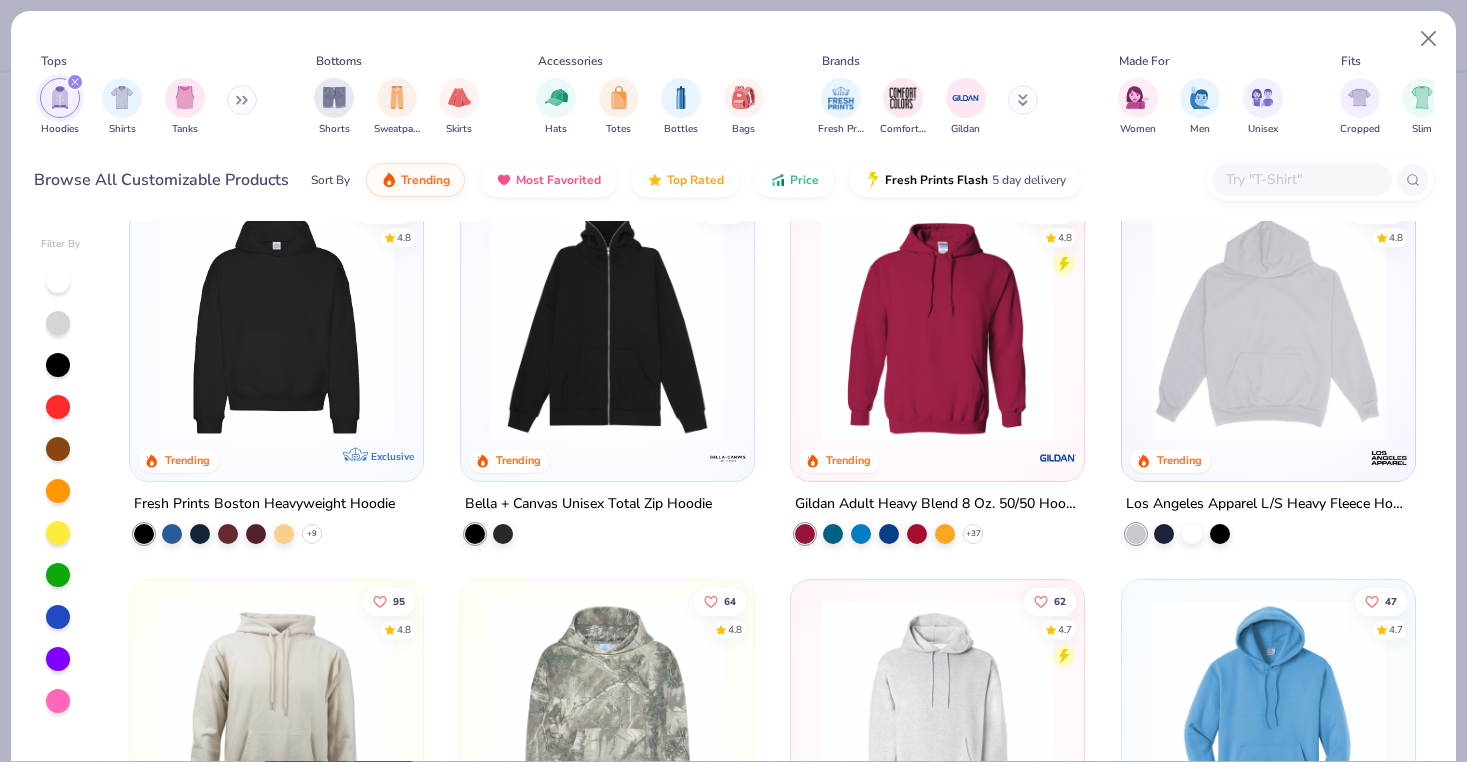click at bounding box center [937, 324] 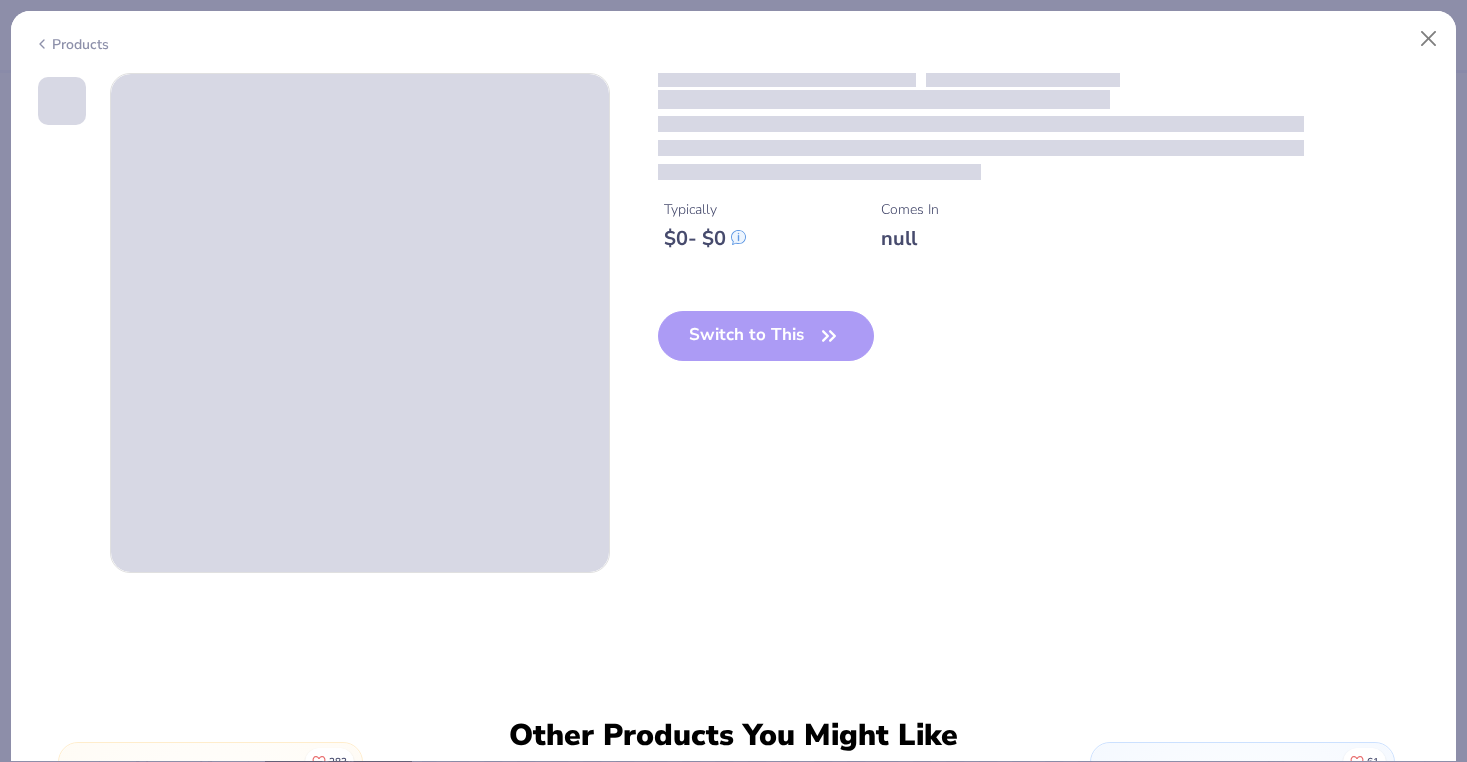 click on "Typically   $ 0  - $ 0   Comes In null   Switch to This" at bounding box center [1046, 233] 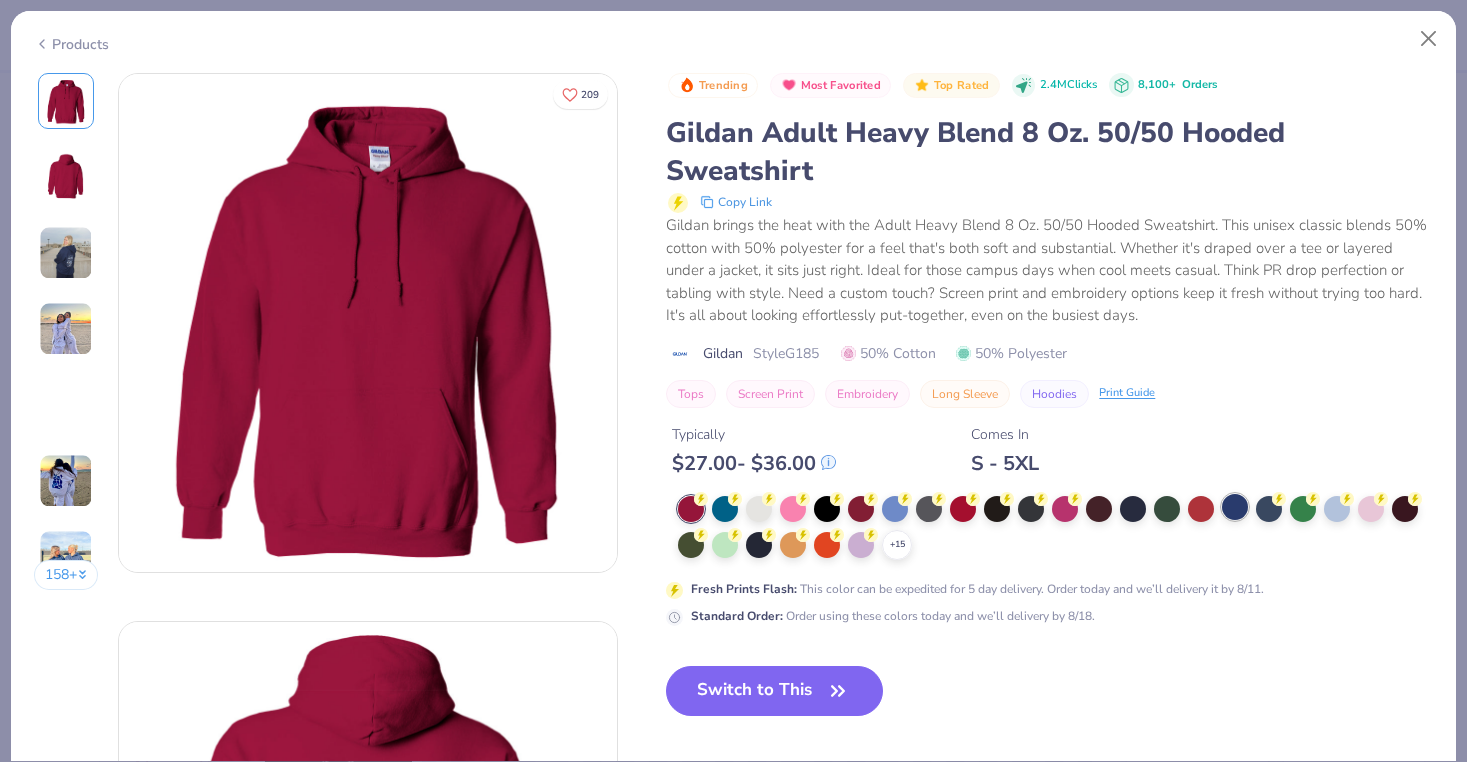 click on "+ 15" at bounding box center [1055, 528] 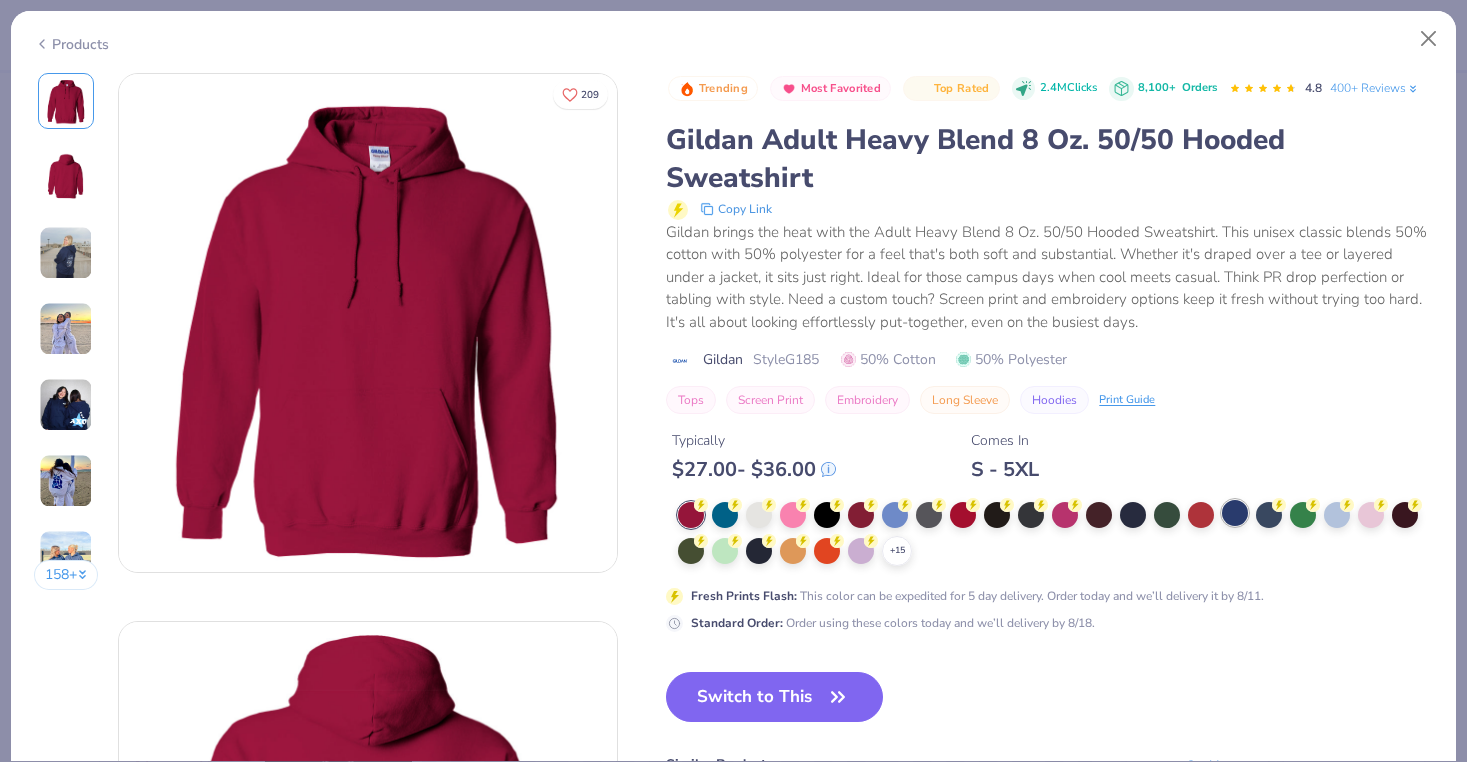 click at bounding box center (1235, 513) 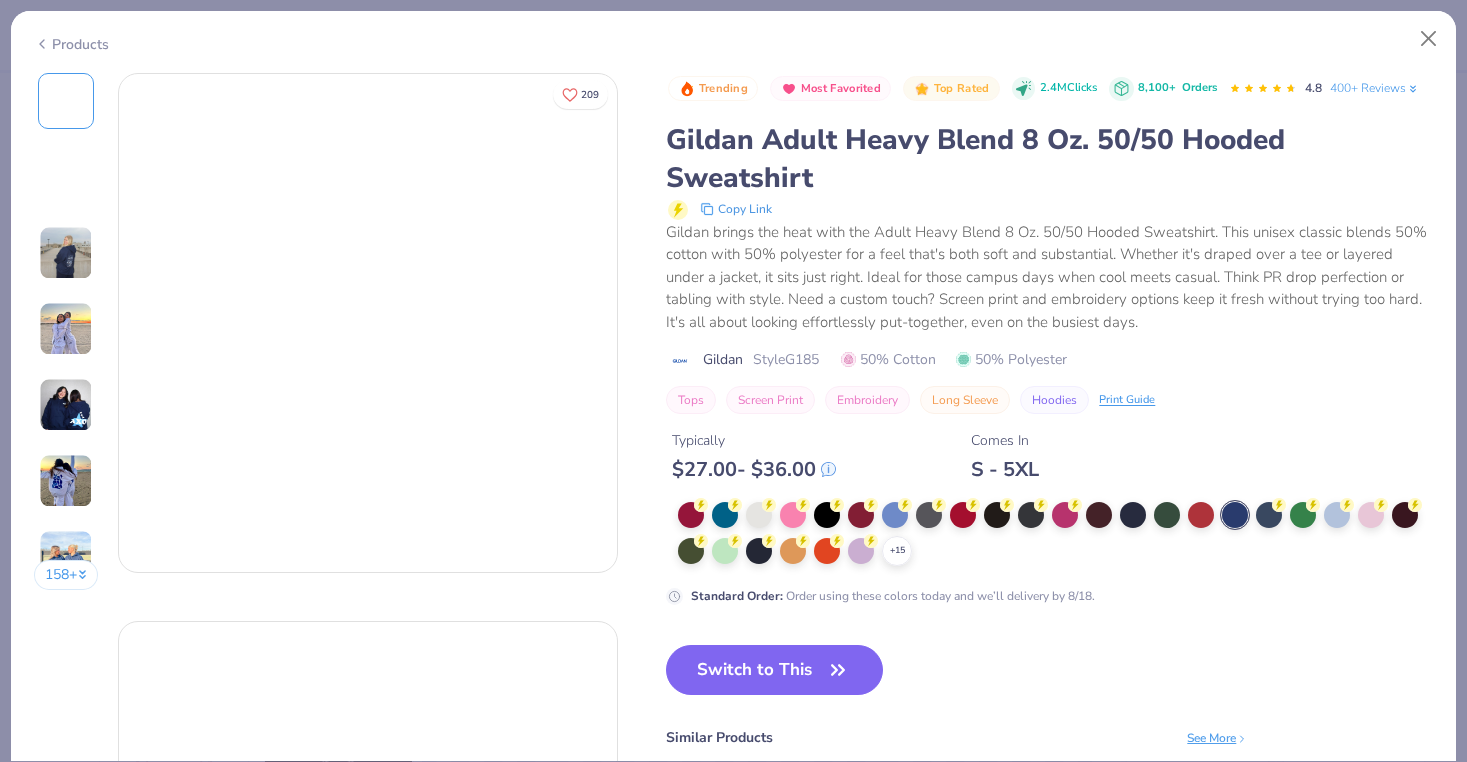 drag, startPoint x: 1240, startPoint y: 515, endPoint x: 1241, endPoint y: 500, distance: 15.033297 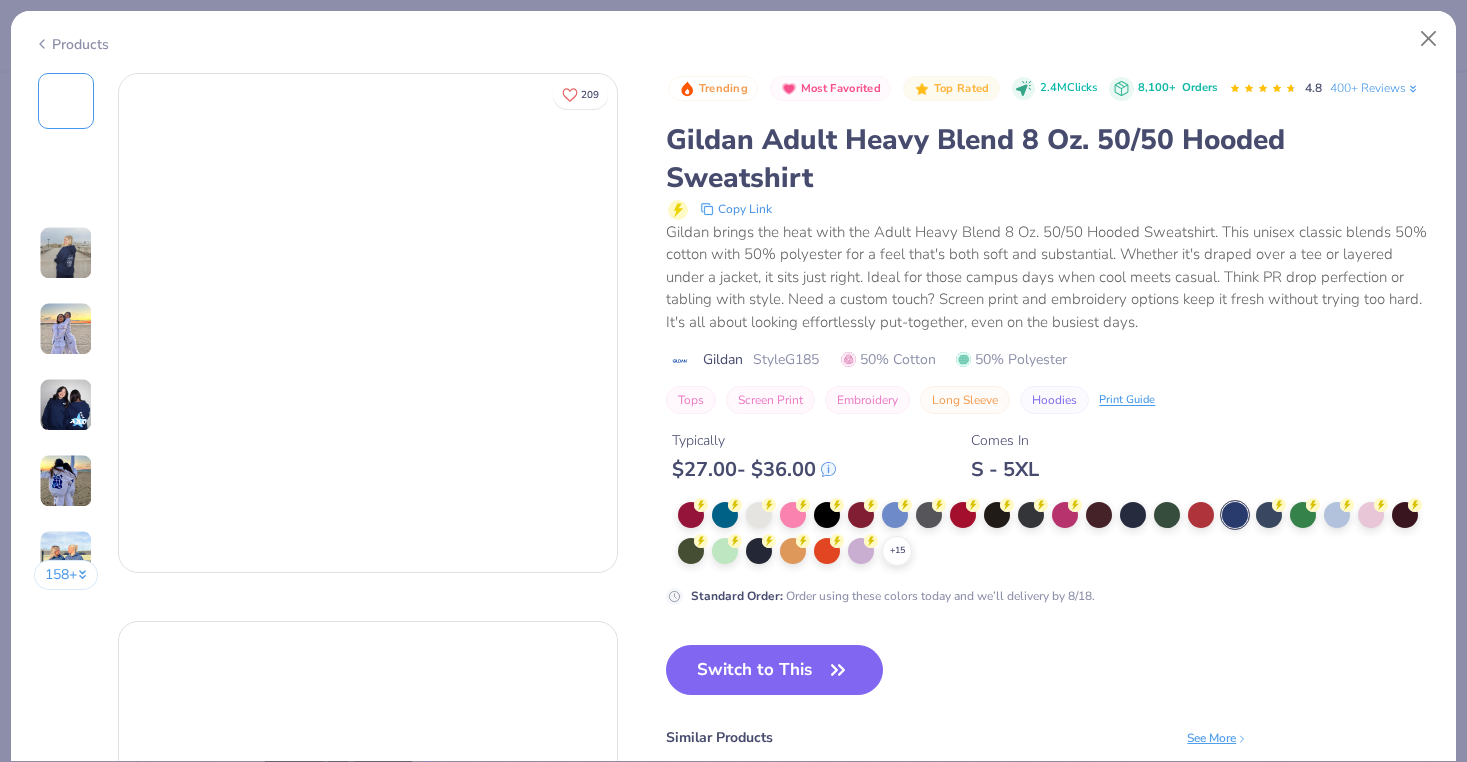 click at bounding box center (1235, 515) 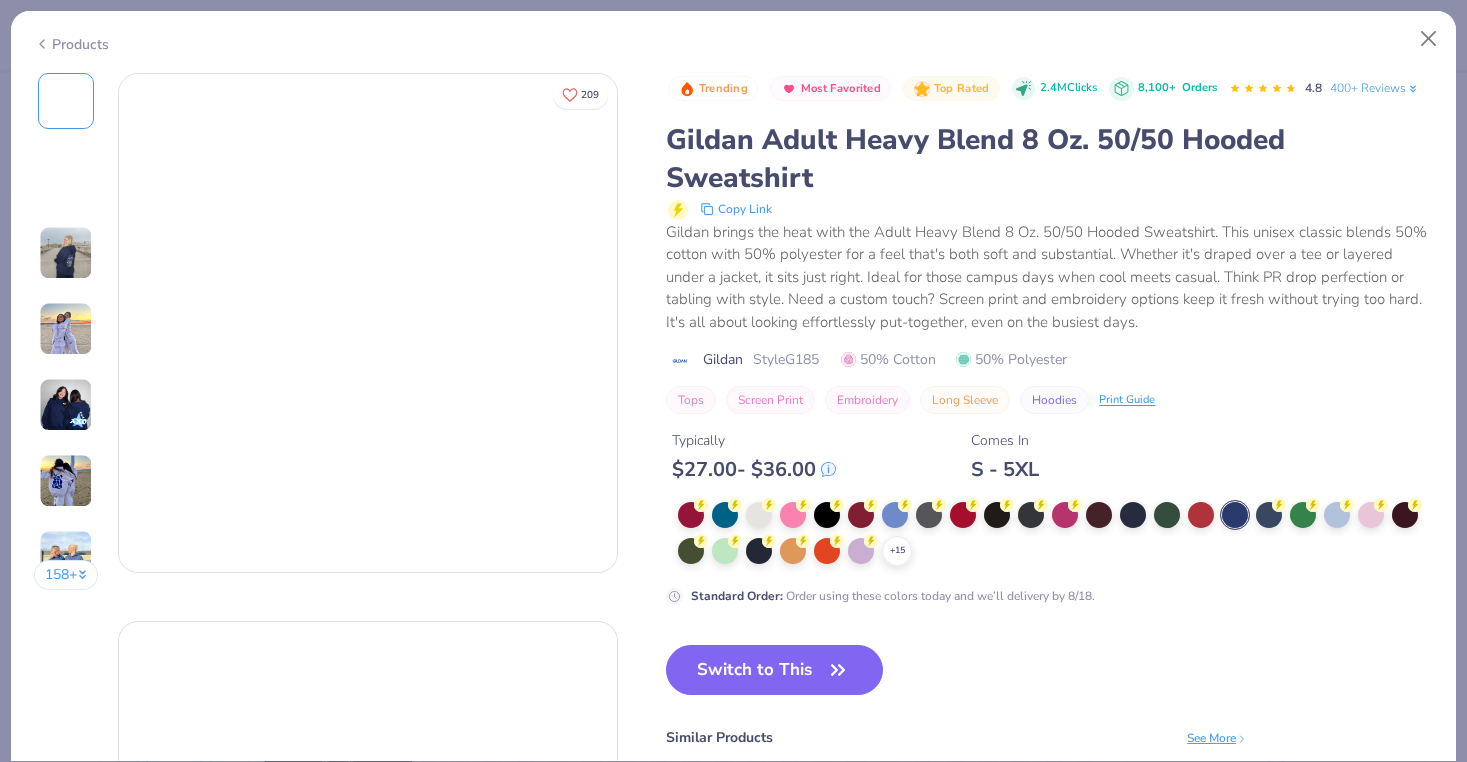 scroll, scrollTop: 0, scrollLeft: 0, axis: both 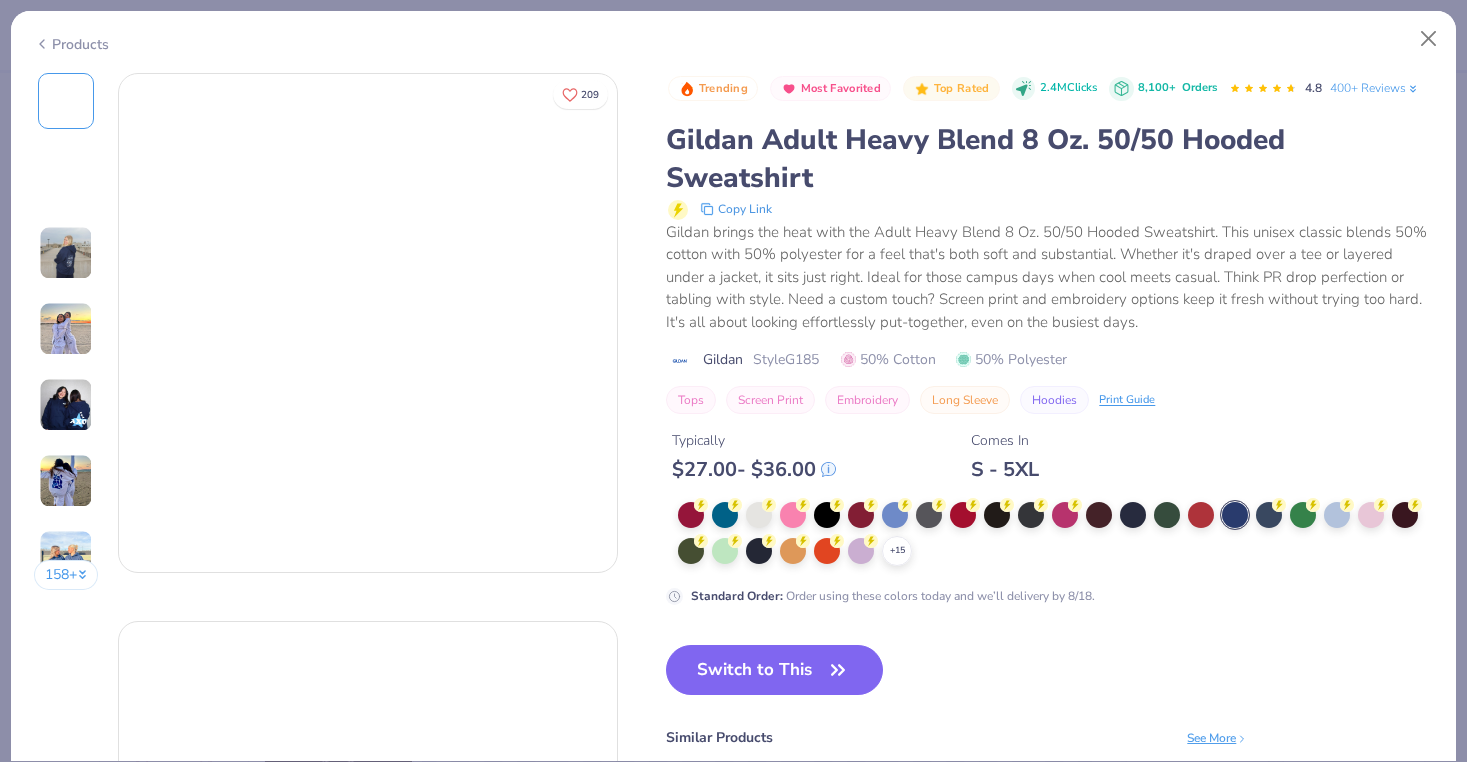 click at bounding box center [1235, 515] 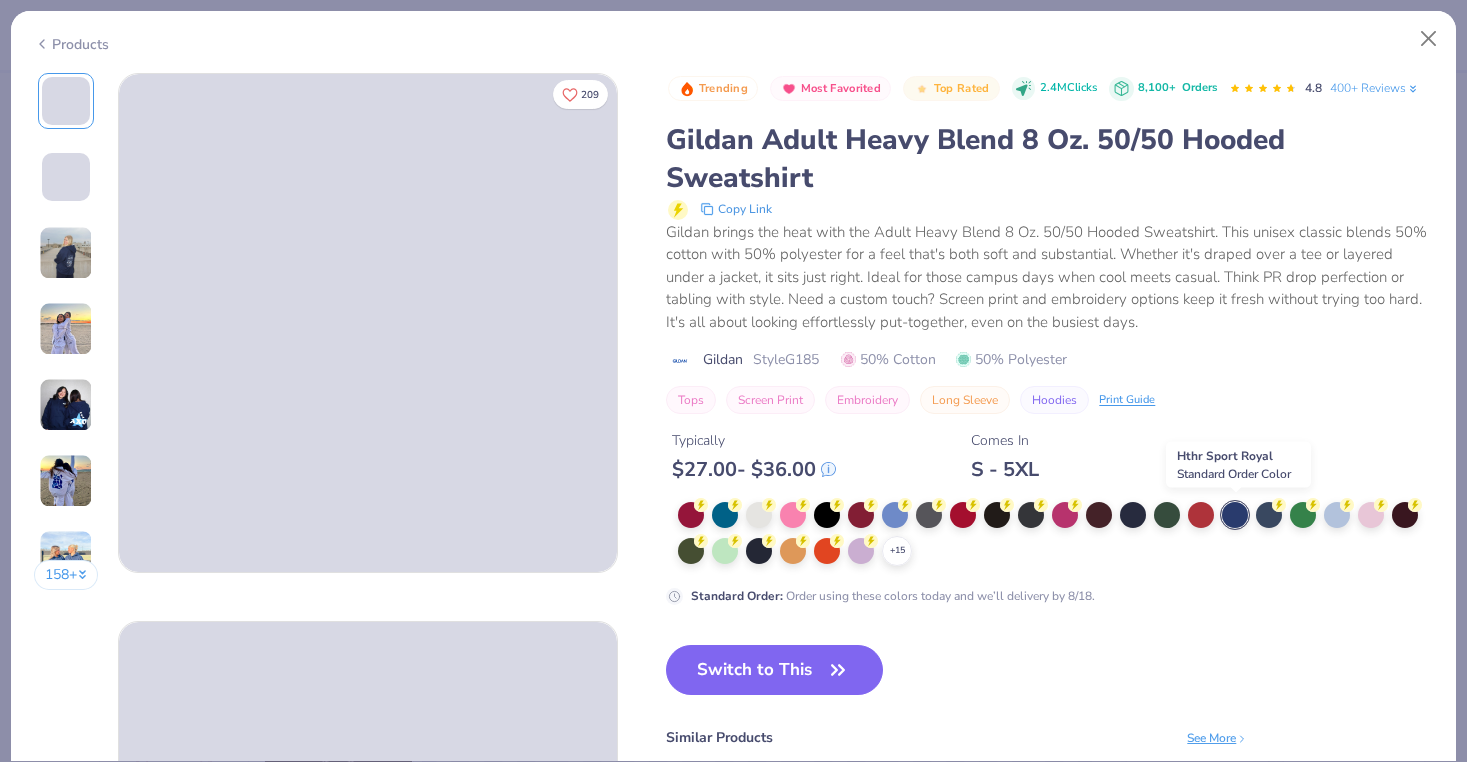 click at bounding box center (1235, 515) 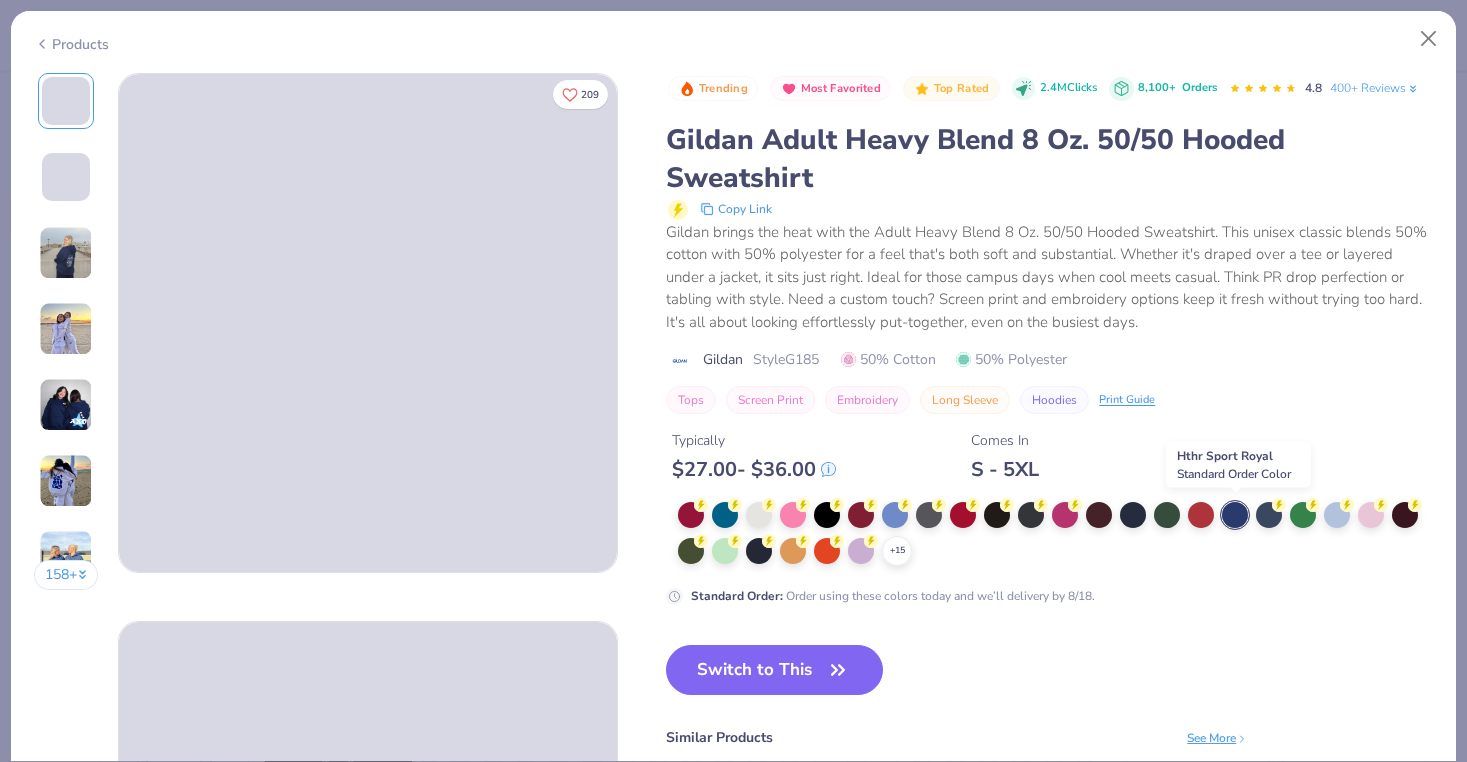 click at bounding box center [1235, 515] 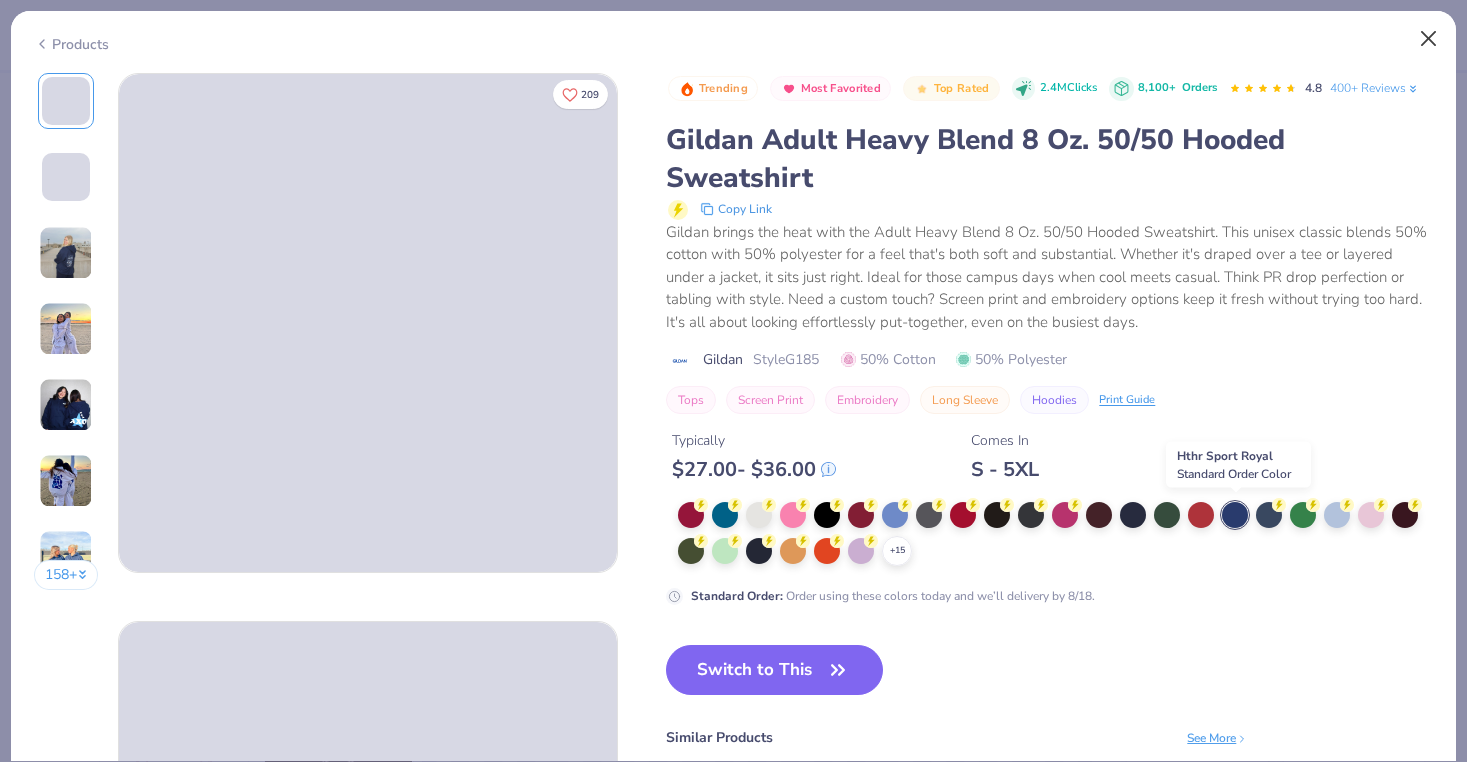 click at bounding box center [1429, 39] 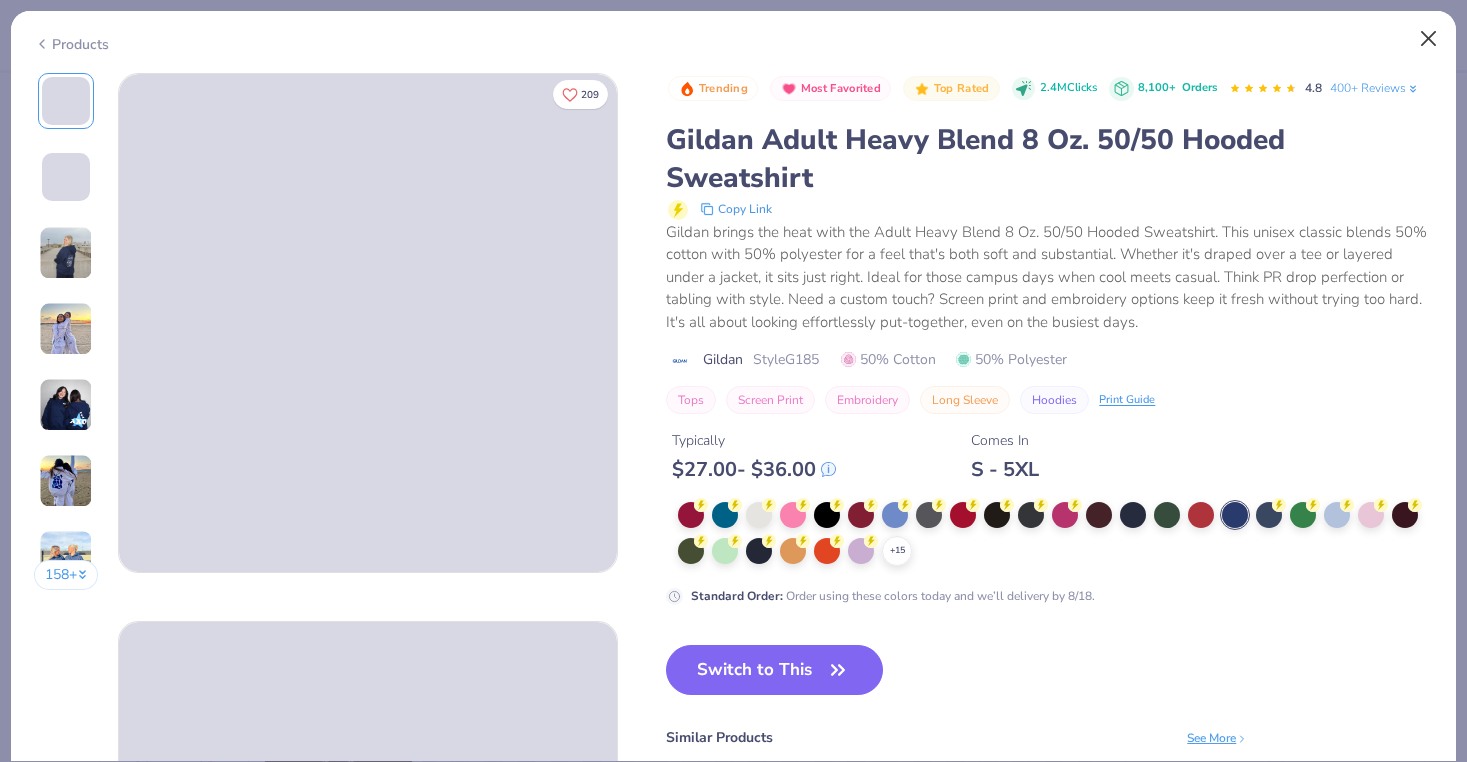 click at bounding box center [1429, 39] 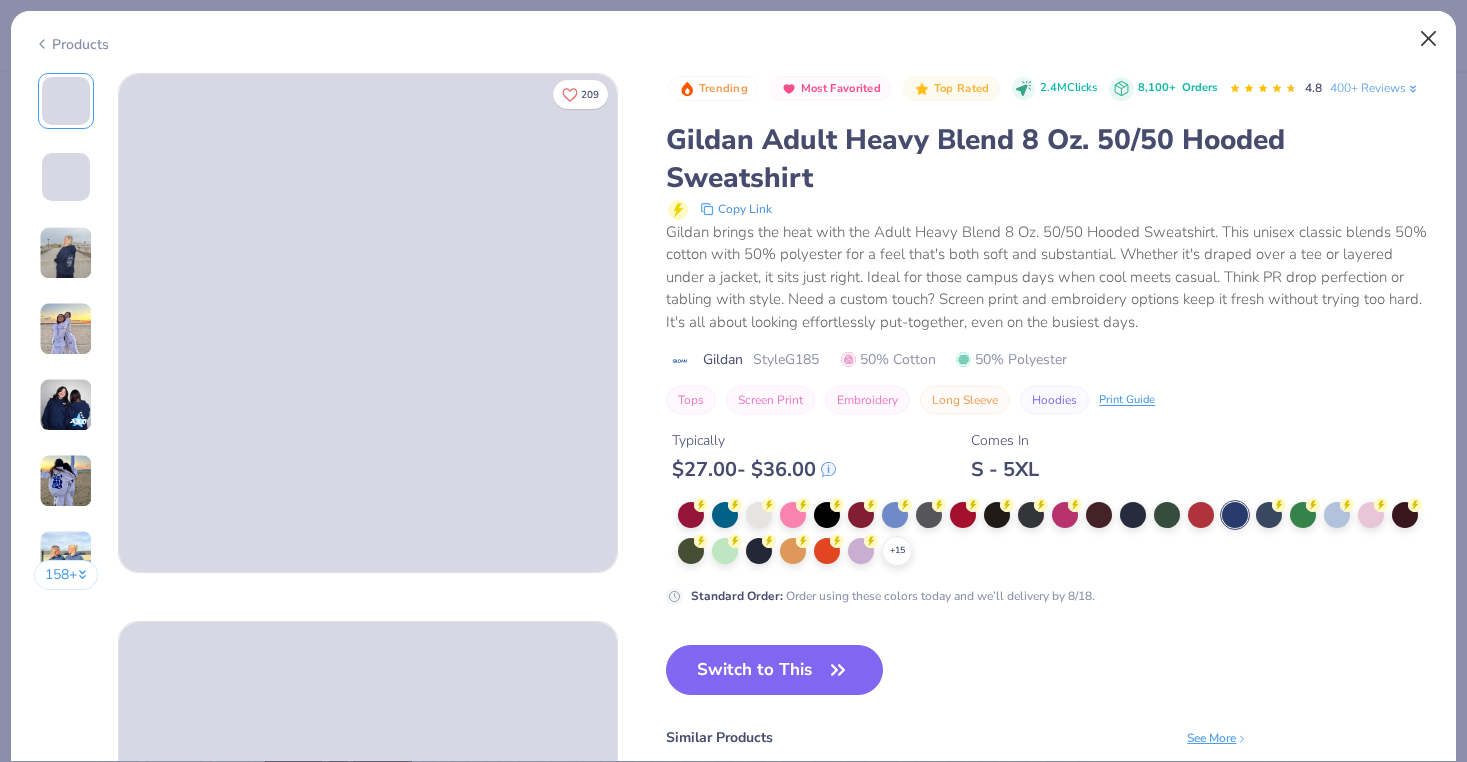 click at bounding box center (1429, 39) 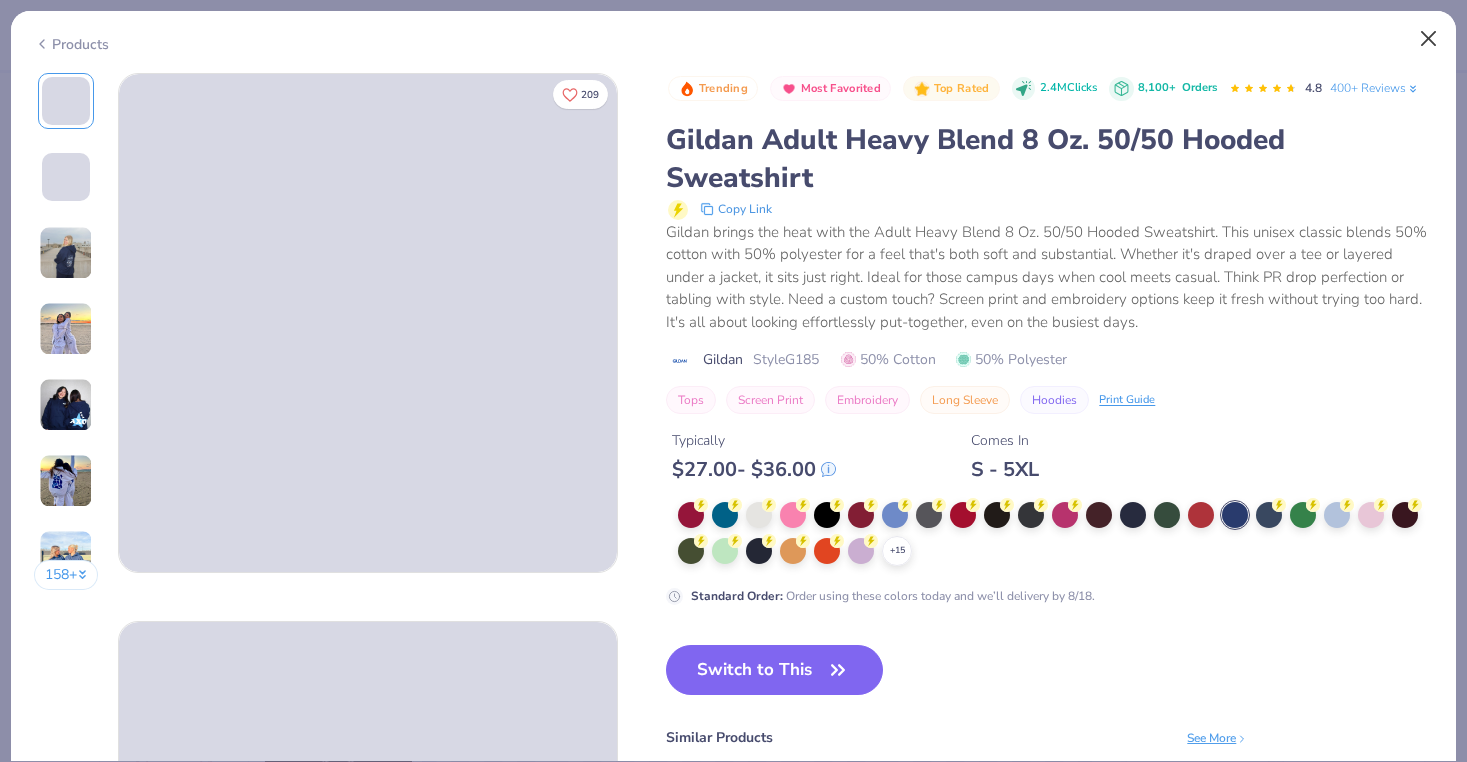 click at bounding box center (1429, 39) 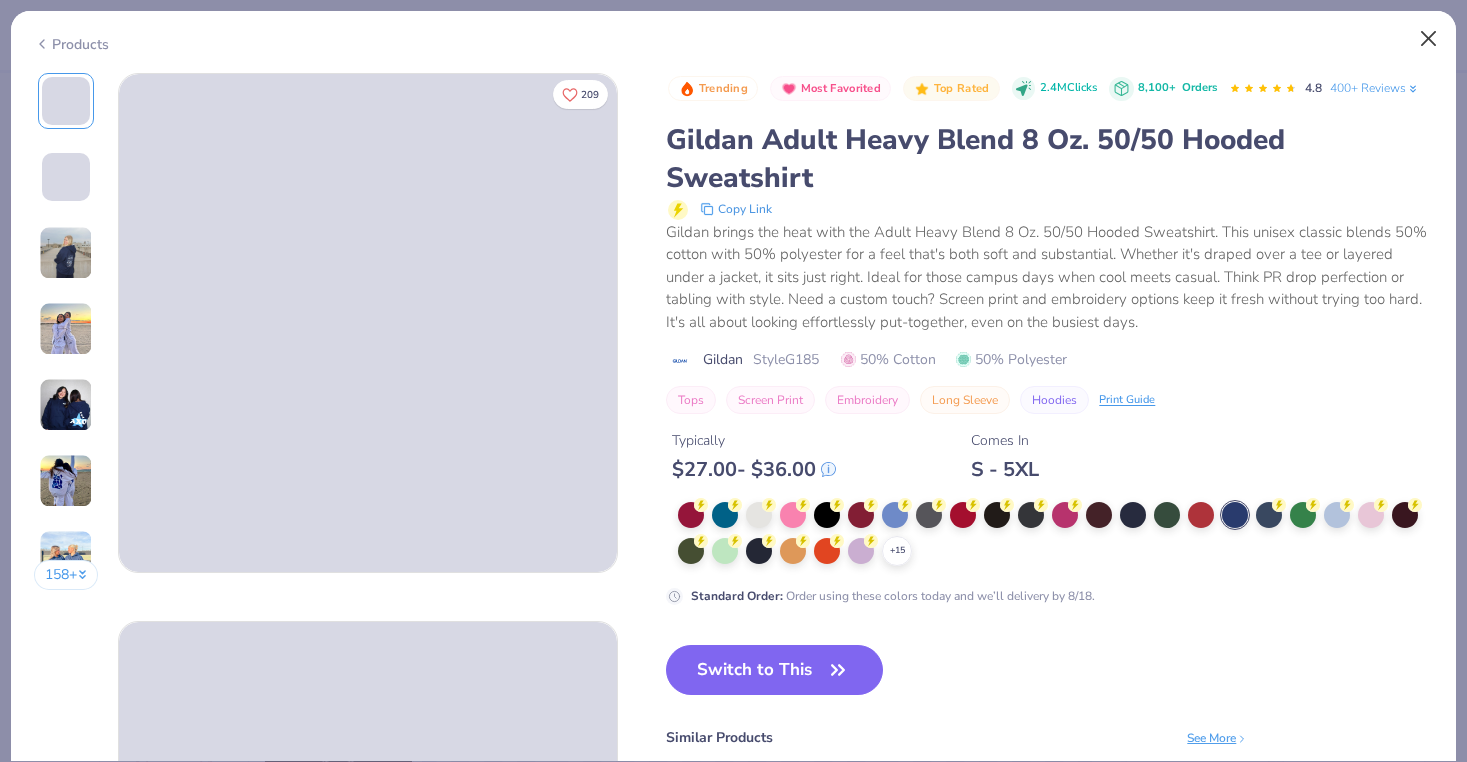 click at bounding box center [1429, 39] 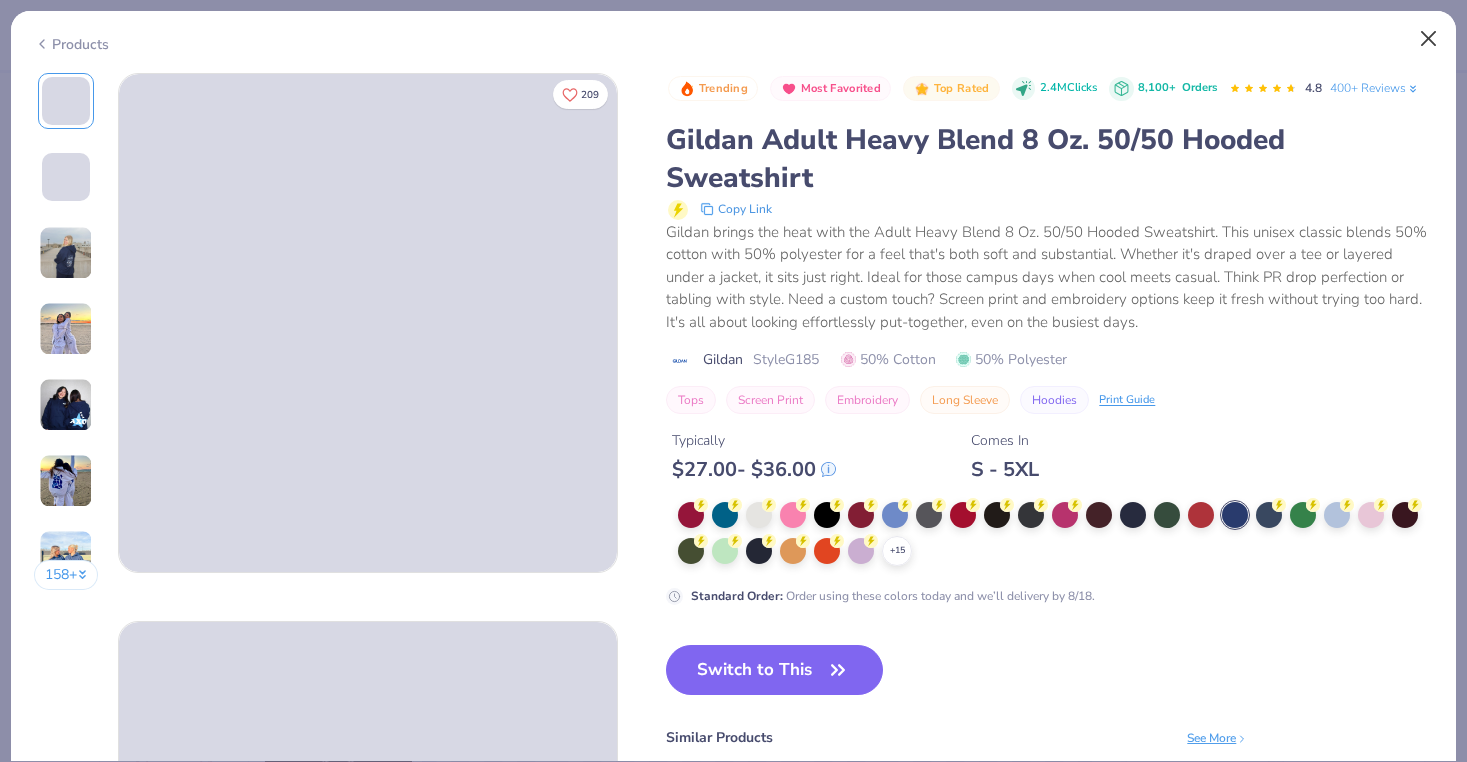 click at bounding box center [1429, 39] 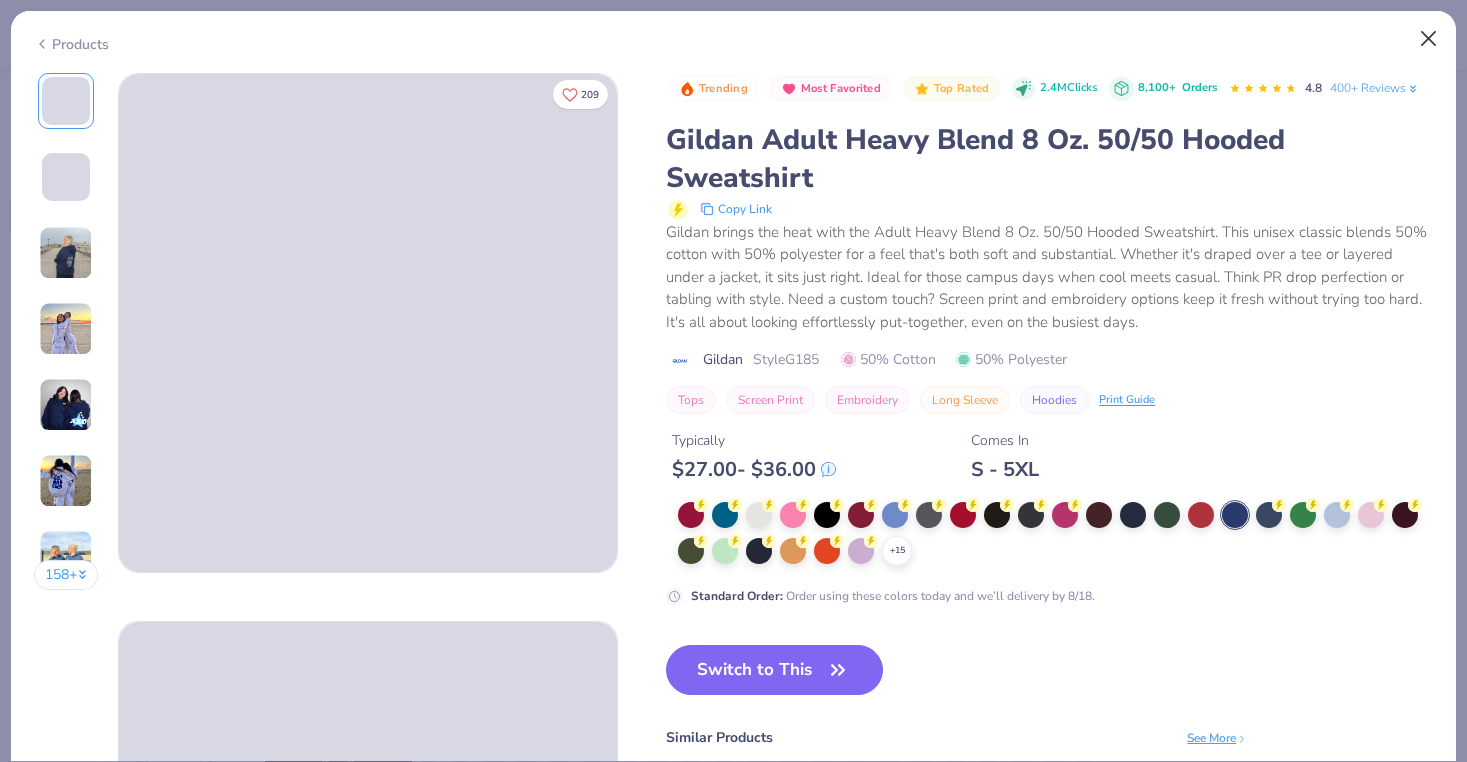 click at bounding box center (1429, 39) 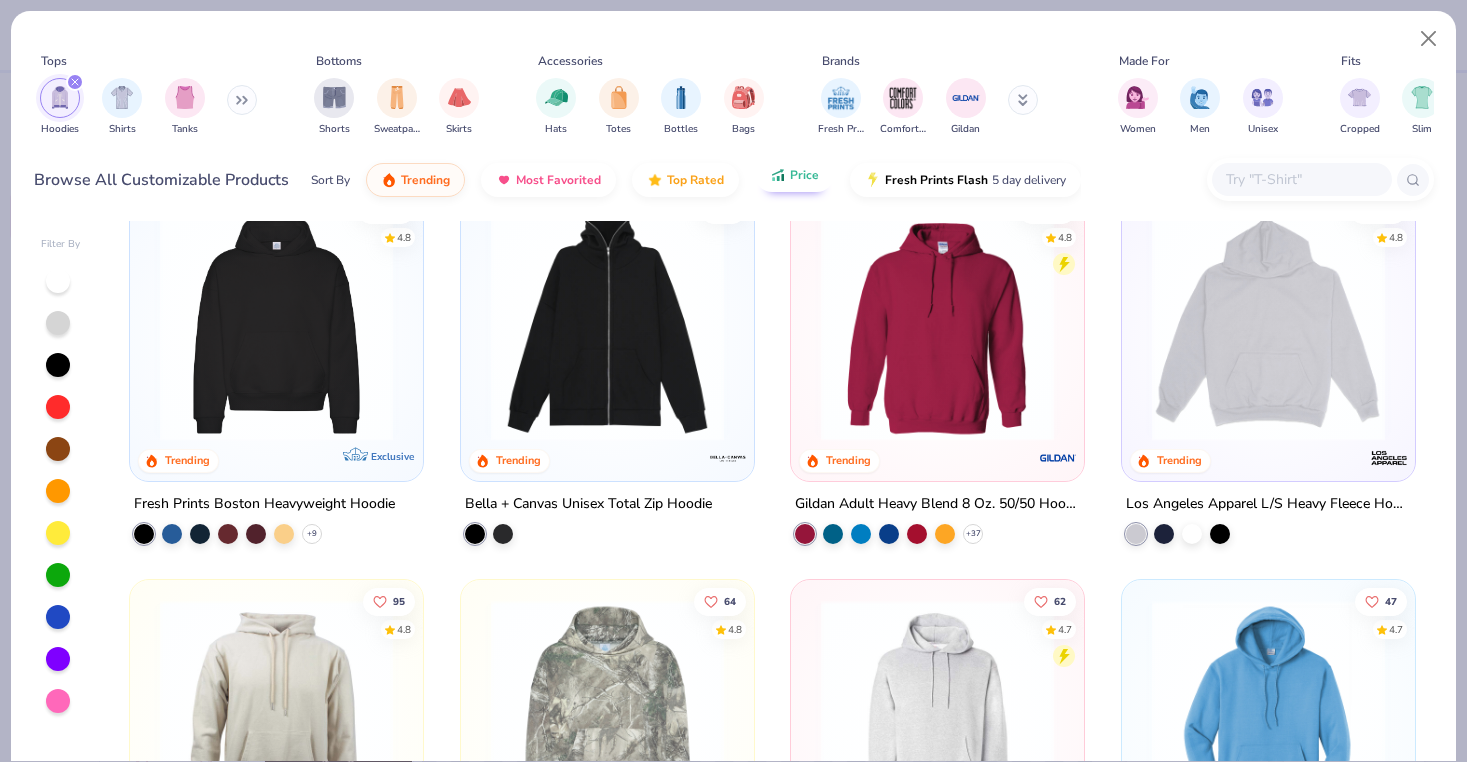 click 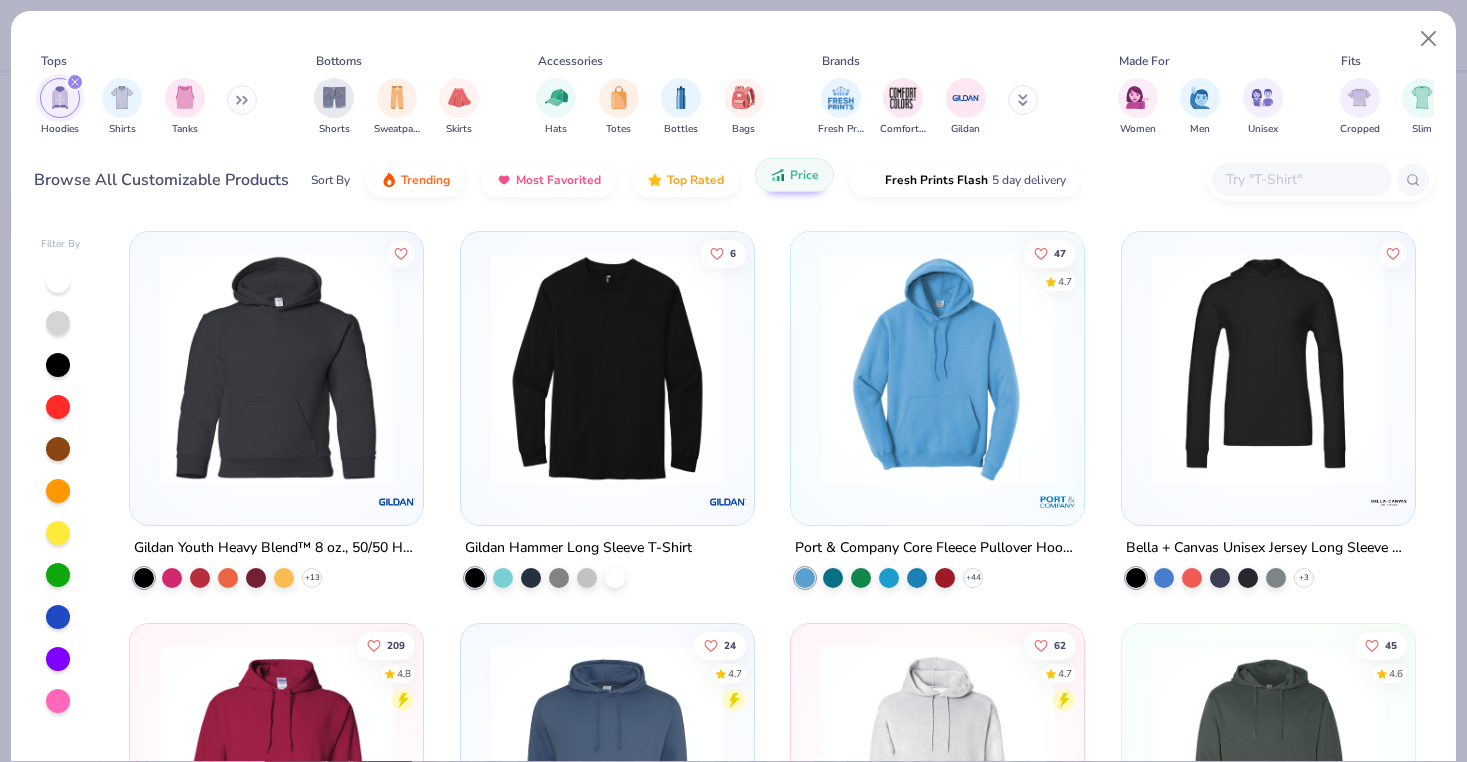 click 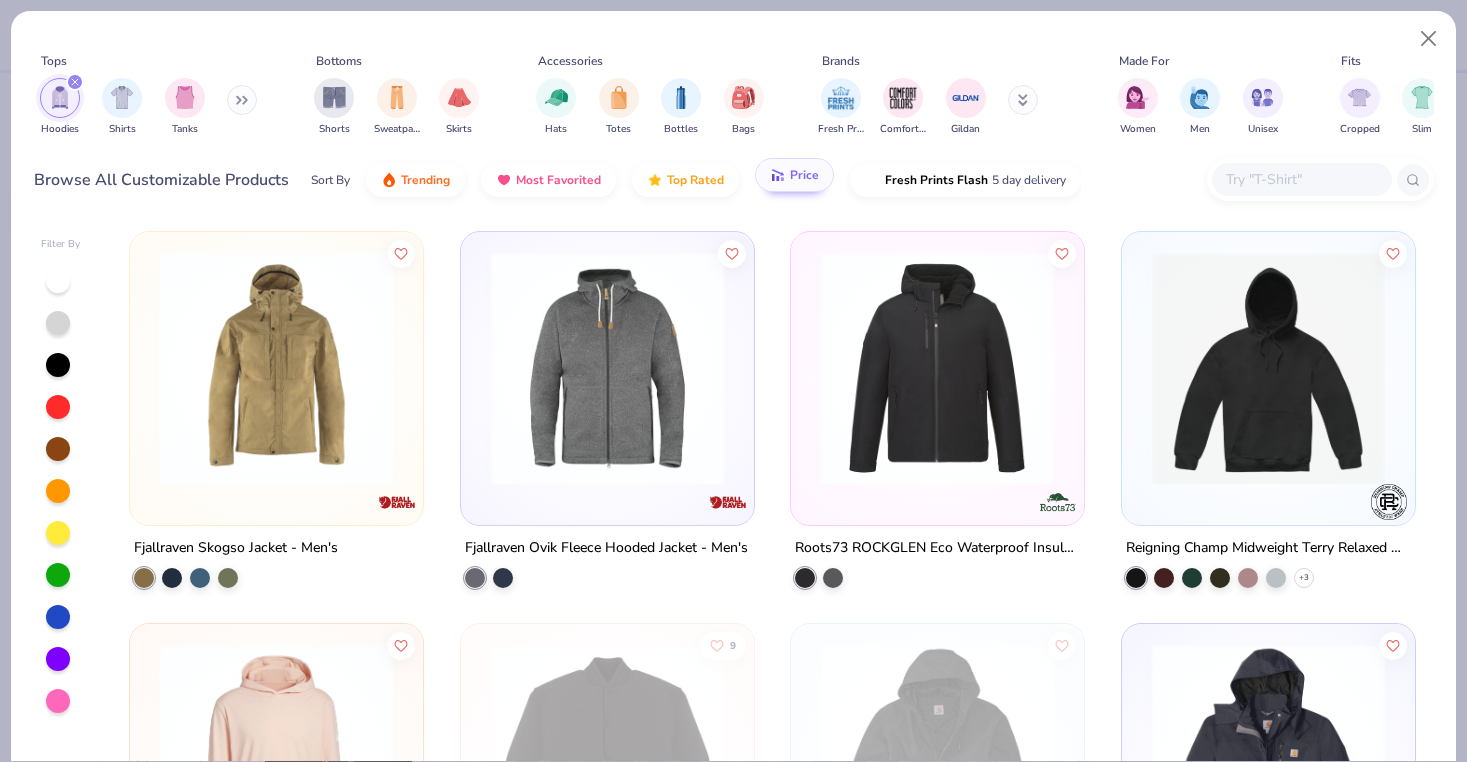 click 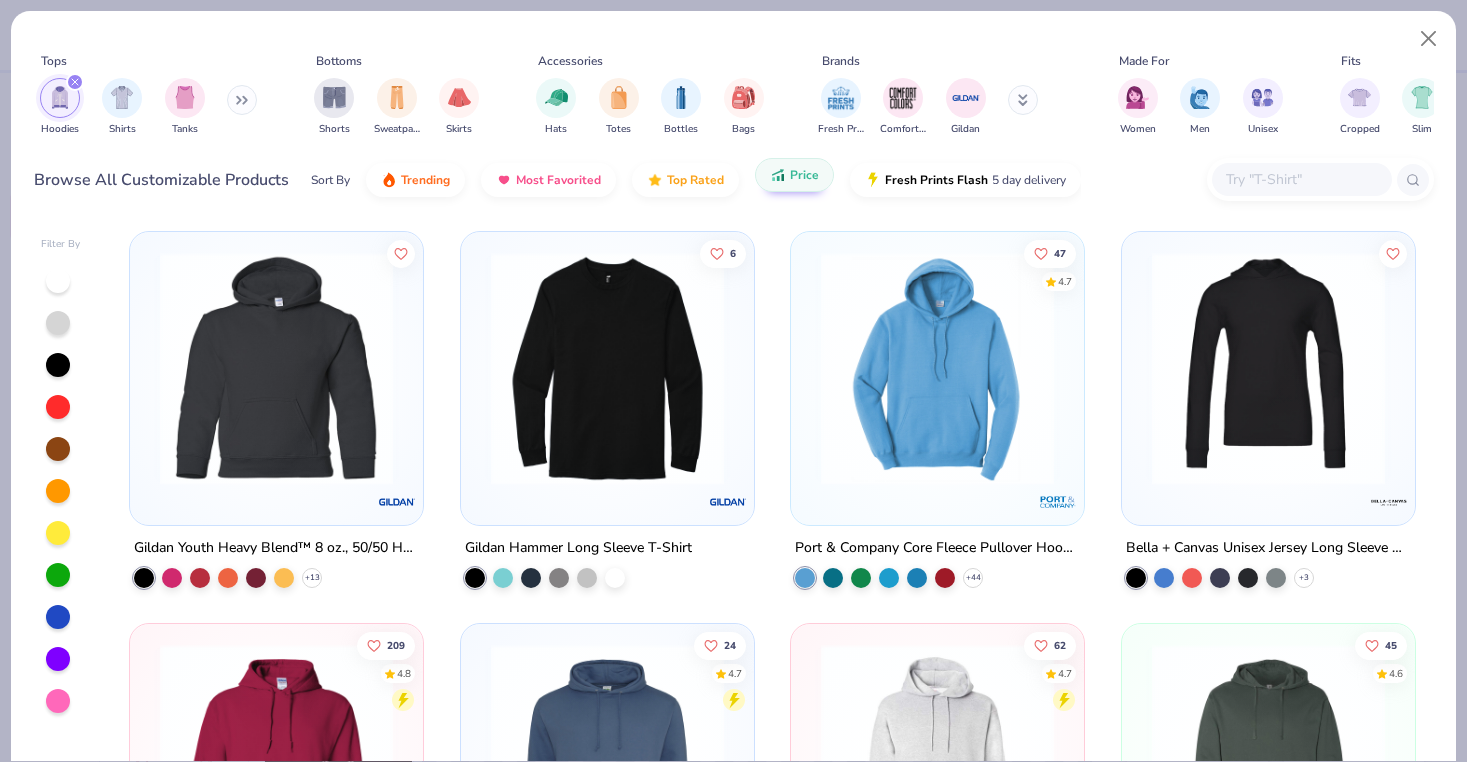 click 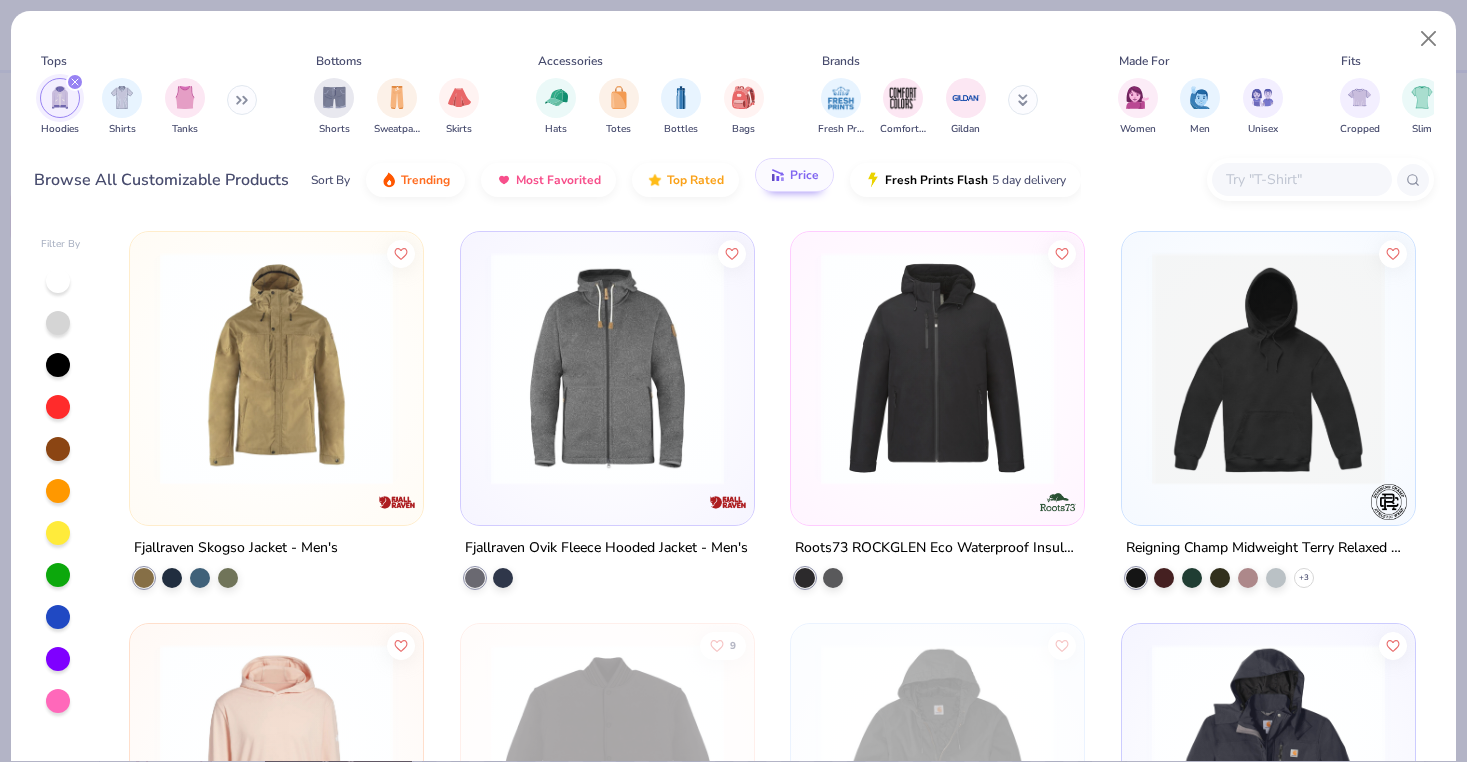 click on "Price" at bounding box center [794, 175] 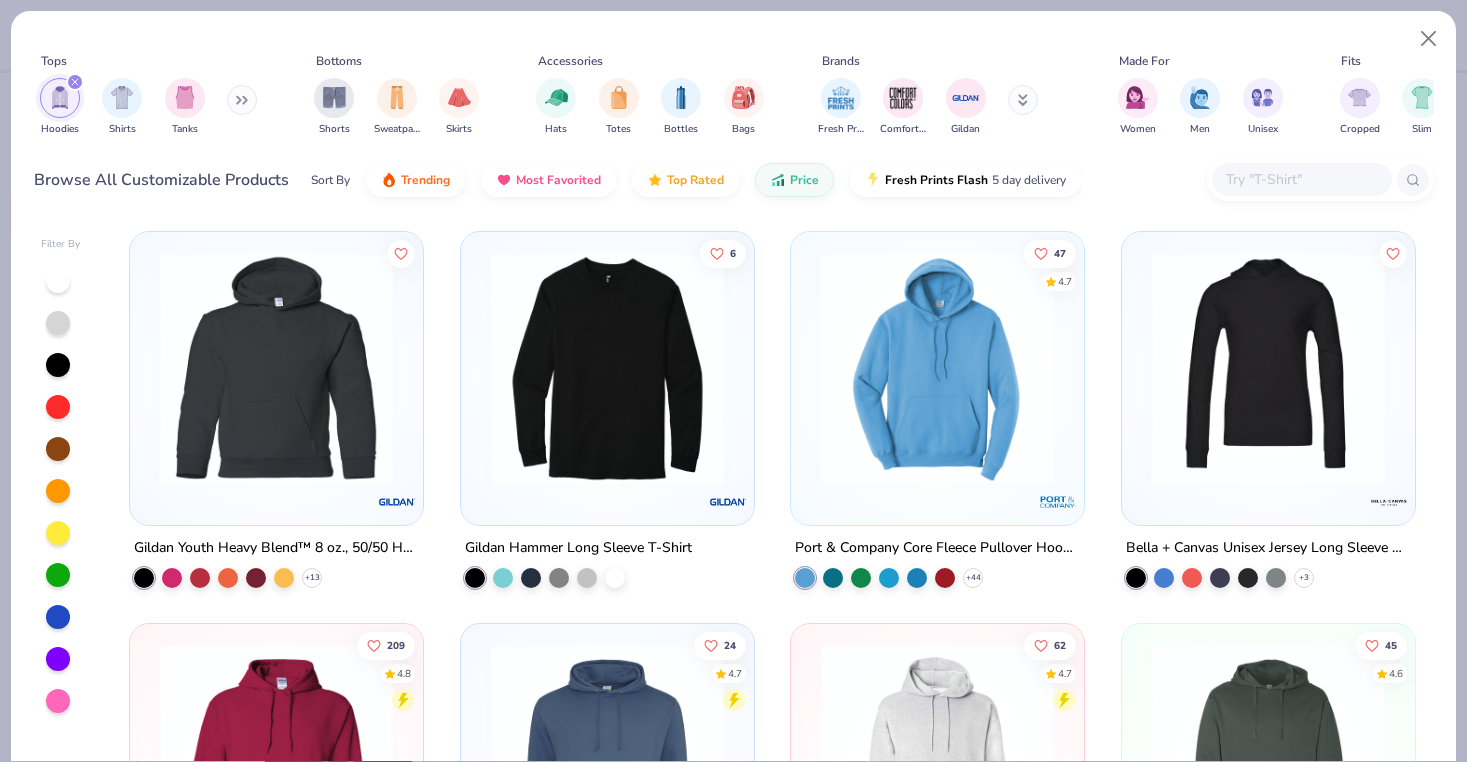 click at bounding box center [60, 98] 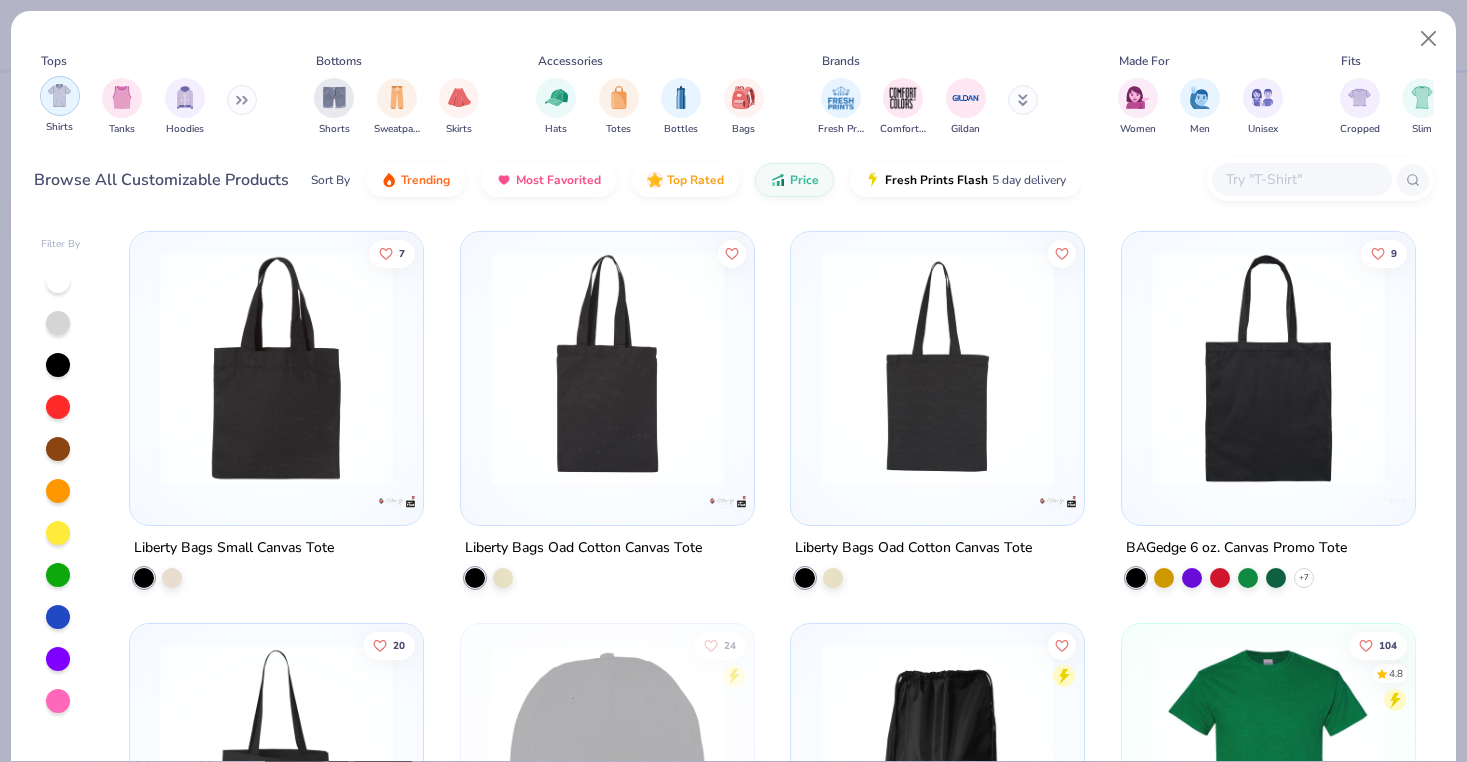 click at bounding box center (60, 96) 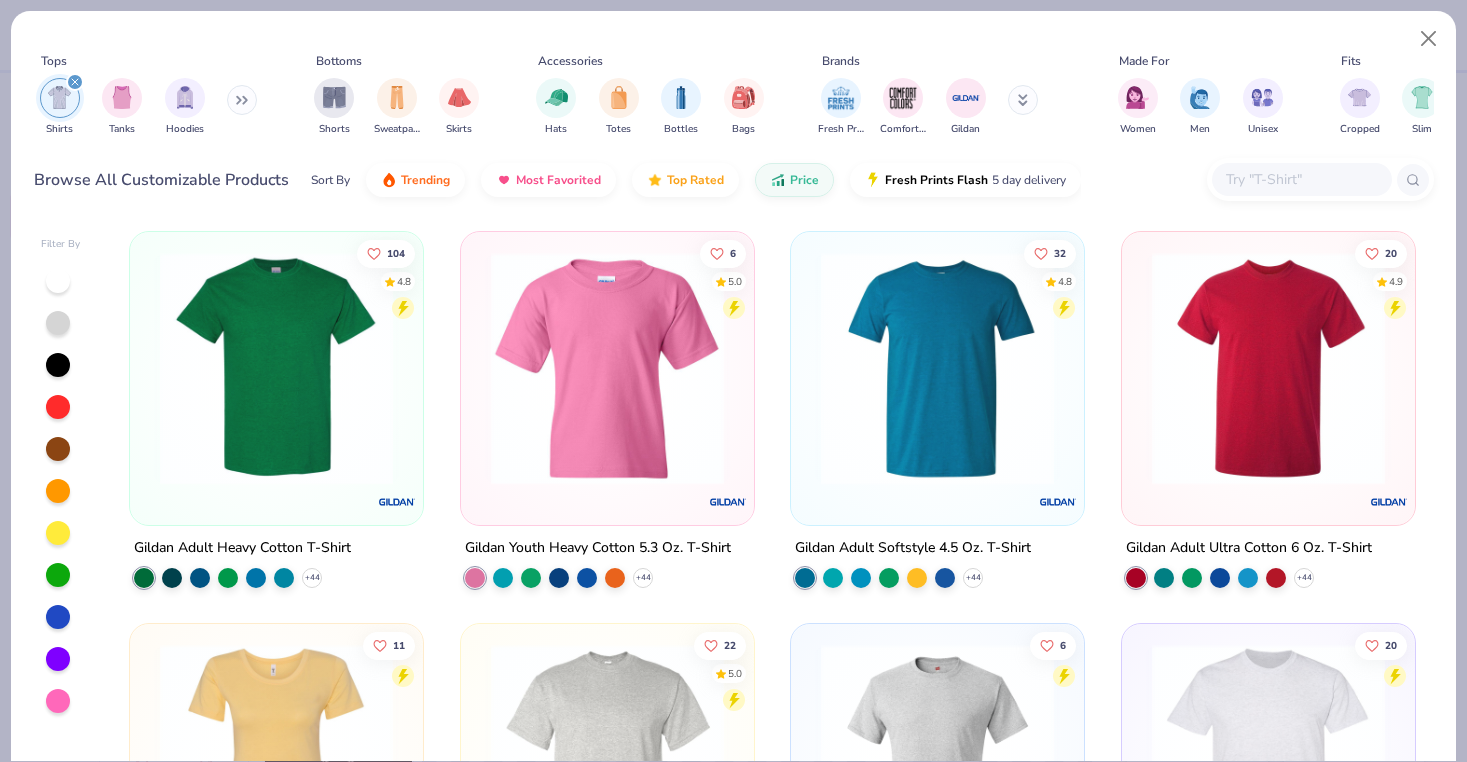 click at bounding box center [75, 82] 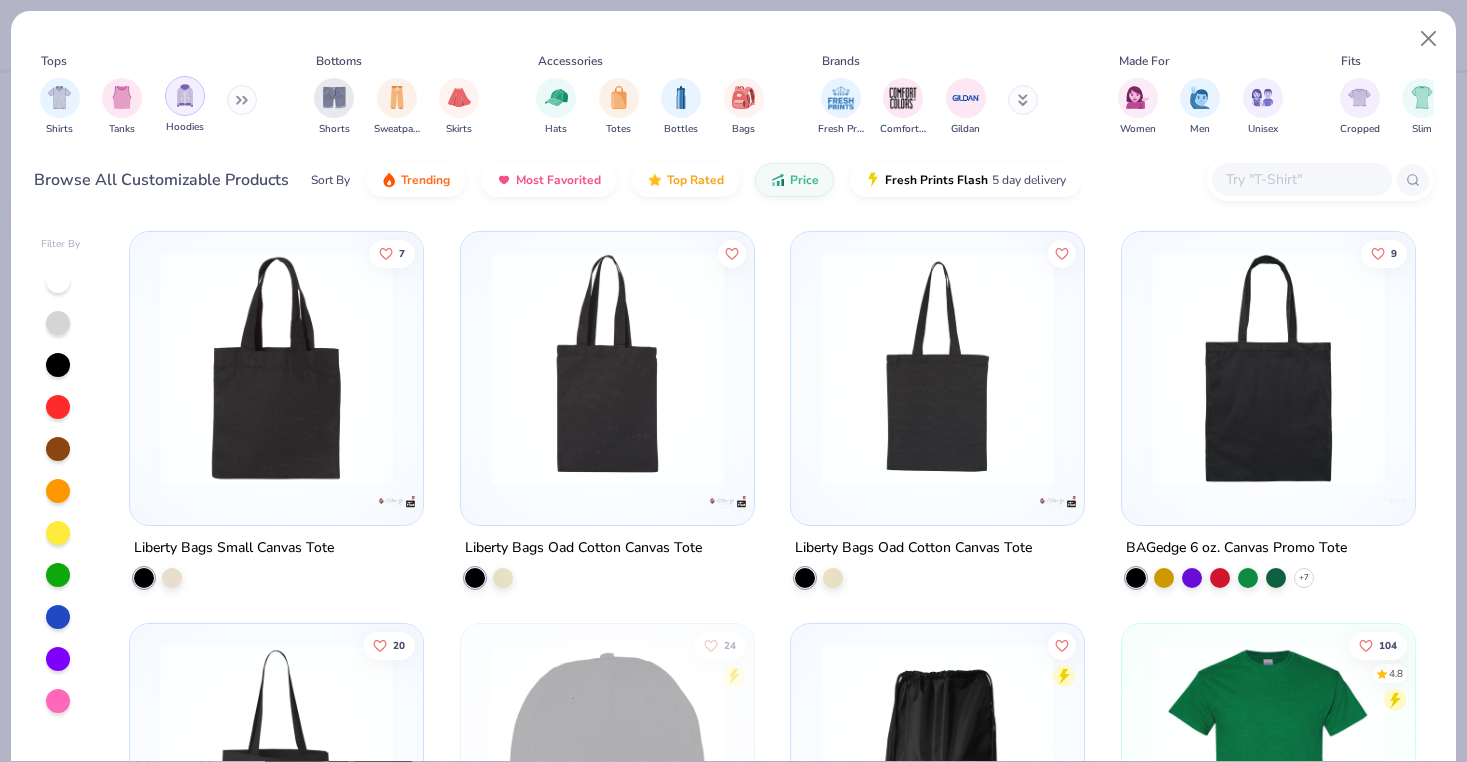 click at bounding box center [185, 96] 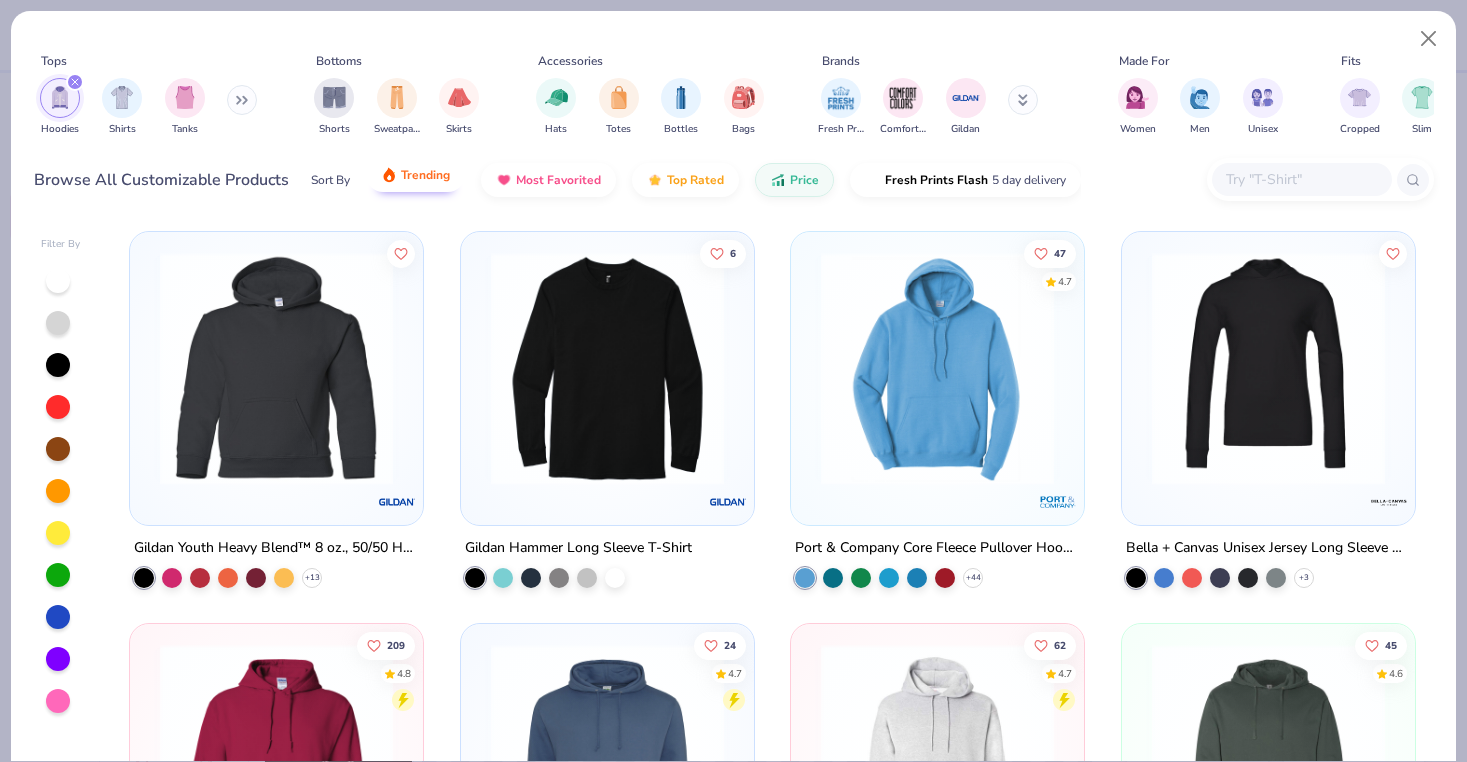 click on "Trending" at bounding box center [415, 175] 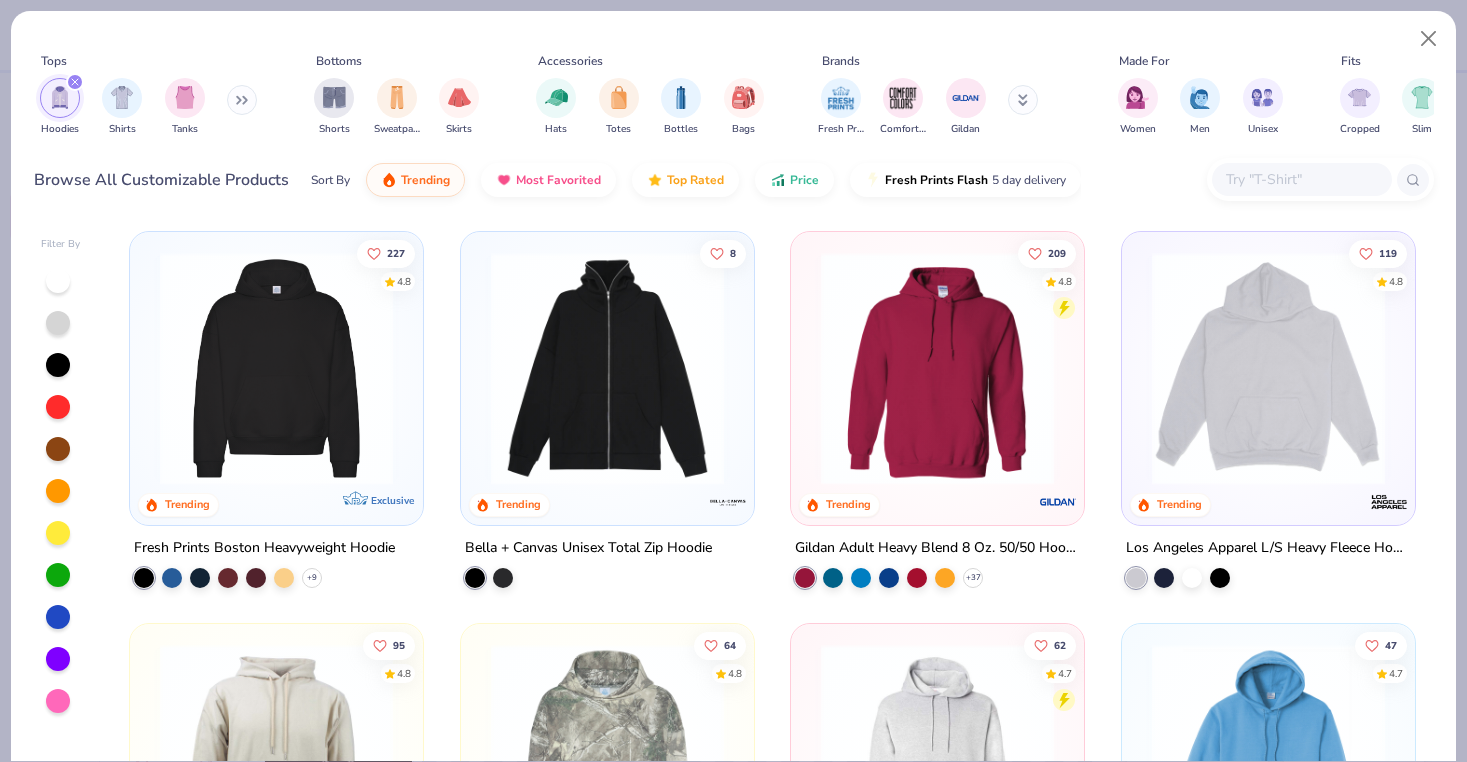 click at bounding box center (58, 617) 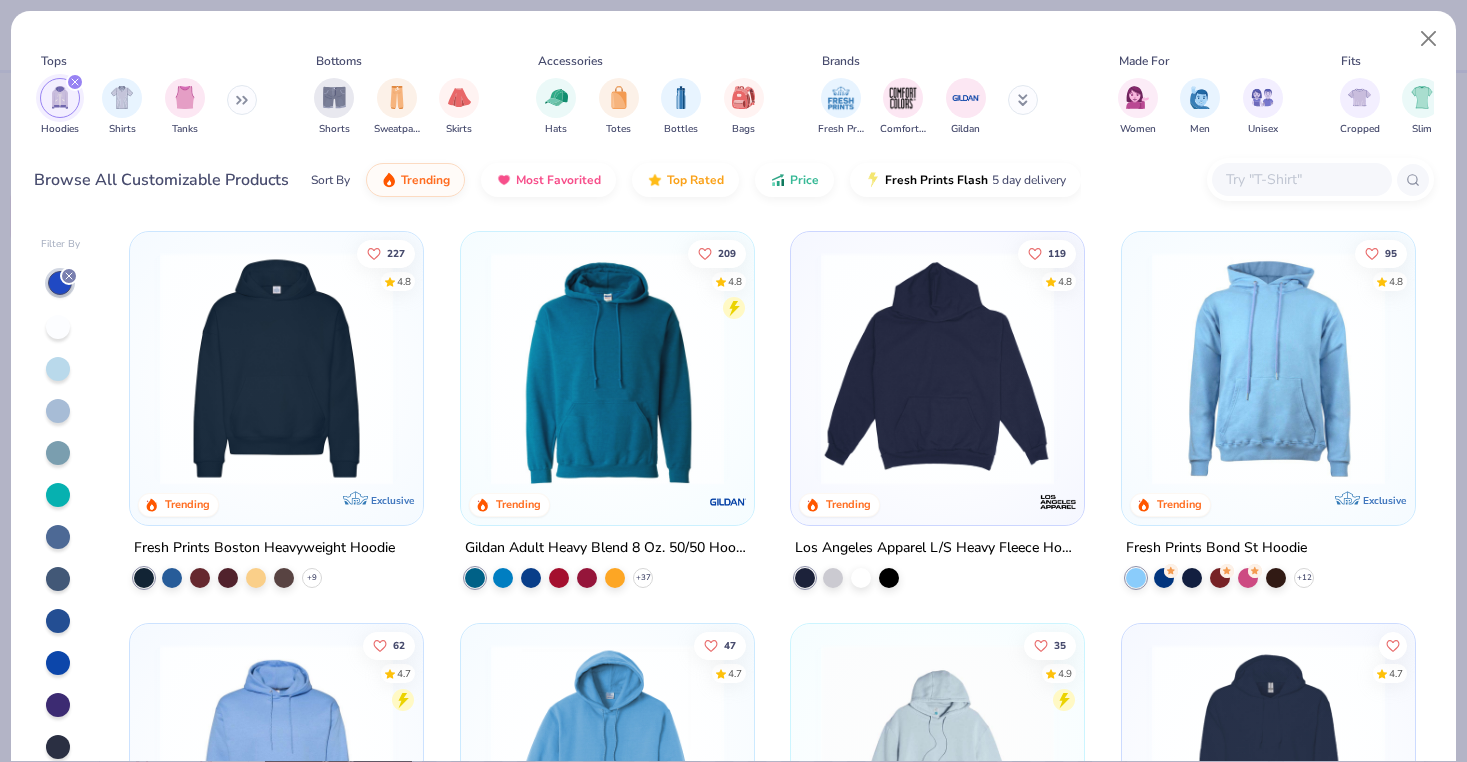 click at bounding box center (937, 368) 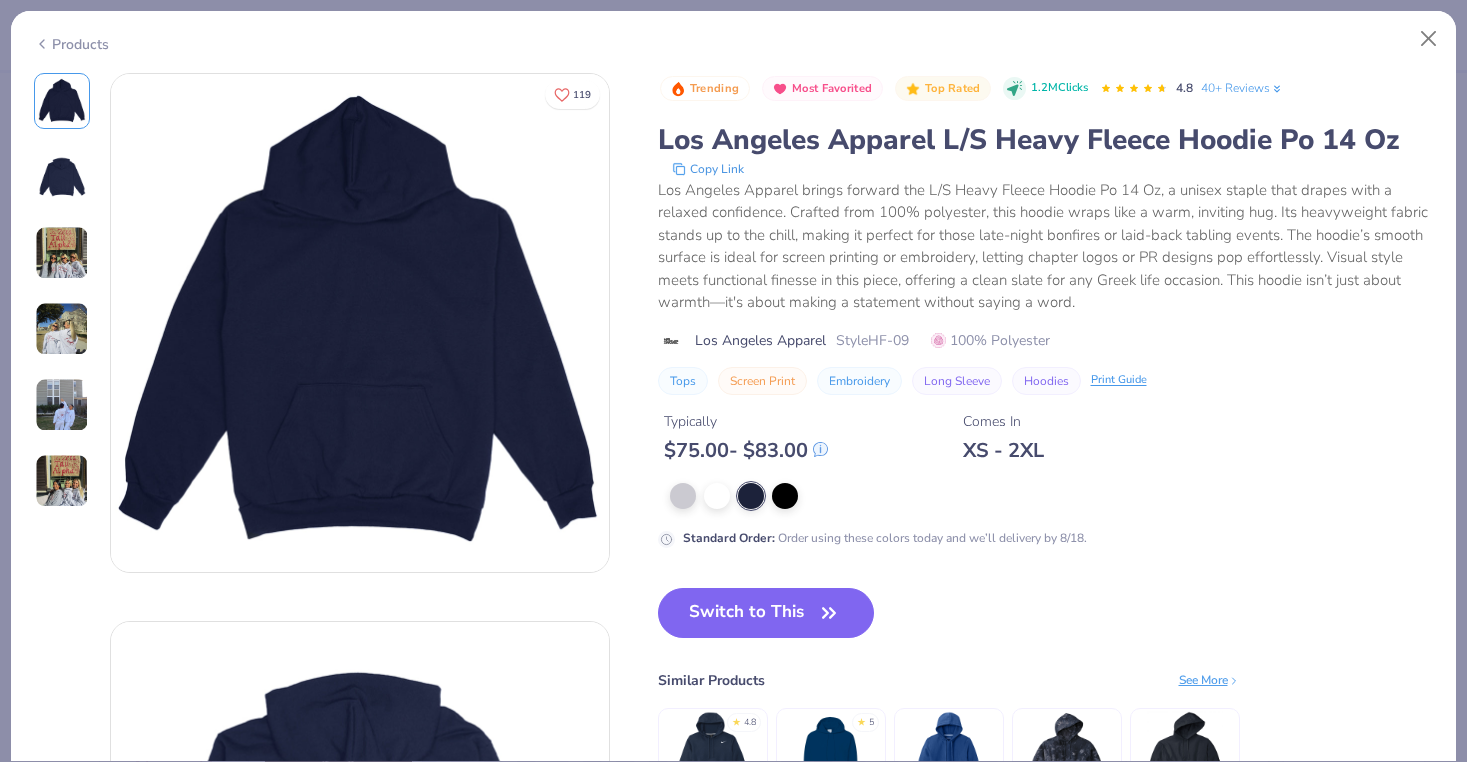 click at bounding box center (62, 253) 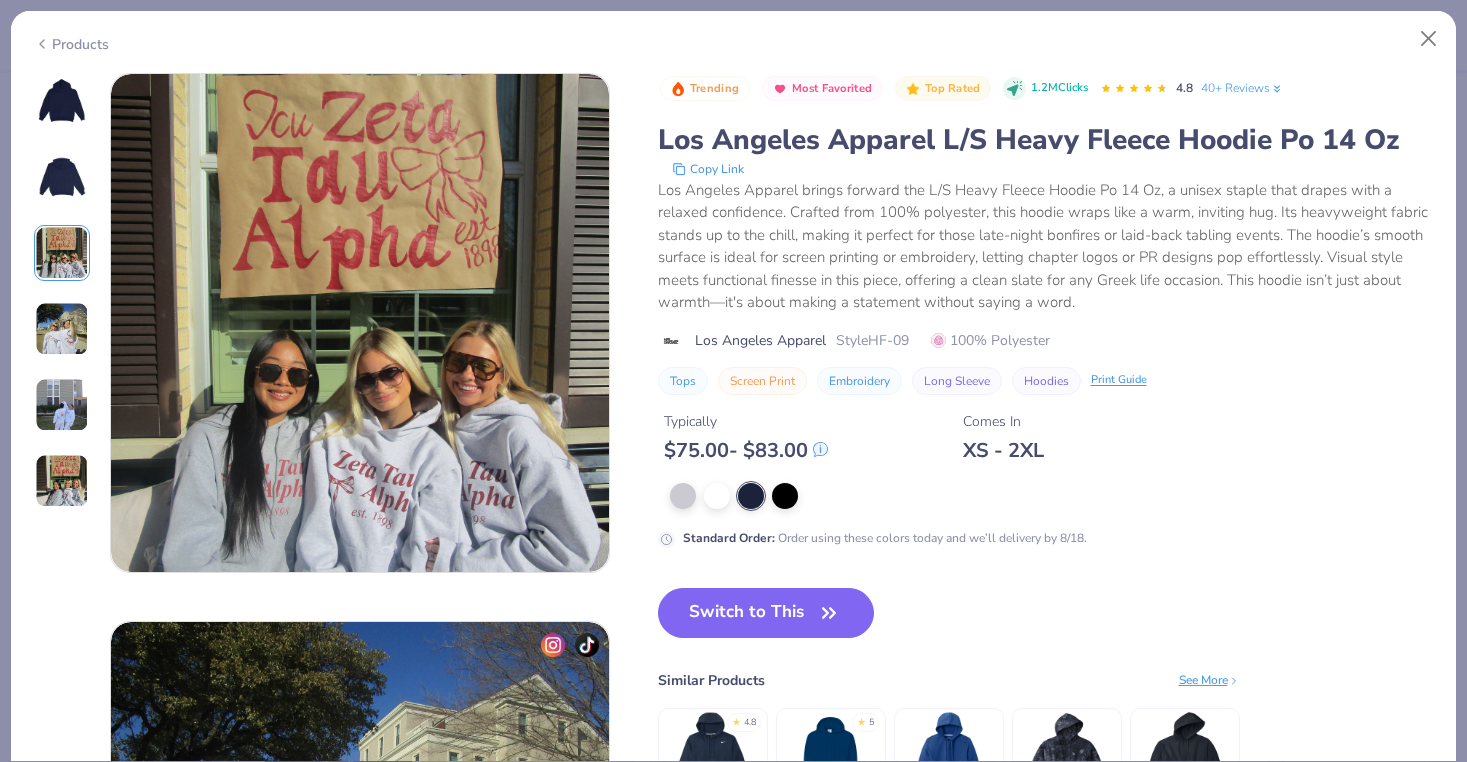 click at bounding box center [62, 329] 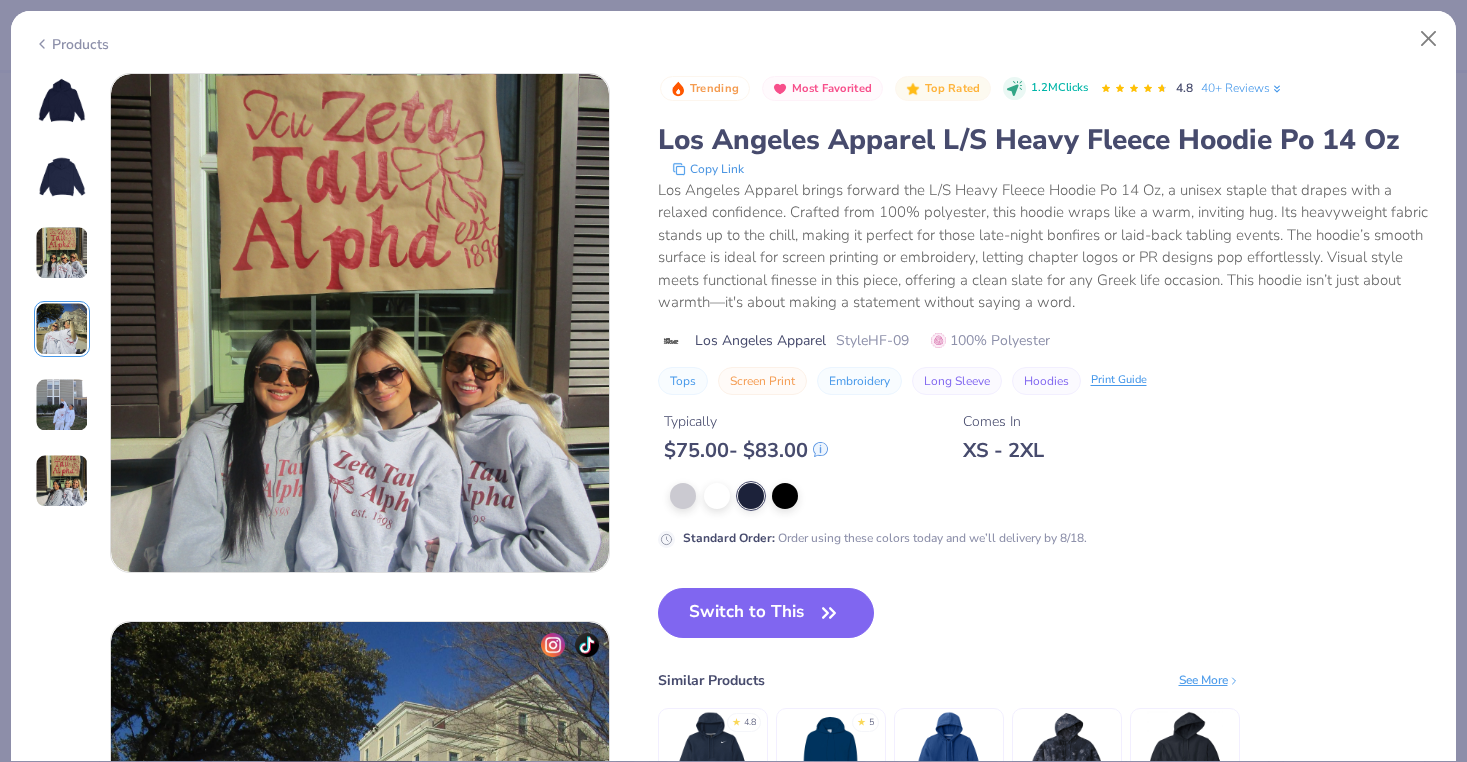 scroll, scrollTop: 1644, scrollLeft: 0, axis: vertical 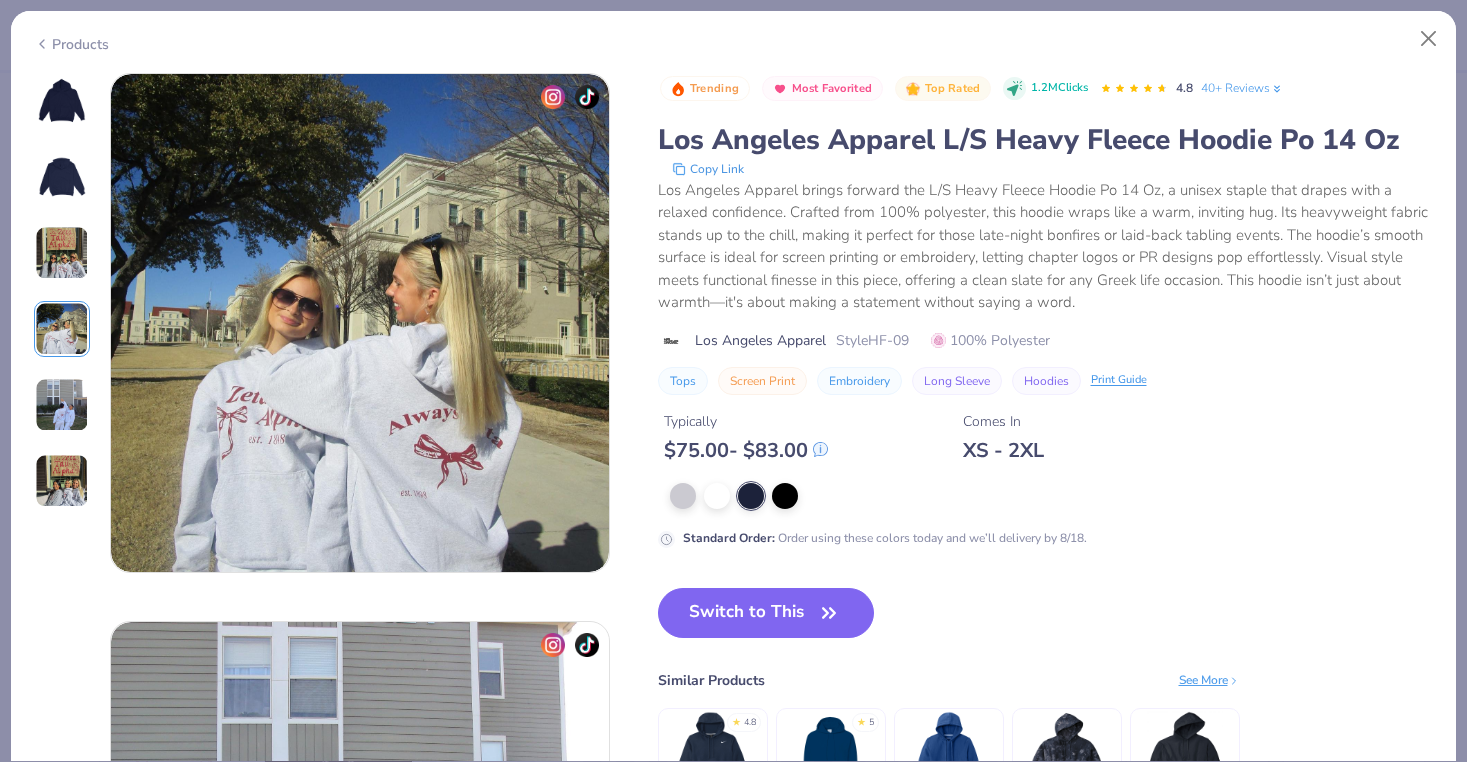 click at bounding box center [62, 405] 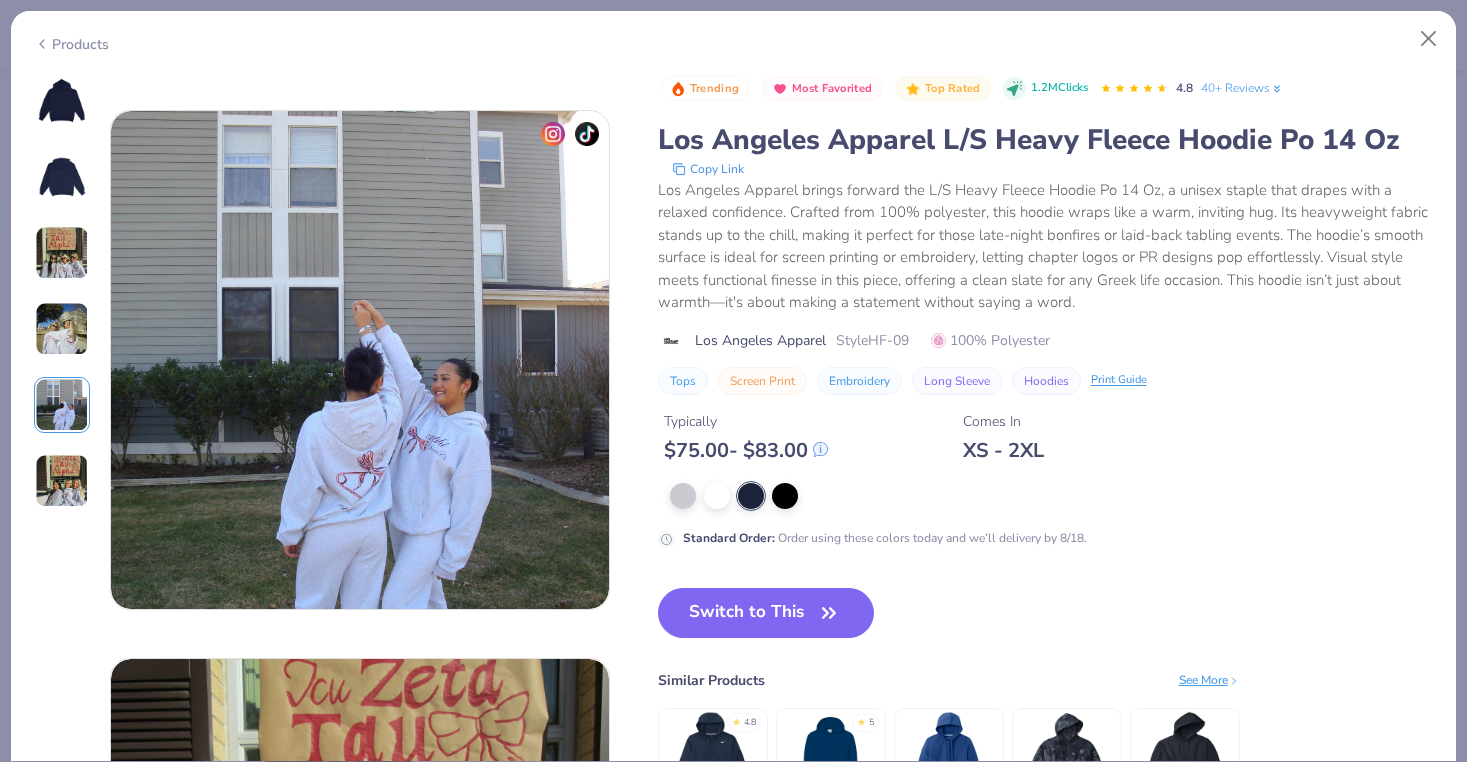 scroll, scrollTop: 2192, scrollLeft: 0, axis: vertical 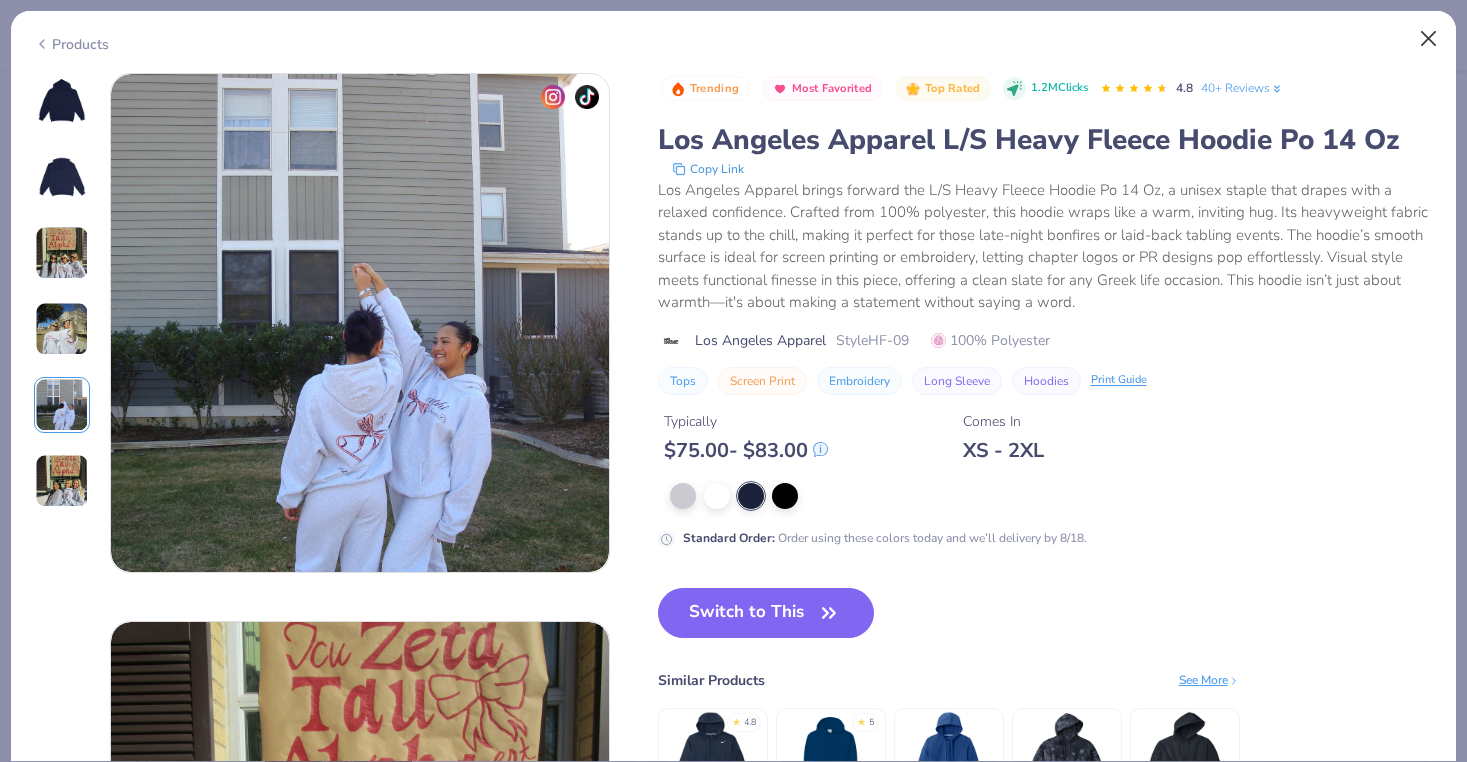 click at bounding box center (1429, 39) 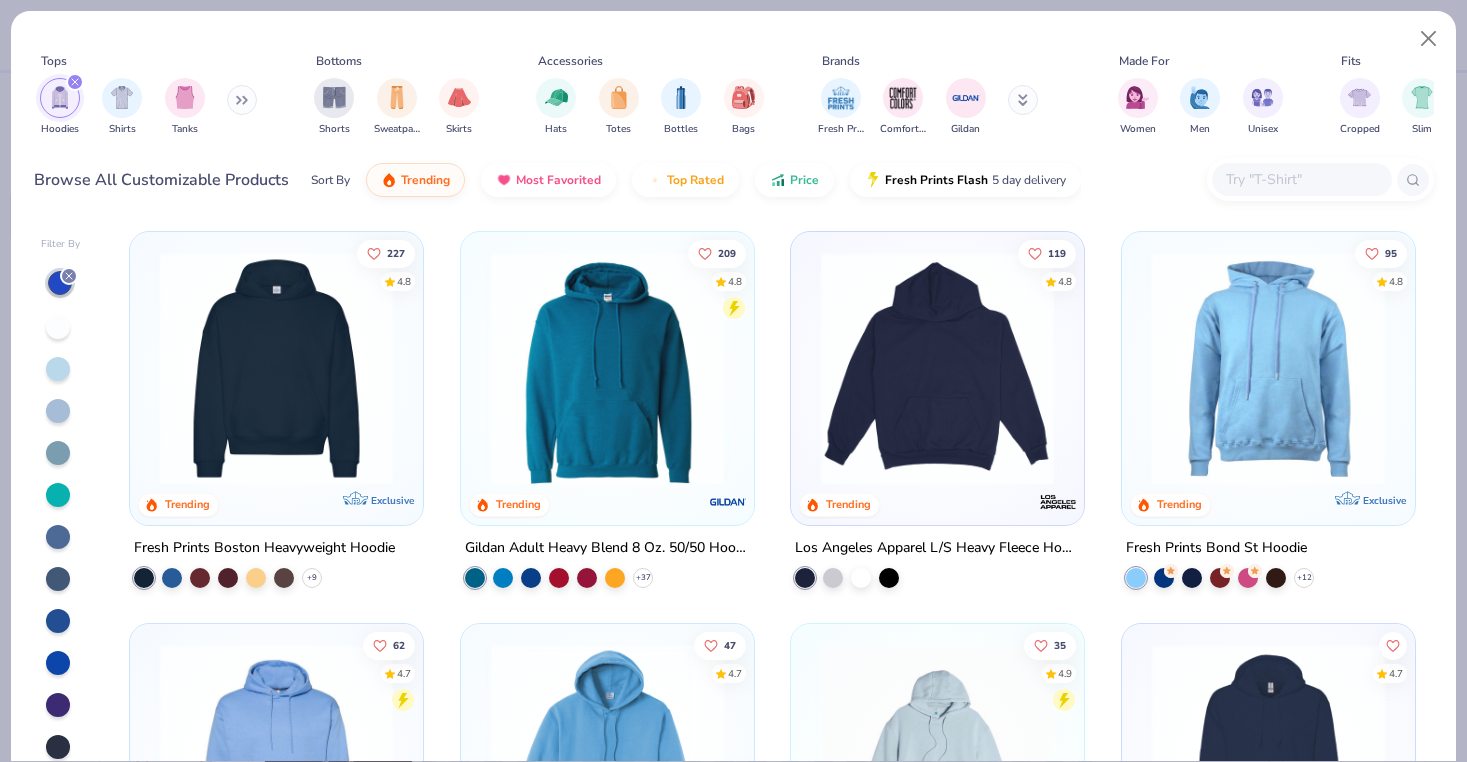 click at bounding box center (276, 368) 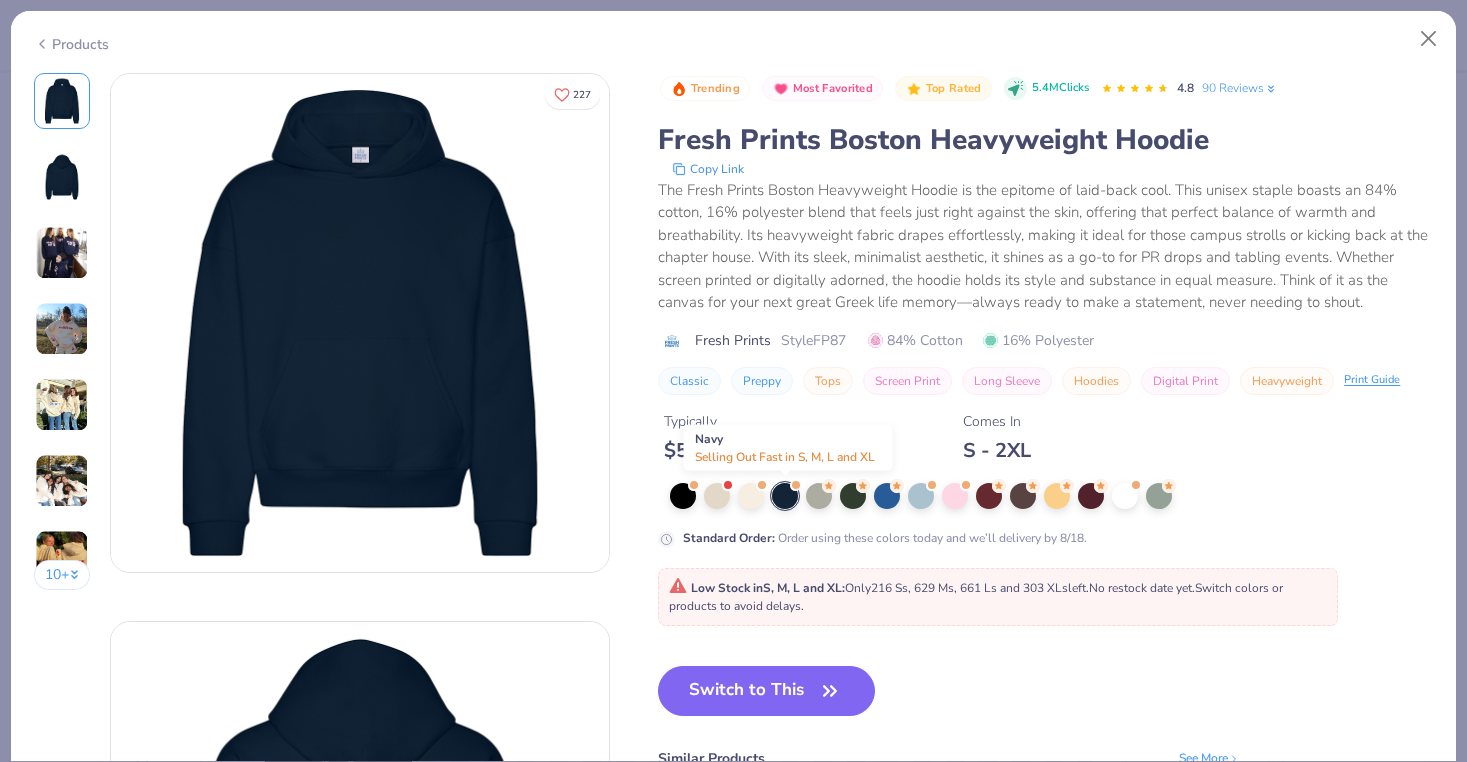click at bounding box center (785, 496) 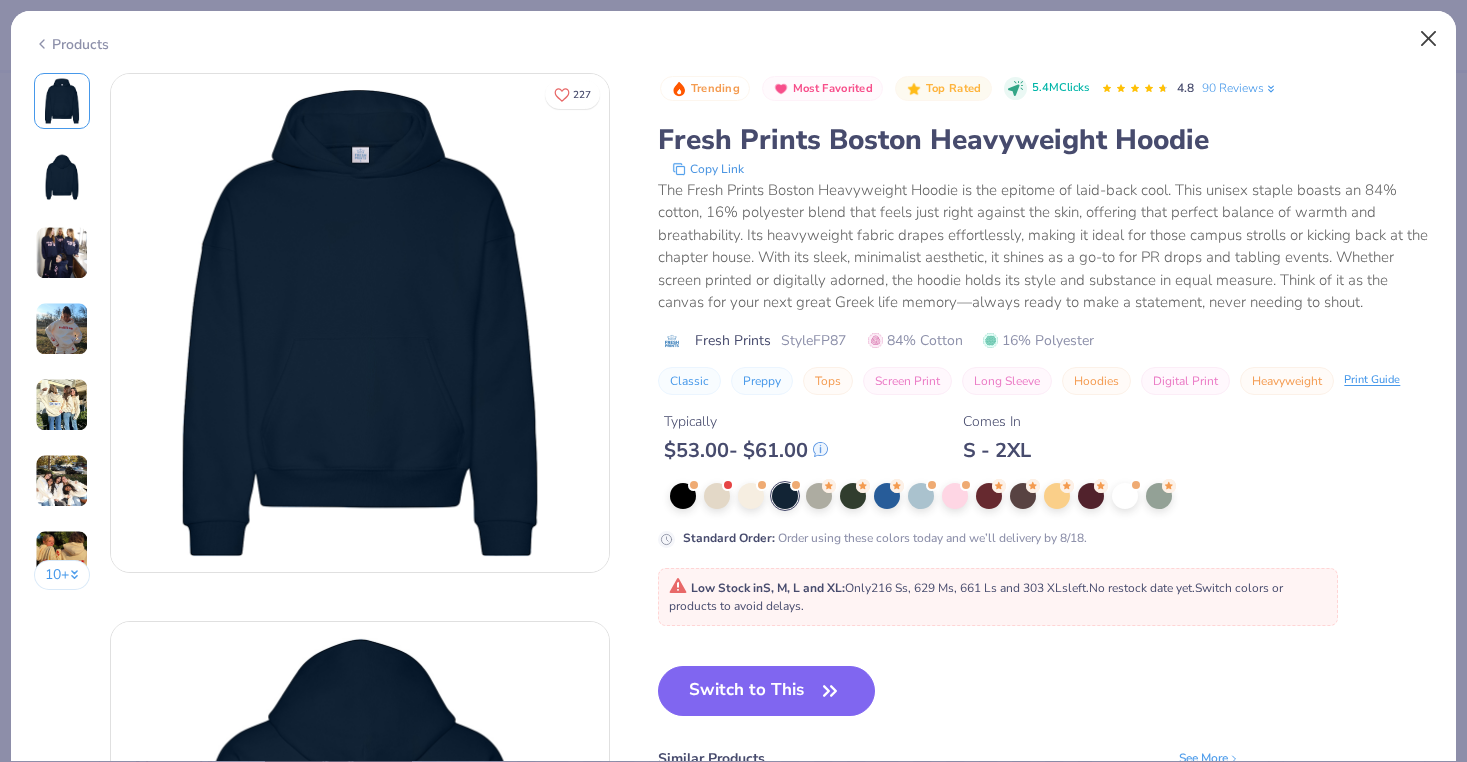 click at bounding box center [1429, 39] 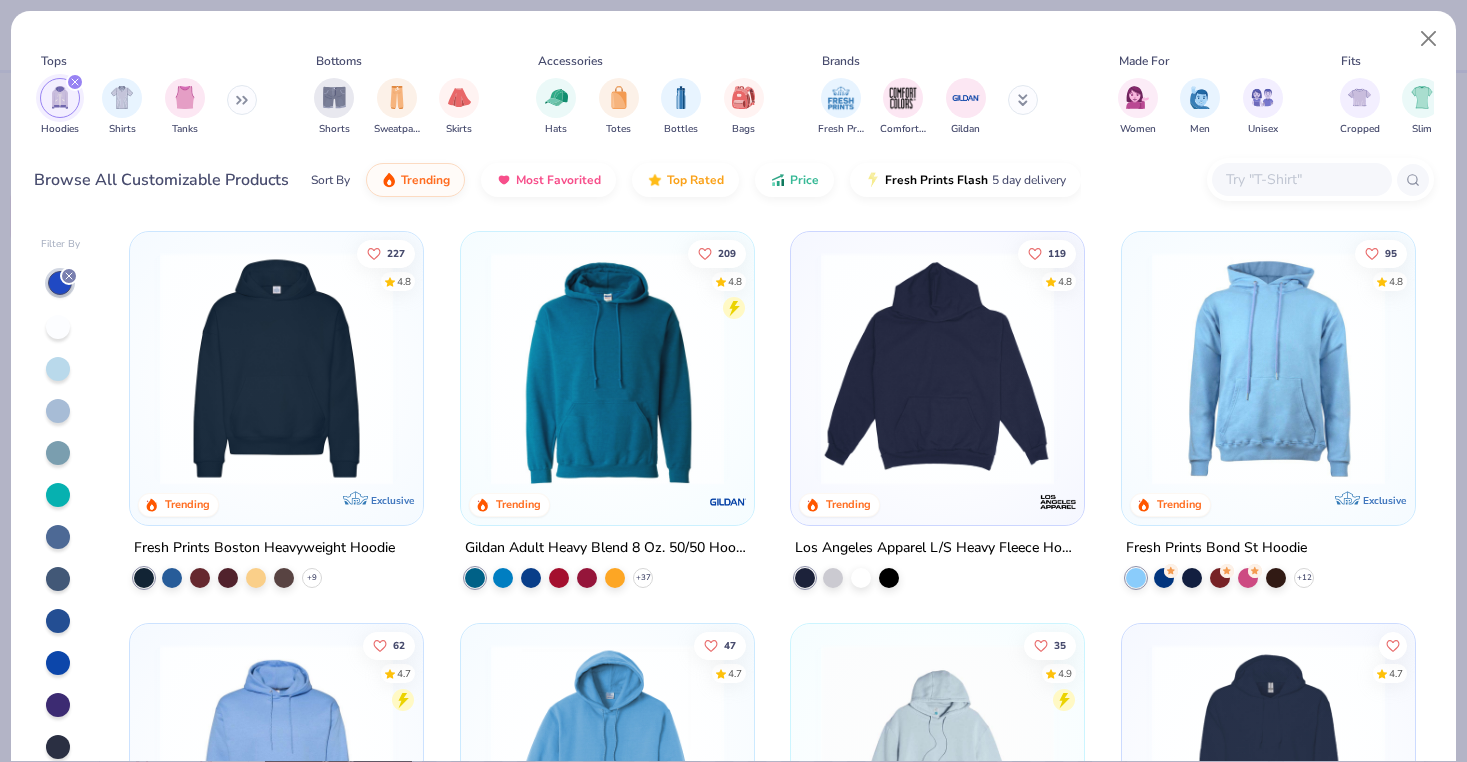 click at bounding box center (1429, 39) 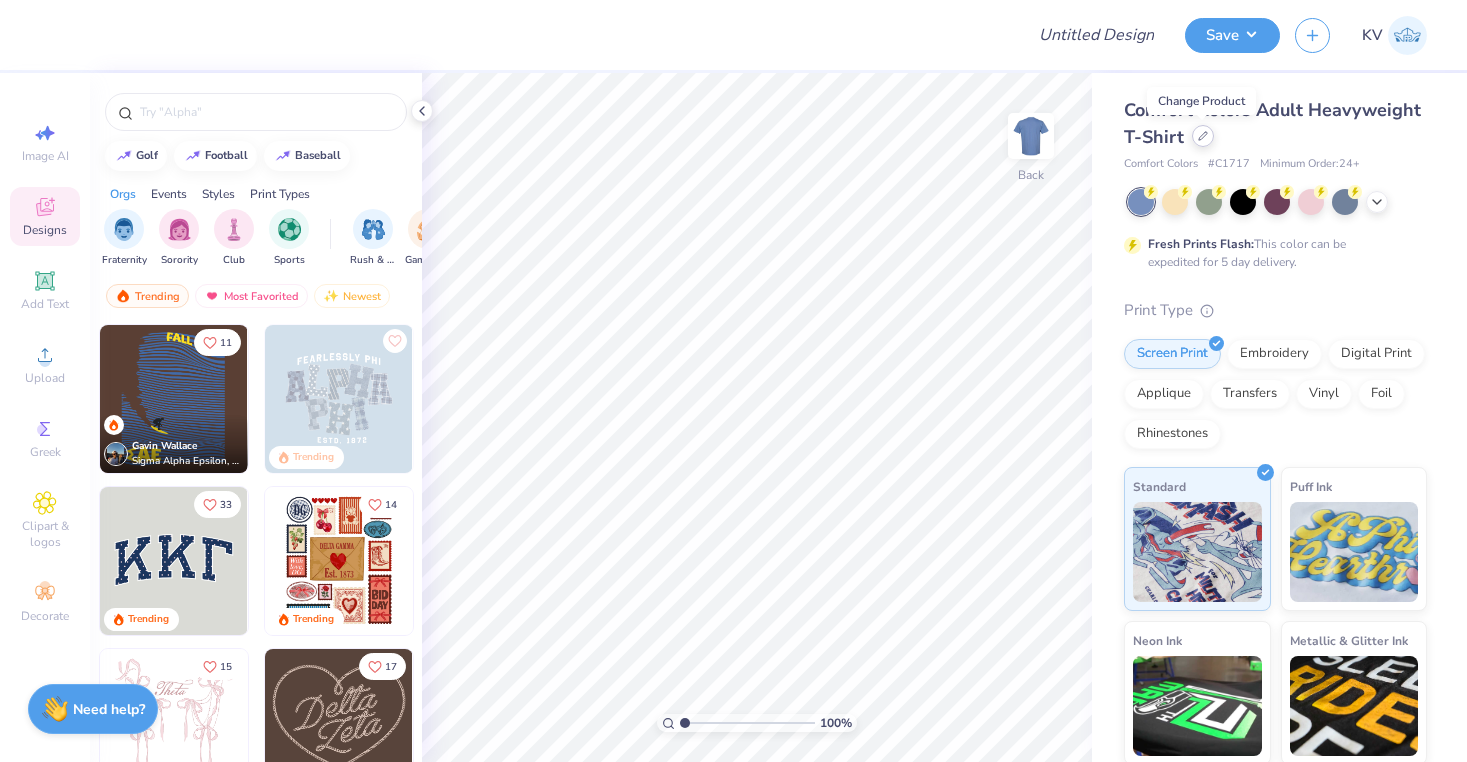 click 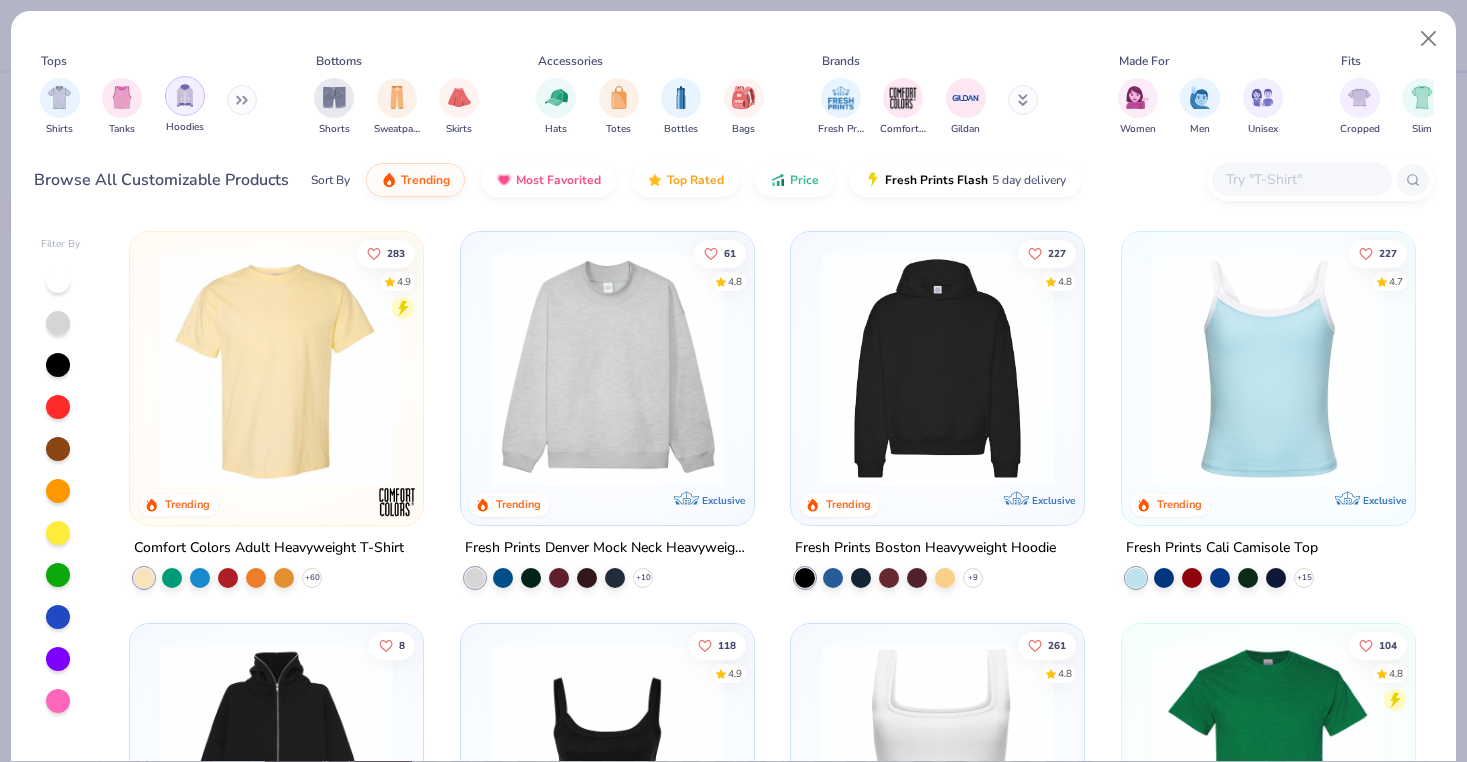 click at bounding box center [185, 95] 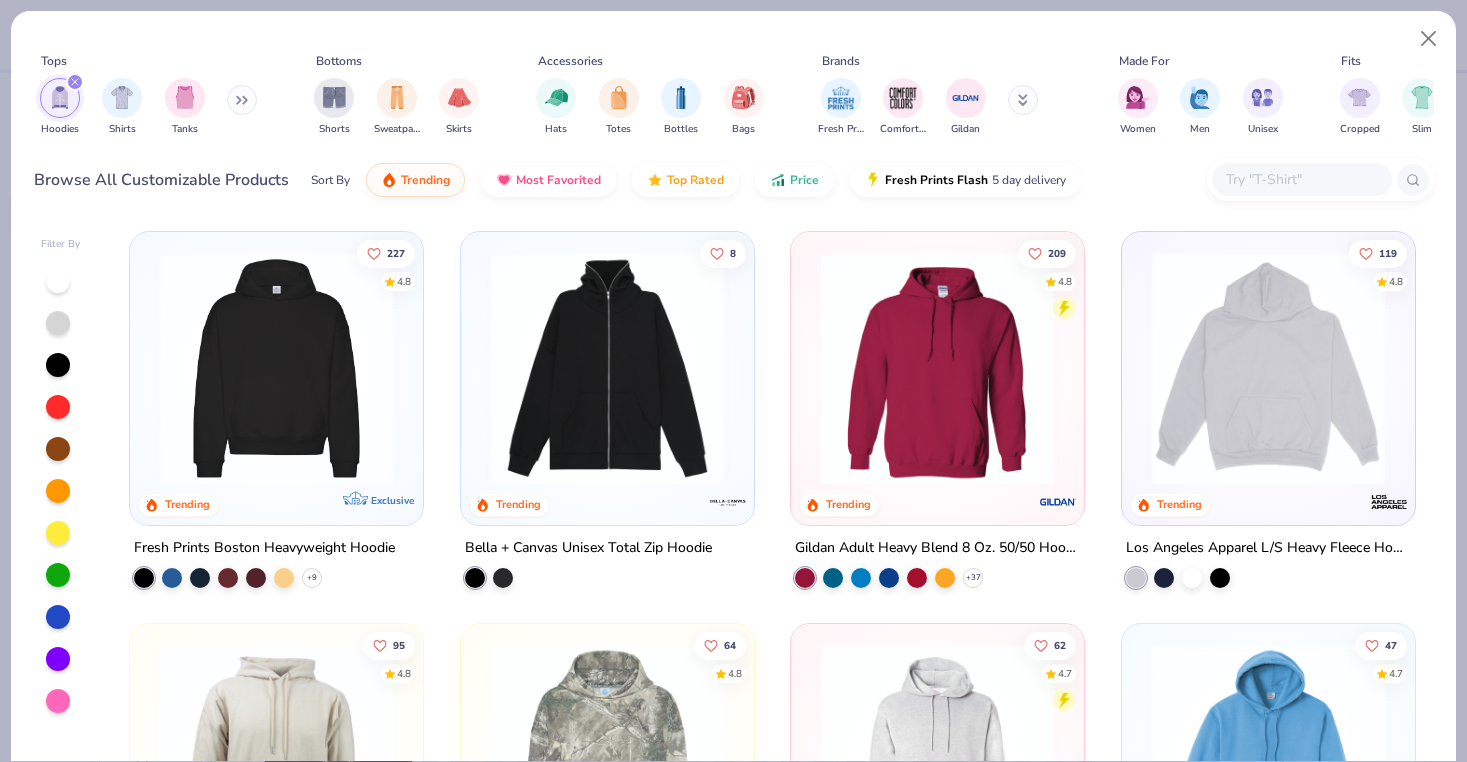 click at bounding box center [276, 368] 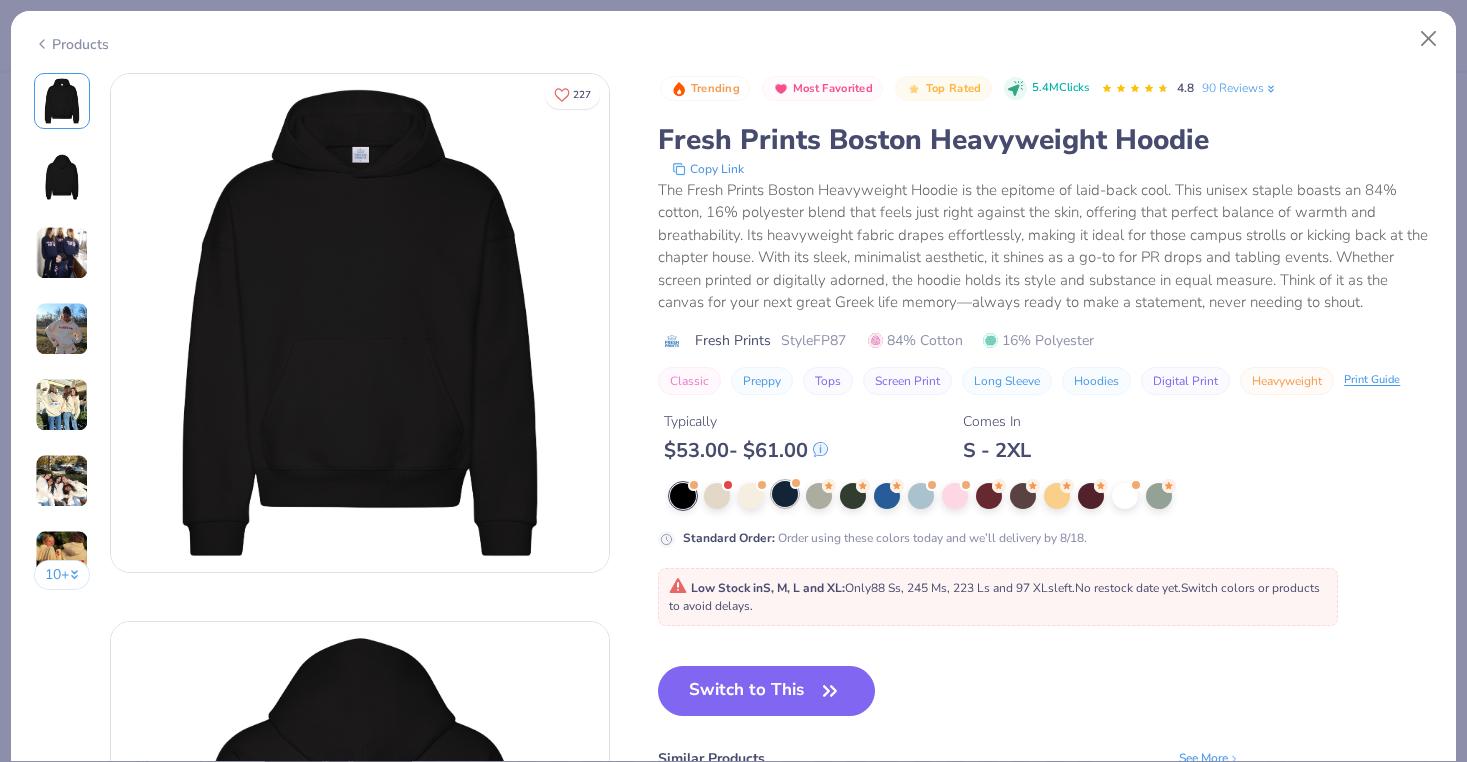 click at bounding box center [785, 494] 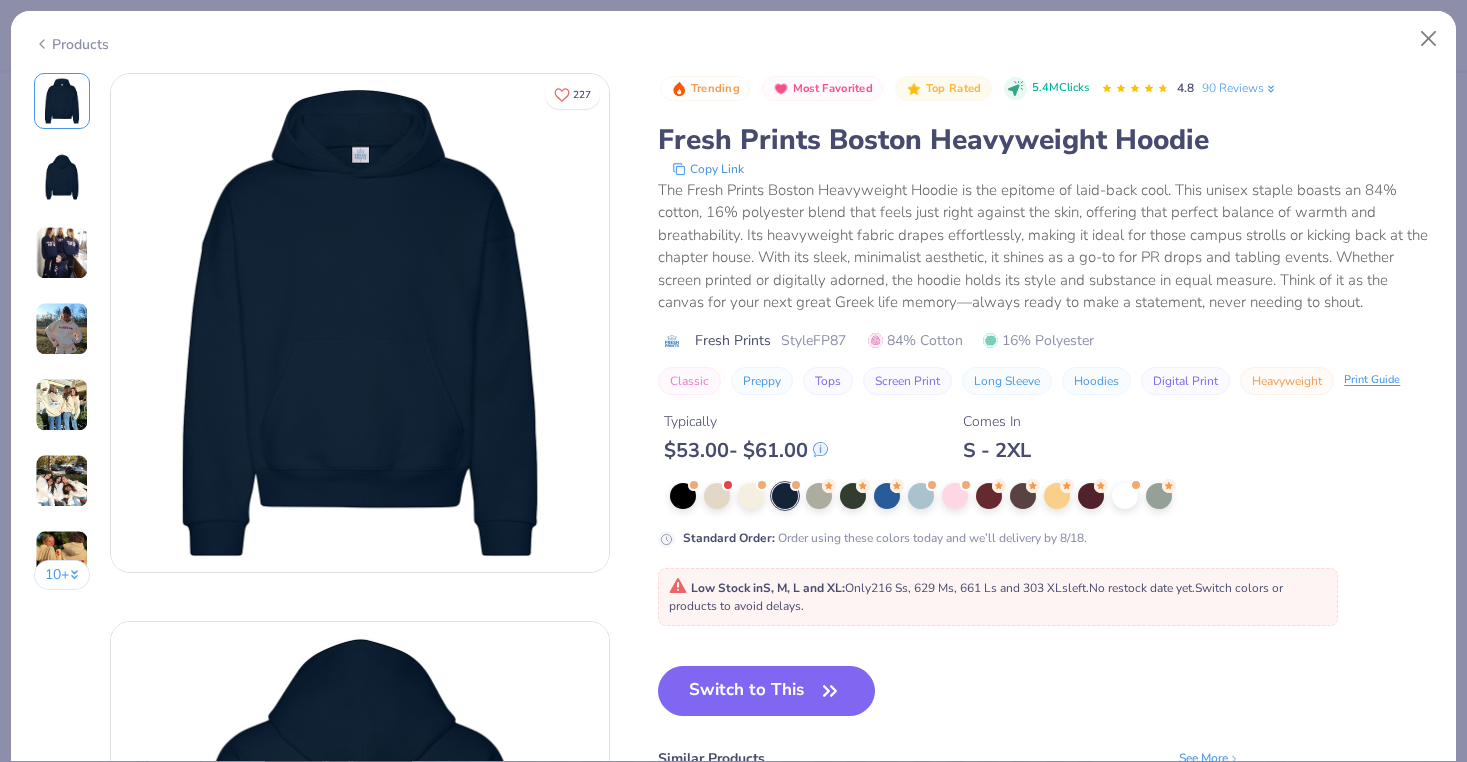 click on "Products 10 + 227 PK Pi Beta Phi, University of Kentucky PB Pi Beta Phi, University of California, Santa Barbara KC Kappa Alpha Theta, University of Southern California KC Kappa Alpha Theta, University of Southern California PB Pi Beta Phi, University of California, Santa Barbara Trending Most Favorited Top Rated 5.4M  Clicks 4.8 90 Reviews Fresh Prints Boston Heavyweight Hoodie Copy Link Fresh Prints Style  FP87   84% Cotton   16% Polyester Classic Preppy Tops Screen Print Long Sleeve Hoodies Digital Print Heavyweight Print Guide Typically   $ 53.00  - $ 61.00   Comes In S - 2XL     Standard Order :   Order using these colors today and we’ll delivery by 8/18. Low Stock in  S, M, L and XL :  Only  216 Ss, 629 Ms, 661 Ls and 303 XLs  left.  No restock date yet.  Switch colors or products to avoid delays.    Switch to This Similar Products See More ★ 4.8 ★ 4.8 ★ 4.7 ★ 5 You Wore It Best PK Pi Beta Phi, University of Kentucky PB Pi Beta Phi, University of California, Santa Barbara PK PB AR PK +" at bounding box center [733, 381] 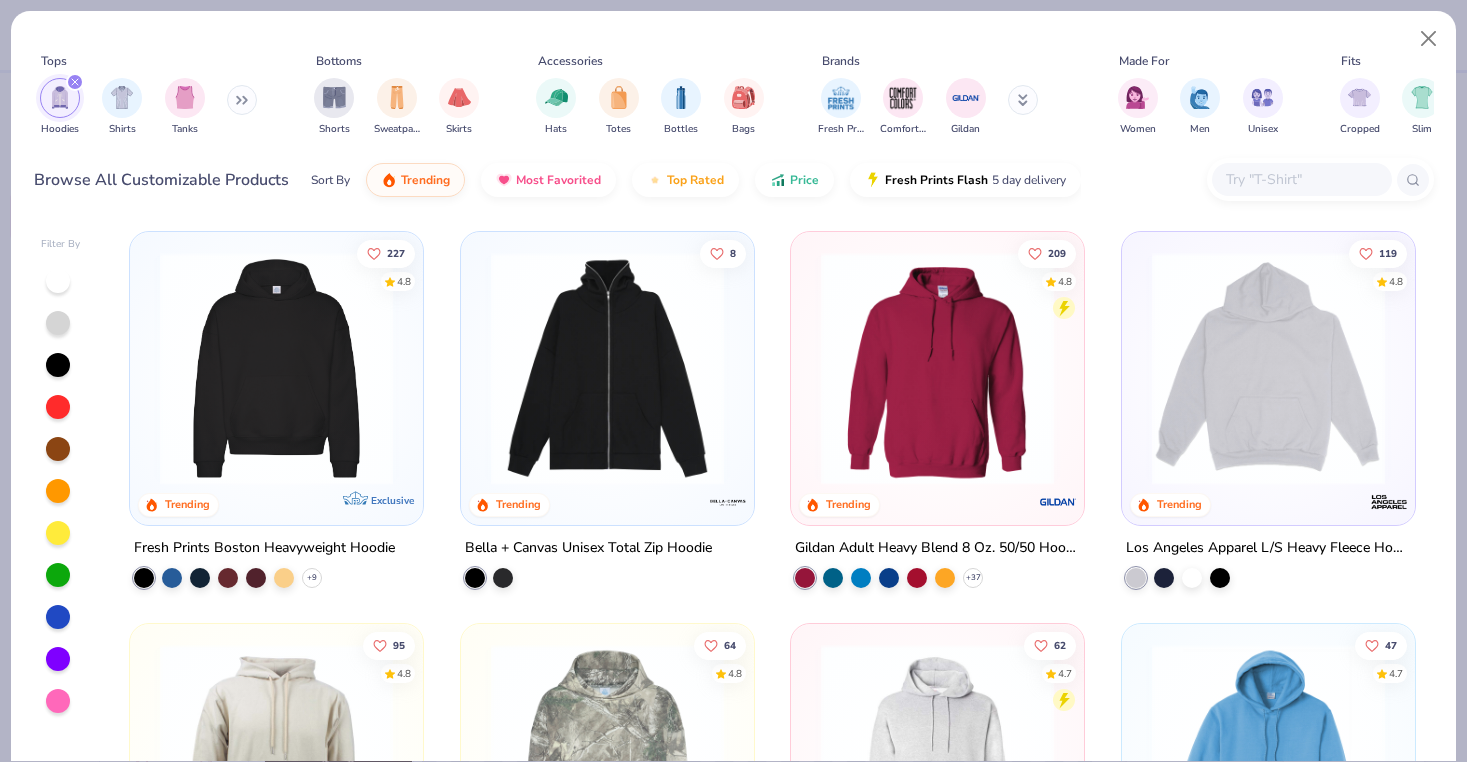 click at bounding box center (276, 368) 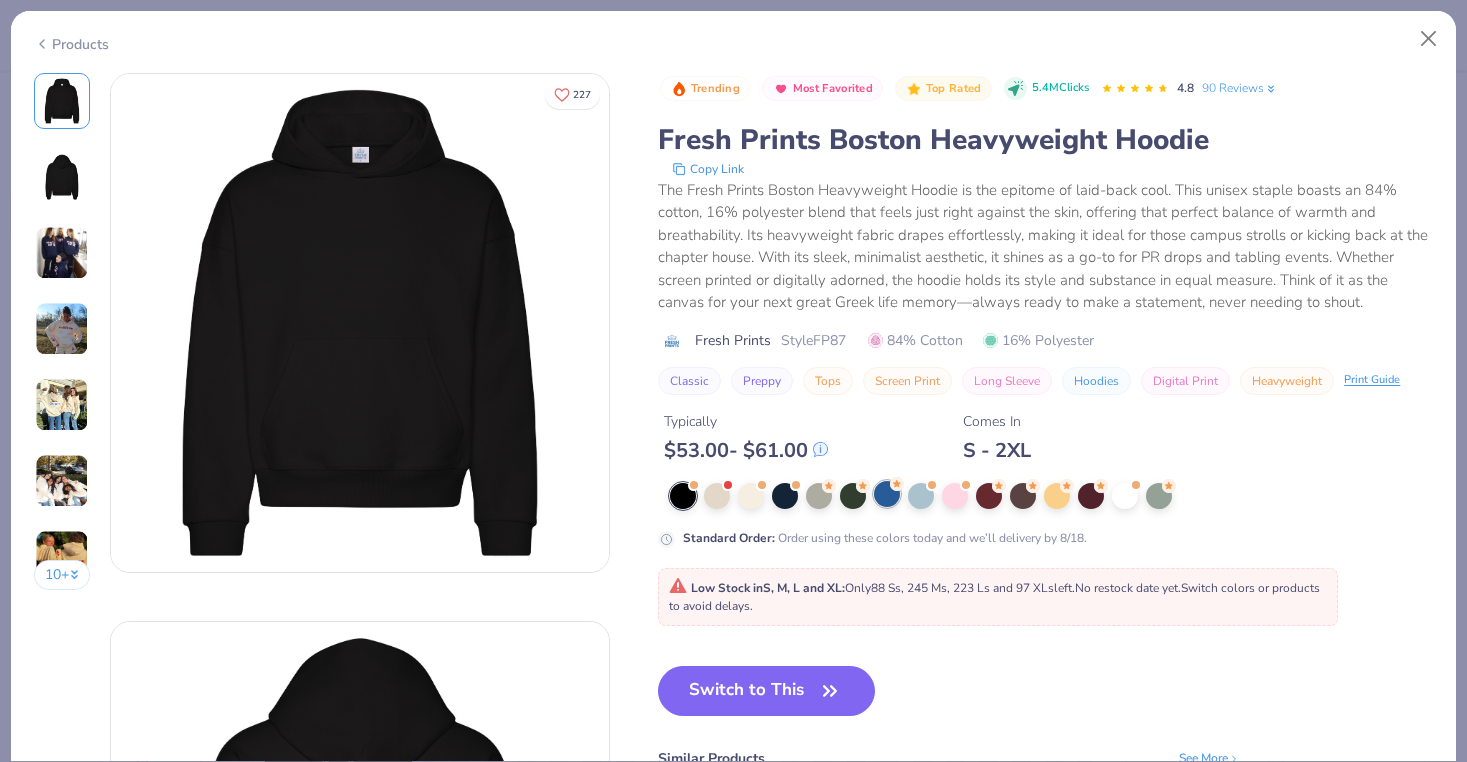 click at bounding box center [887, 494] 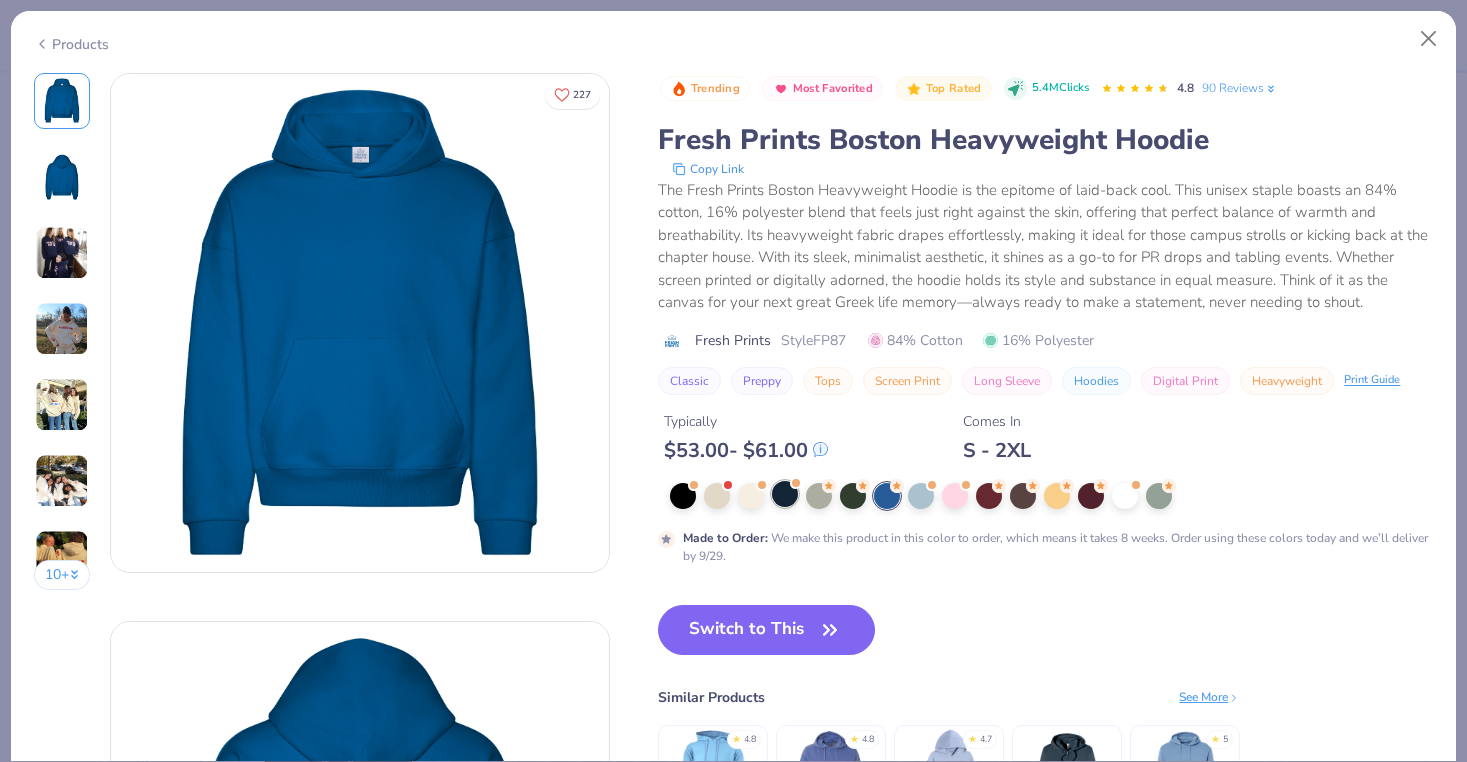 click at bounding box center [785, 494] 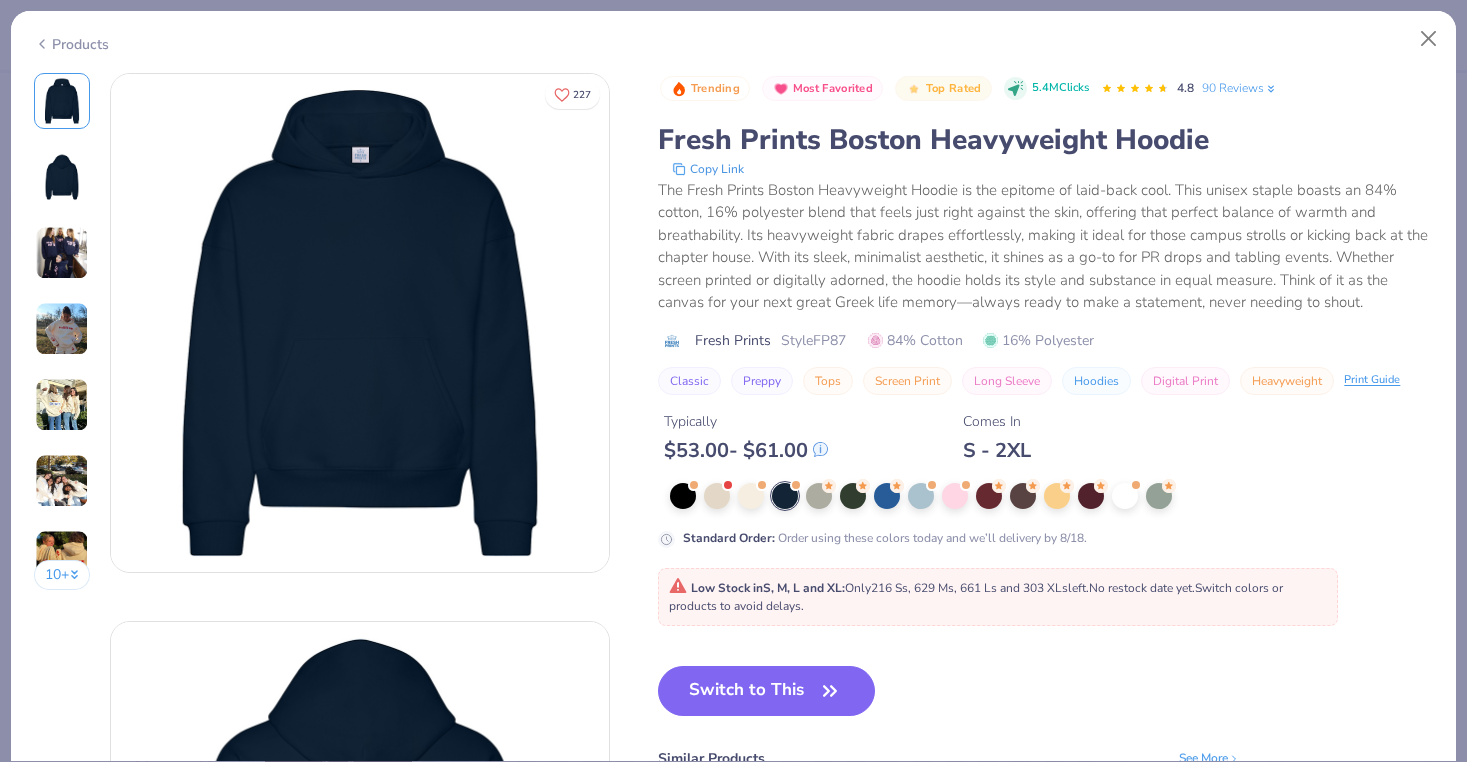 click at bounding box center (62, 253) 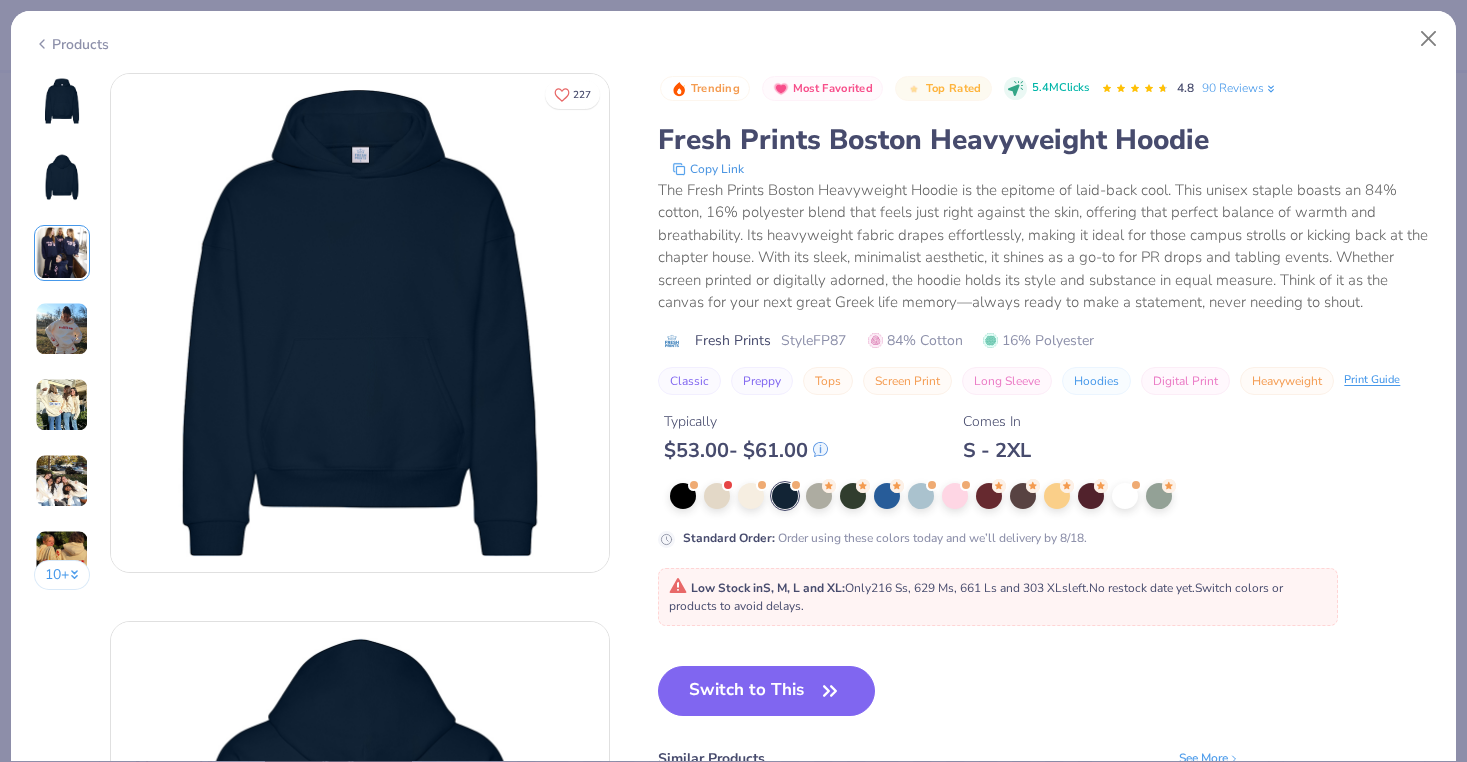 scroll, scrollTop: 1096, scrollLeft: 0, axis: vertical 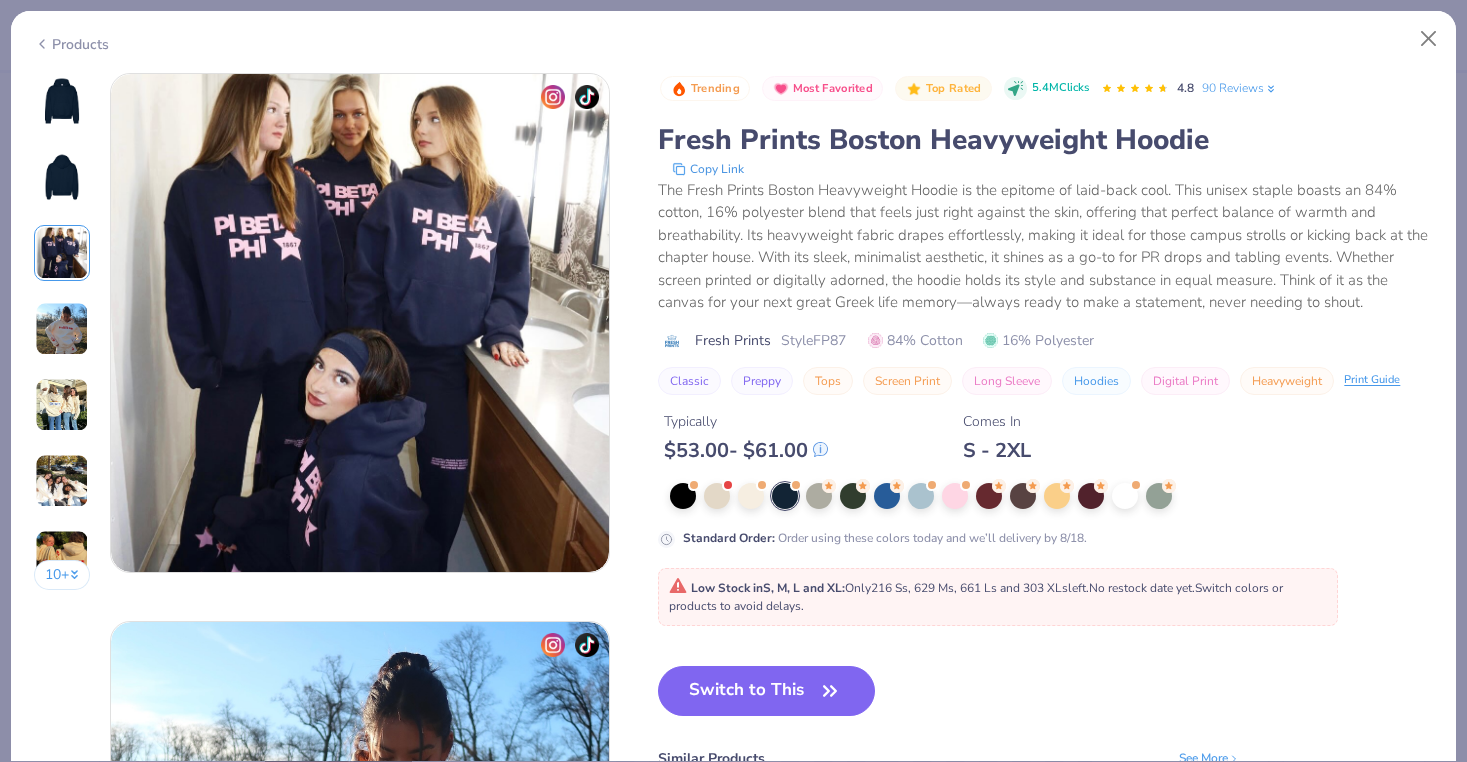click at bounding box center (62, 329) 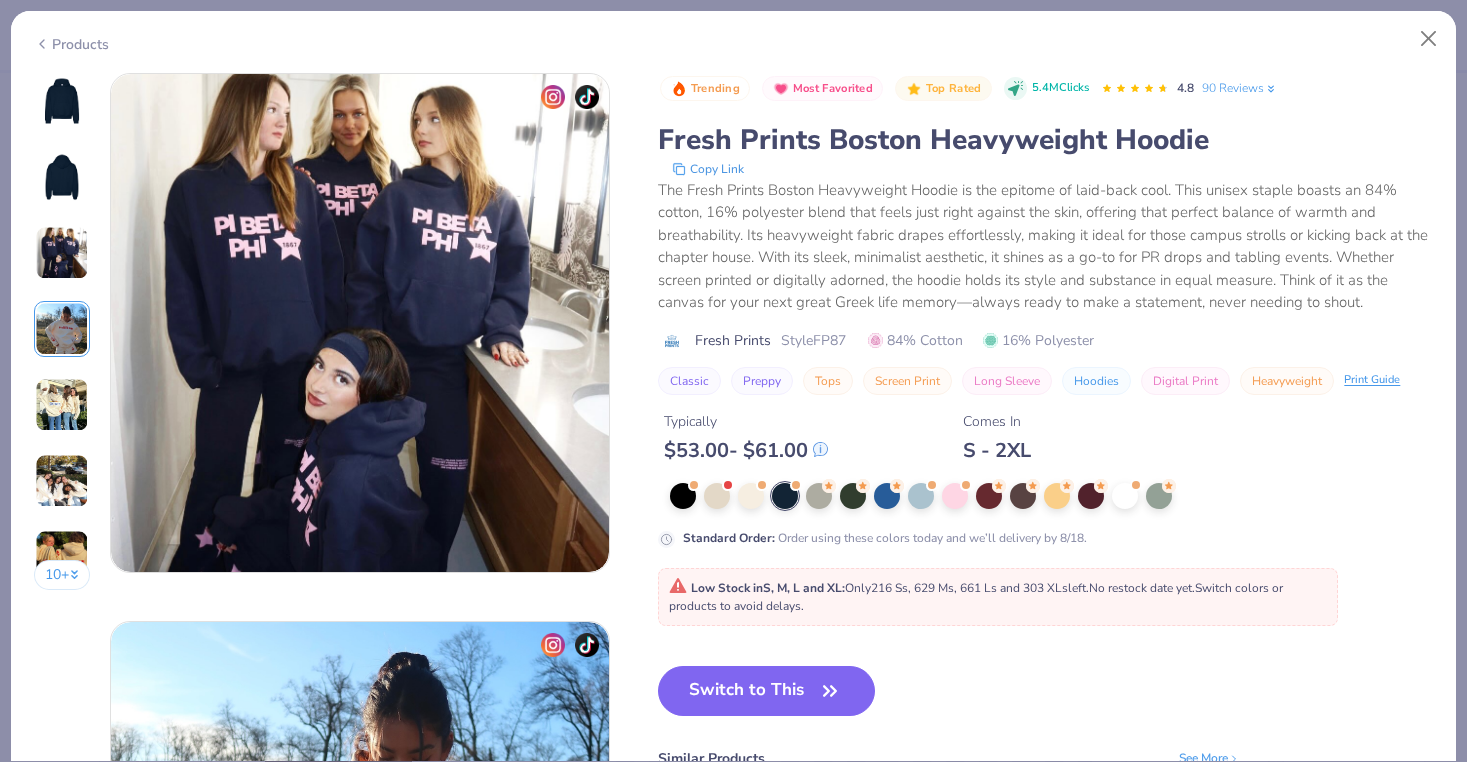 scroll, scrollTop: 1644, scrollLeft: 0, axis: vertical 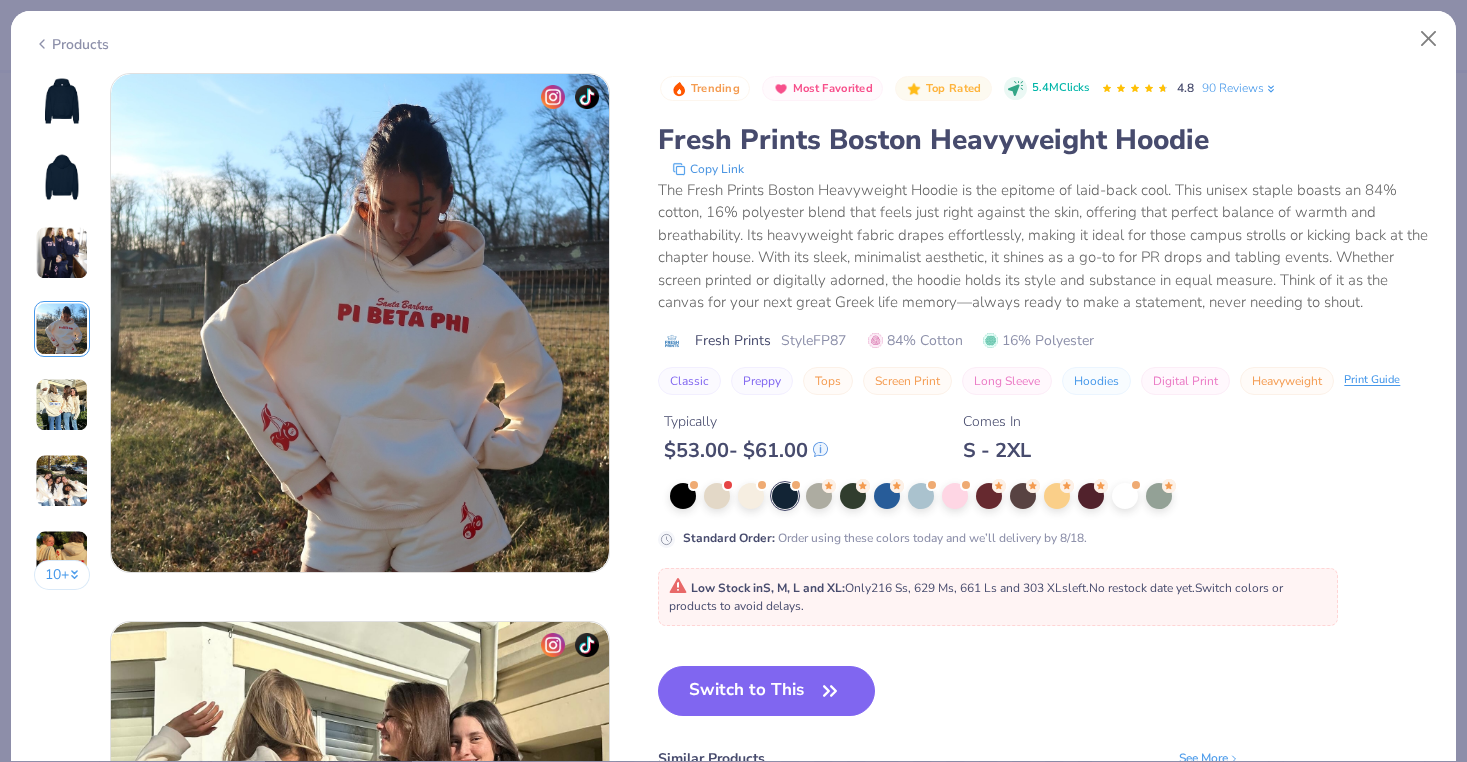 click at bounding box center (62, 101) 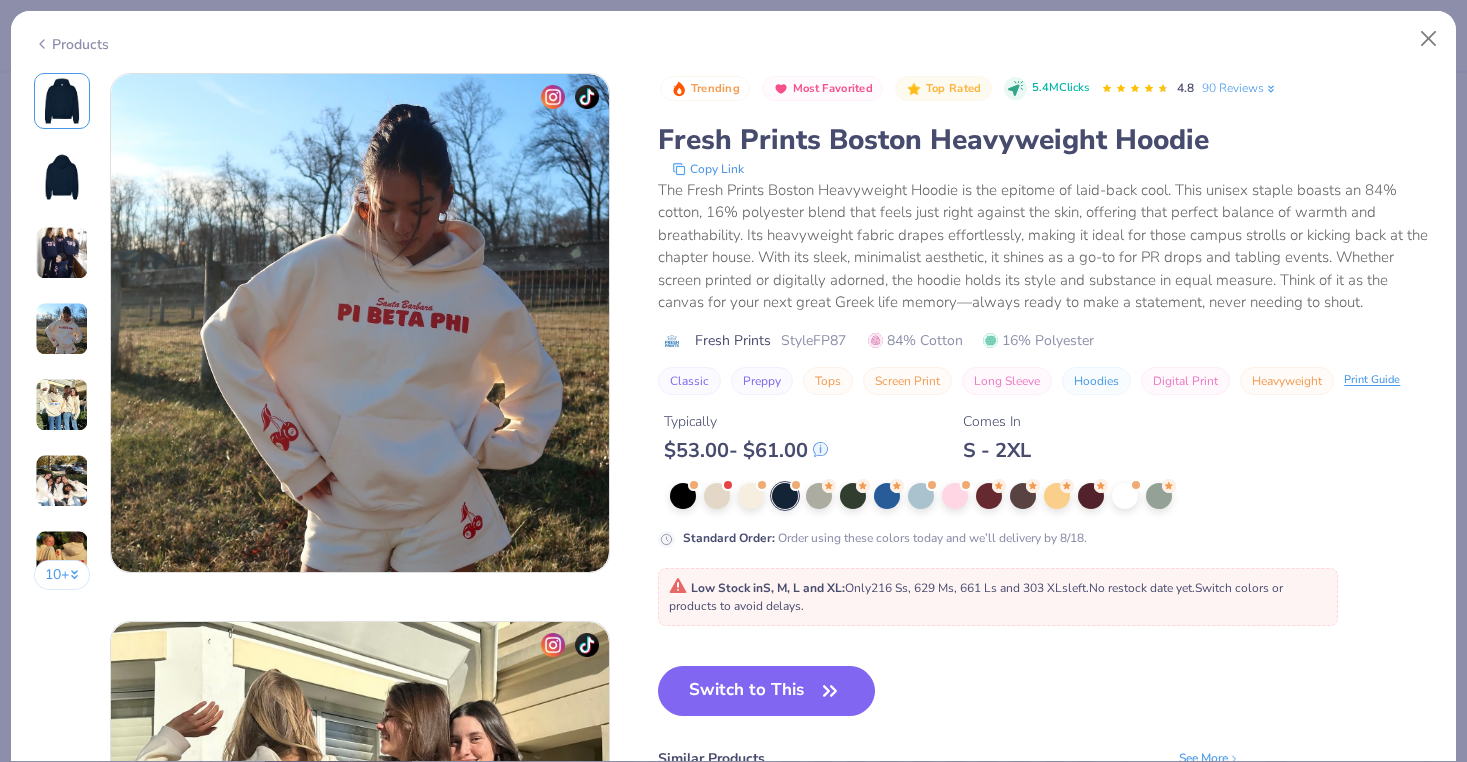 scroll, scrollTop: 0, scrollLeft: 0, axis: both 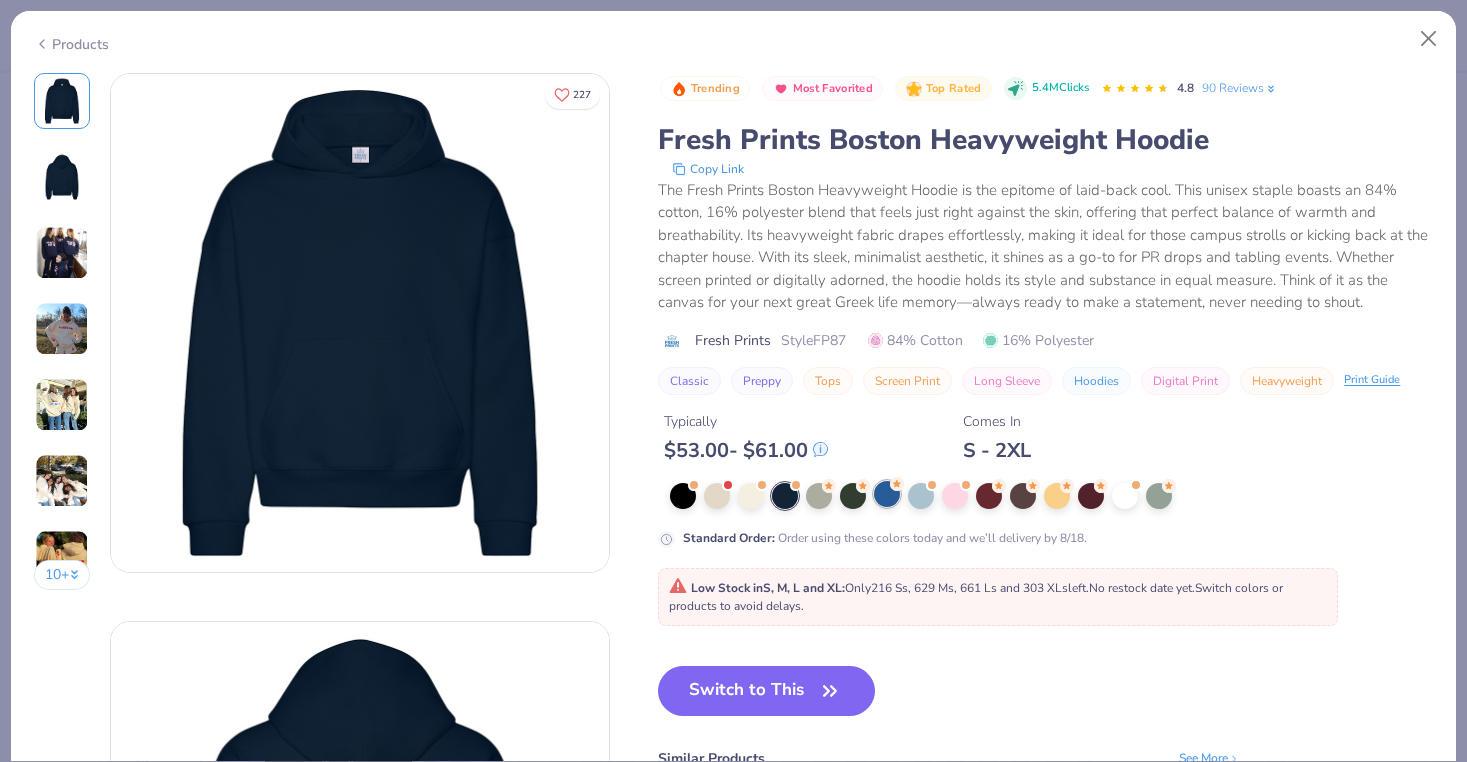 click at bounding box center [887, 494] 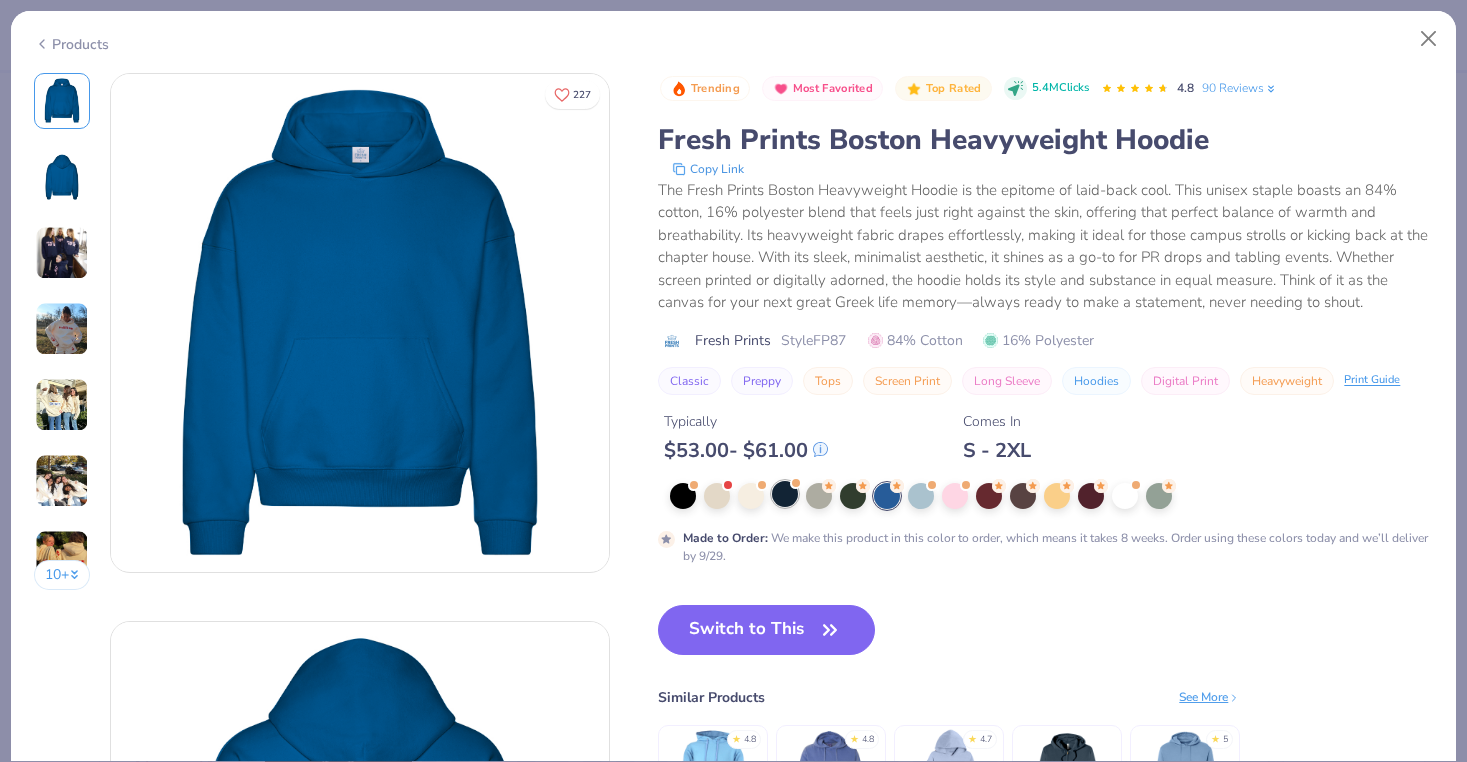 click at bounding box center [785, 494] 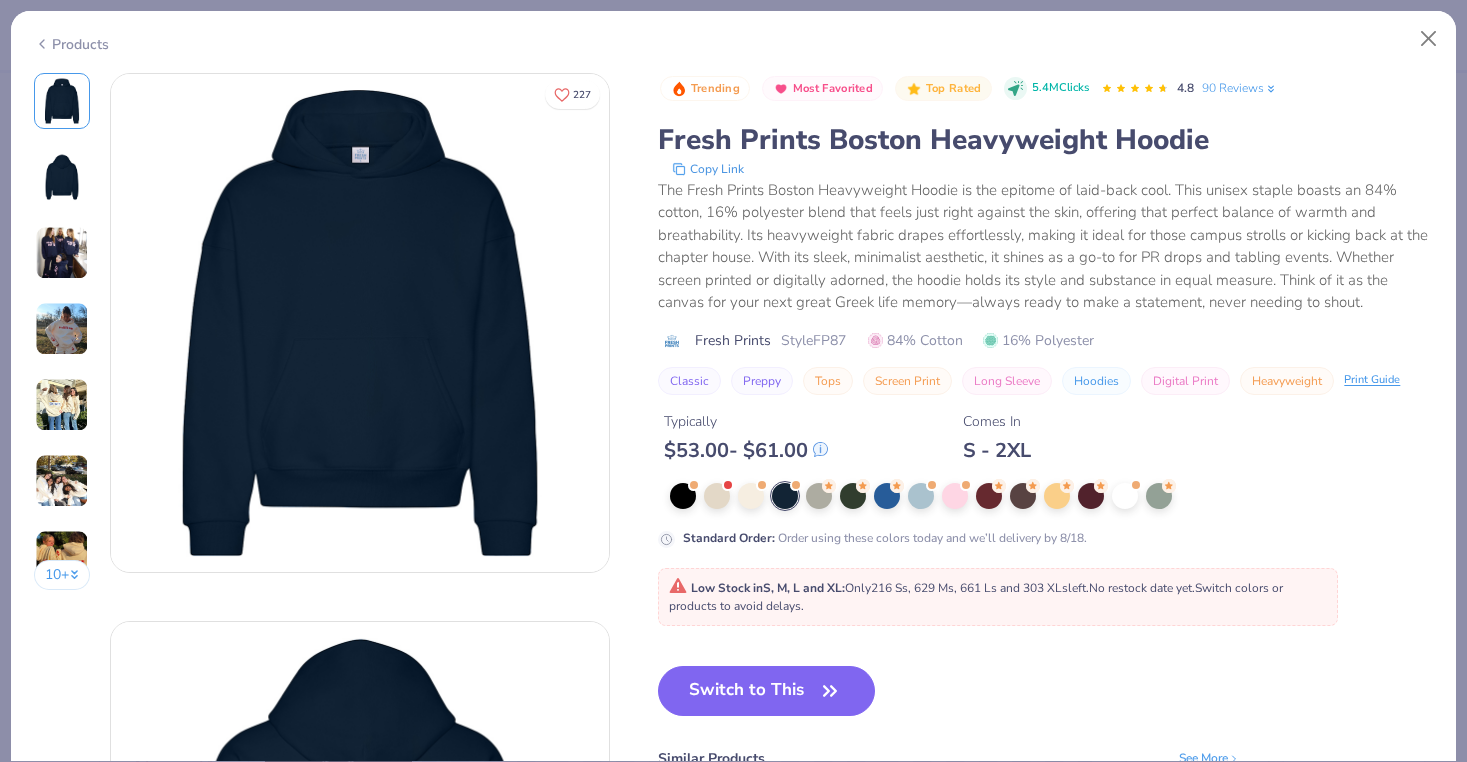 click at bounding box center [62, 253] 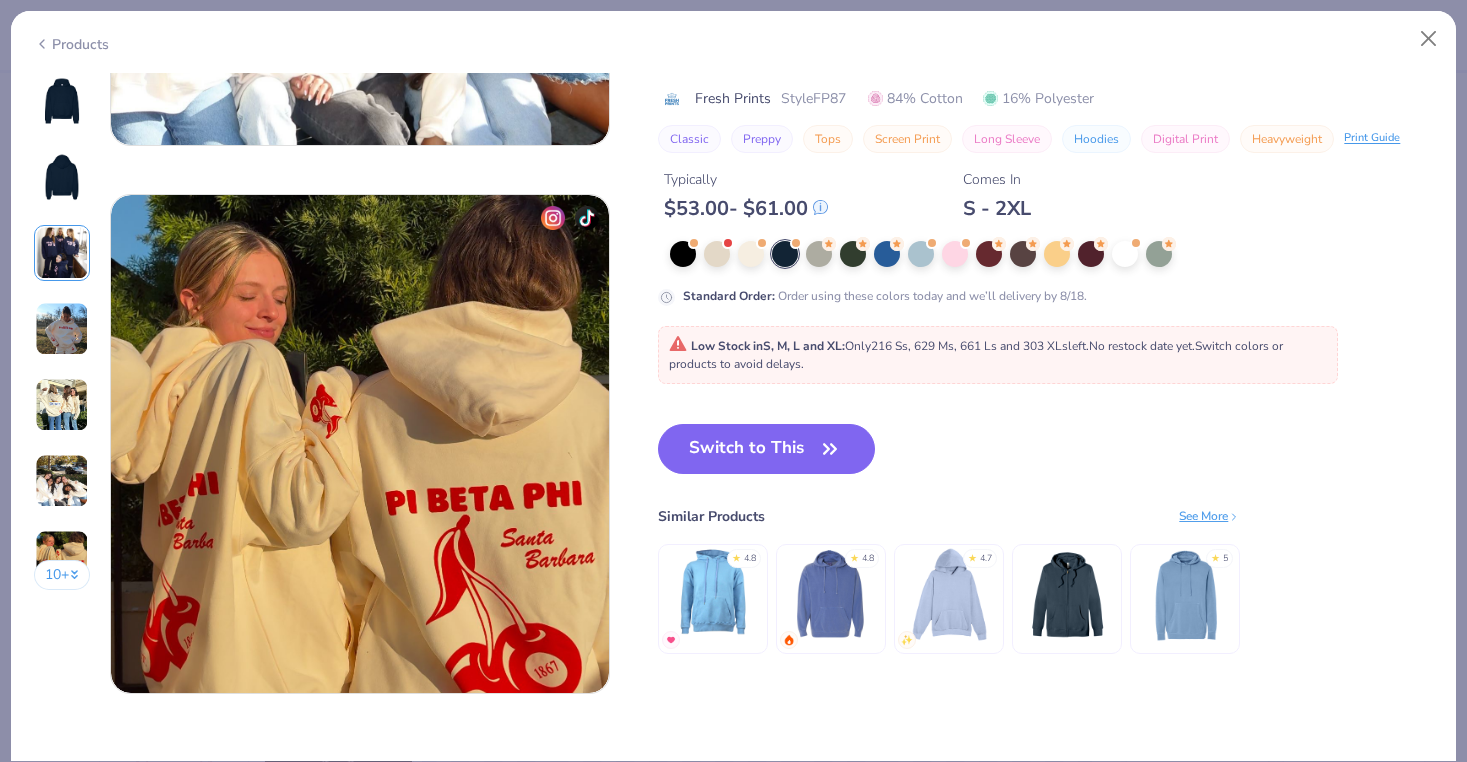 scroll, scrollTop: 3120, scrollLeft: 0, axis: vertical 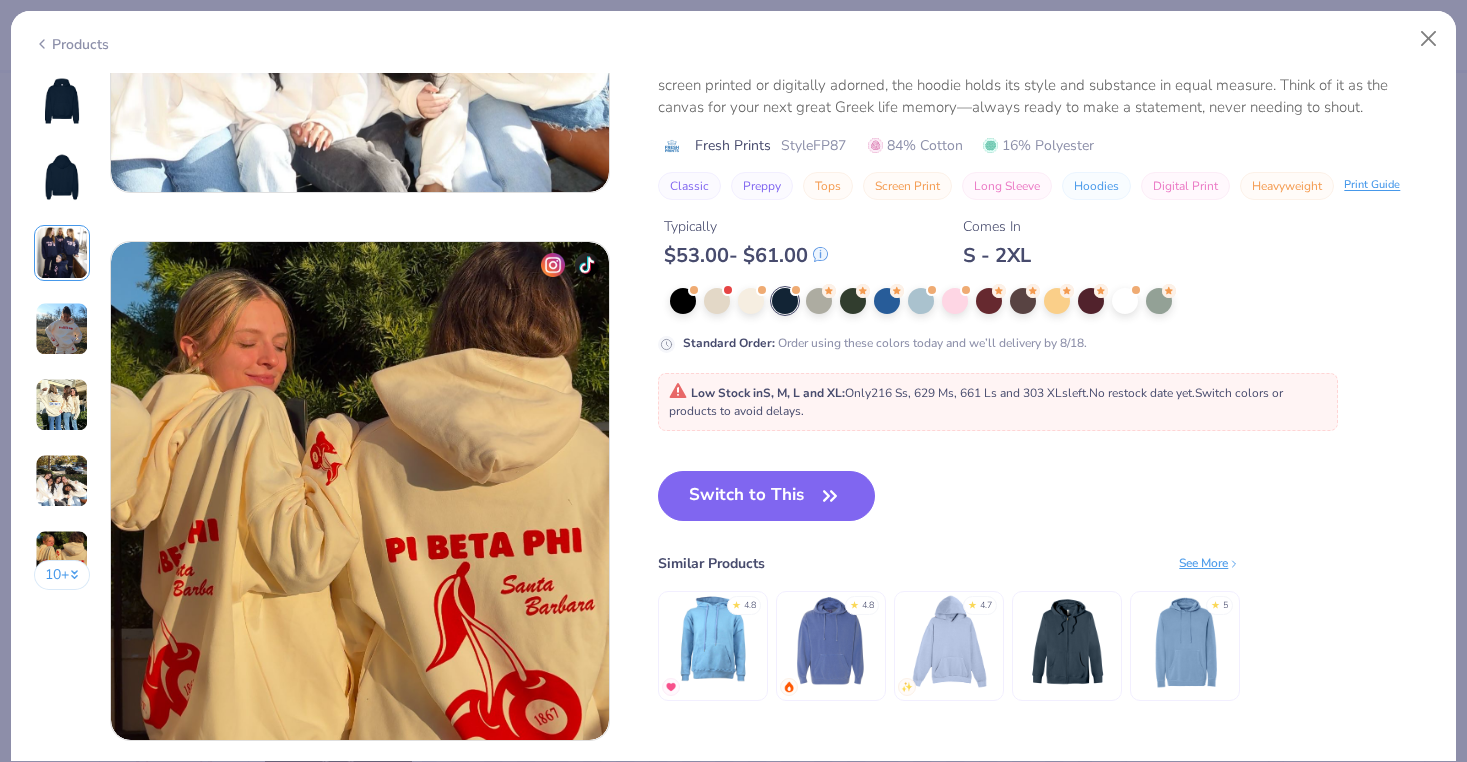 click on "10 +" at bounding box center (62, 575) 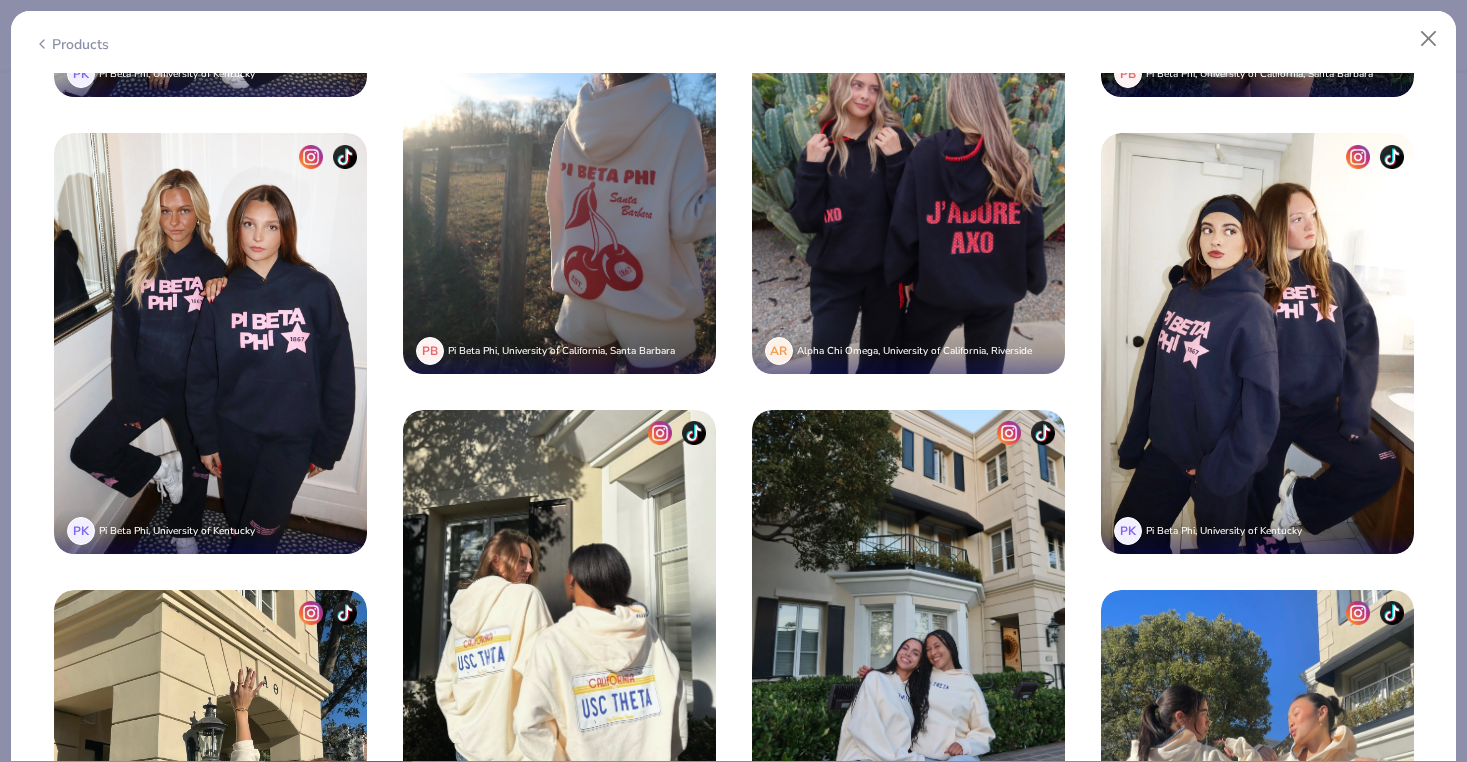 scroll, scrollTop: 4435, scrollLeft: 0, axis: vertical 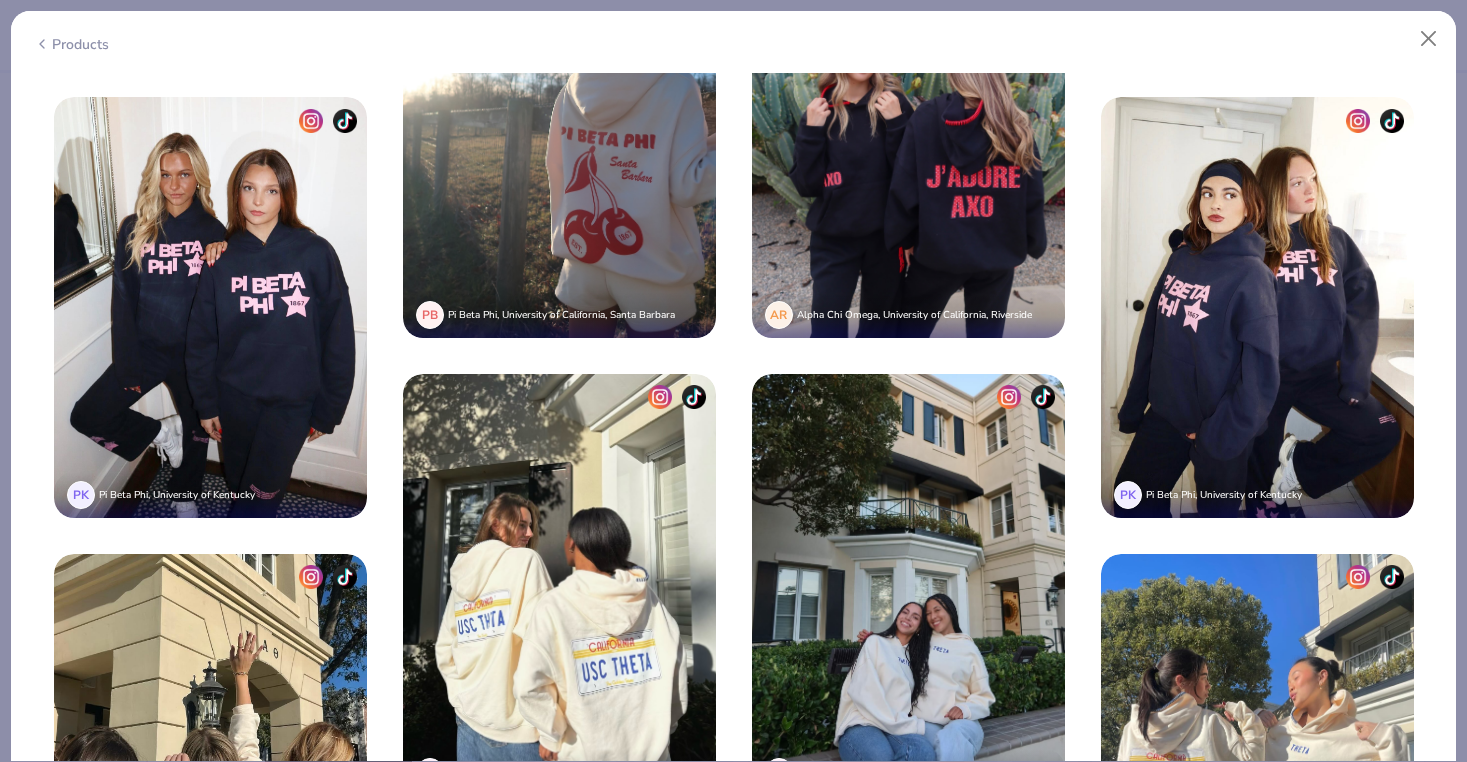 click at bounding box center [1257, 307] 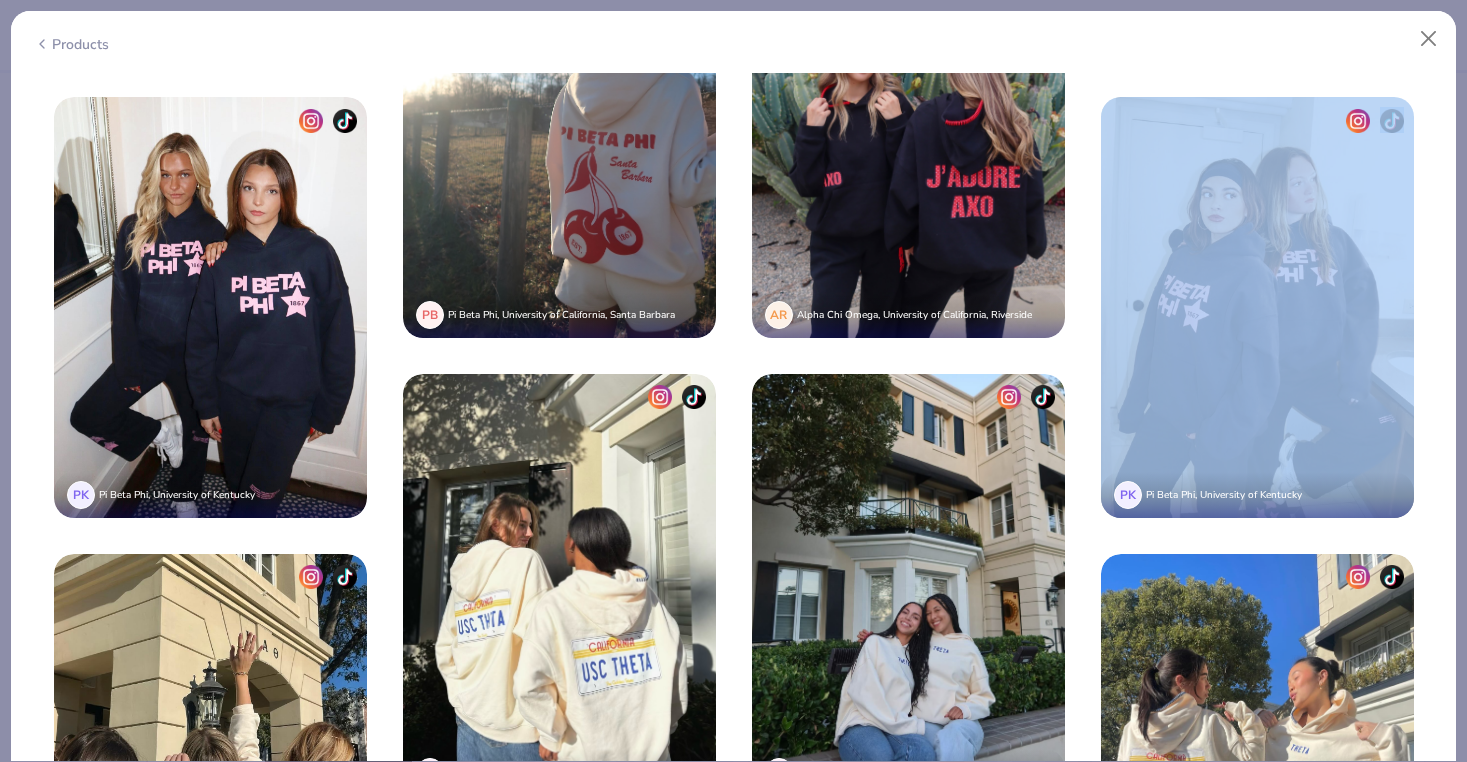click at bounding box center (1257, 307) 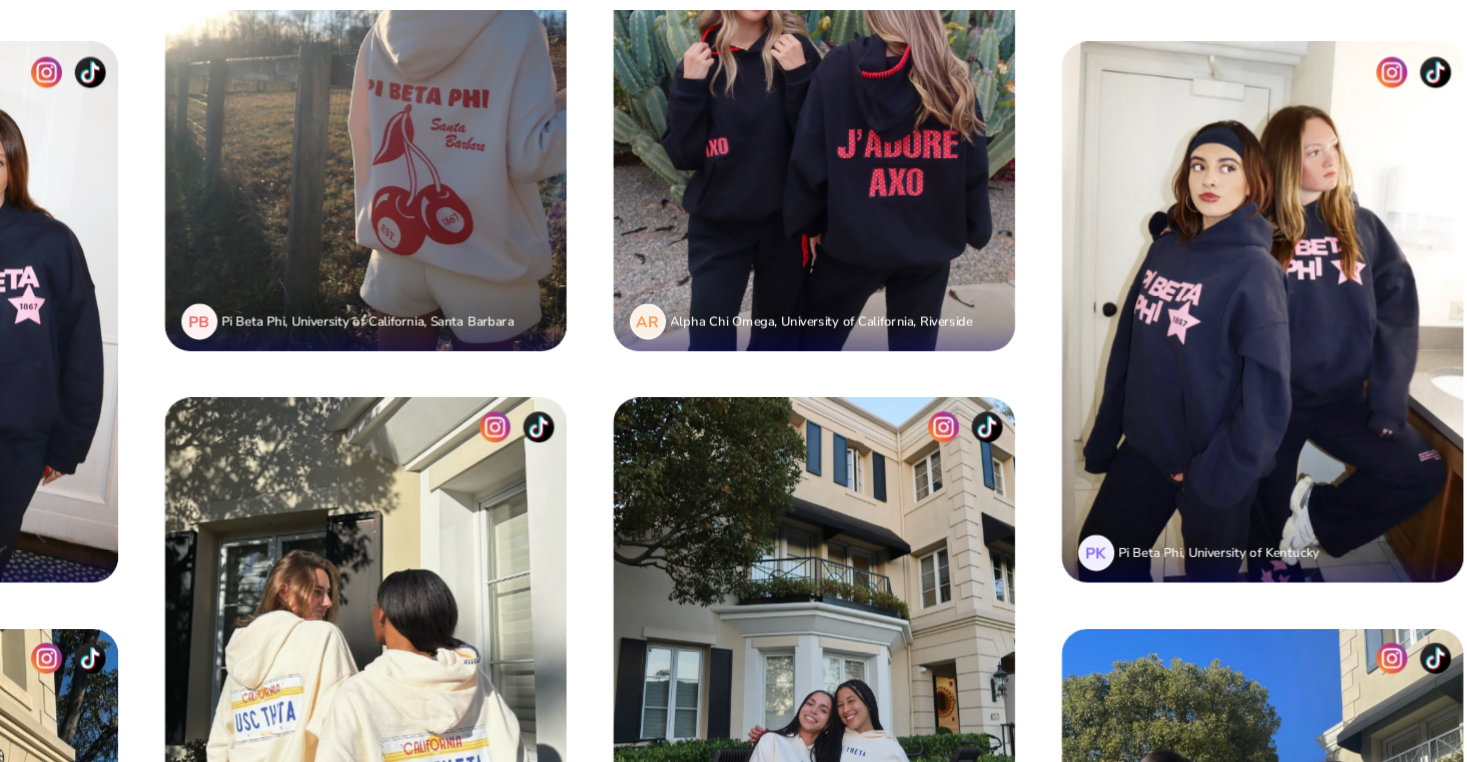click on "PB Pi Beta Phi, University of California, Santa Barbara" at bounding box center (559, 315) 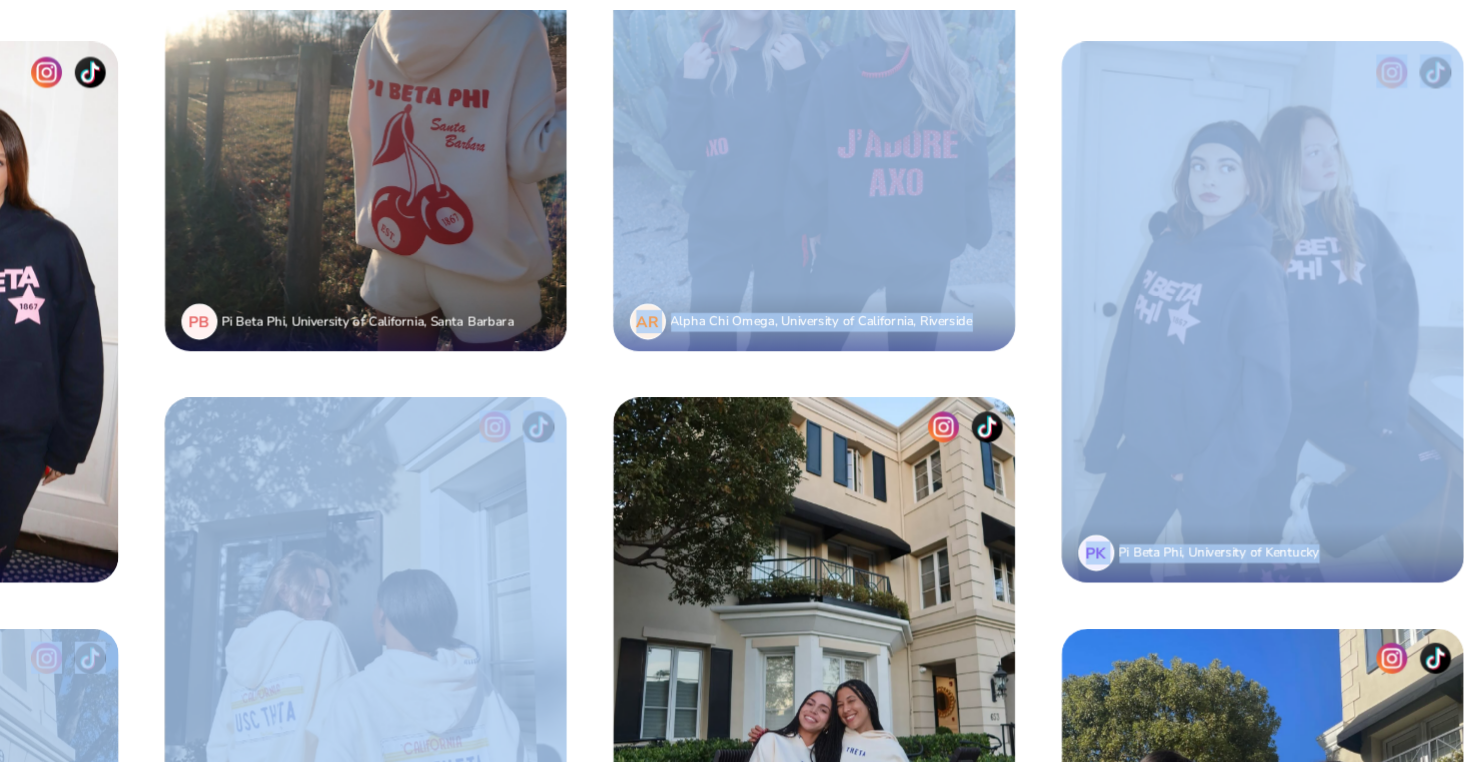 drag, startPoint x: 353, startPoint y: 263, endPoint x: 269, endPoint y: 312, distance: 97.24711 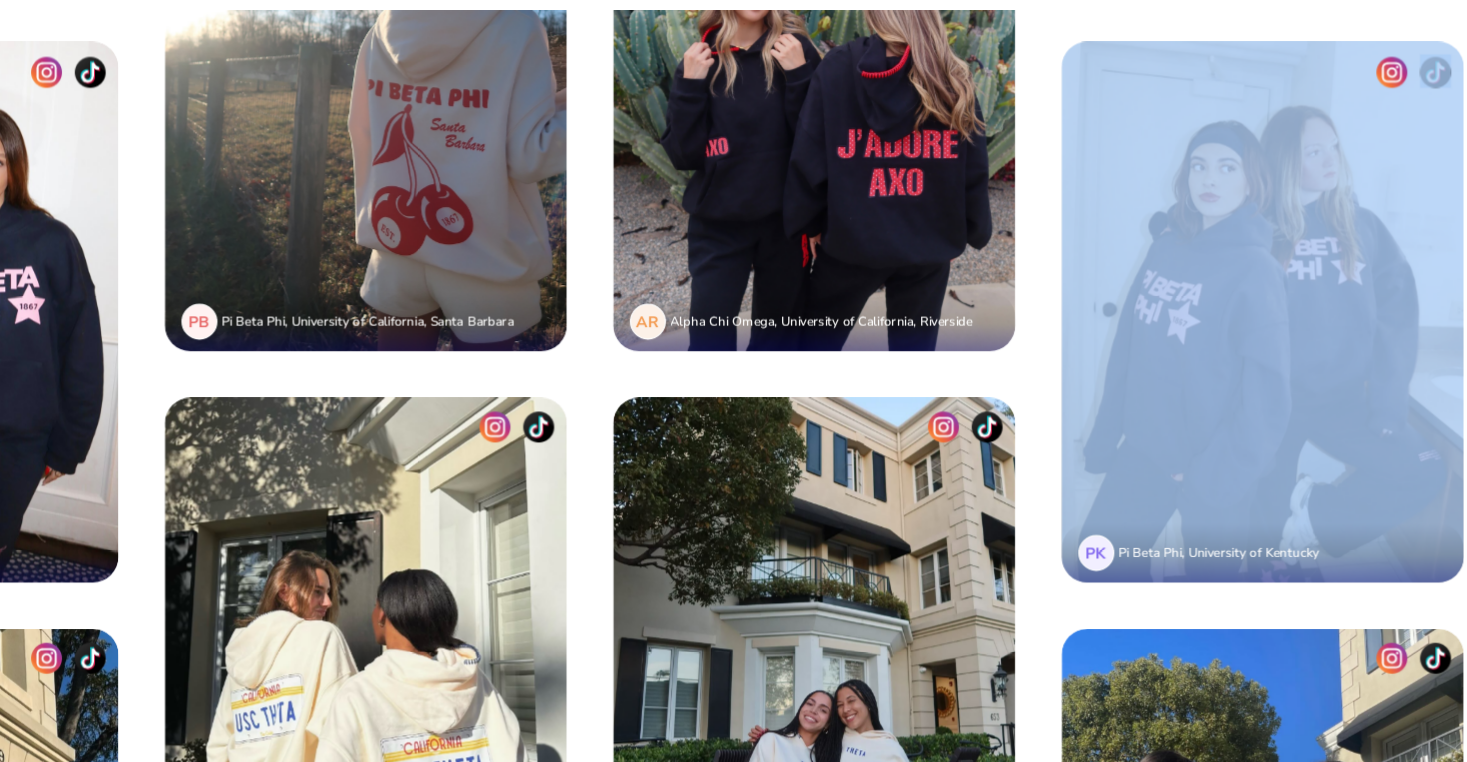 drag, startPoint x: 270, startPoint y: 312, endPoint x: 726, endPoint y: 272, distance: 457.75104 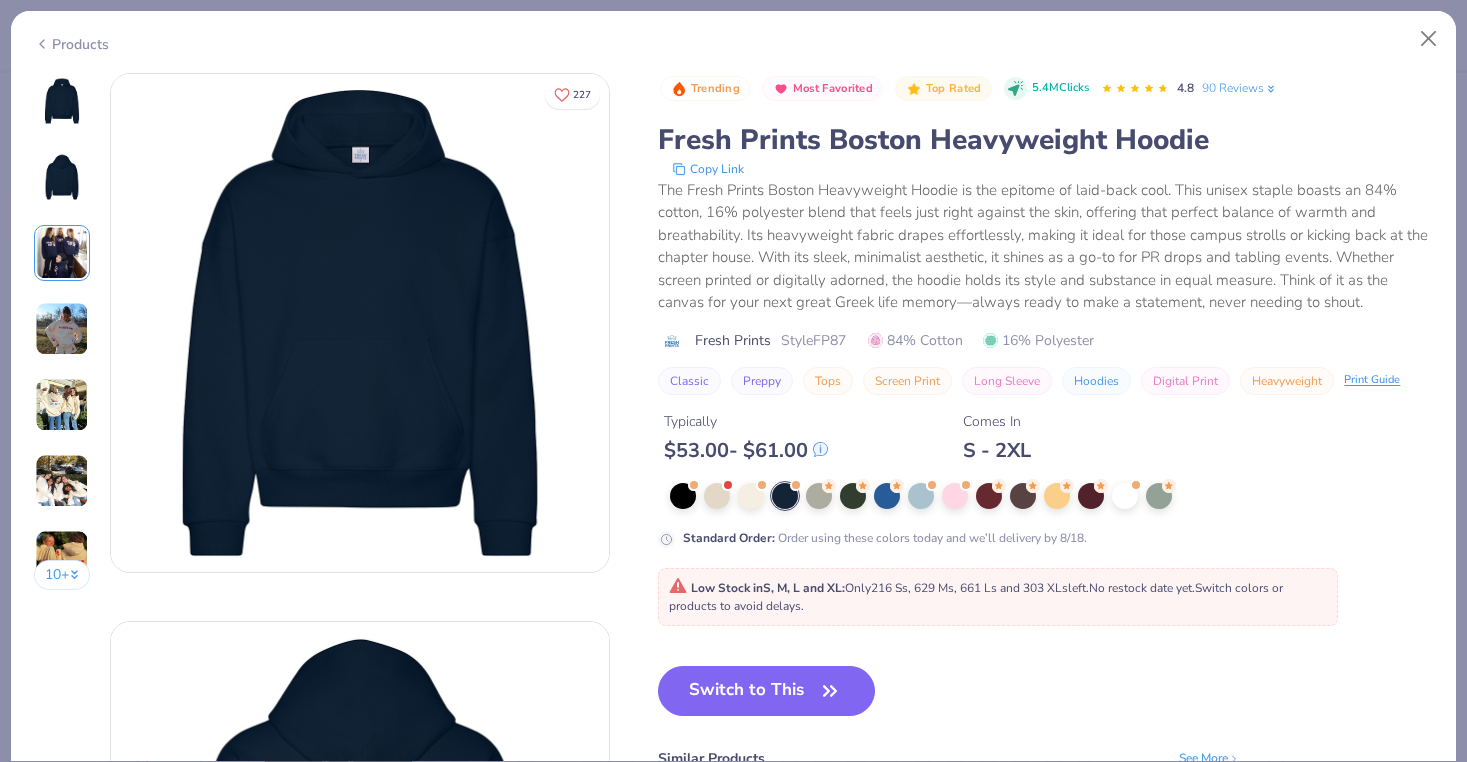scroll, scrollTop: 0, scrollLeft: 0, axis: both 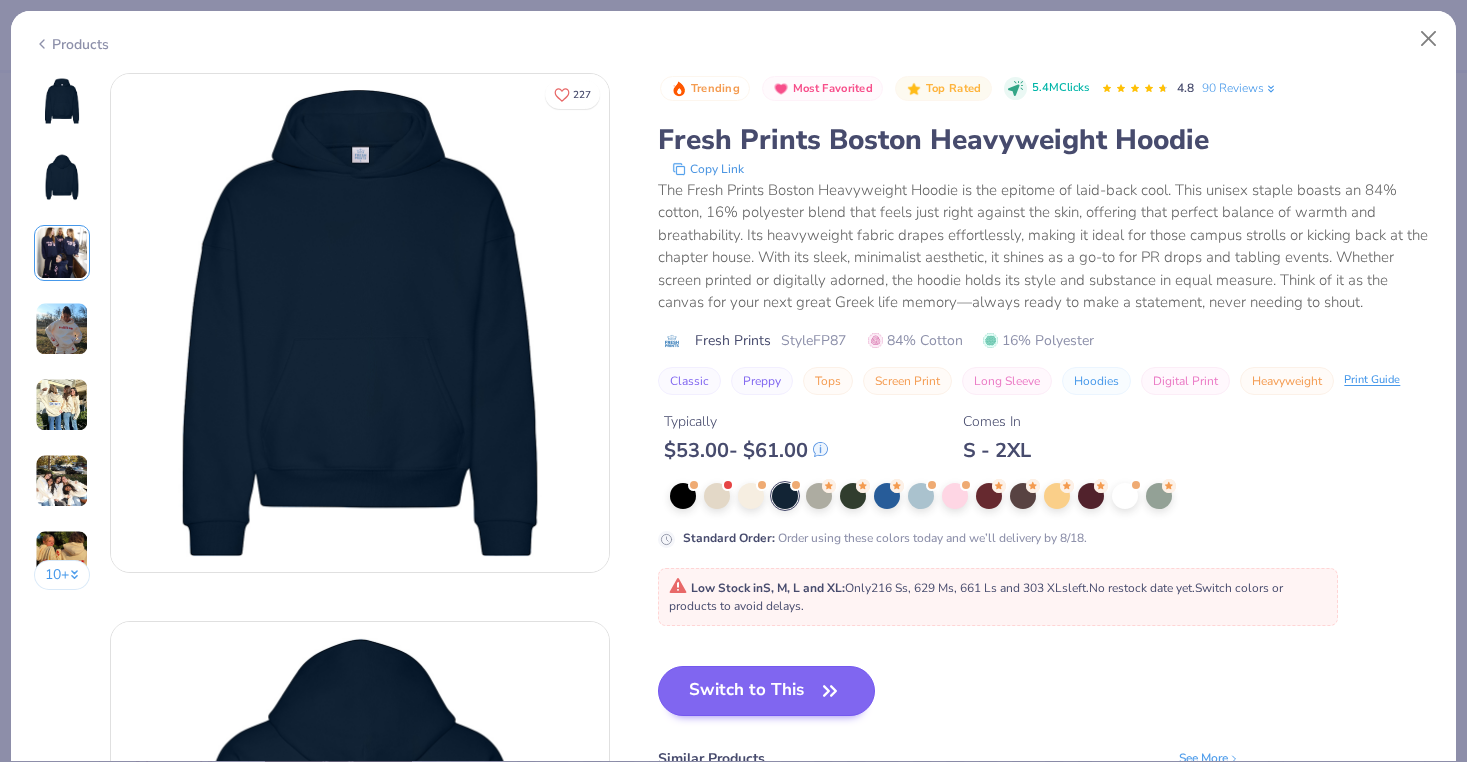 click on "Switch to This" at bounding box center [766, 691] 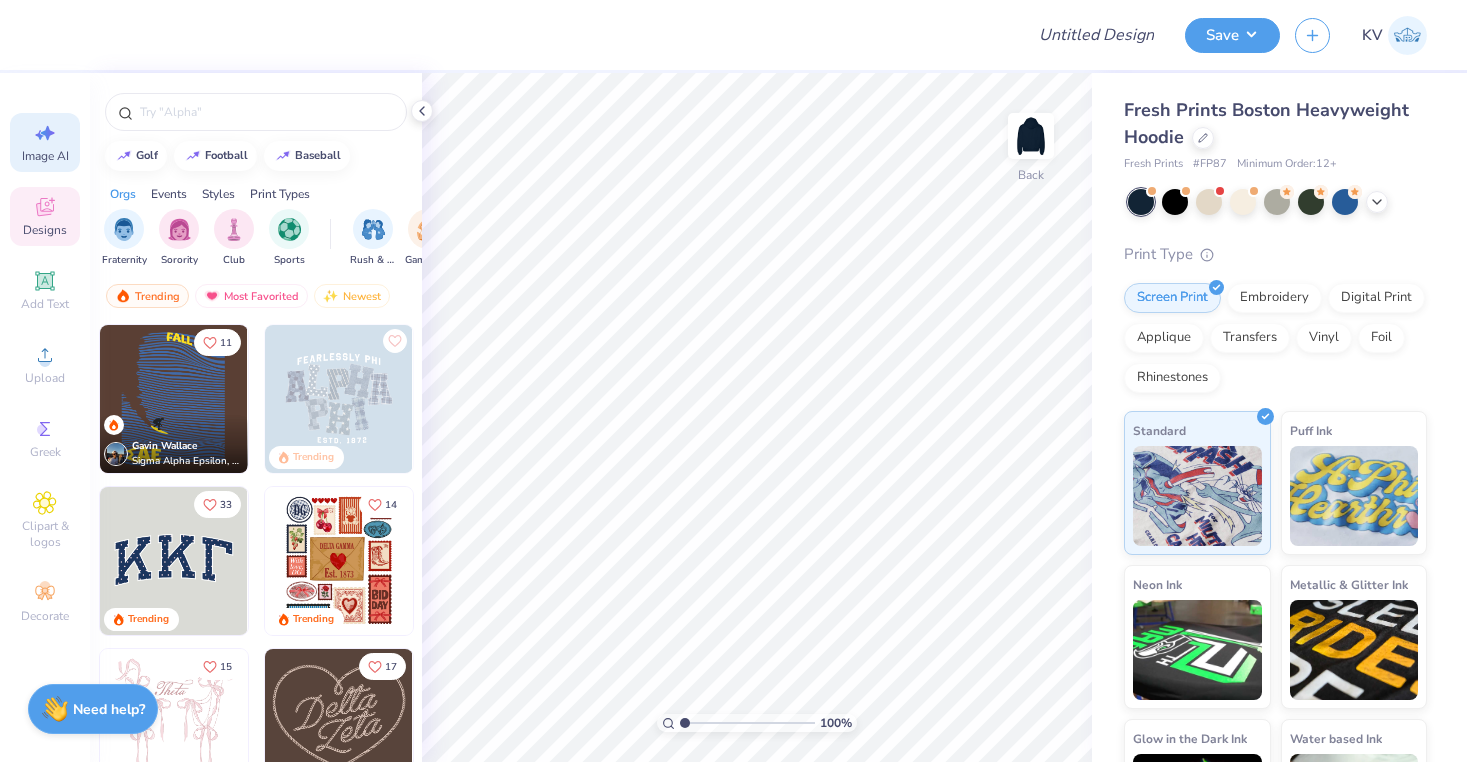 click on "Image AI" at bounding box center [45, 156] 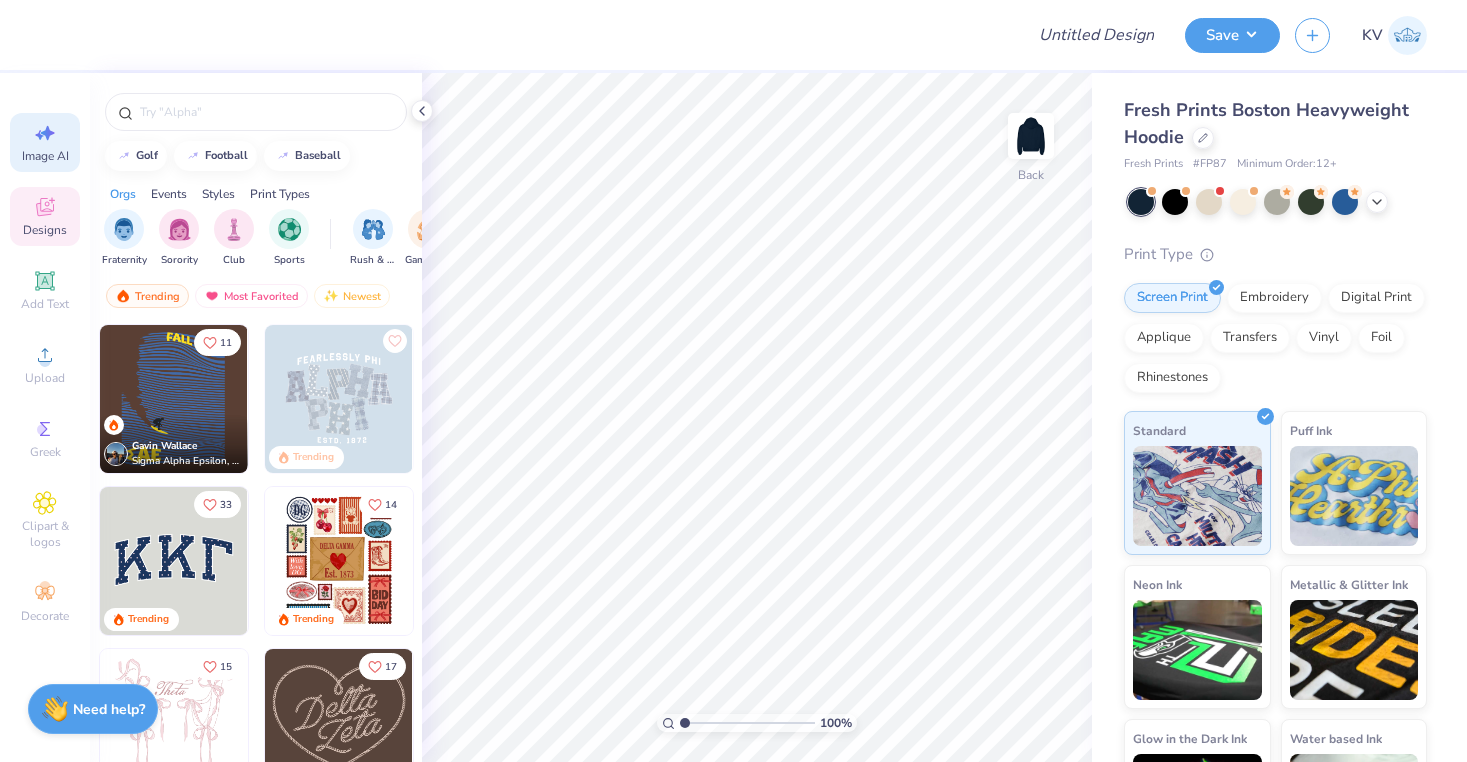select on "4" 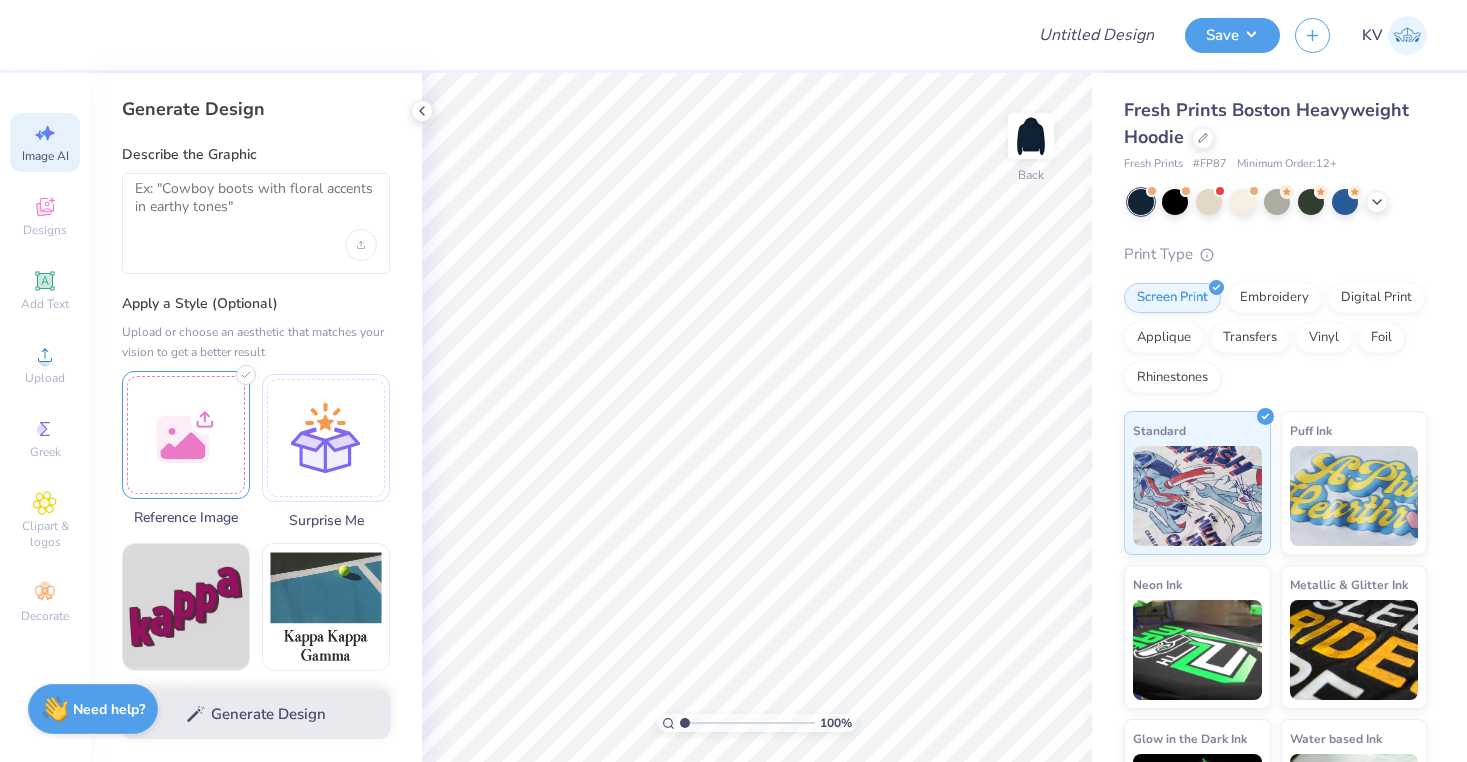 click at bounding box center [186, 435] 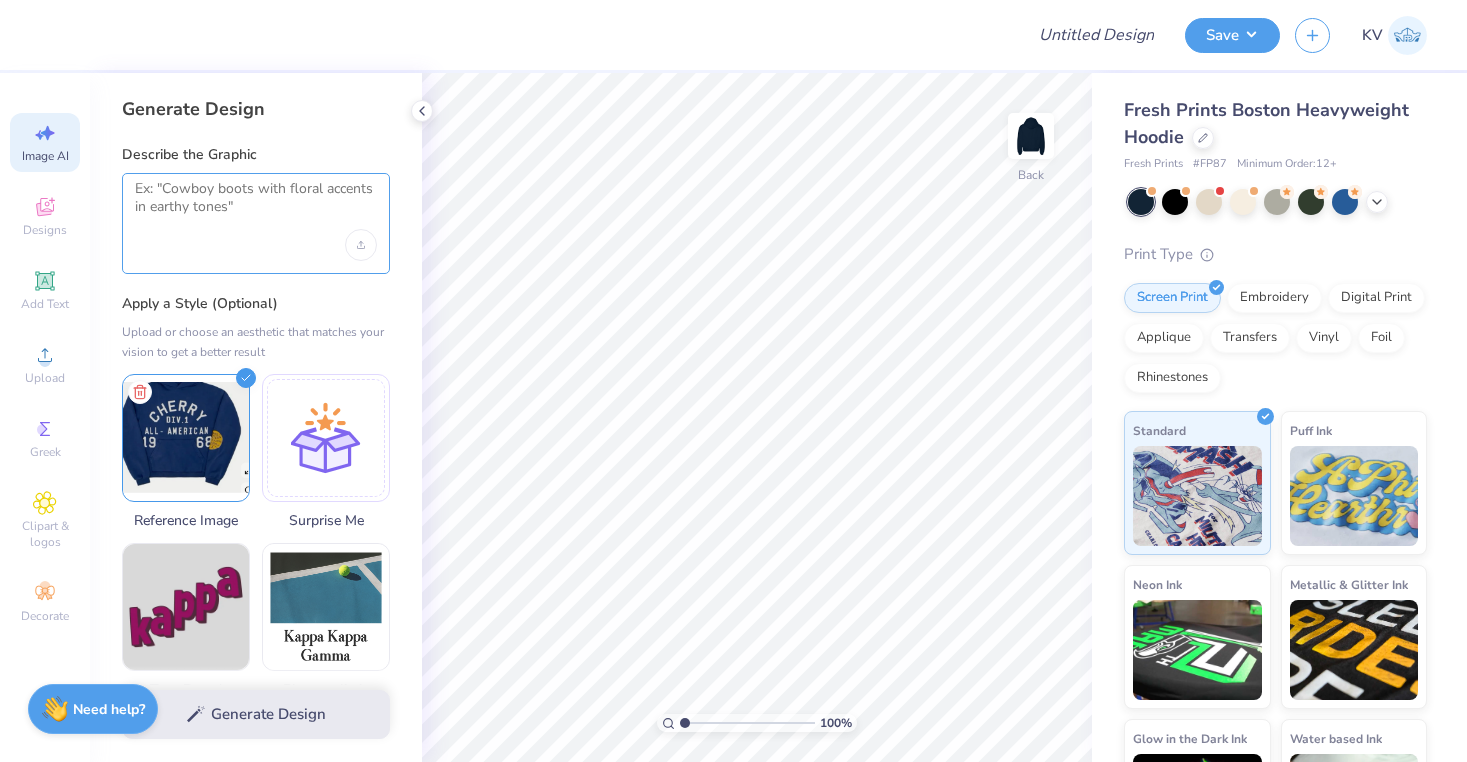 click at bounding box center [256, 205] 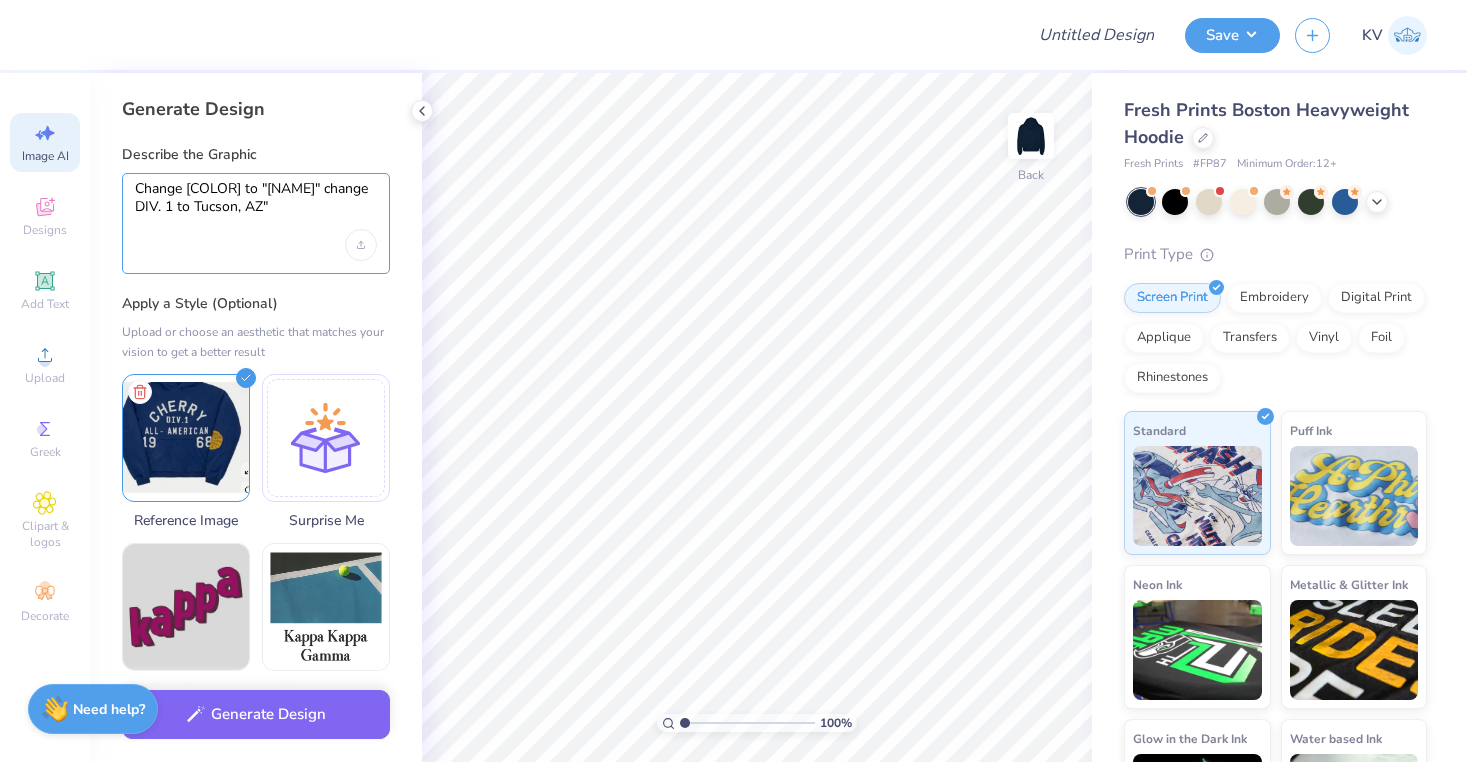 click on "Change [COLOR] to "[NAME]" change DIV. 1 to Tucson, AZ"" at bounding box center (256, 205) 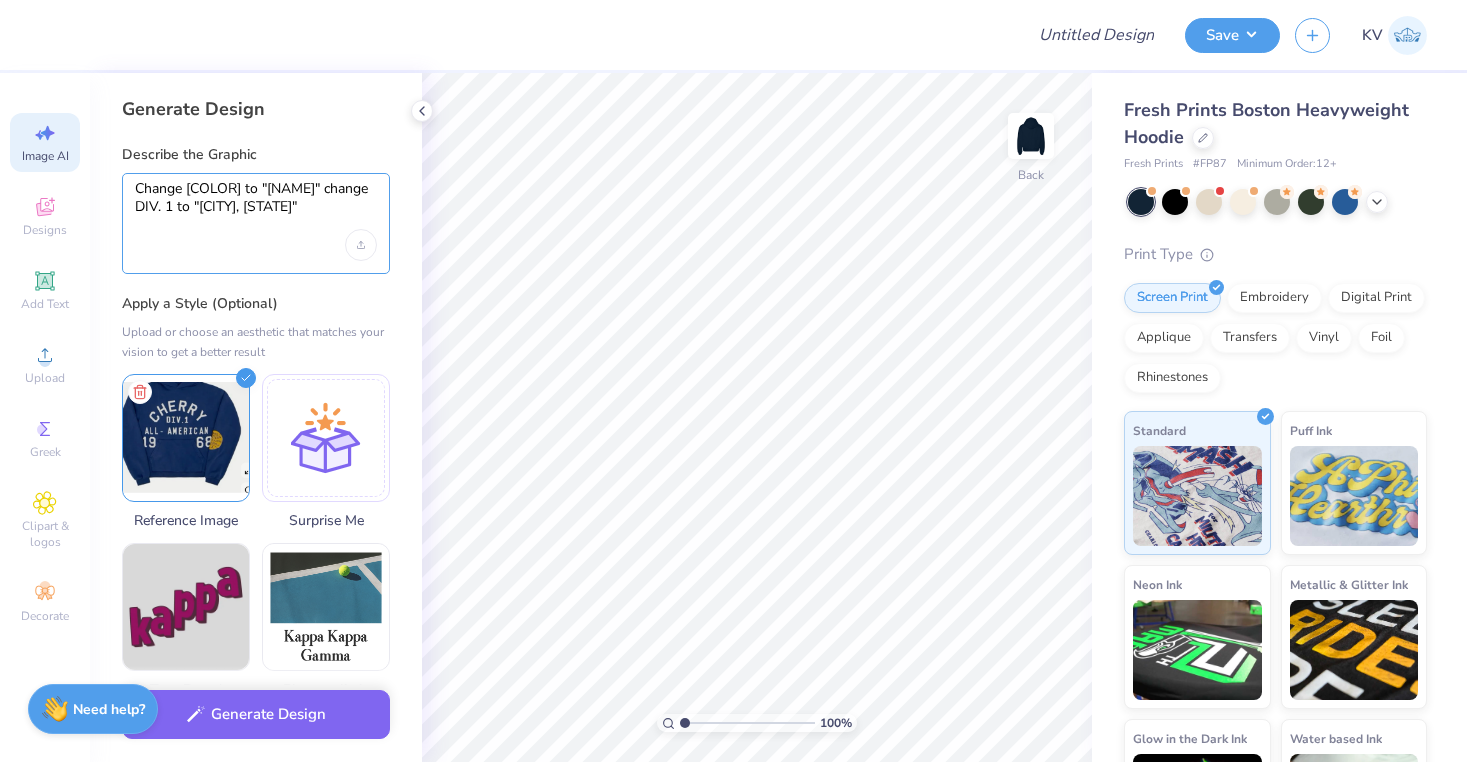 click on "Change [COLOR] to "[NAME]" change DIV. 1 to "[CITY], [STATE]"" at bounding box center (256, 205) 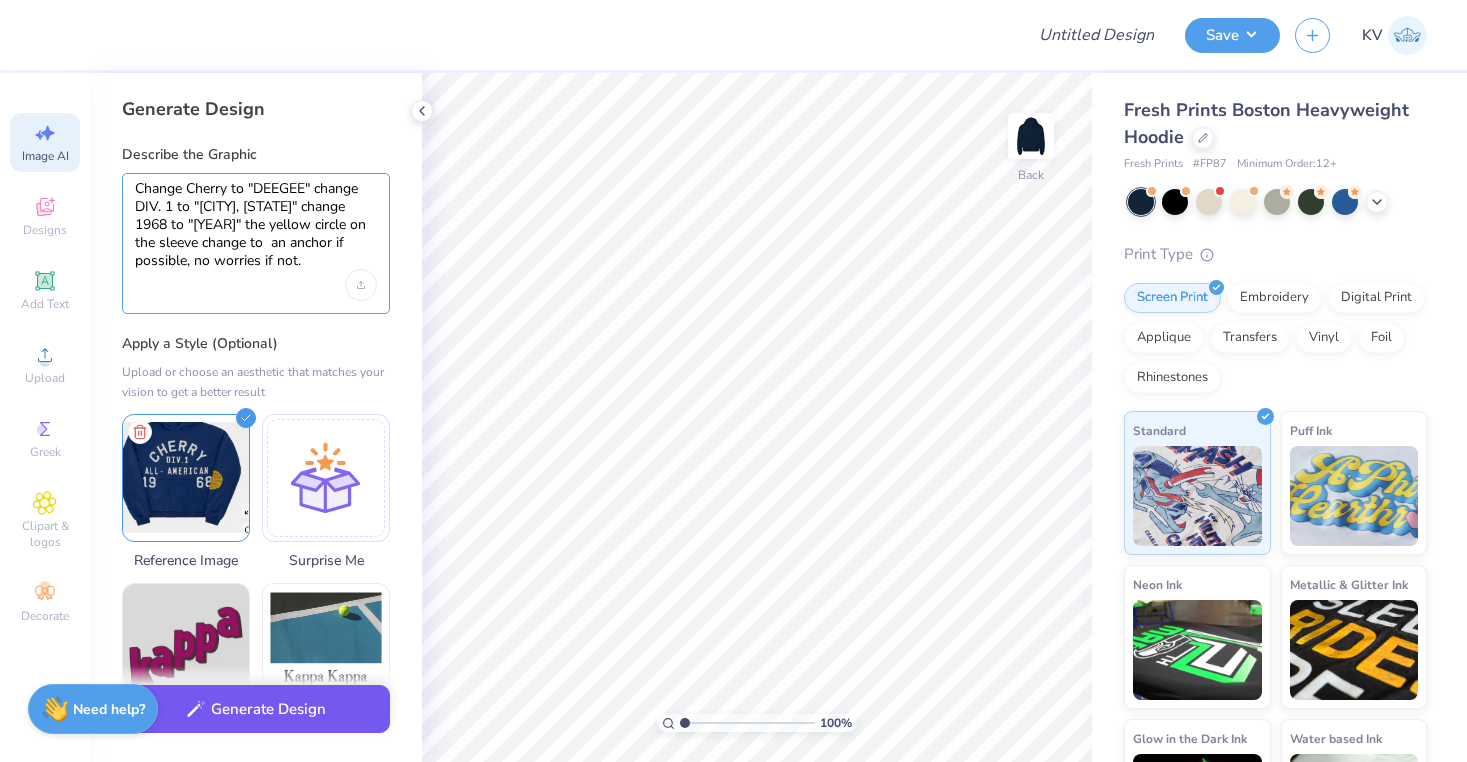type on "Change Cherry to "DEEGEE" change DIV. 1 to "[CITY], [STATE]" change 1968 to "[YEAR]" the yellow circle on the sleeve change to  an anchor if possible, no worries if not." 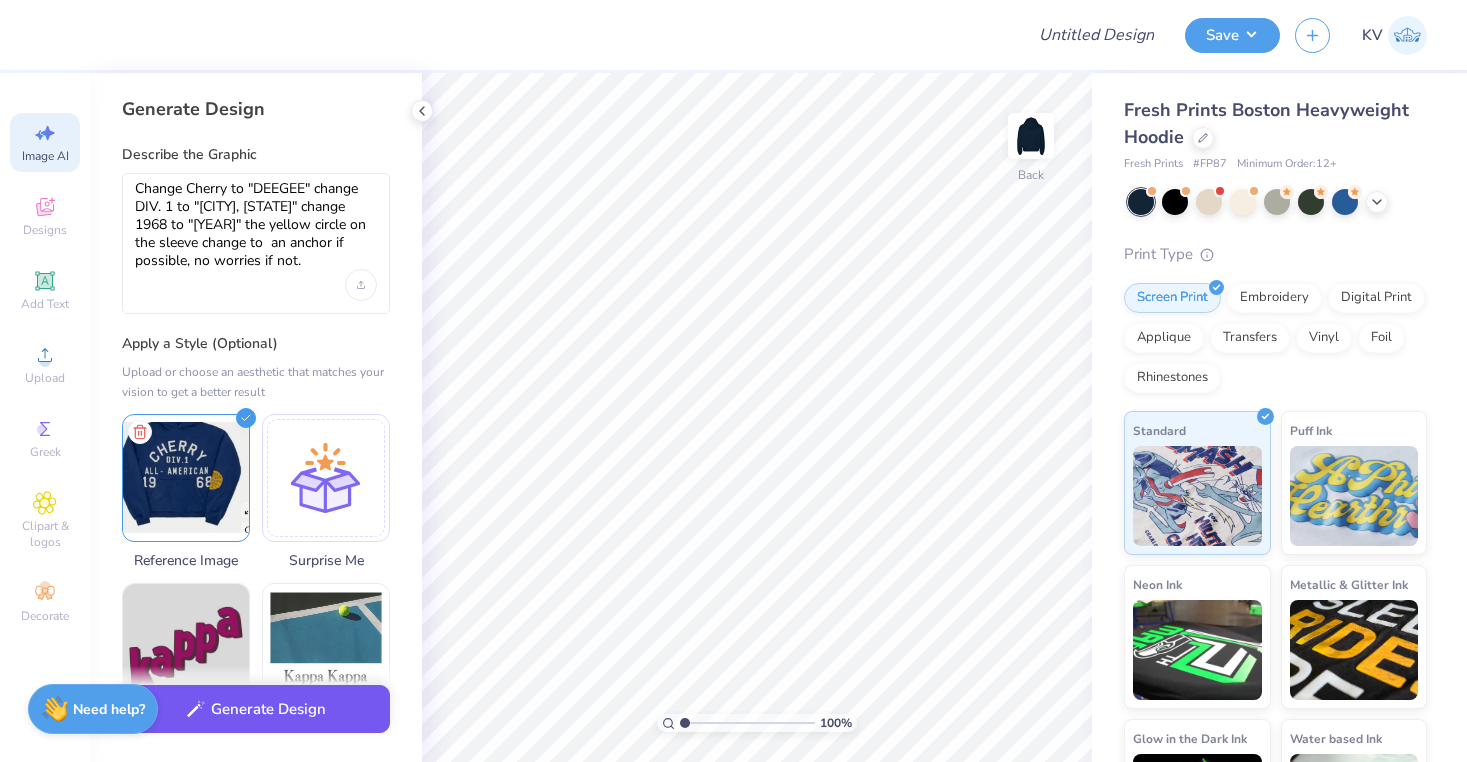click on "Generate Design" at bounding box center [256, 709] 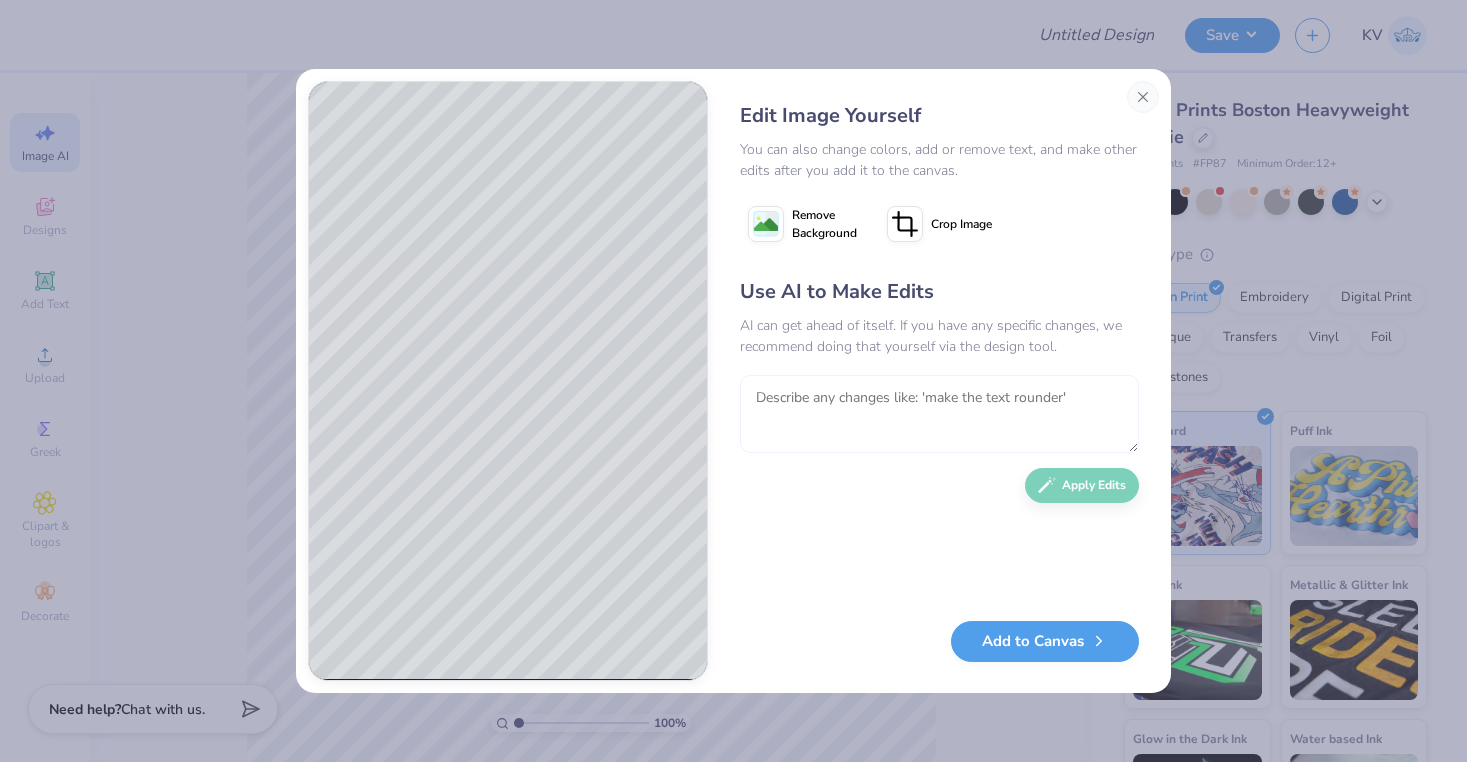 click at bounding box center [939, 414] 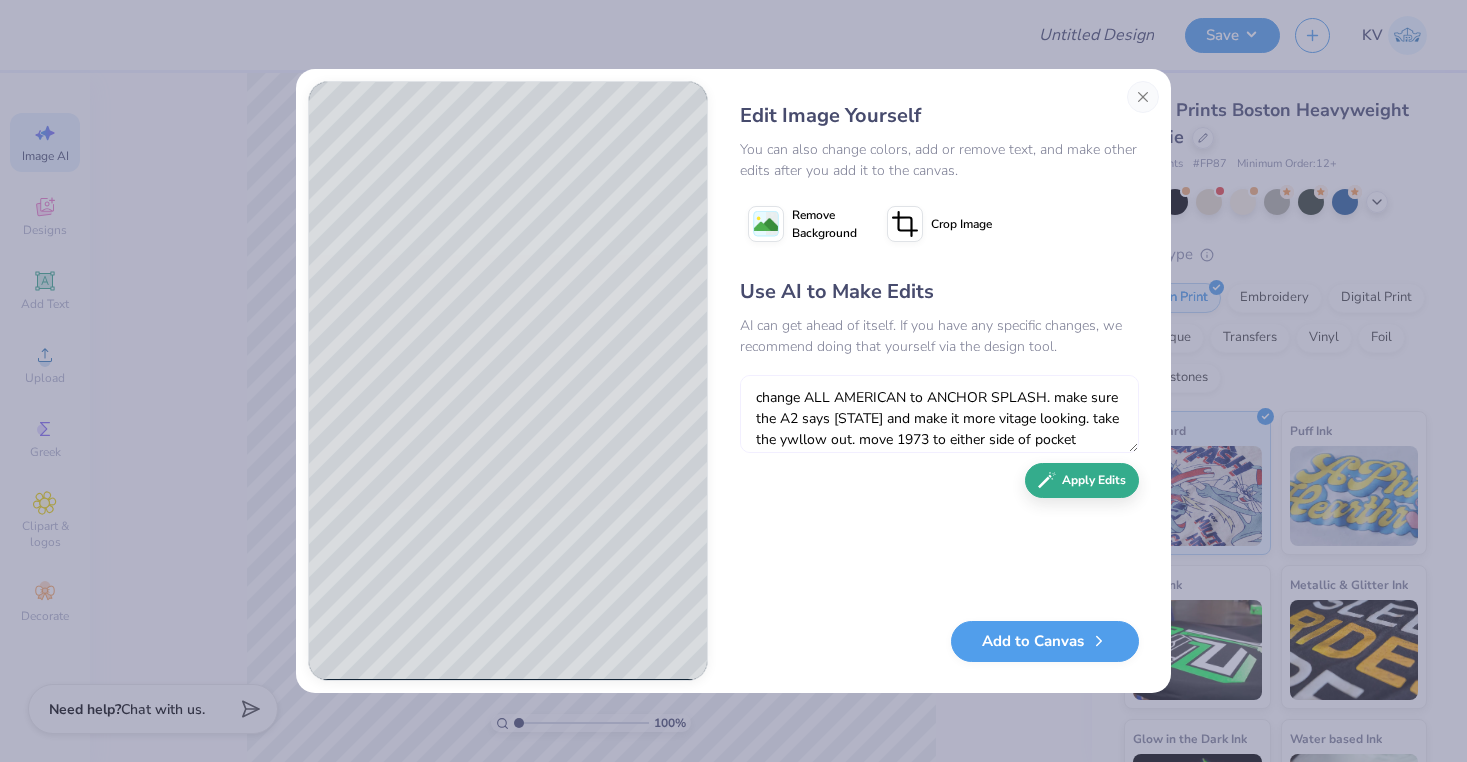 type on "change ALL AMERICAN to ANCHOR SPLASH. make sure the A2 says [STATE] and make it more vitage looking. take the ywllow out. move 1973 to either side of pocket" 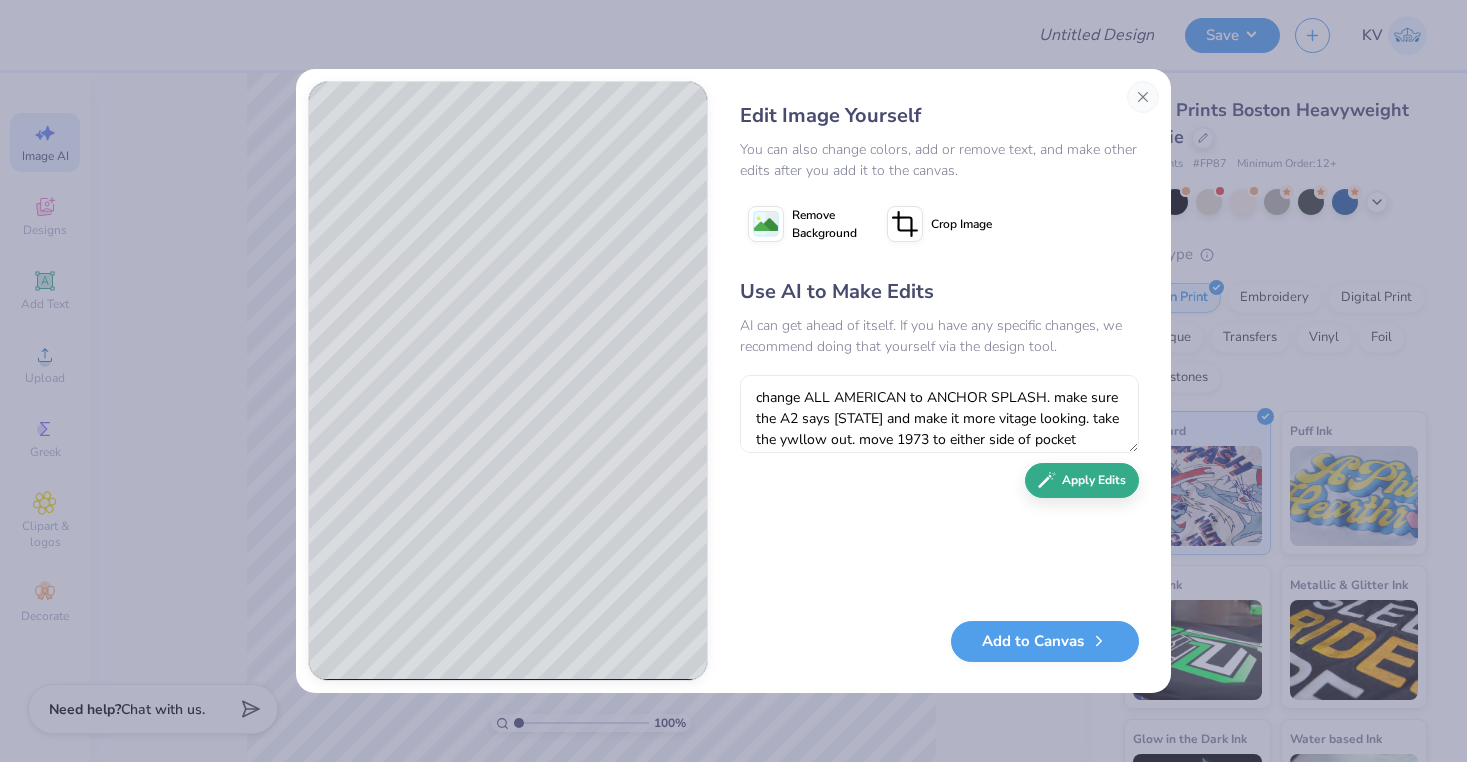 click on "Apply Edits" at bounding box center (1082, 480) 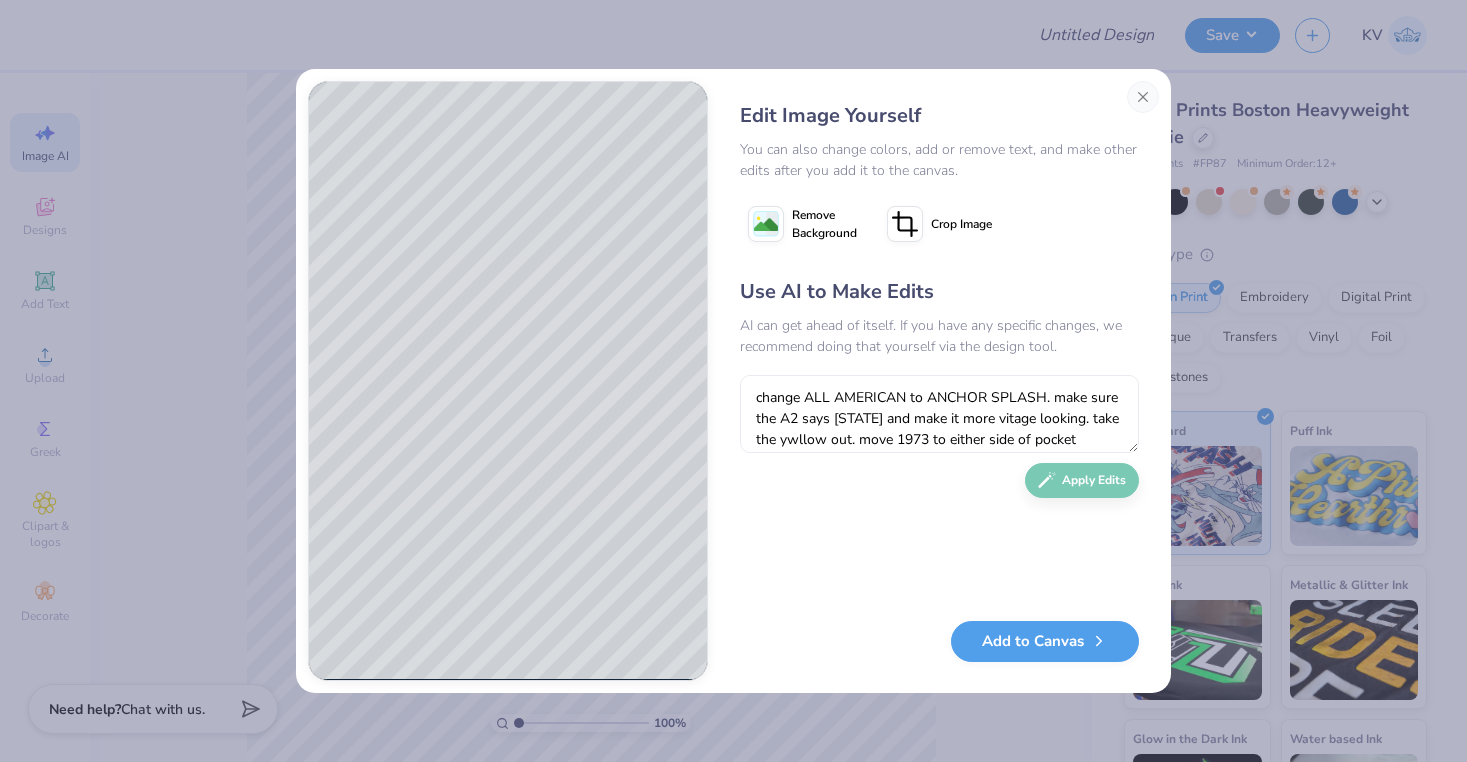 type 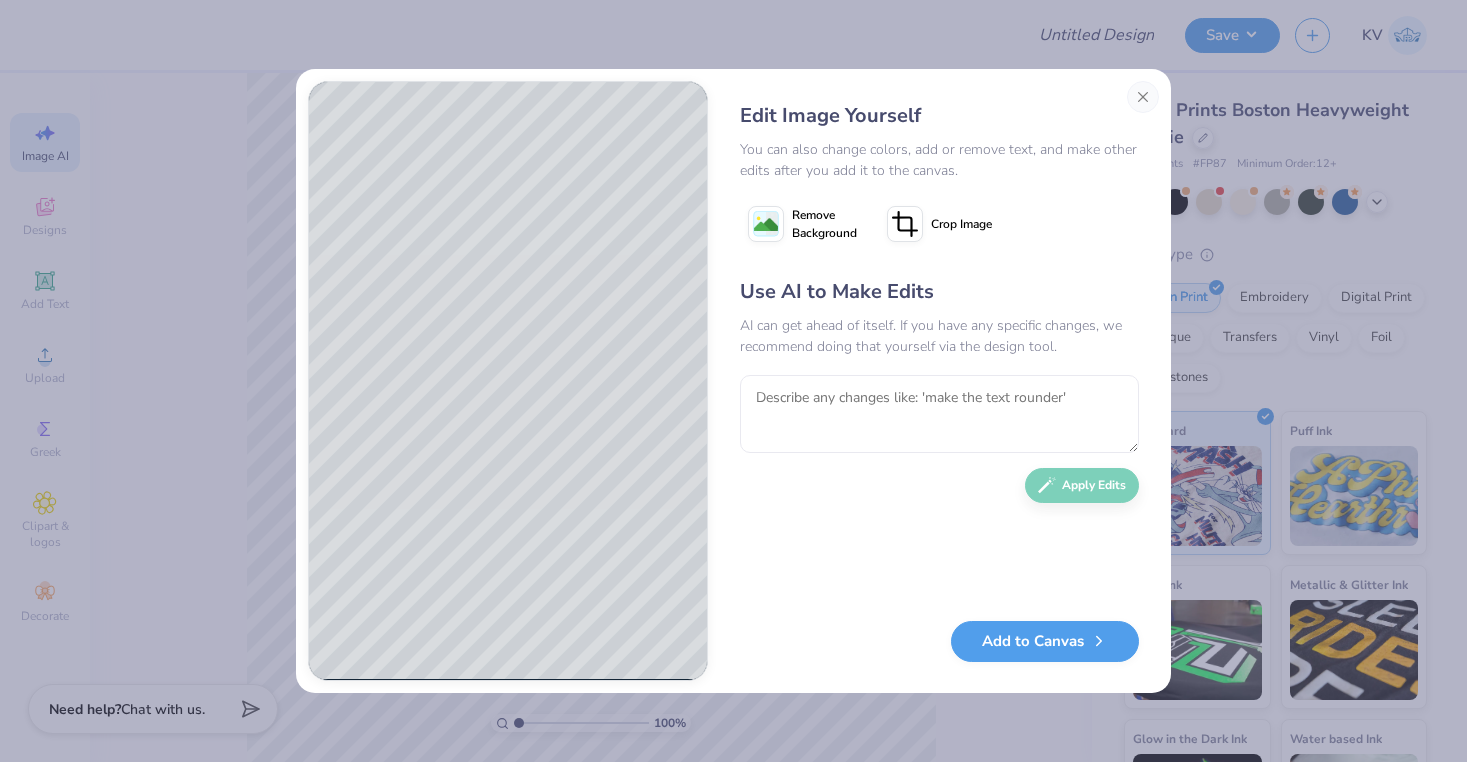 click on "Edit Image Yourself You can also change colors, add or remove text, and make other edits after you add it to the canvas. Remove Background Crop Image Use AI to Make Edits AI can get ahead of itself. If you have any specific changes, we recommend doing that yourself via the design tool. Apply Edits Add to Canvas" at bounding box center [733, 381] 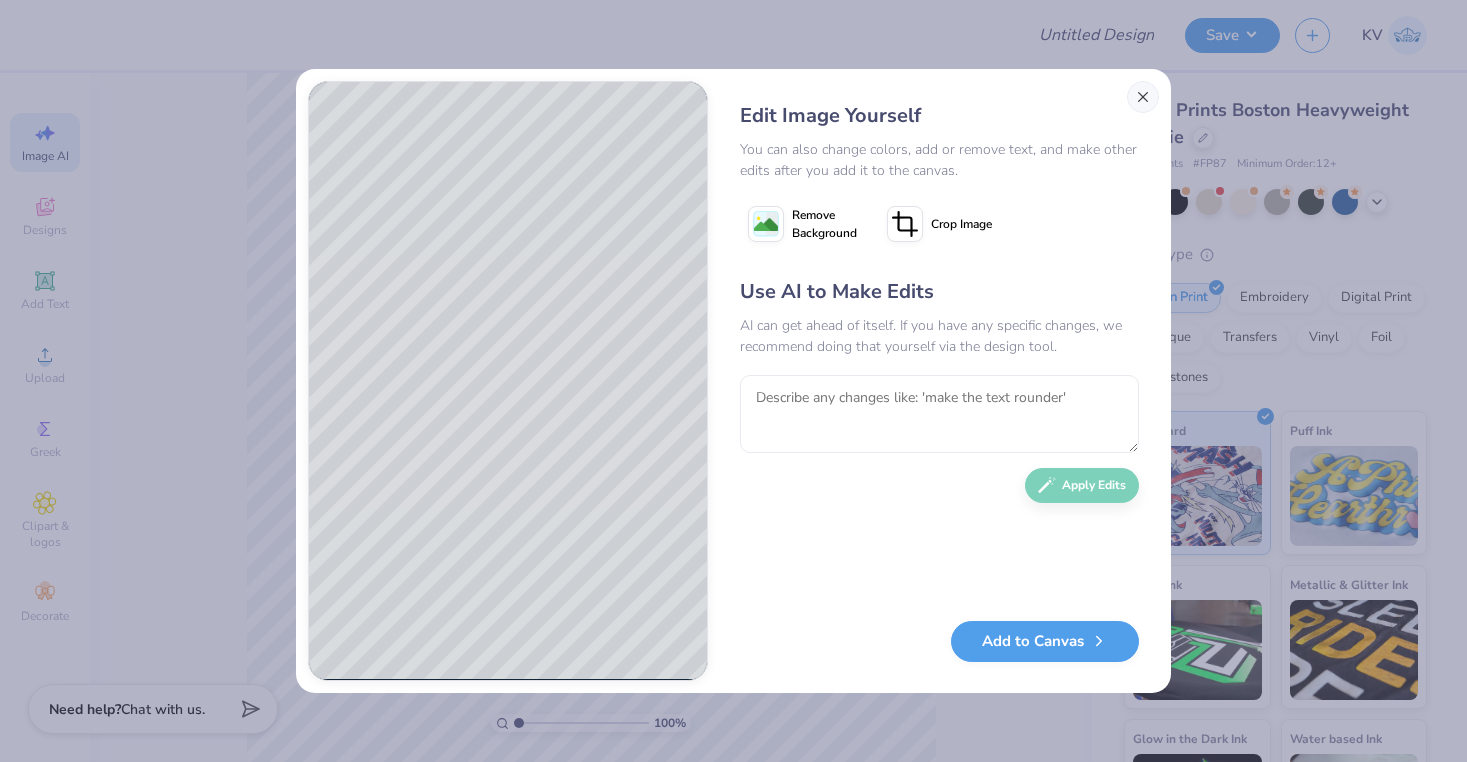 click at bounding box center [1143, 97] 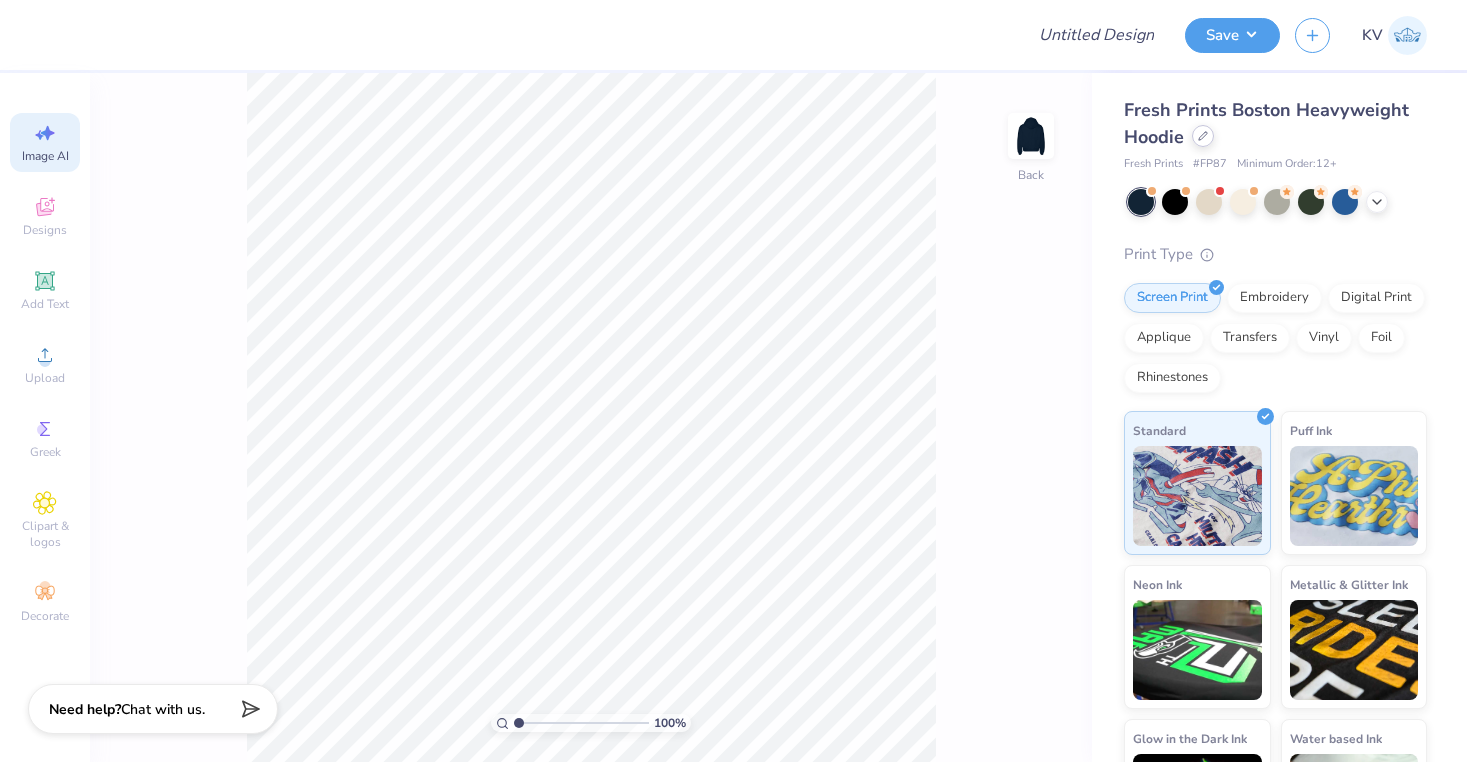 click 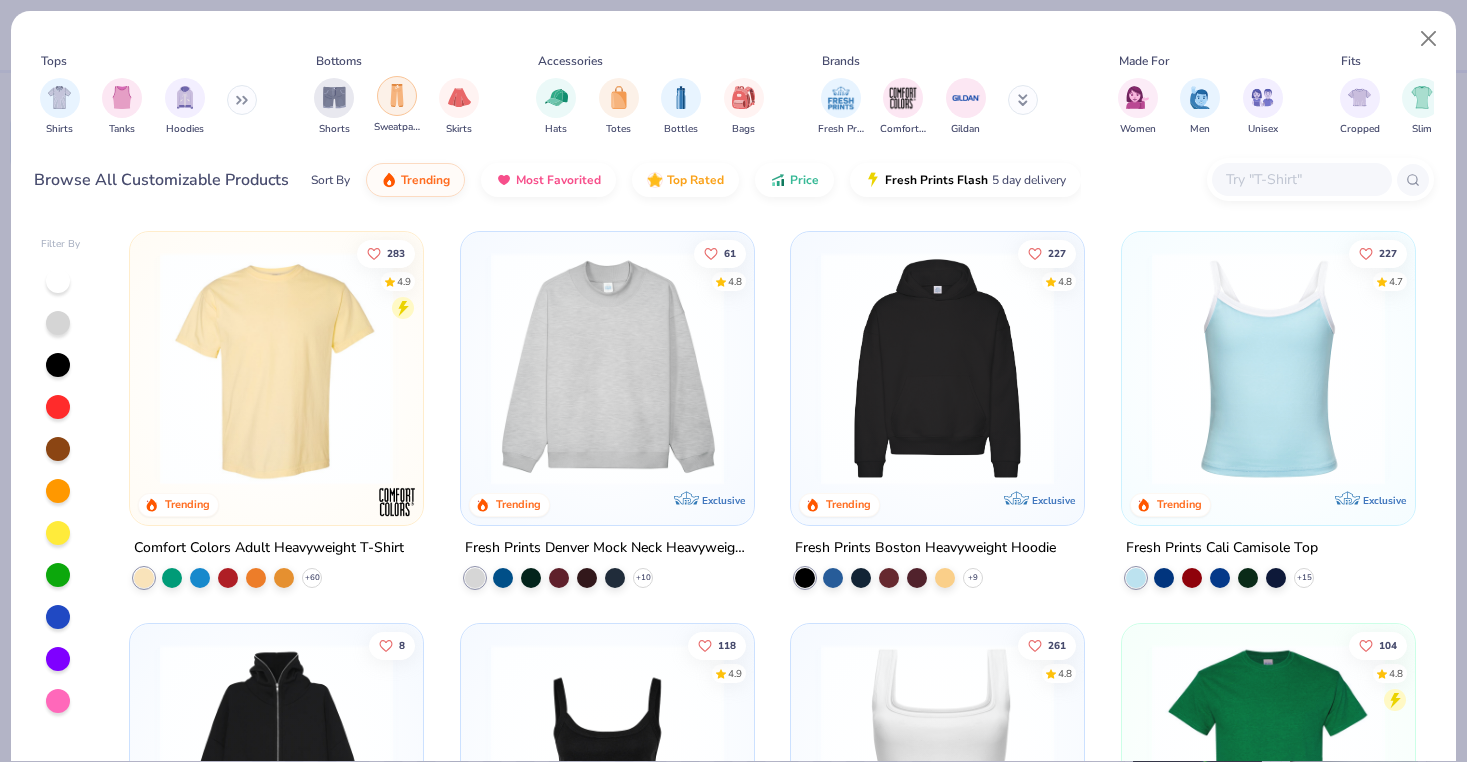 click at bounding box center (397, 96) 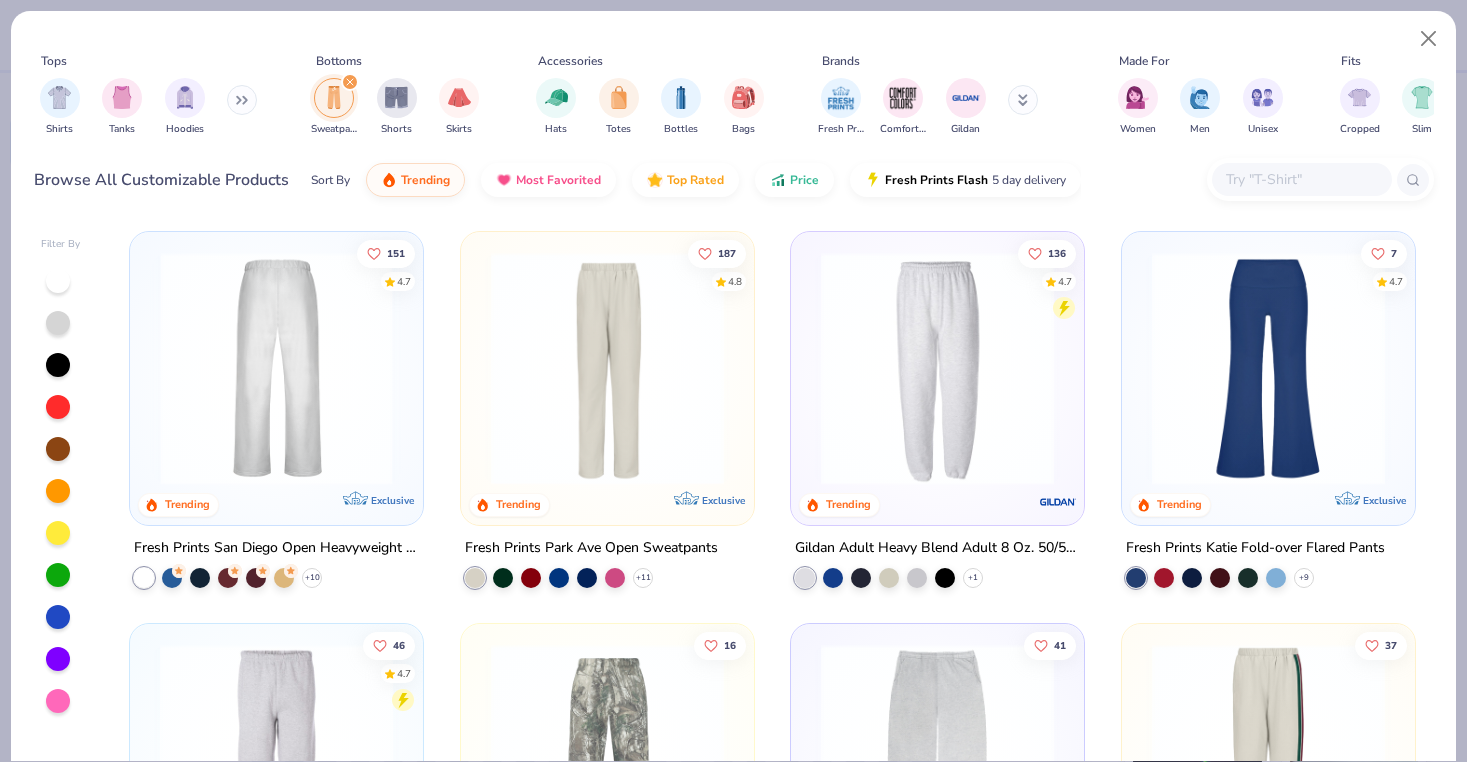 click at bounding box center [276, 368] 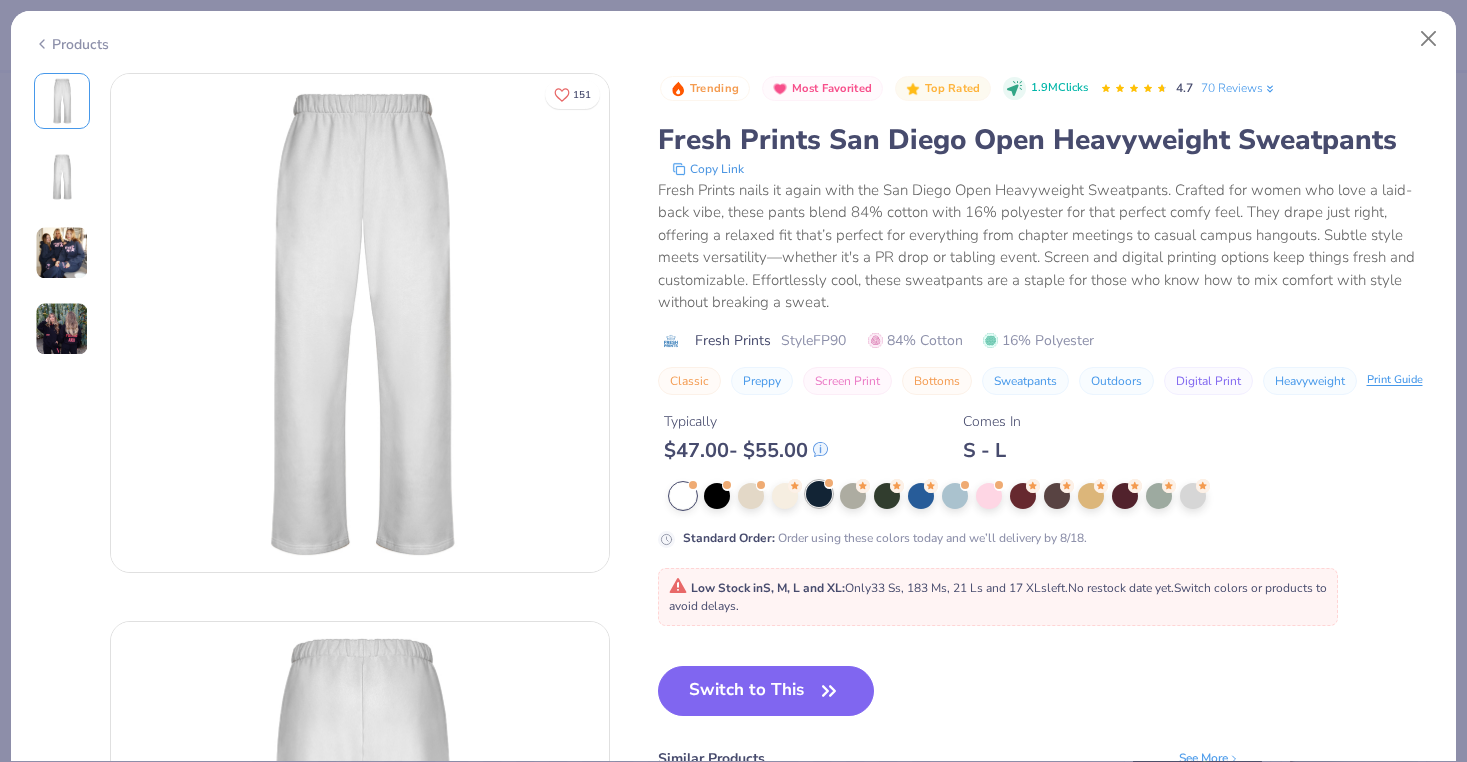 click at bounding box center (819, 494) 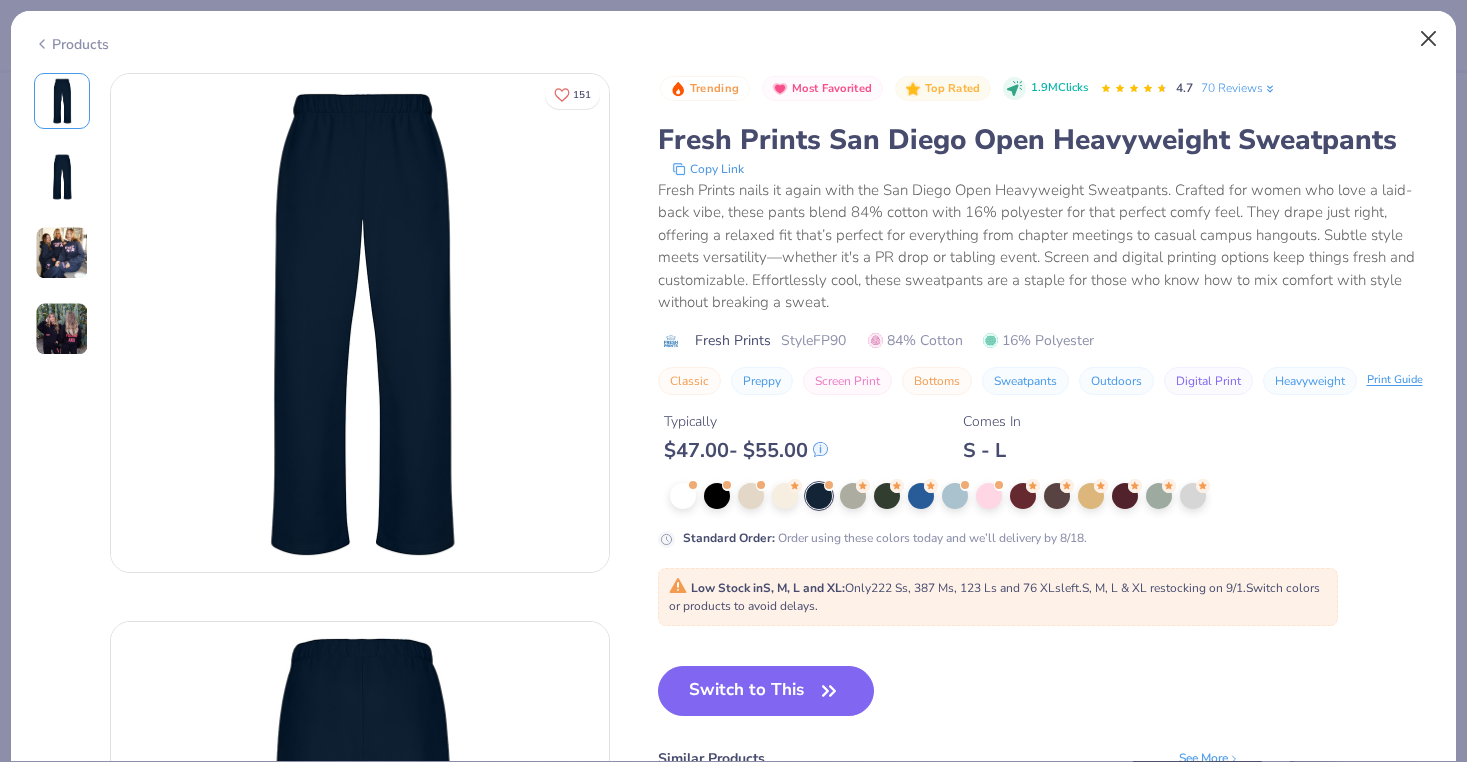 click at bounding box center (1429, 39) 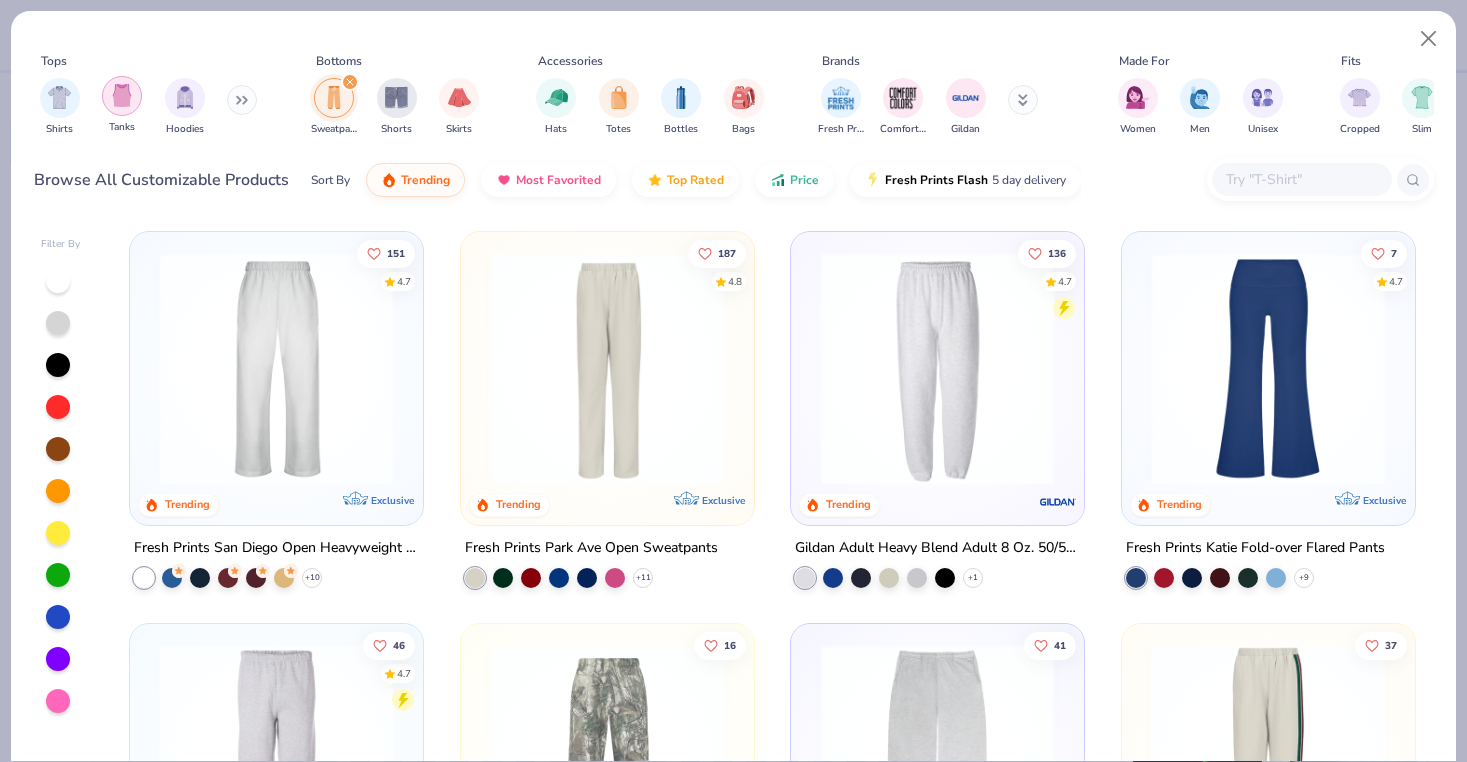 click at bounding box center [122, 95] 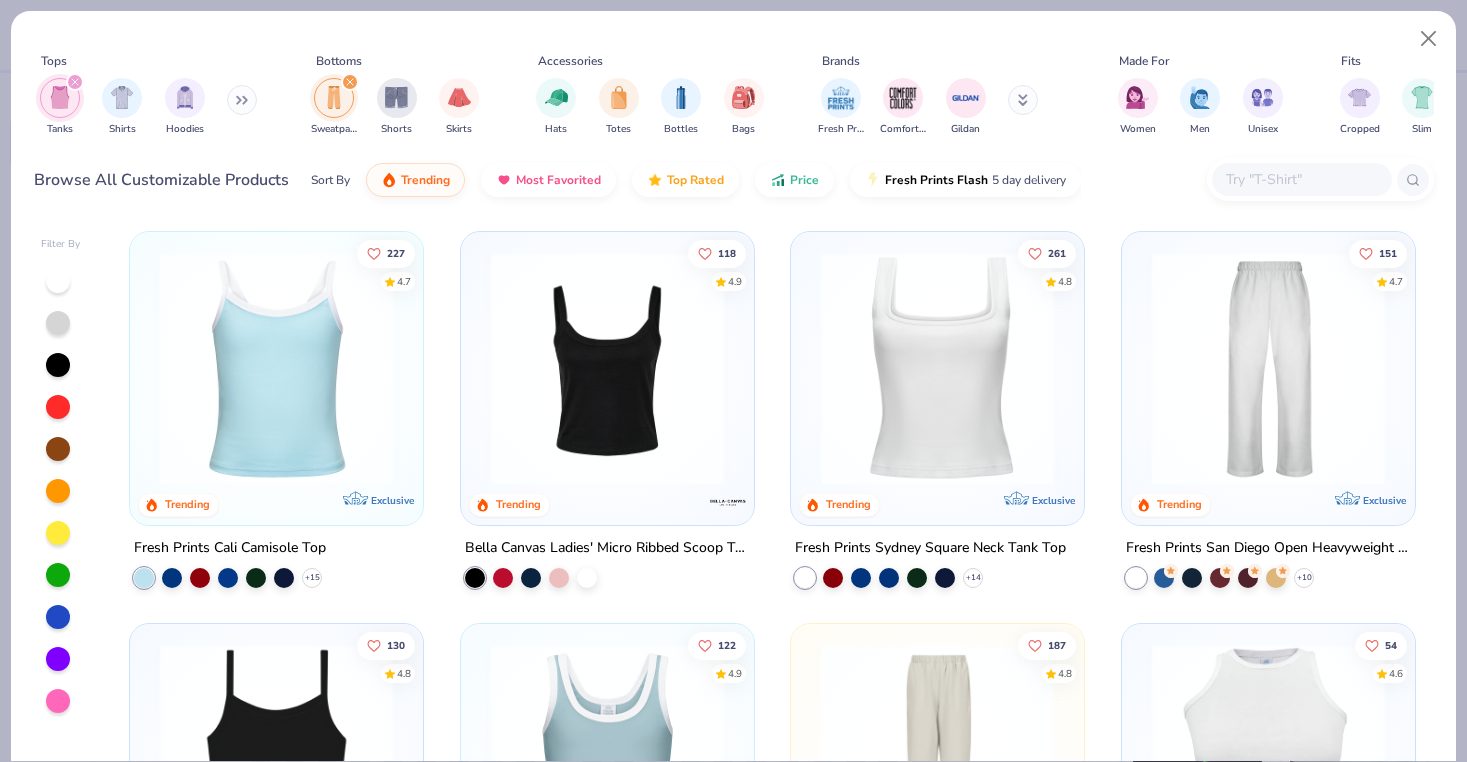click 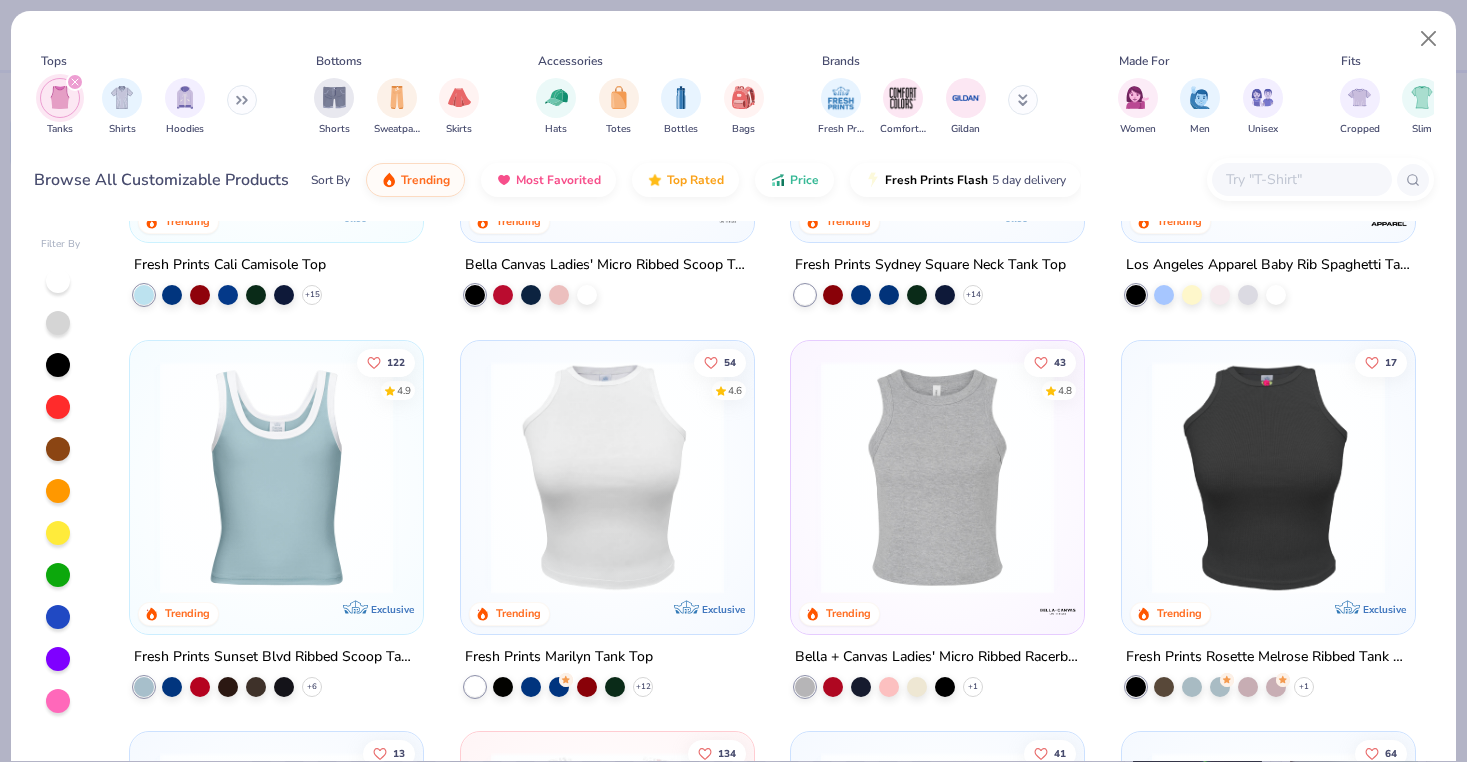 scroll, scrollTop: 82, scrollLeft: 0, axis: vertical 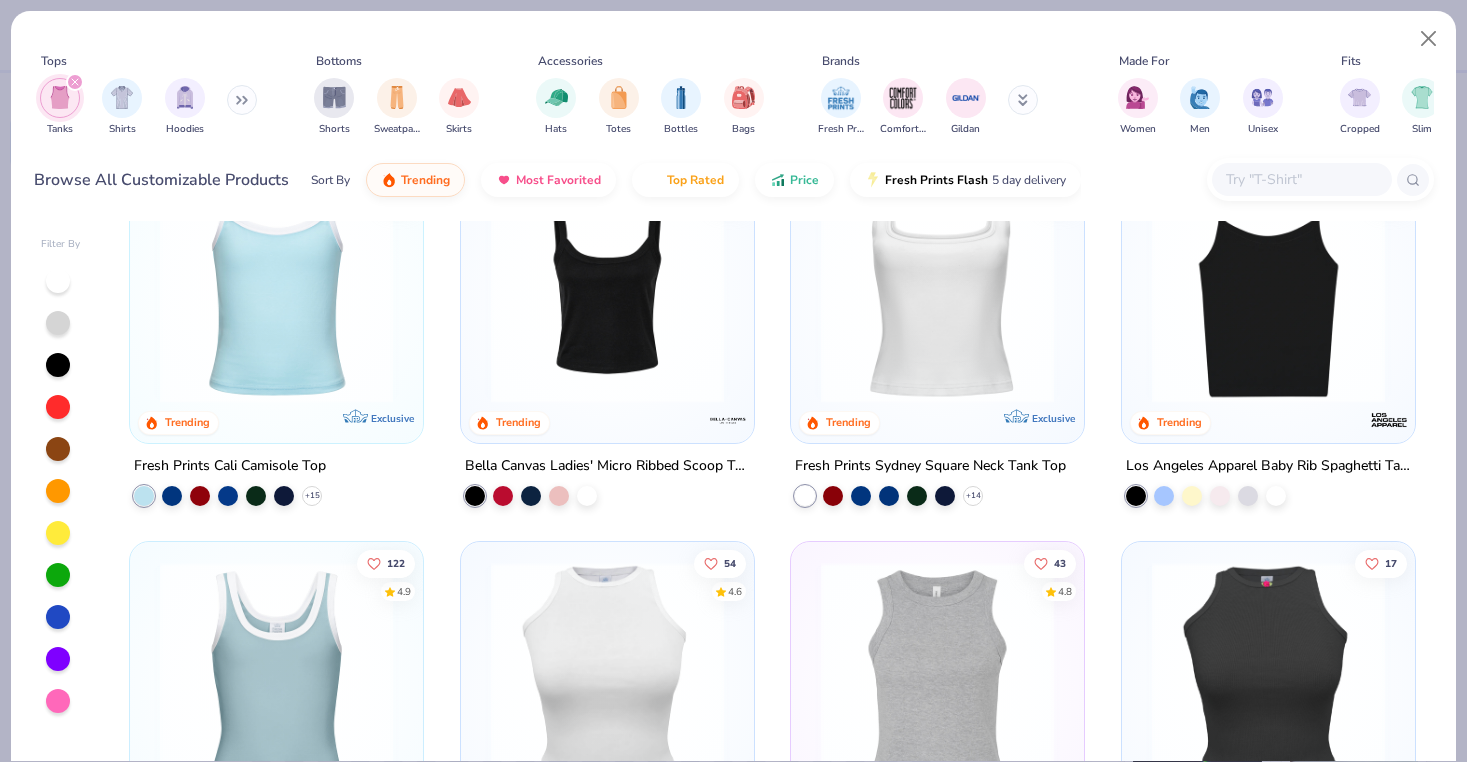 click at bounding box center [1301, 179] 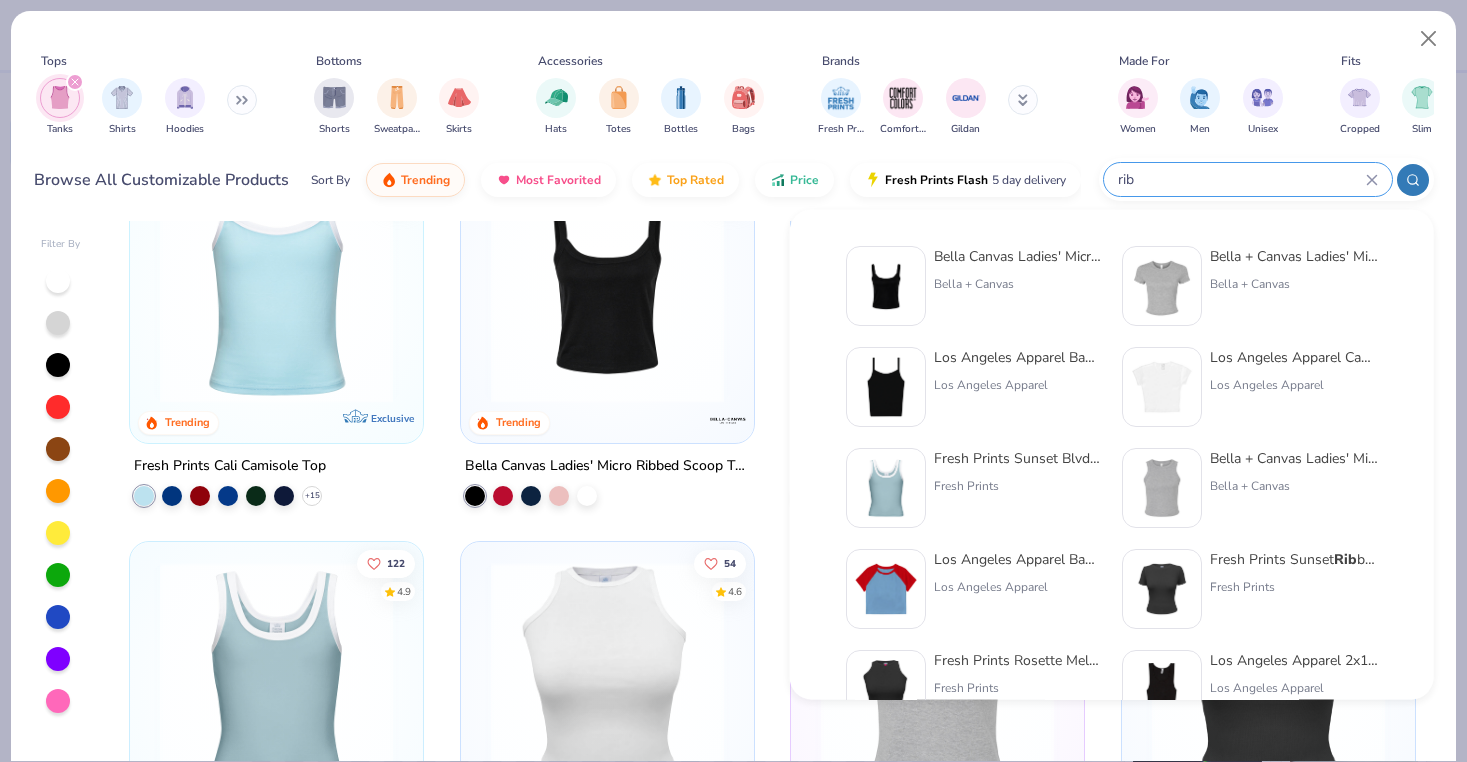 type on "rib" 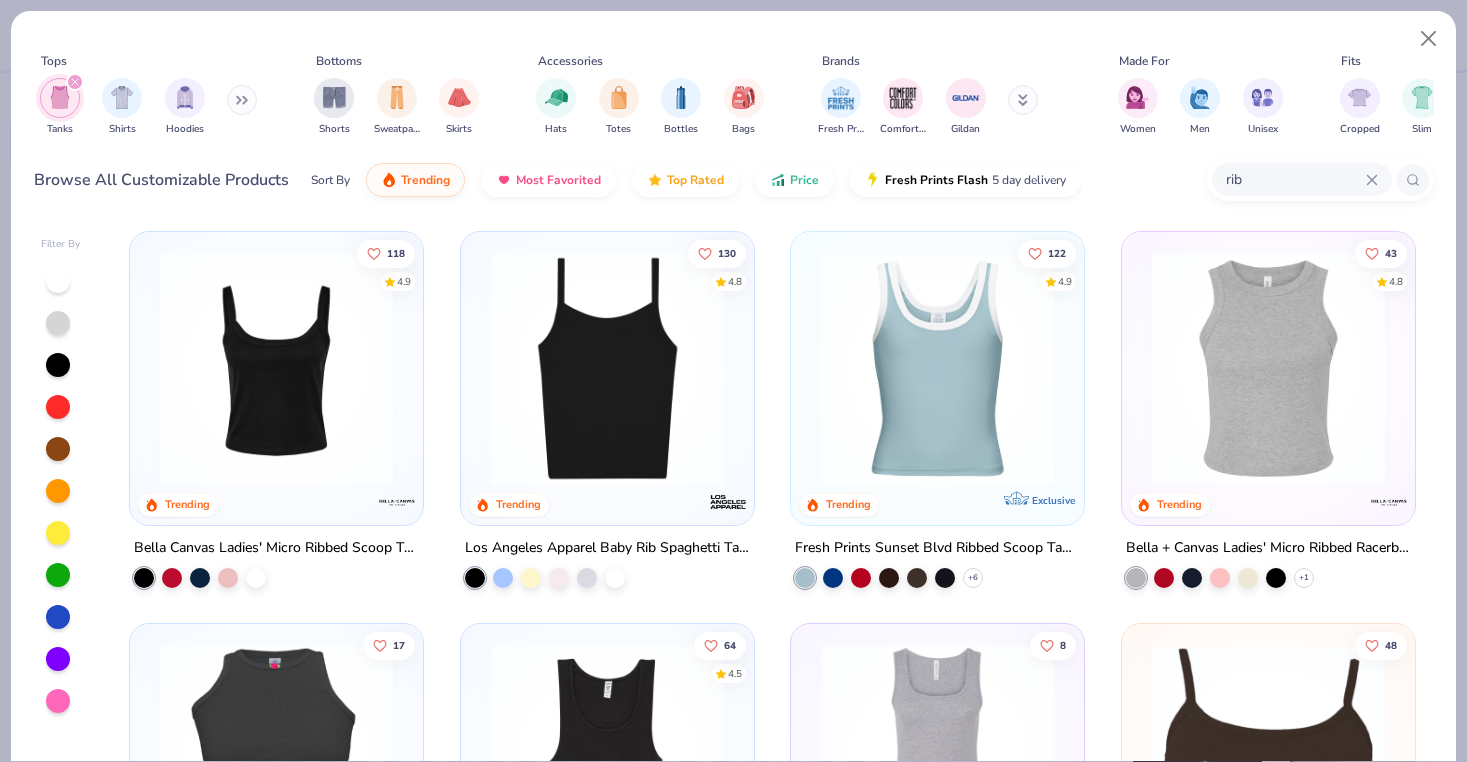 click at bounding box center (276, 368) 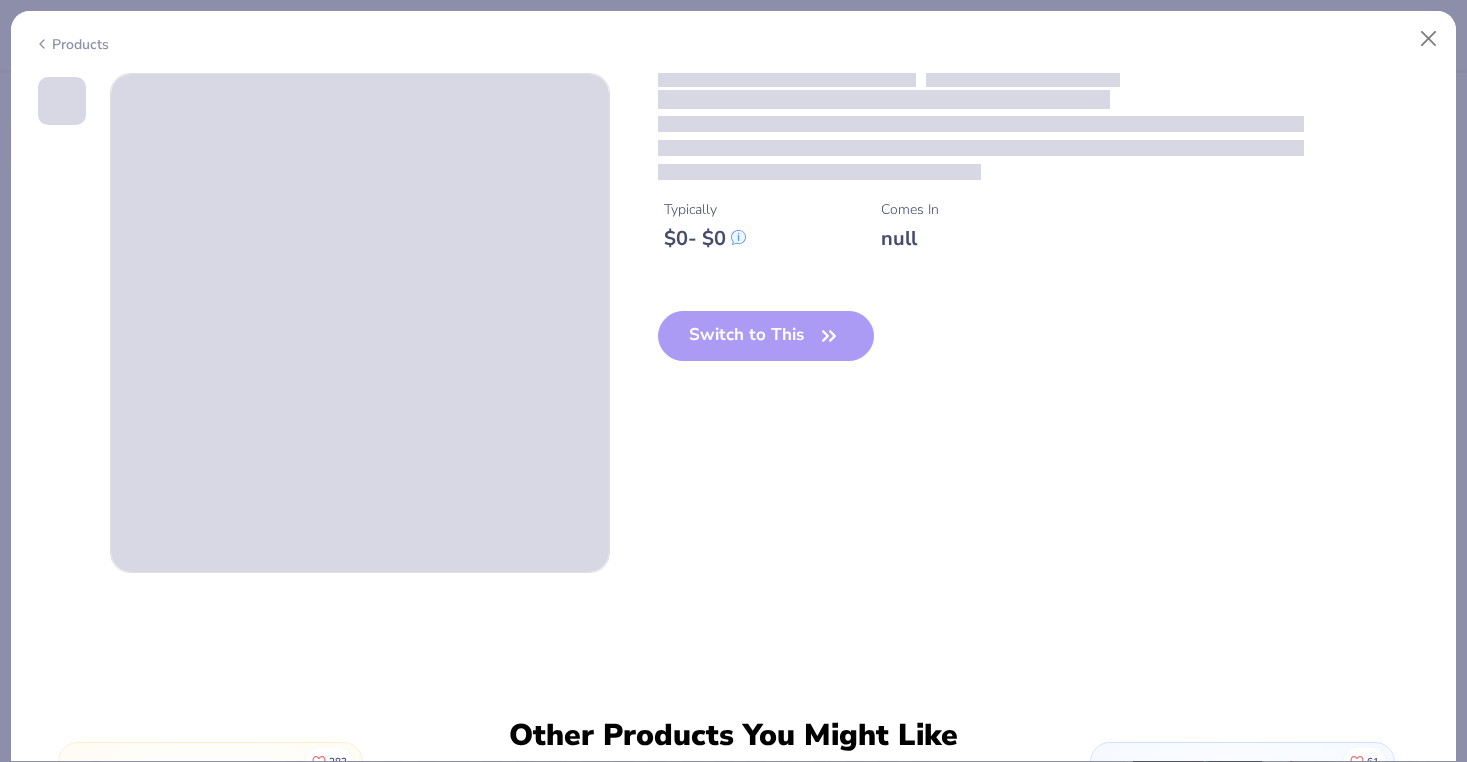 click at bounding box center [360, 323] 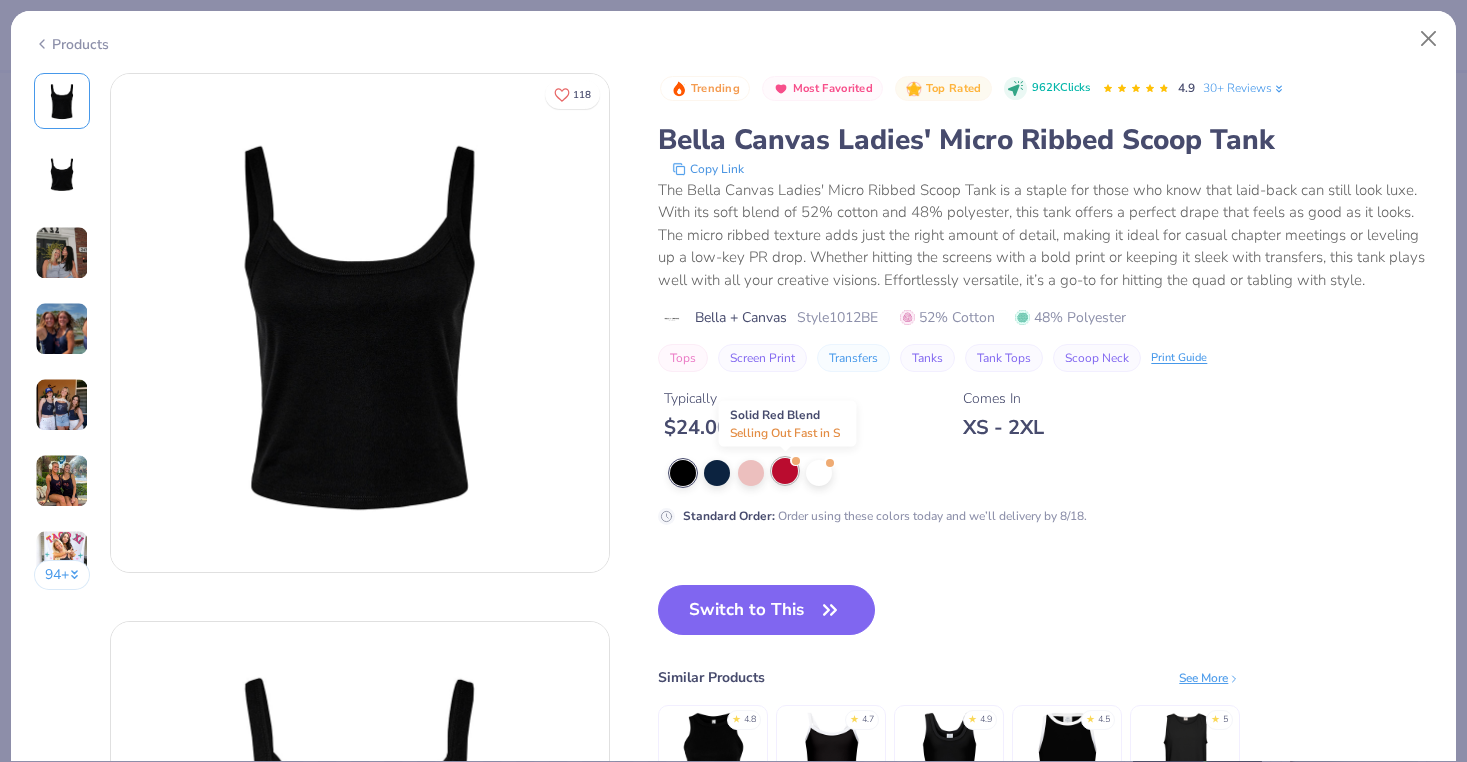 click at bounding box center (785, 471) 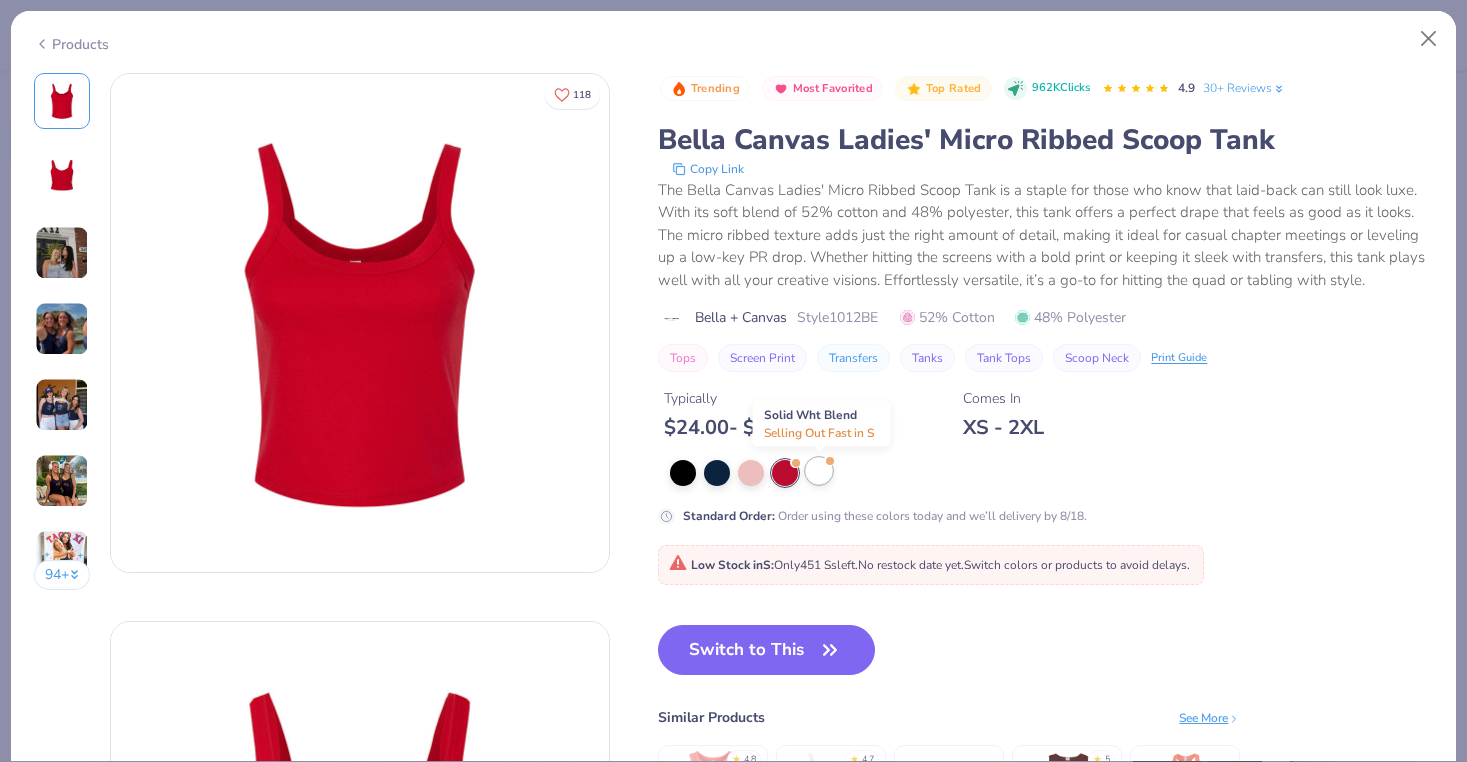 click at bounding box center [819, 471] 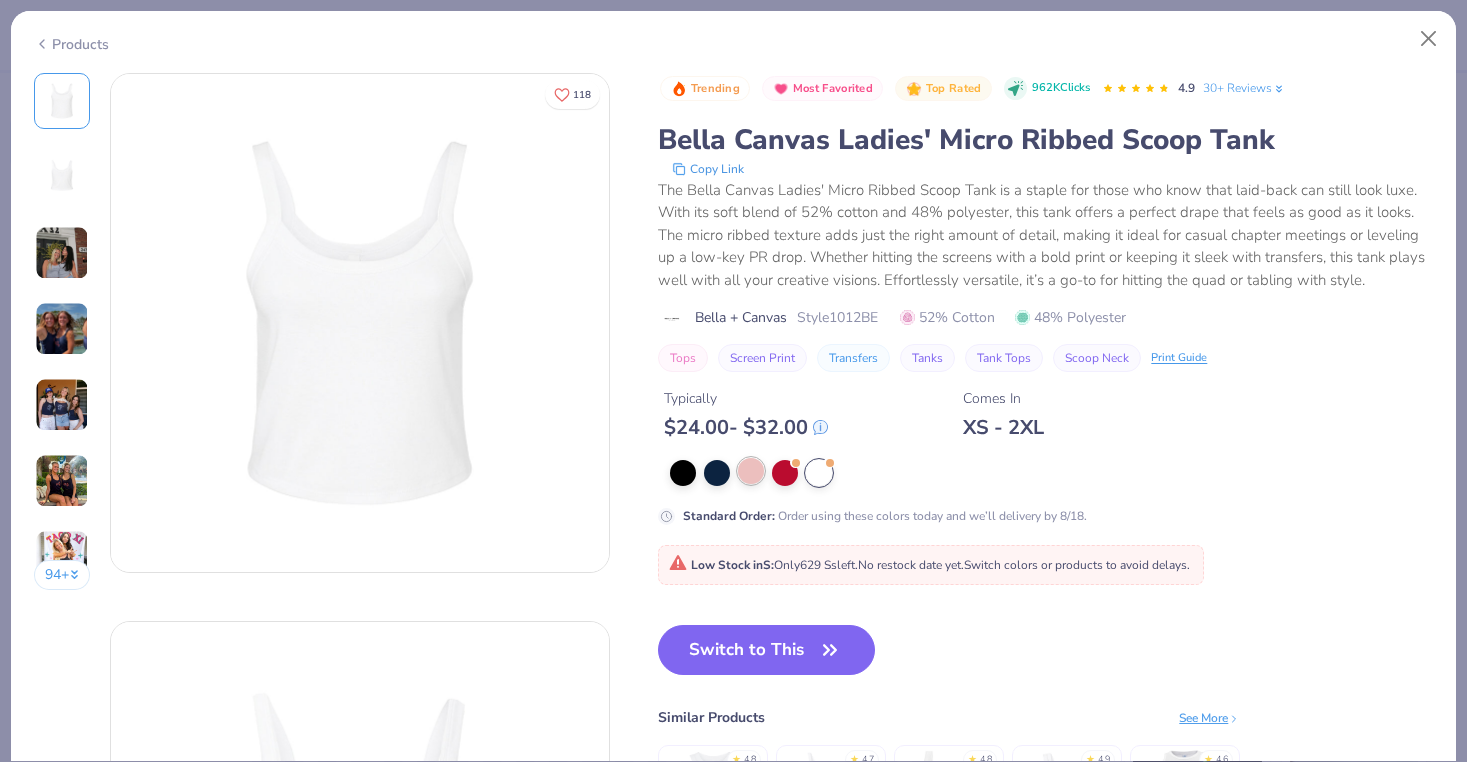 click at bounding box center [751, 471] 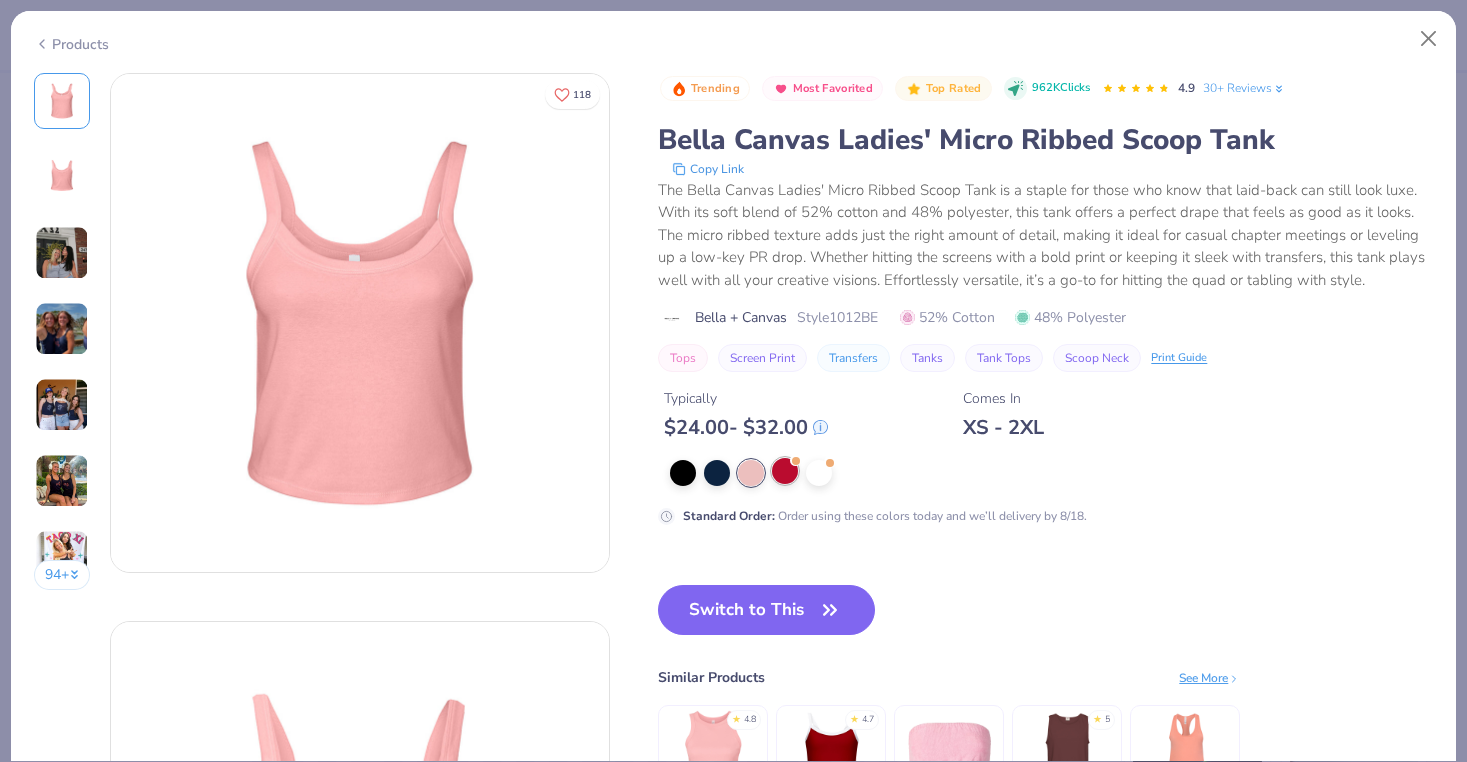 click at bounding box center (785, 471) 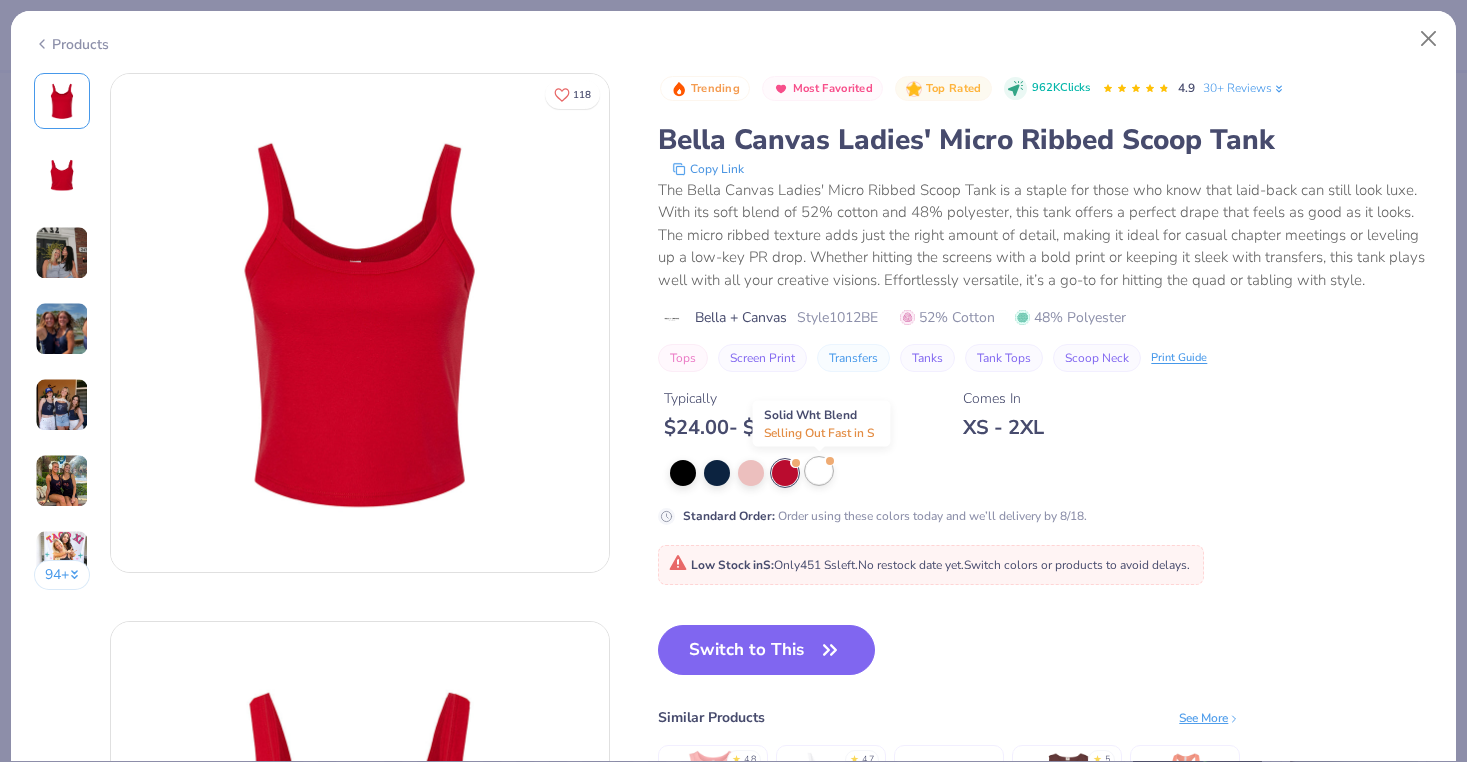 click at bounding box center (819, 471) 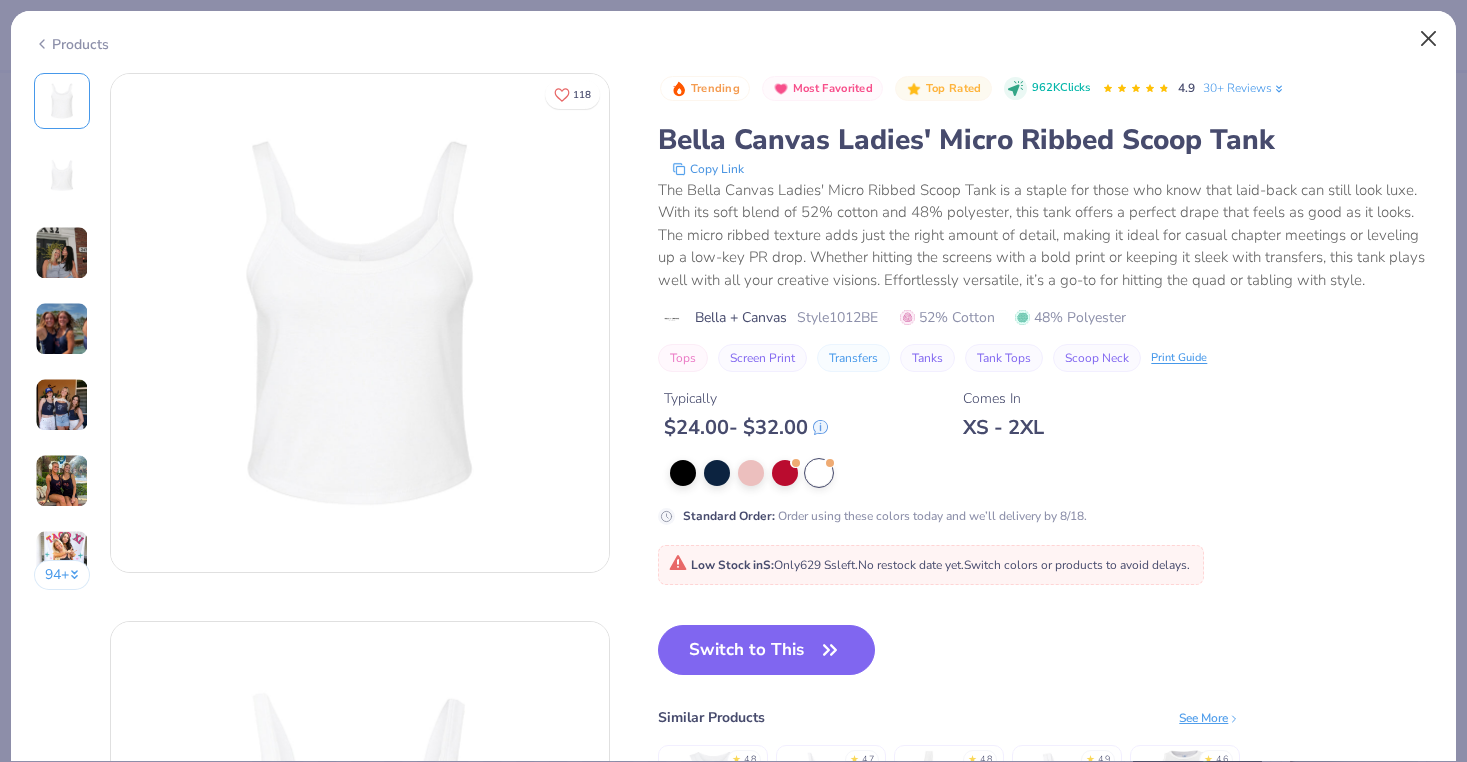 click at bounding box center [1429, 39] 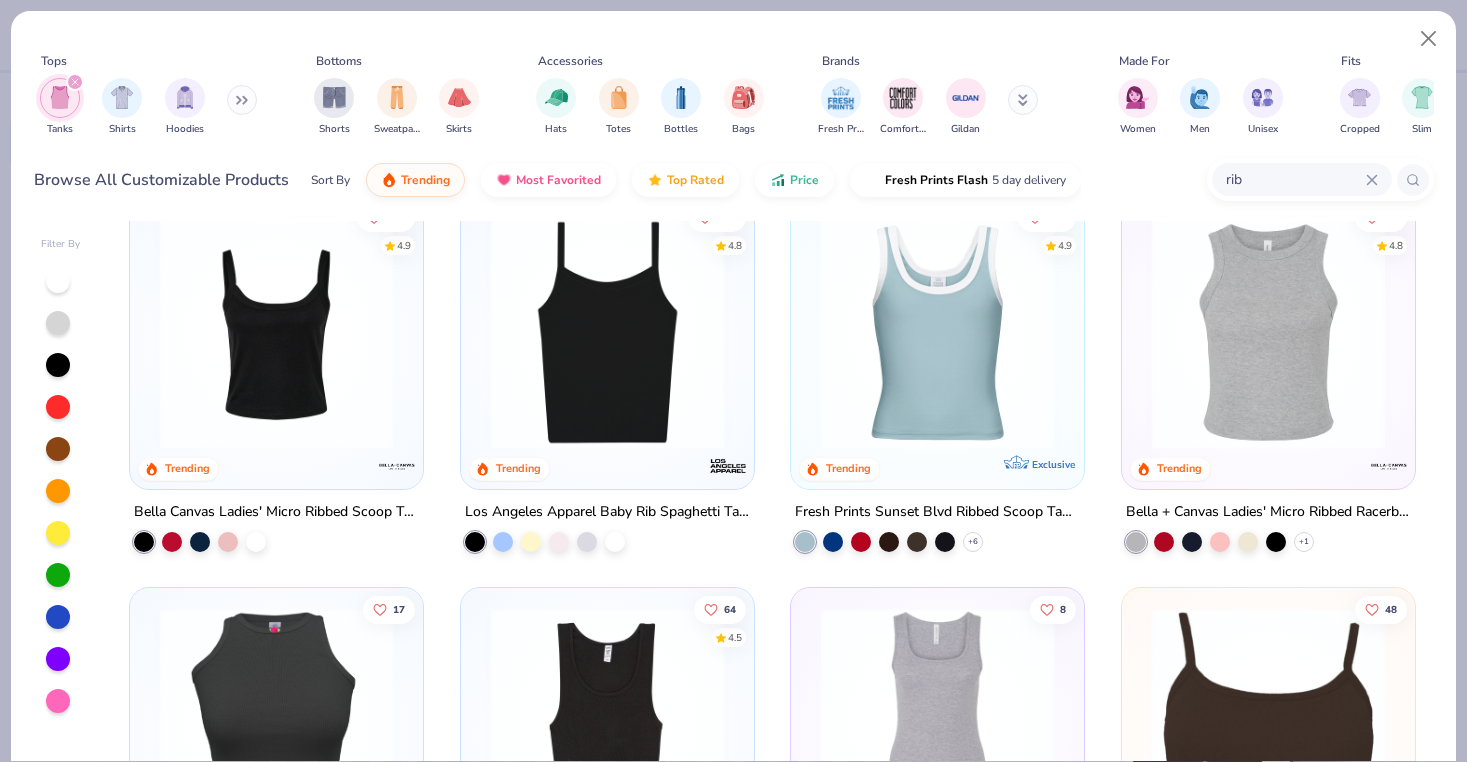 scroll, scrollTop: 38, scrollLeft: 0, axis: vertical 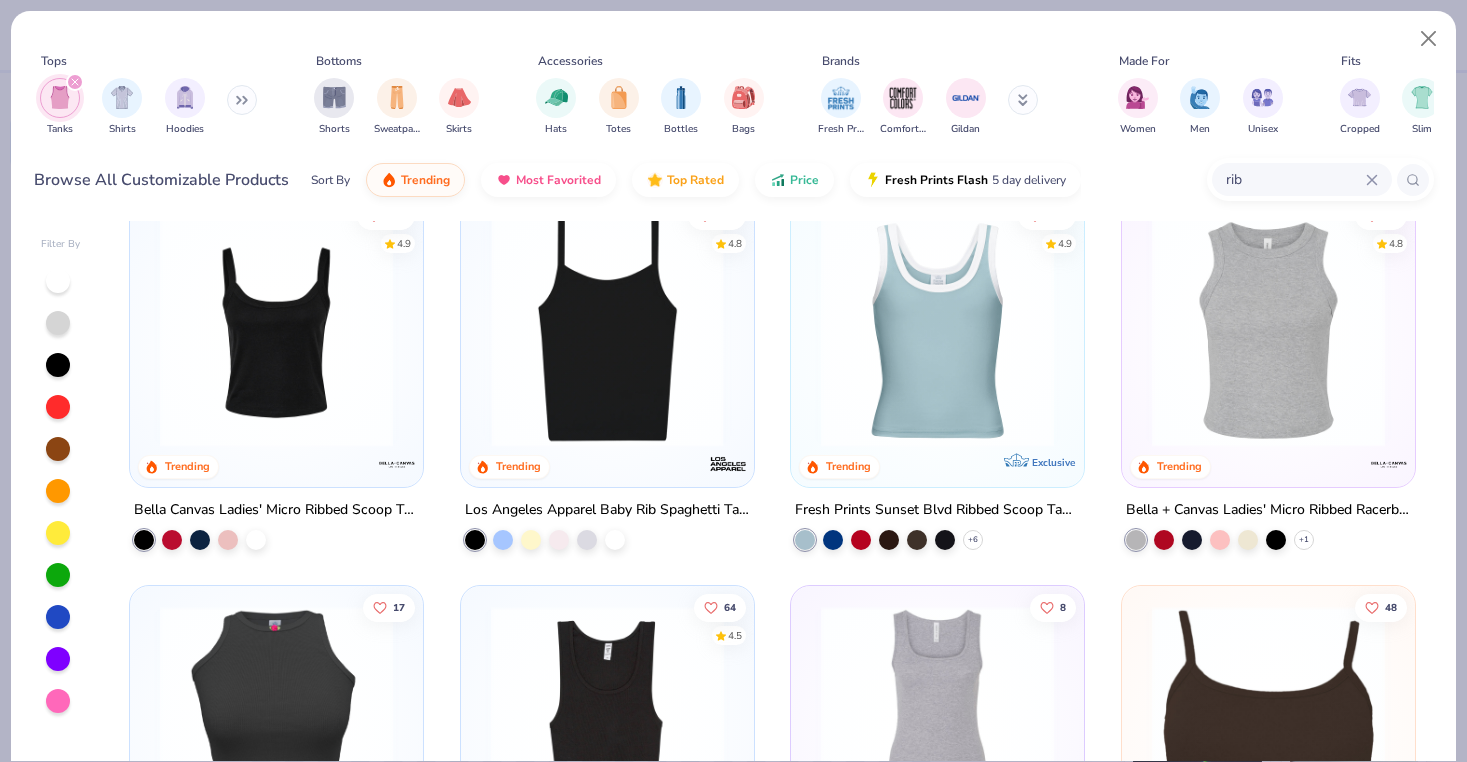 click at bounding box center (937, 330) 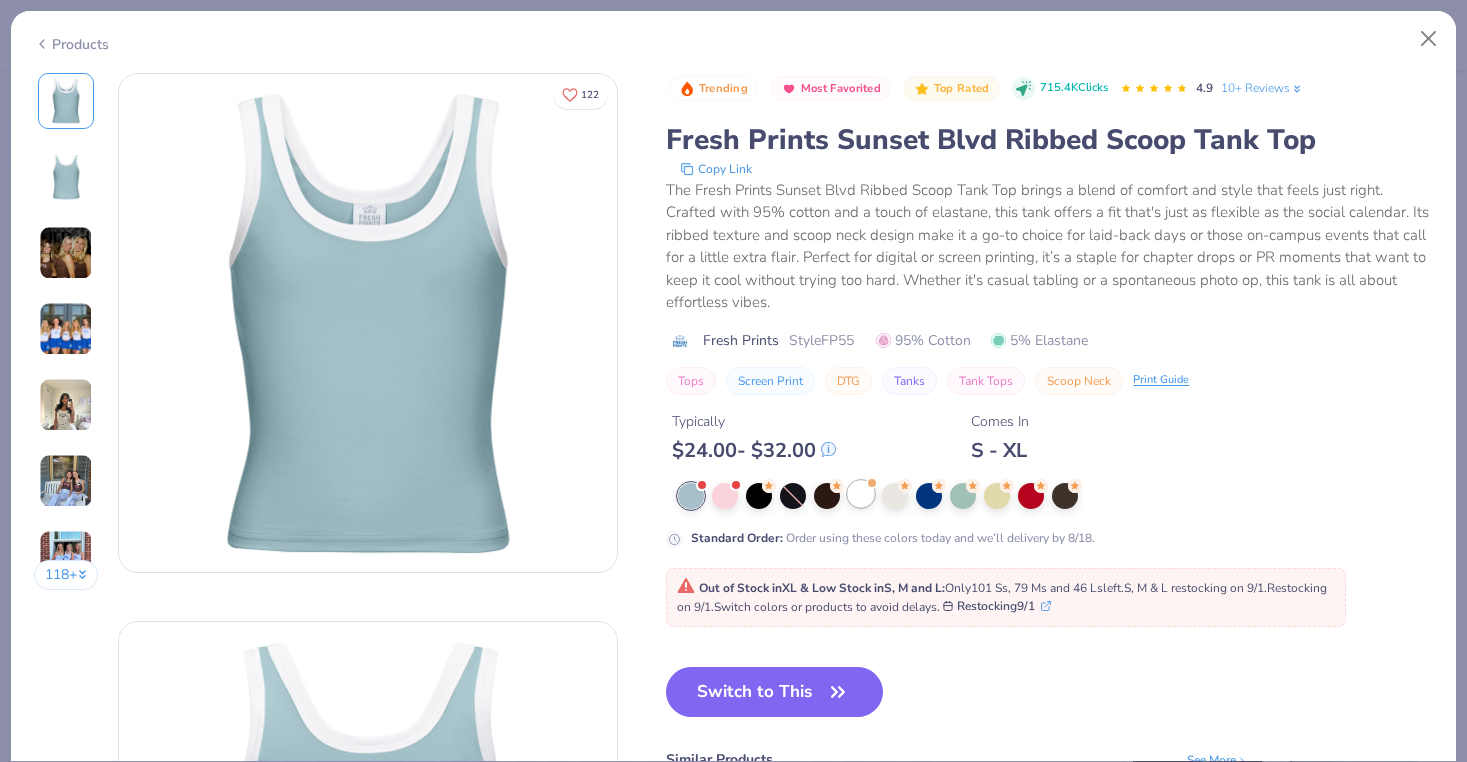 click at bounding box center [861, 494] 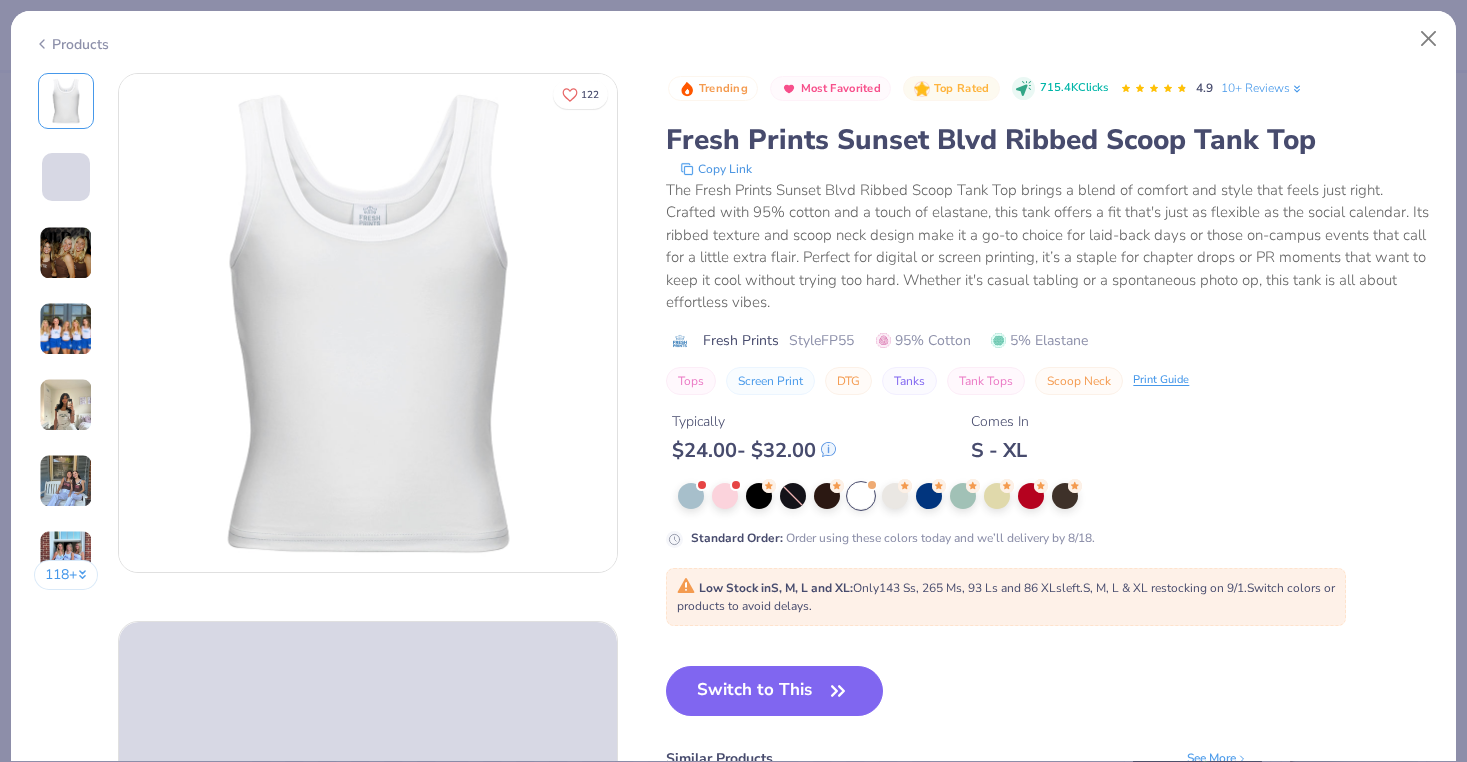 click at bounding box center (66, 329) 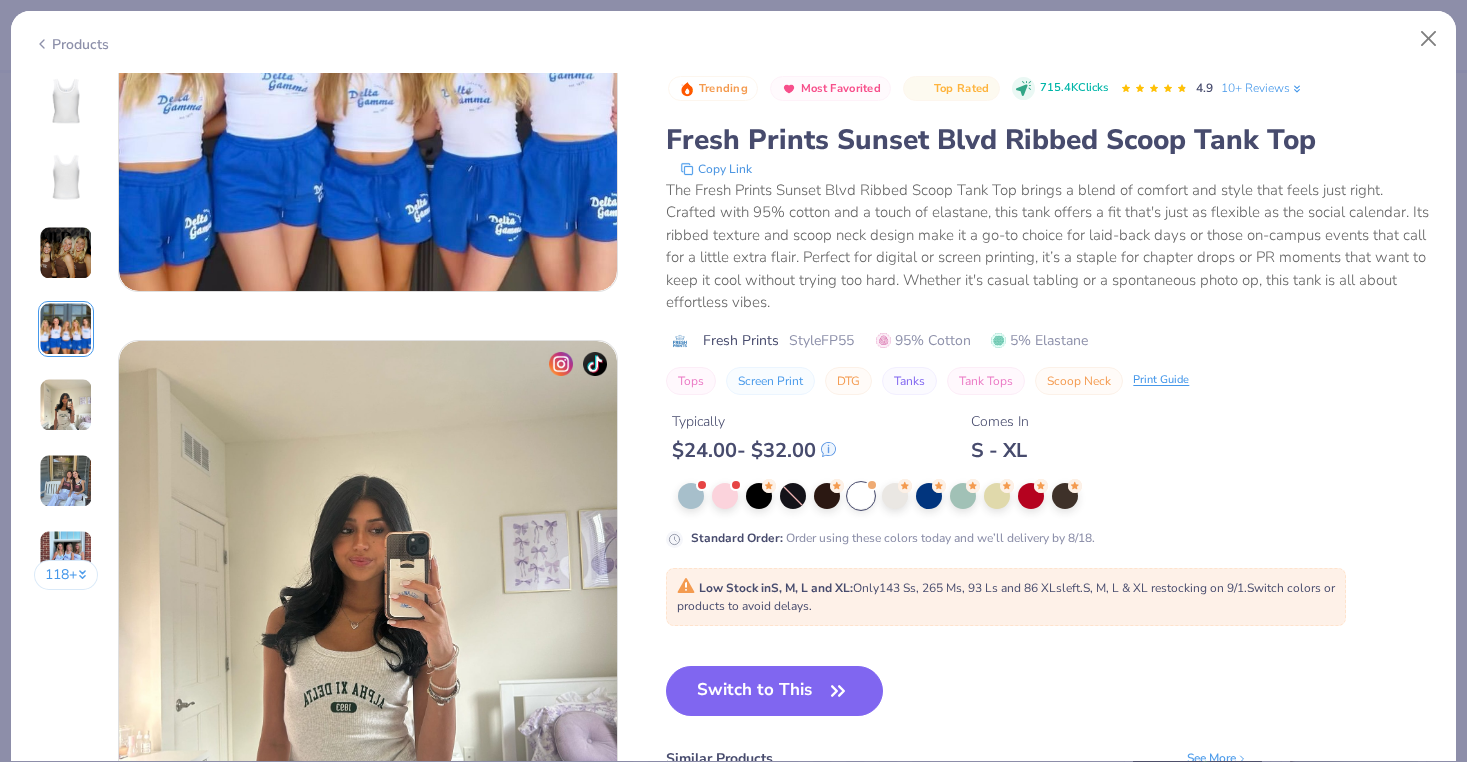 scroll, scrollTop: 2300, scrollLeft: 0, axis: vertical 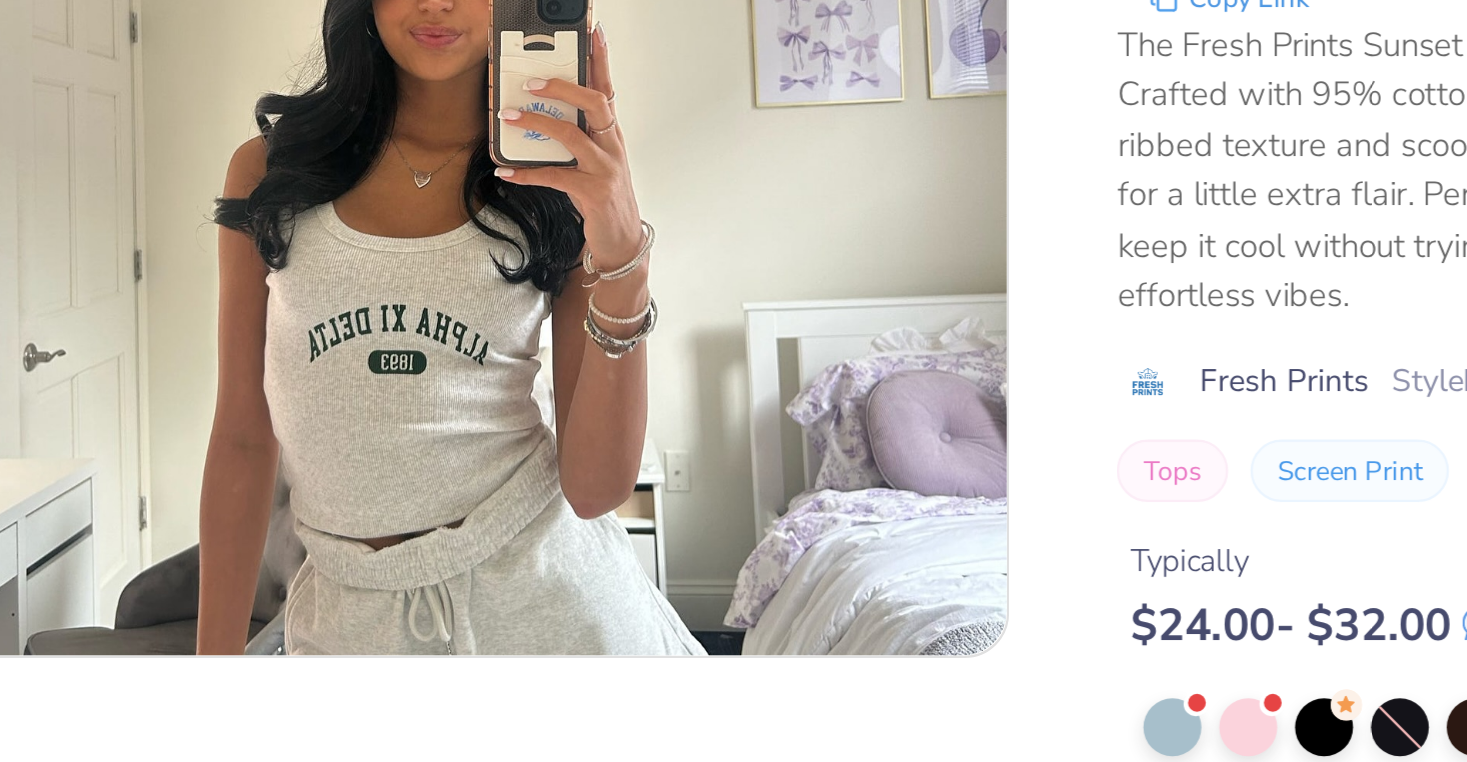 click at bounding box center [66, 329] 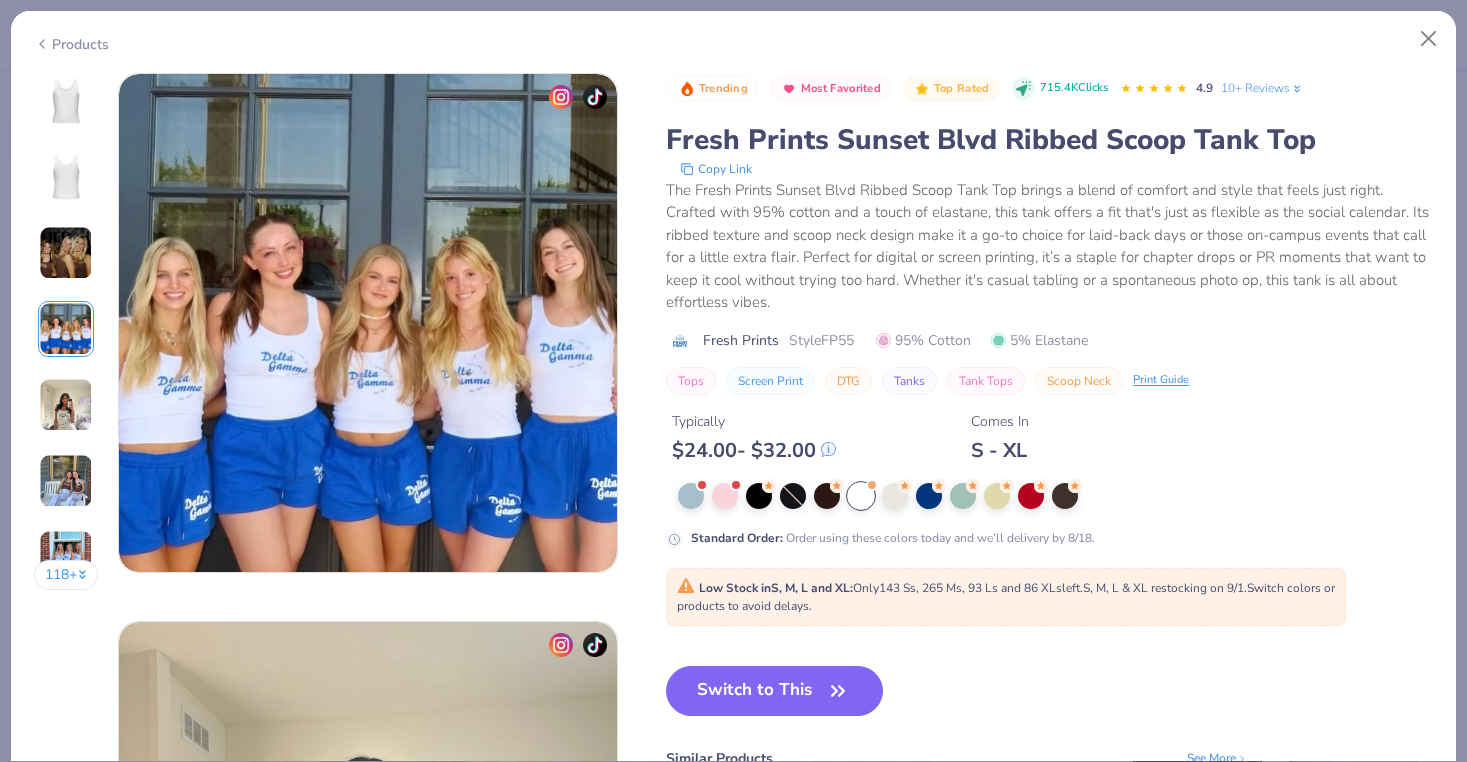 click at bounding box center [66, 481] 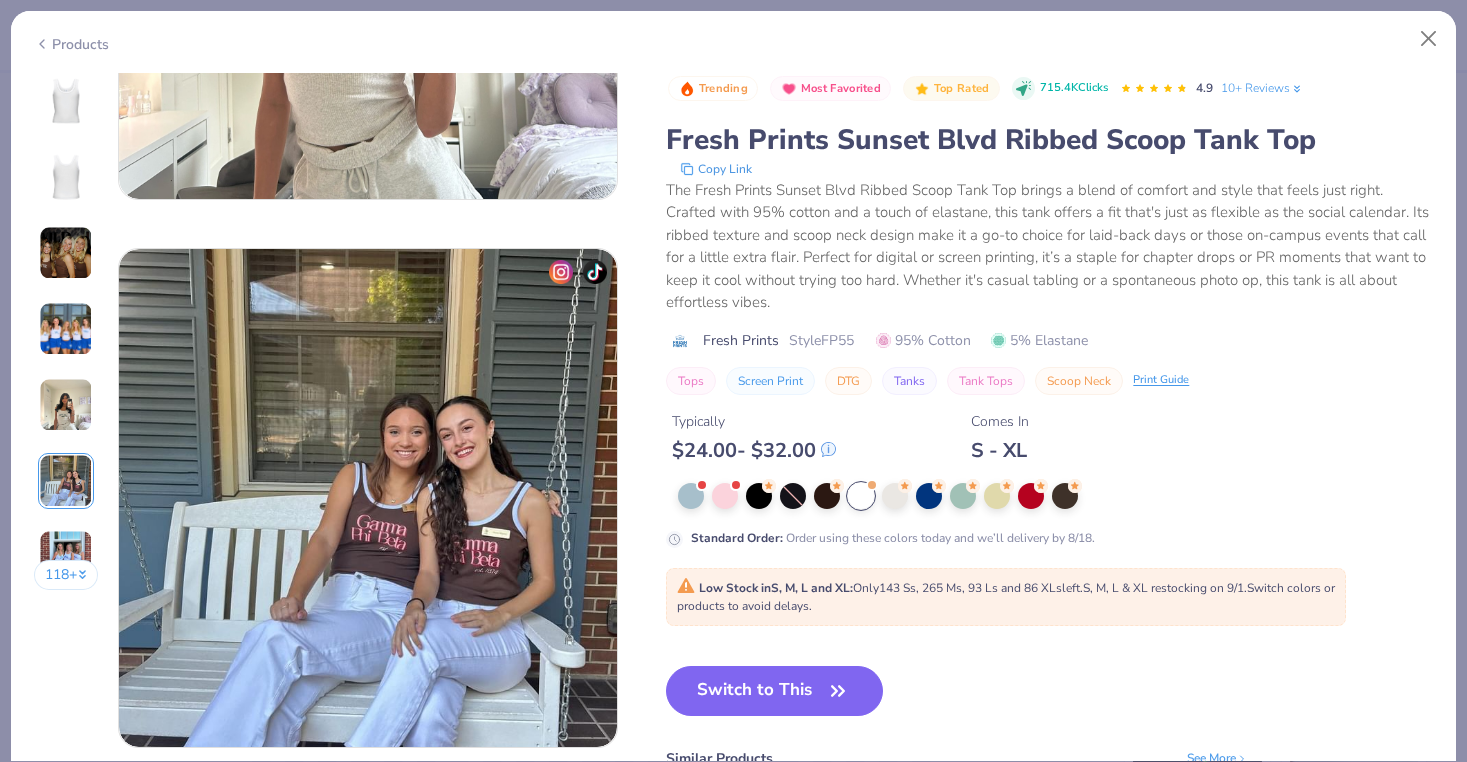 scroll, scrollTop: 2740, scrollLeft: 0, axis: vertical 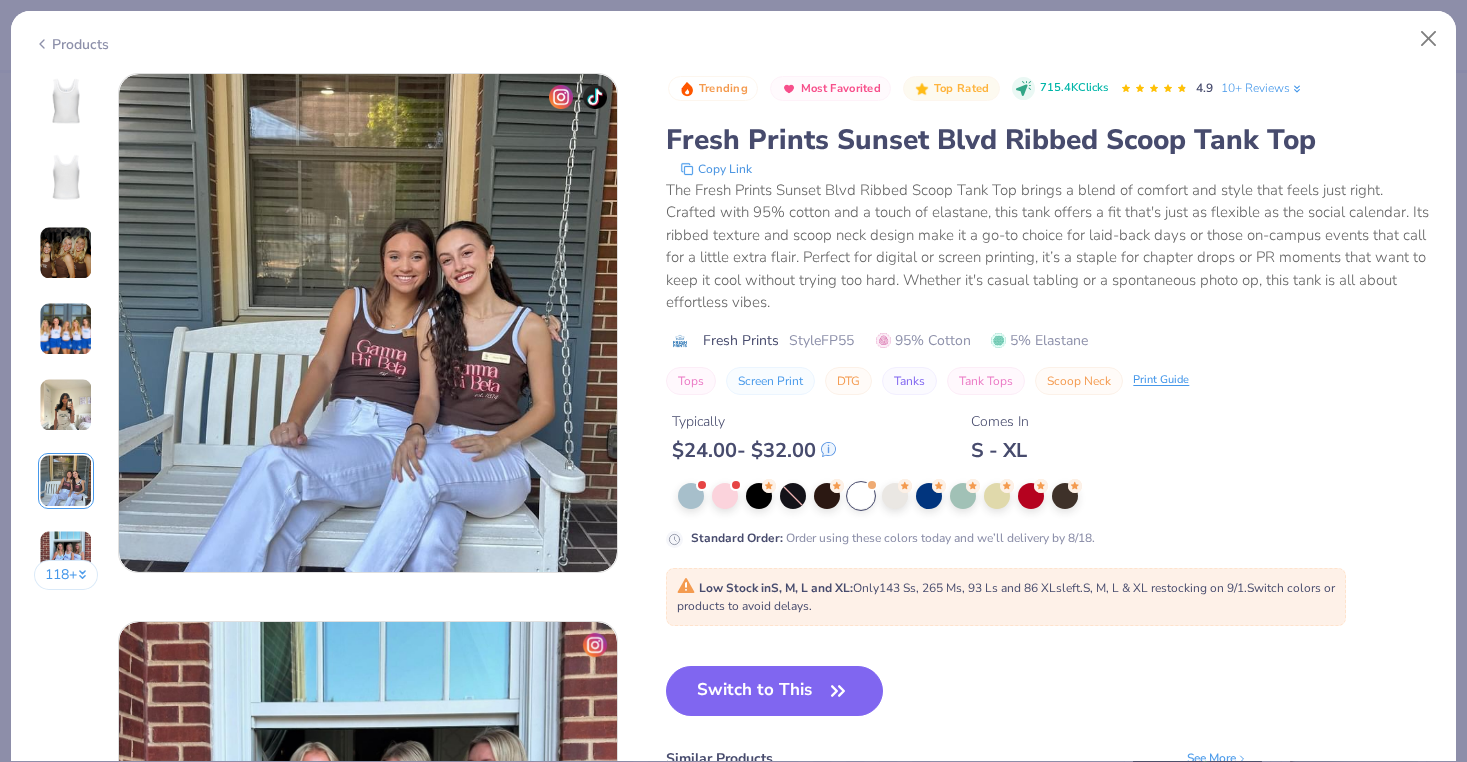 click at bounding box center (66, 557) 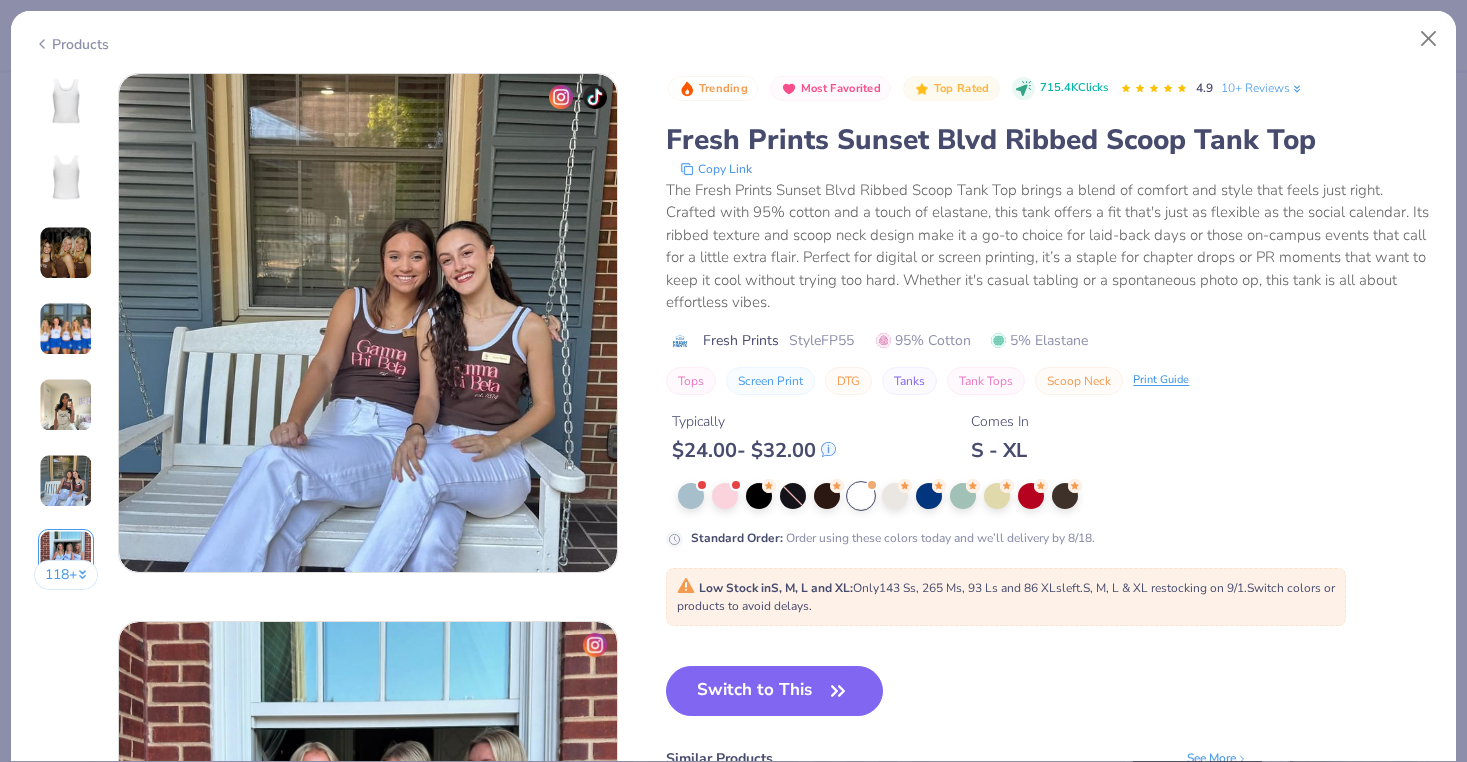 scroll, scrollTop: 3288, scrollLeft: 0, axis: vertical 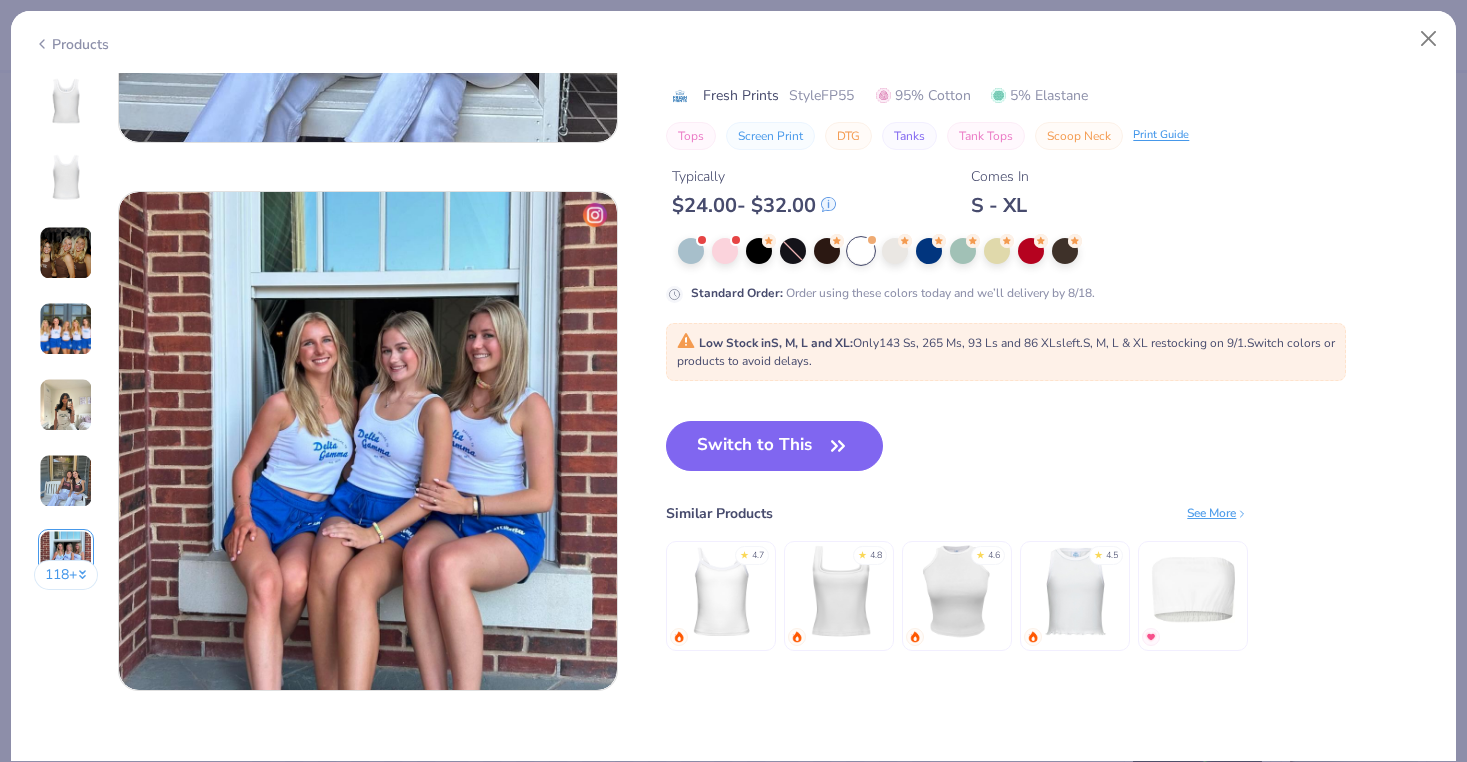 click at bounding box center (66, 329) 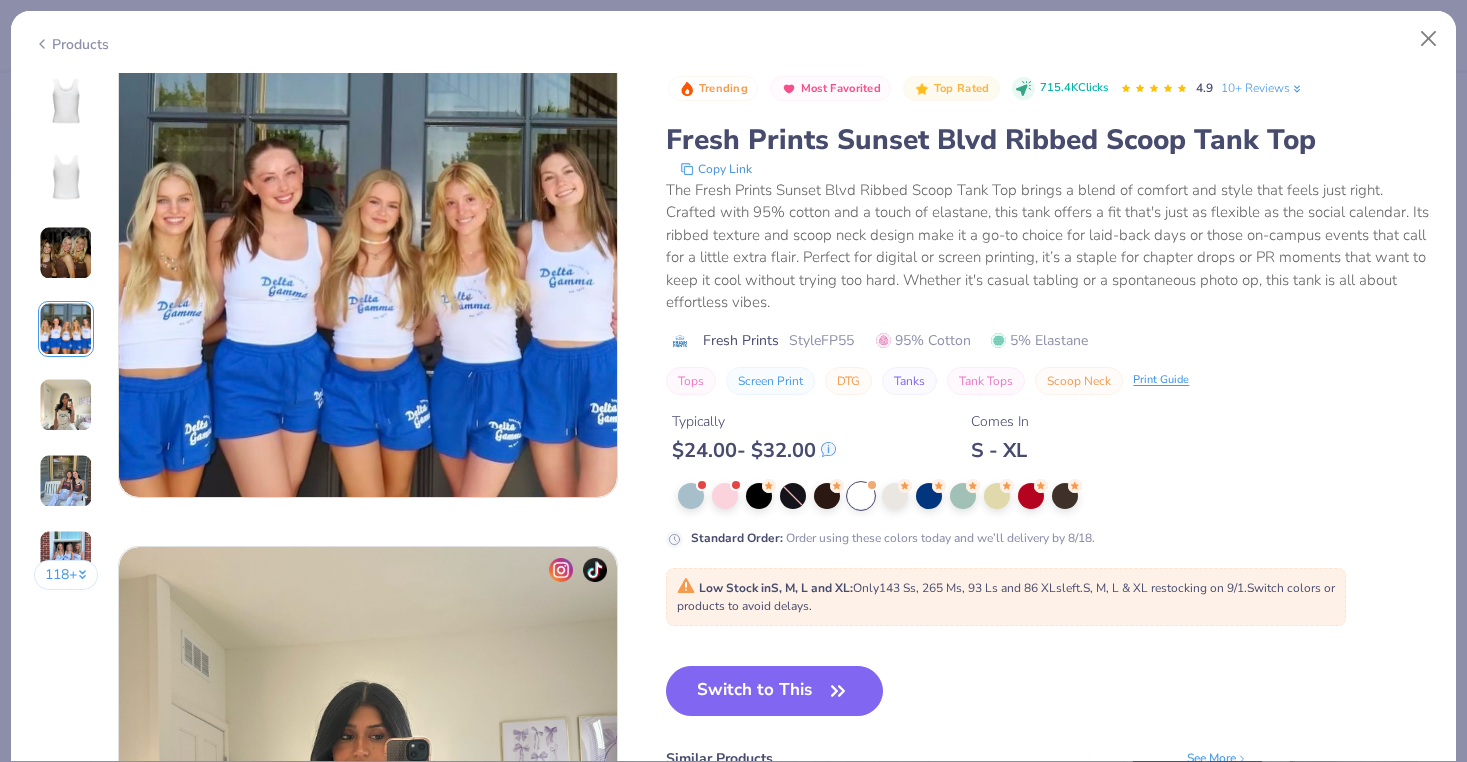 scroll, scrollTop: 1644, scrollLeft: 0, axis: vertical 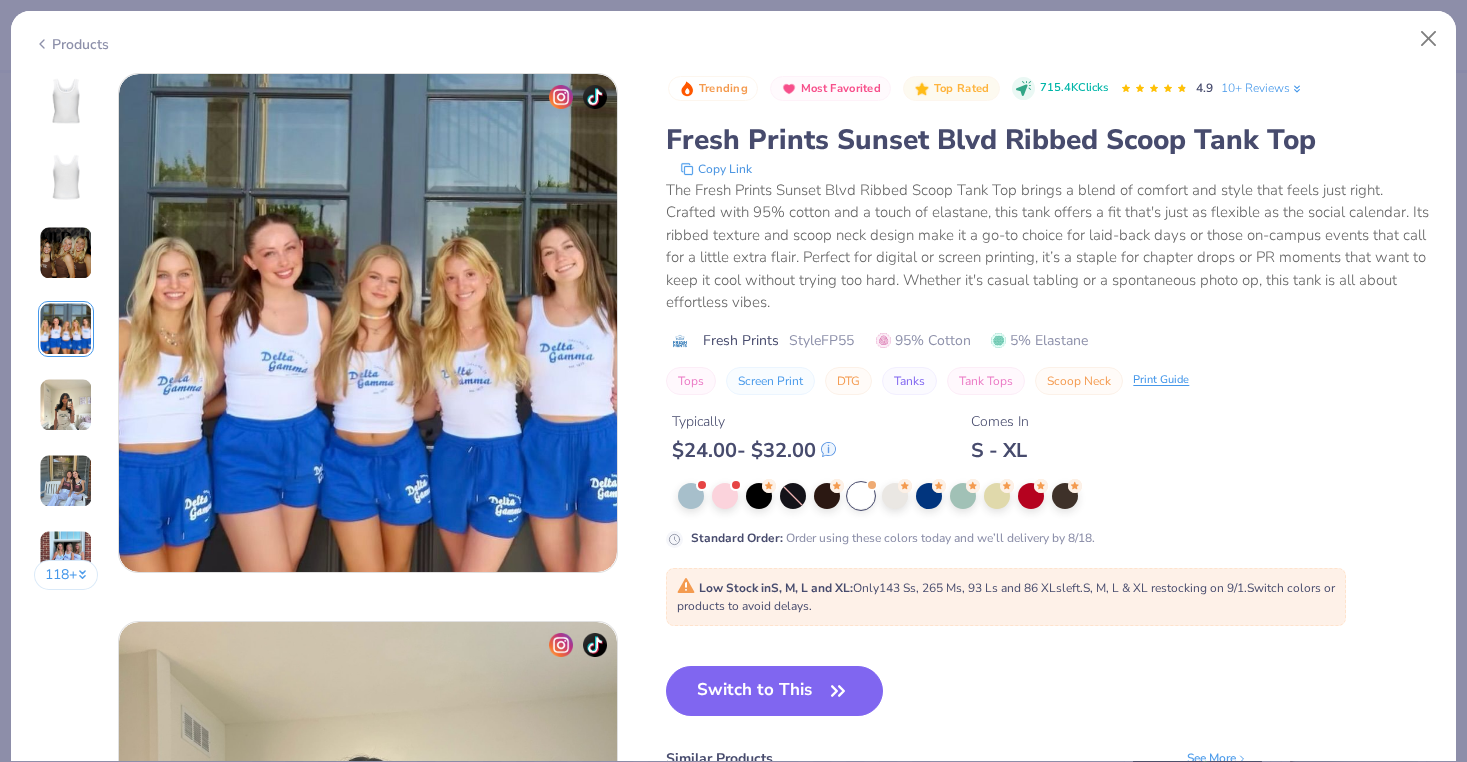 click on "118 +" at bounding box center (66, 339) 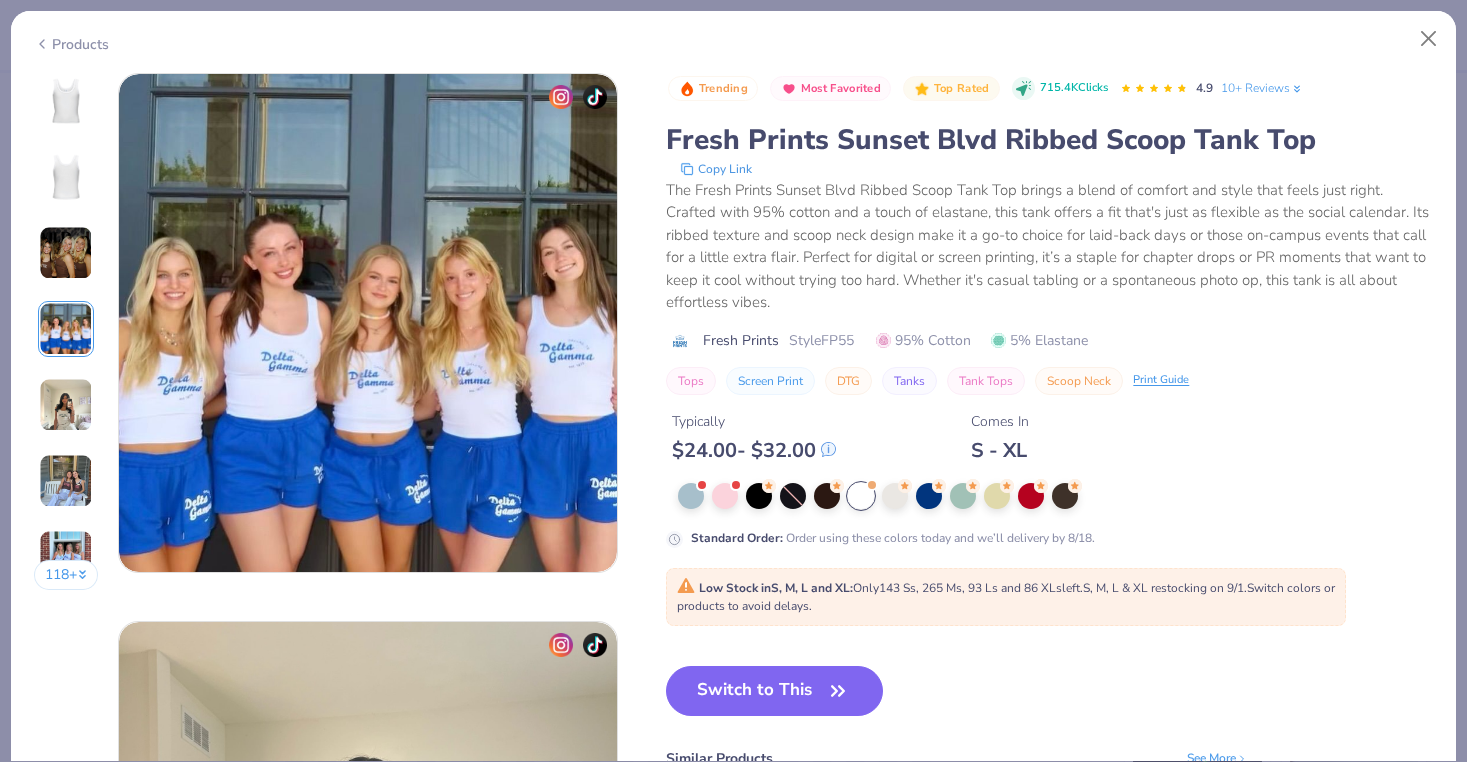 click at bounding box center (66, 253) 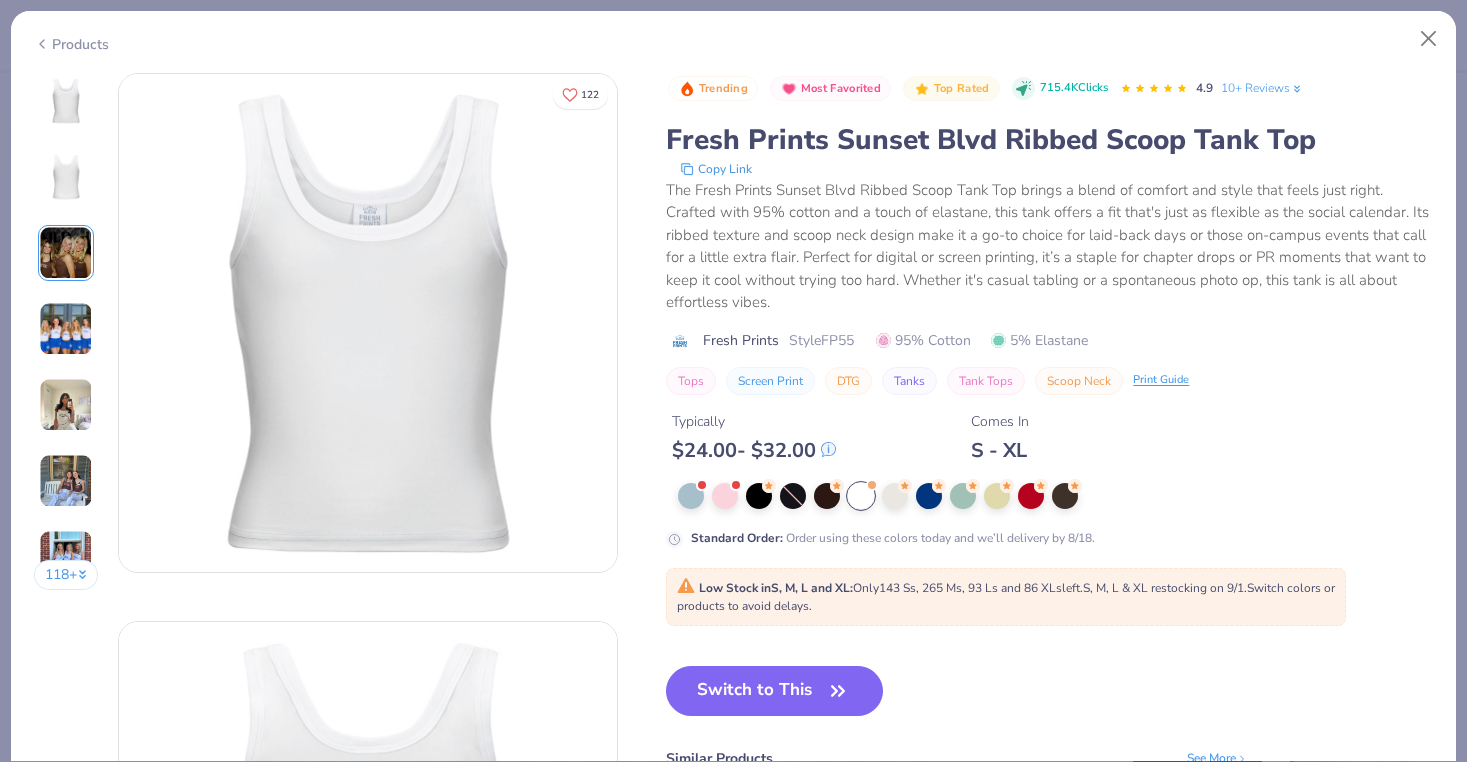scroll, scrollTop: 0, scrollLeft: 0, axis: both 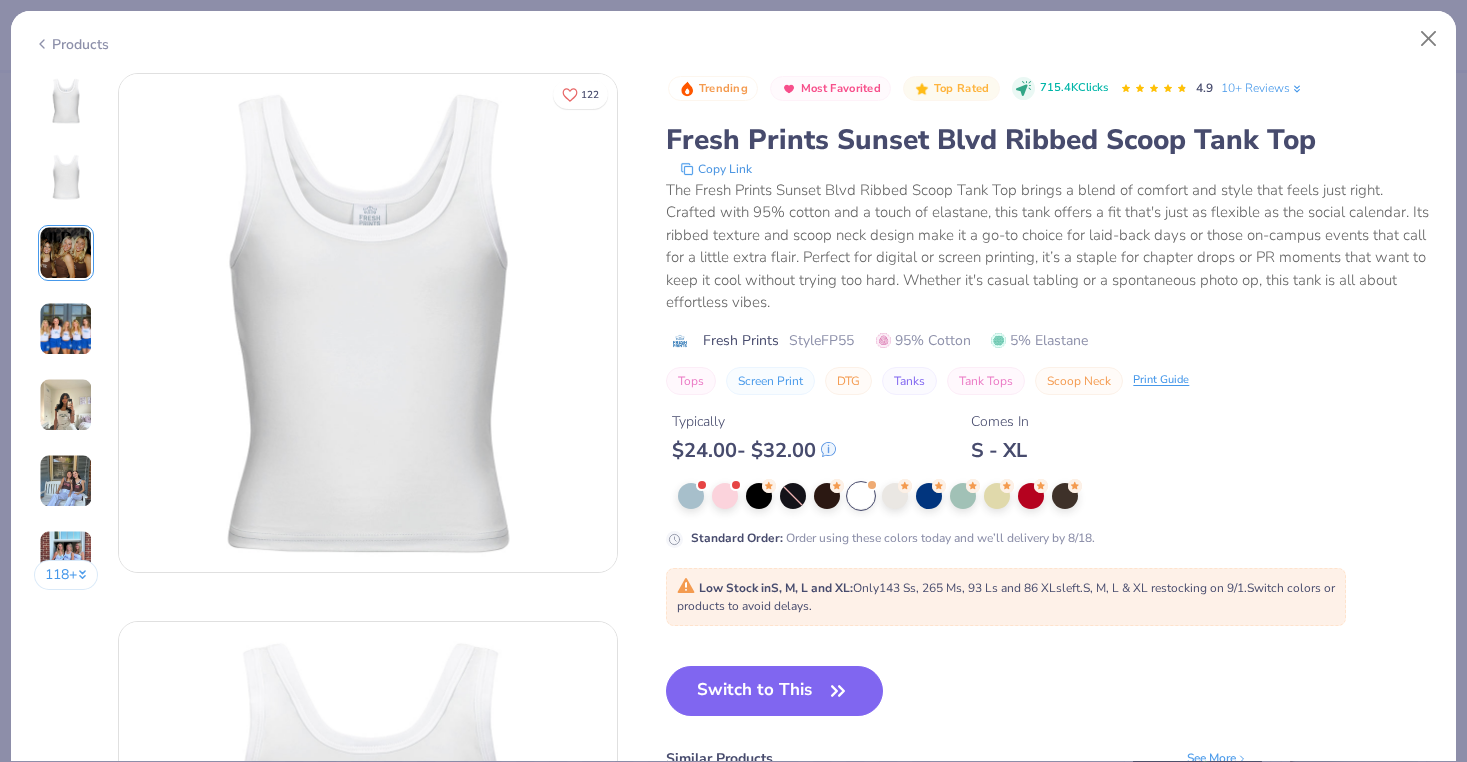 click on "Products 118 + 122 AU Alpha Phi, [STATE] State University DU Delta Gamma, Southern Methodist University AD Alpha Xi Delta, University of Delaware GU Gamma Phi Beta, Florida State University CD Corinne Dekshenieks Delta Gamma, Southern Methodist University Trending Most Favorited Top Rated 715.4K  Clicks 4.9 10+ Reviews Fresh Prints Sunset Blvd Ribbed Scoop Tank Top Copy Link The Fresh Prints Sunset Blvd Ribbed Scoop Tank Top brings a blend of comfort and style that feels just right. Crafted with 95% cotton and a touch of elastane, this tank offers a fit that's just as flexible as the social calendar. Its ribbed texture and scoop neck design make it a go-to choice for laid-back days or those on-campus events that call for a little extra flair. Perfect for digital or screen printing, it’s a staple for chapter drops or PR moments that want to keep it cool without trying too hard. Whether it's casual tabling or a spontaneous photo op, this tank is all about effortless vibes. Fresh Prints Style  FP55" at bounding box center [733, 381] 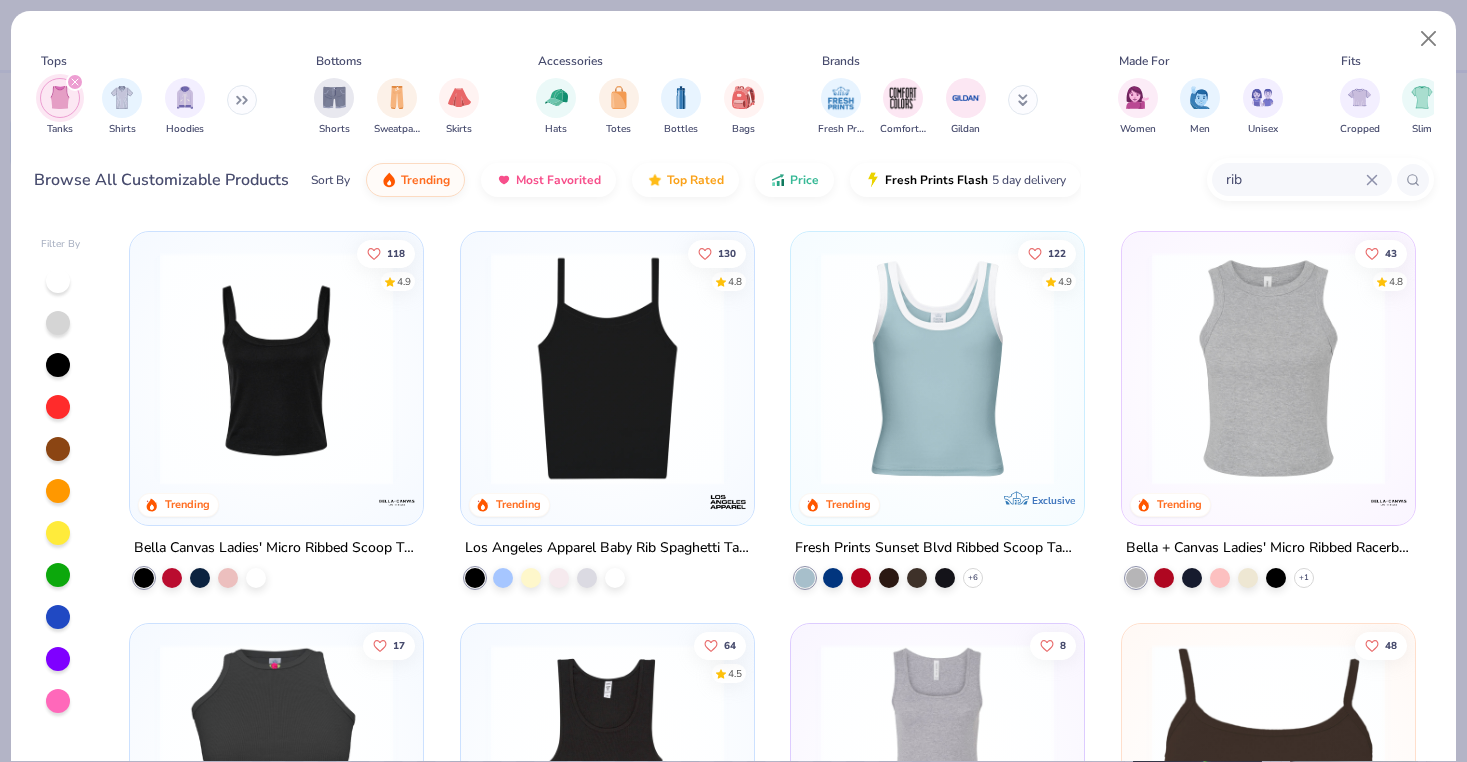 scroll, scrollTop: 0, scrollLeft: 0, axis: both 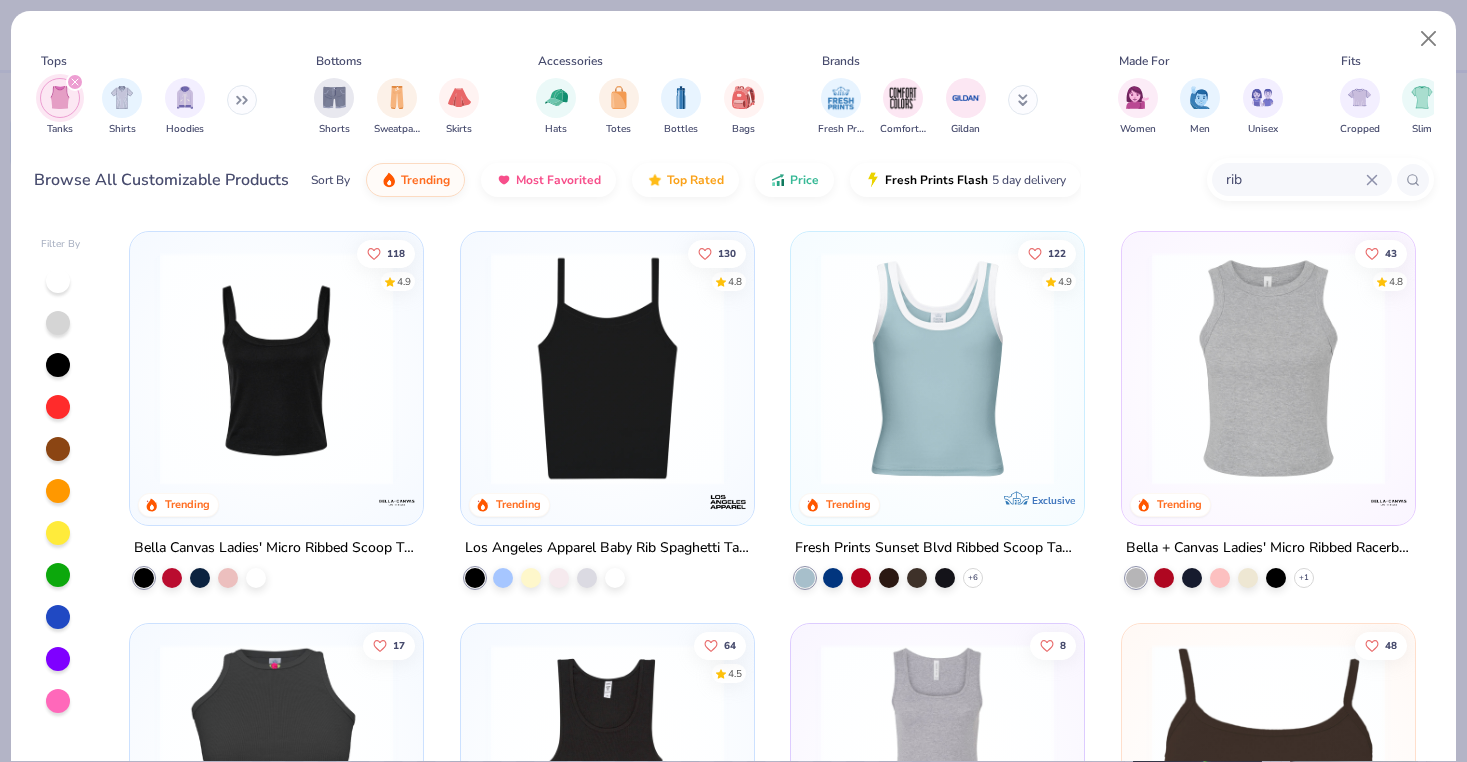 click at bounding box center (937, 368) 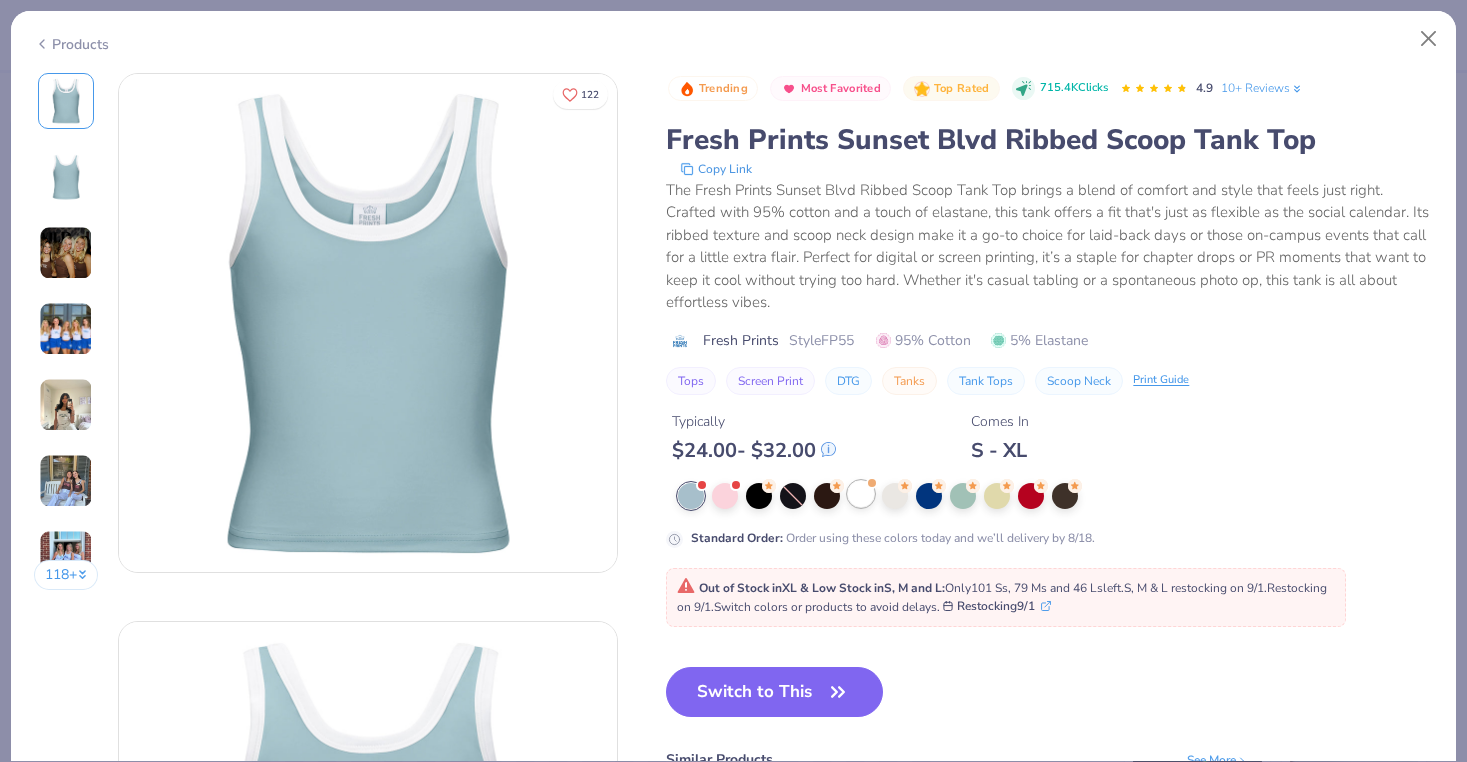 click at bounding box center [861, 494] 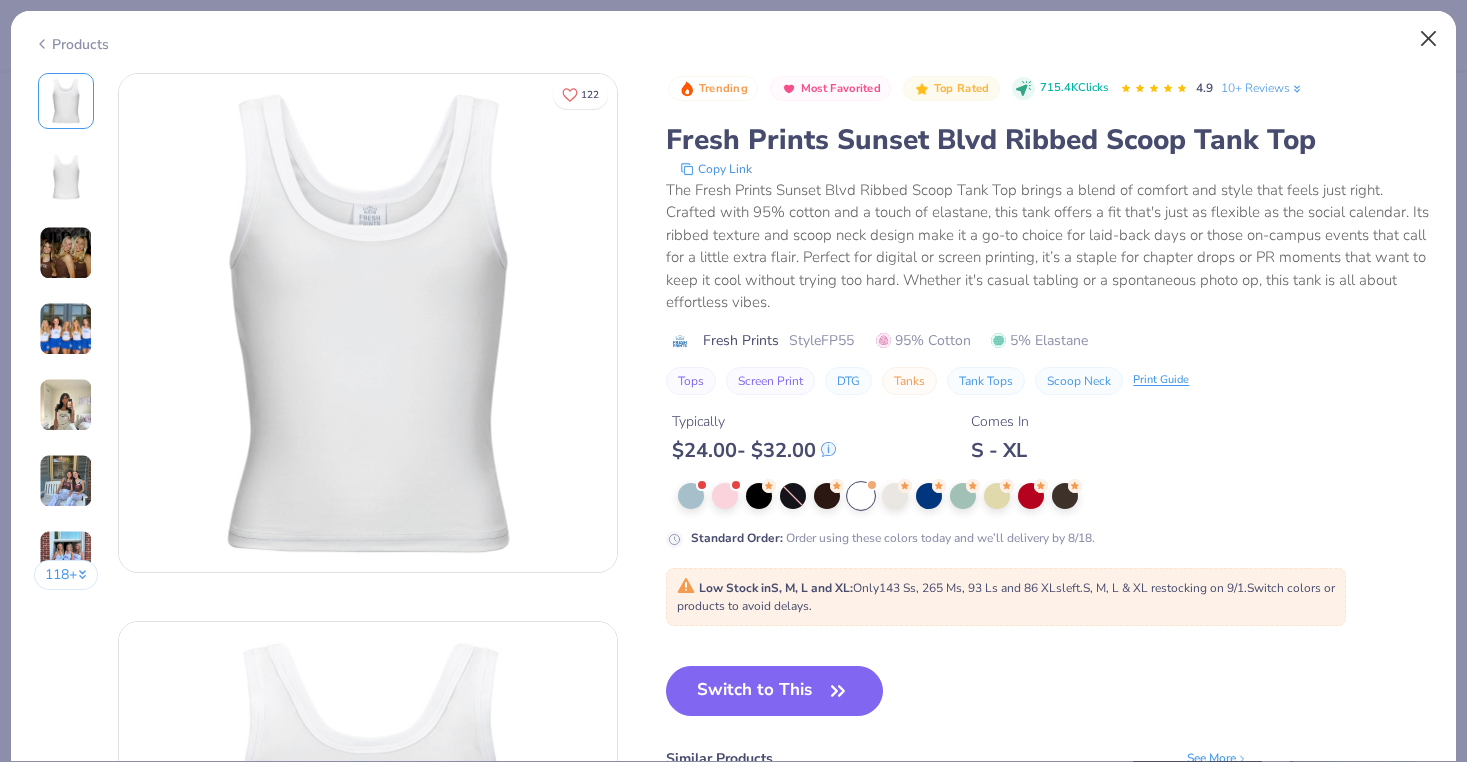 click at bounding box center (1429, 39) 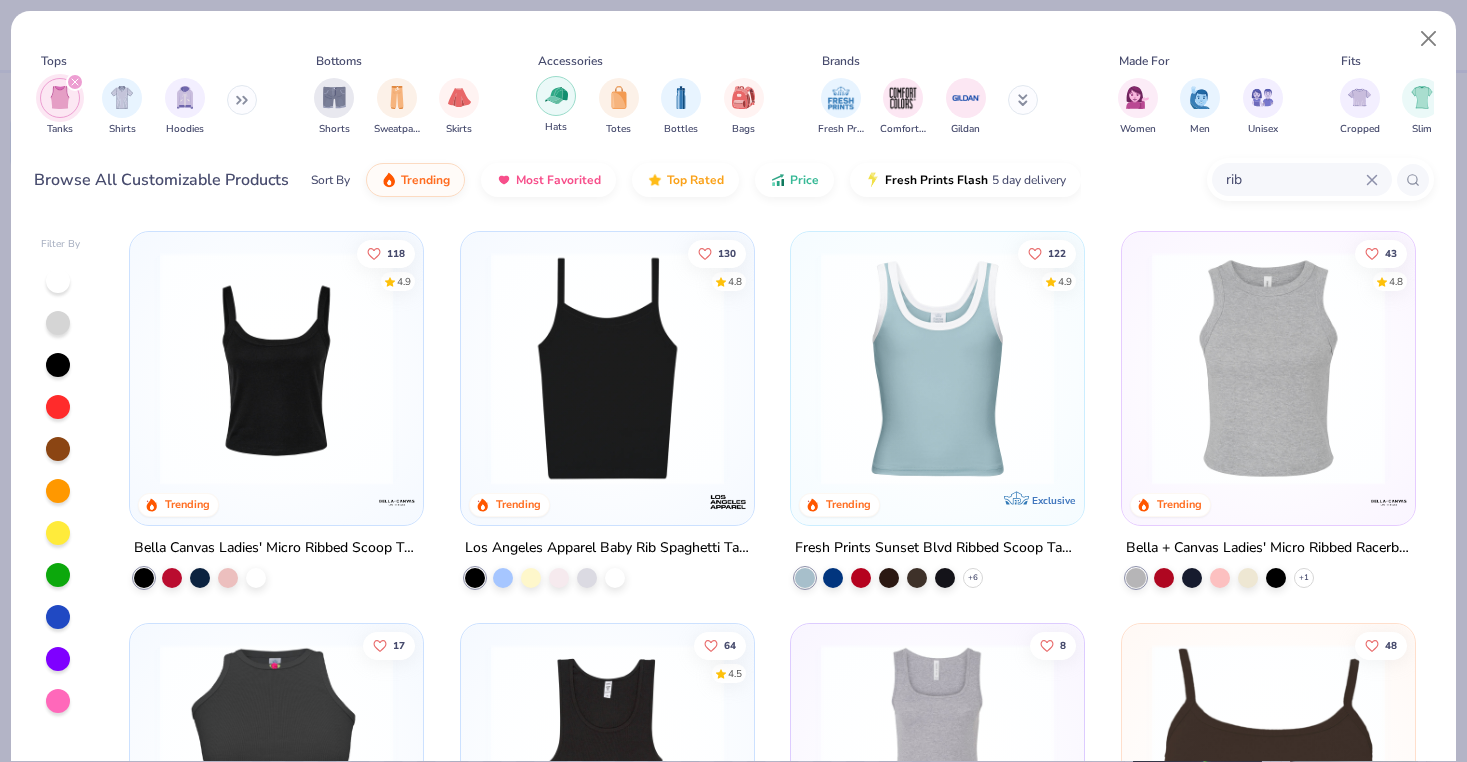 click at bounding box center [556, 95] 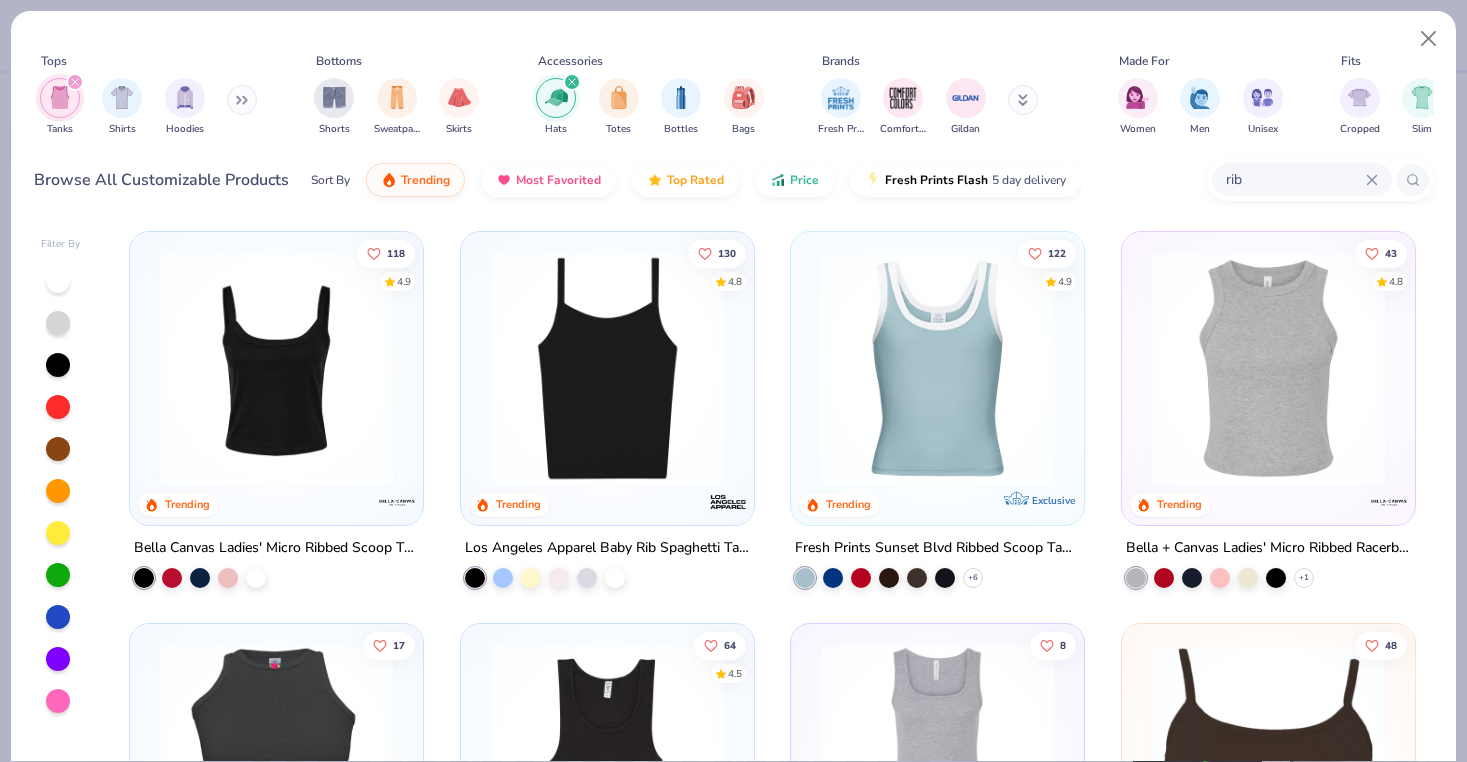 click 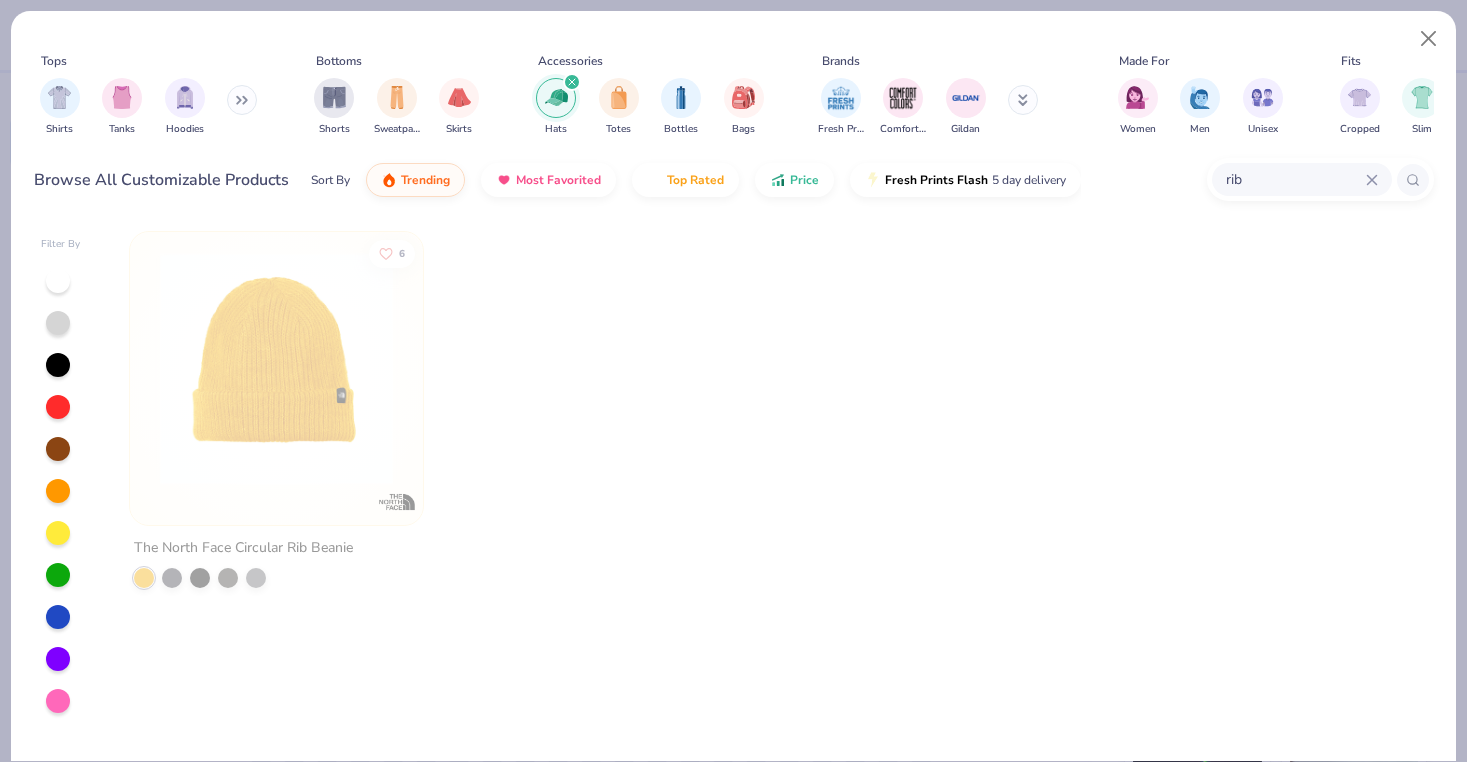 click 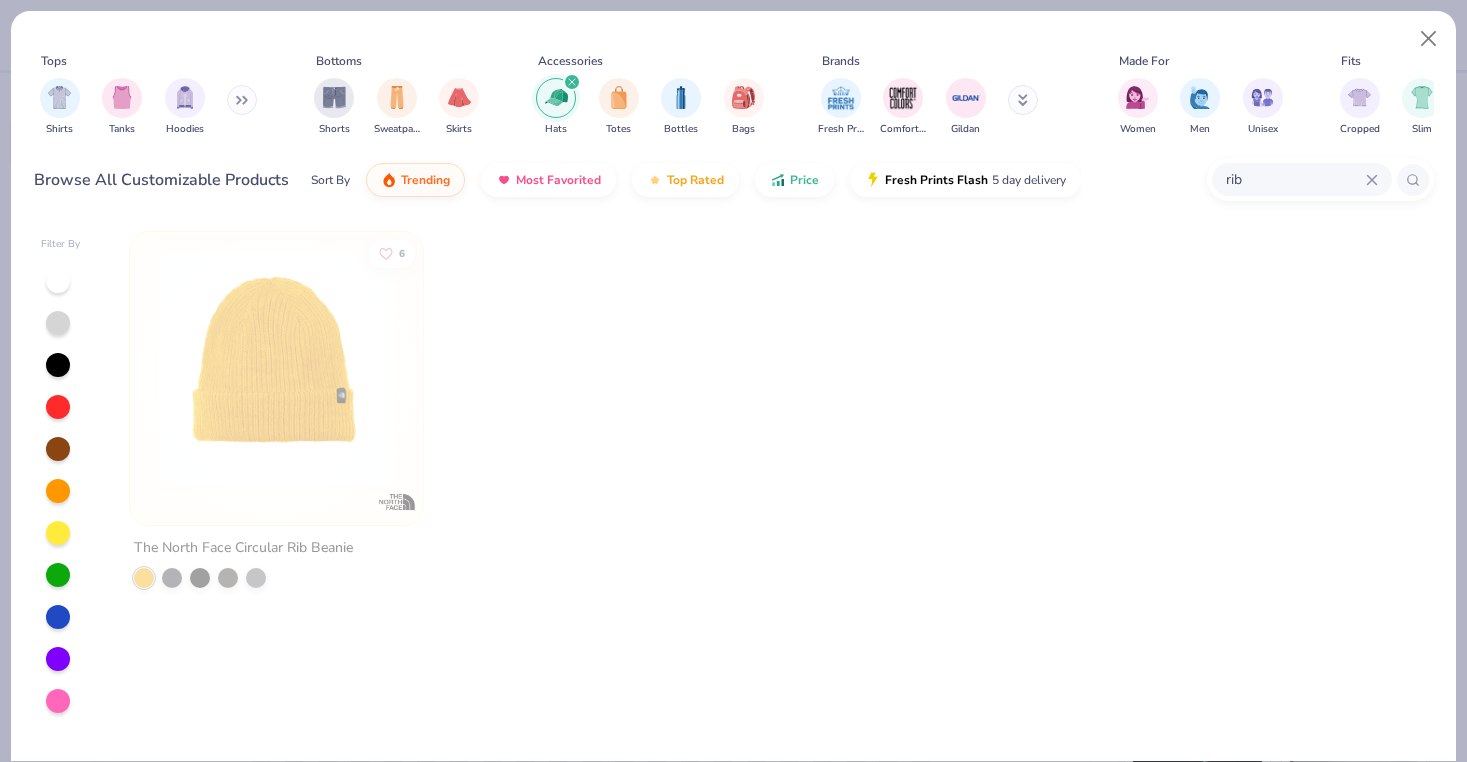 type 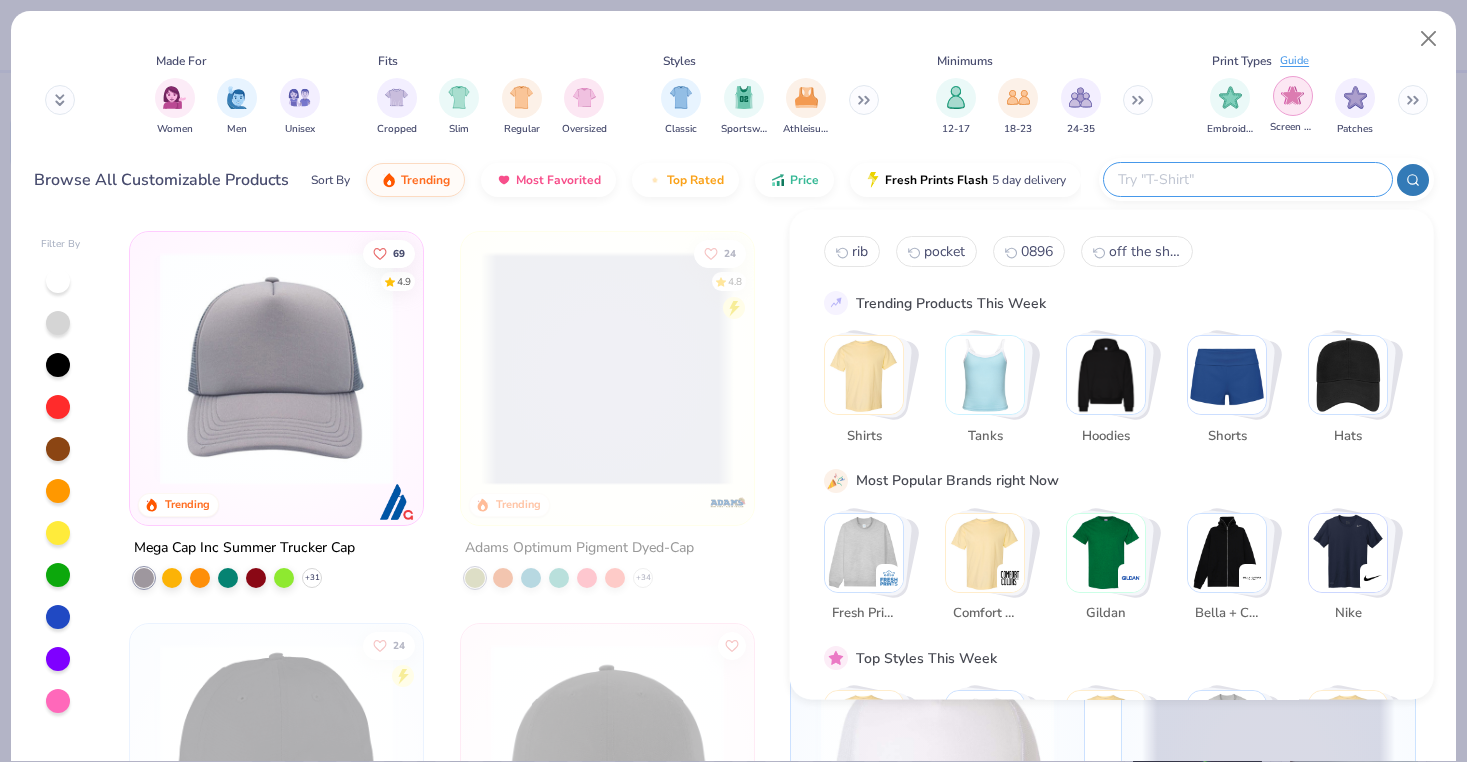 scroll, scrollTop: 0, scrollLeft: 963, axis: horizontal 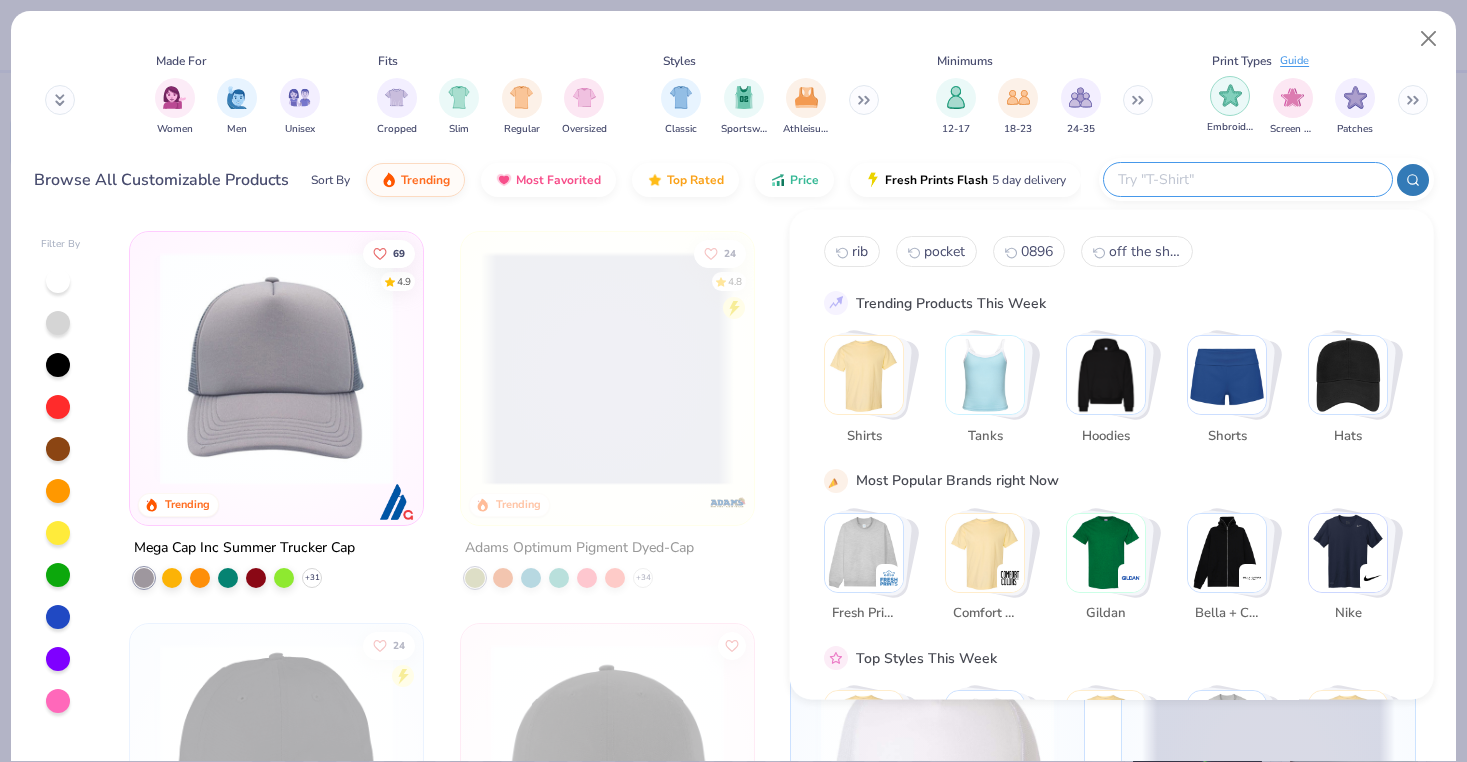 click at bounding box center [1230, 95] 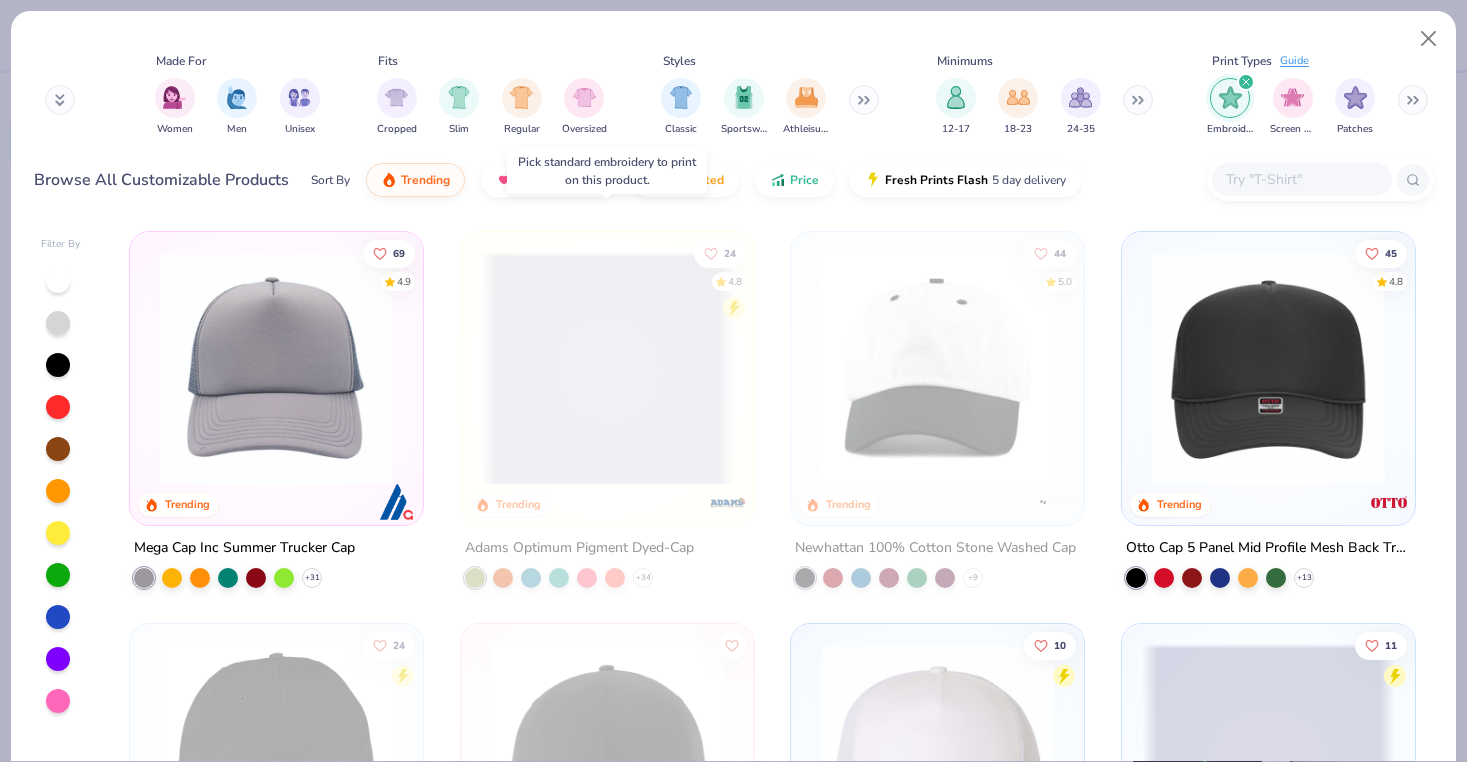 scroll, scrollTop: 39, scrollLeft: 0, axis: vertical 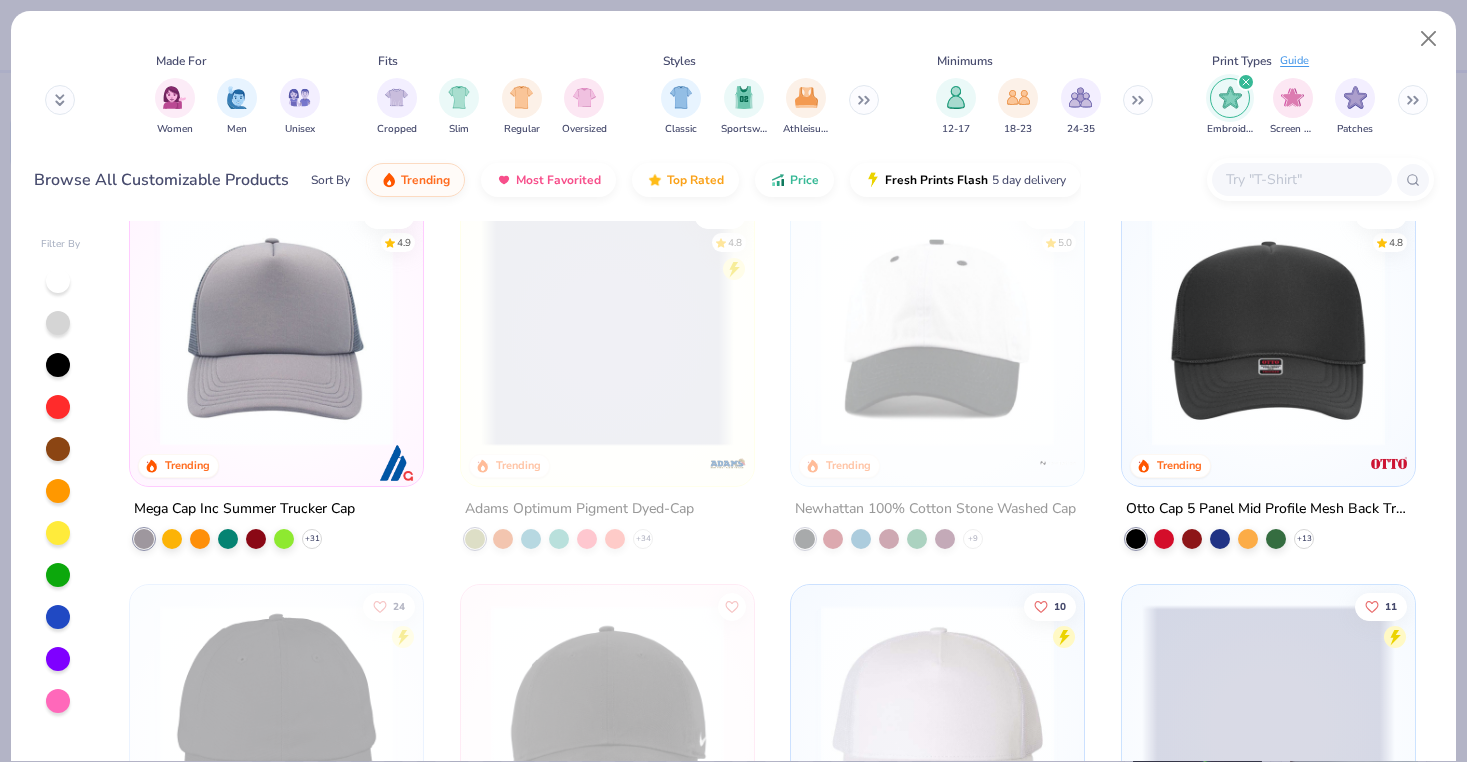 click at bounding box center (1268, 329) 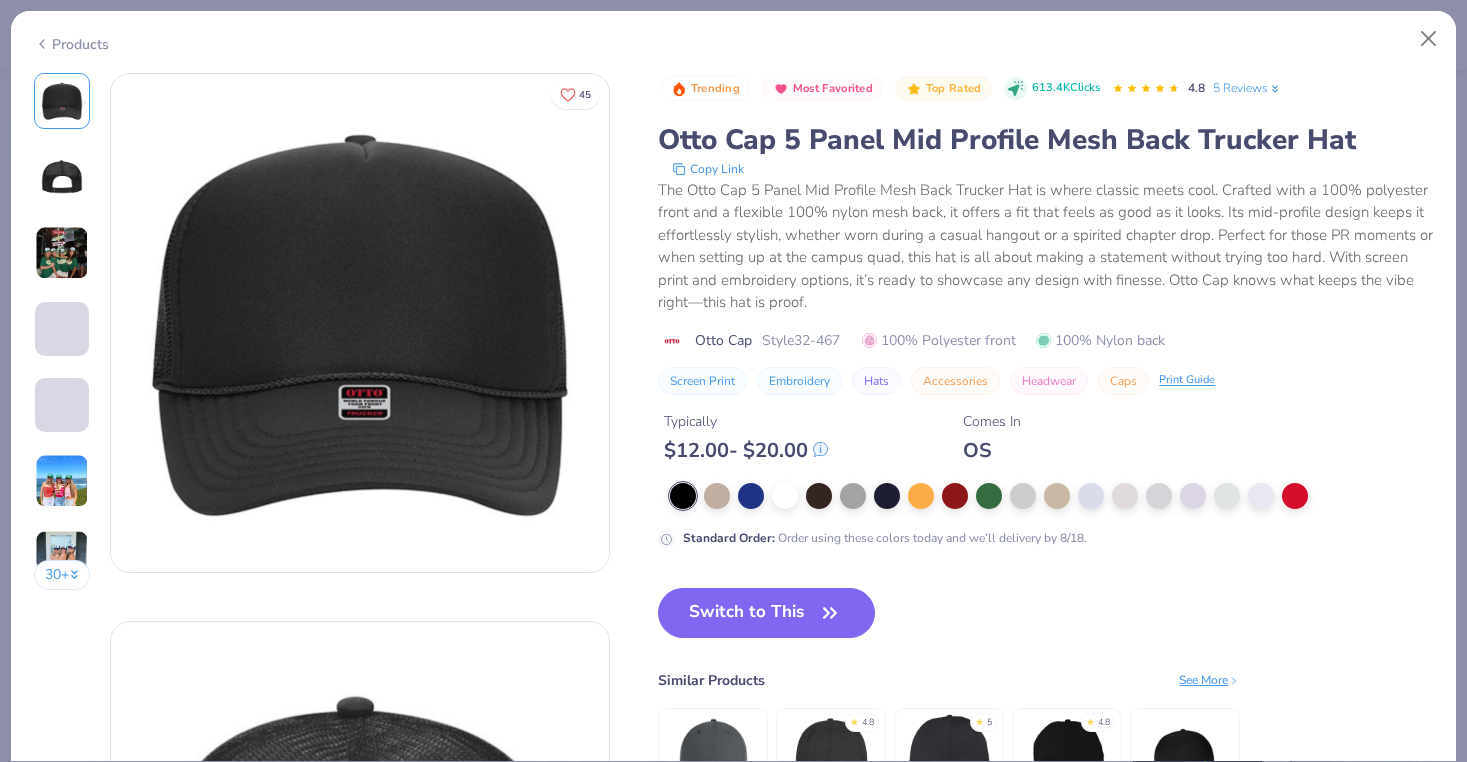 click at bounding box center (62, 177) 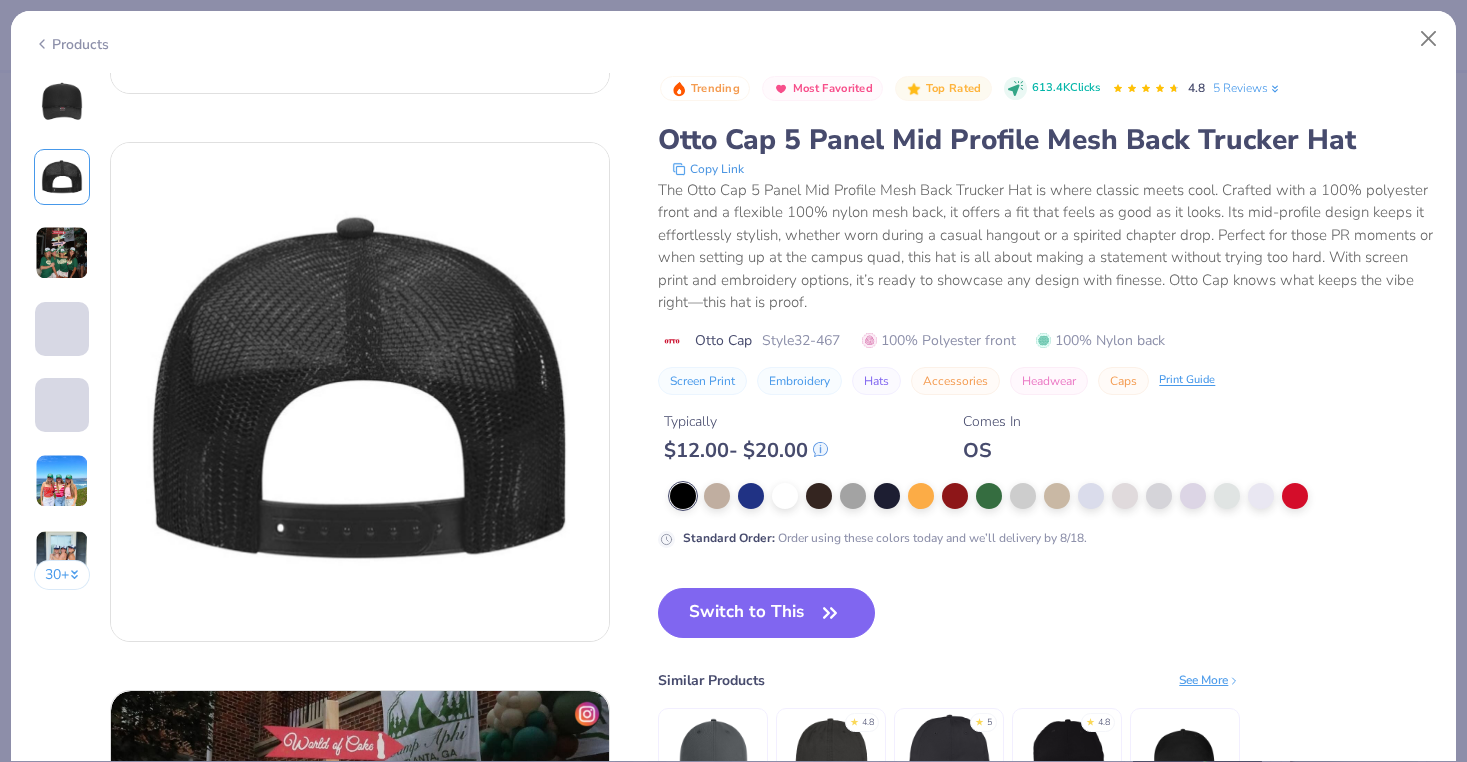 scroll, scrollTop: 548, scrollLeft: 0, axis: vertical 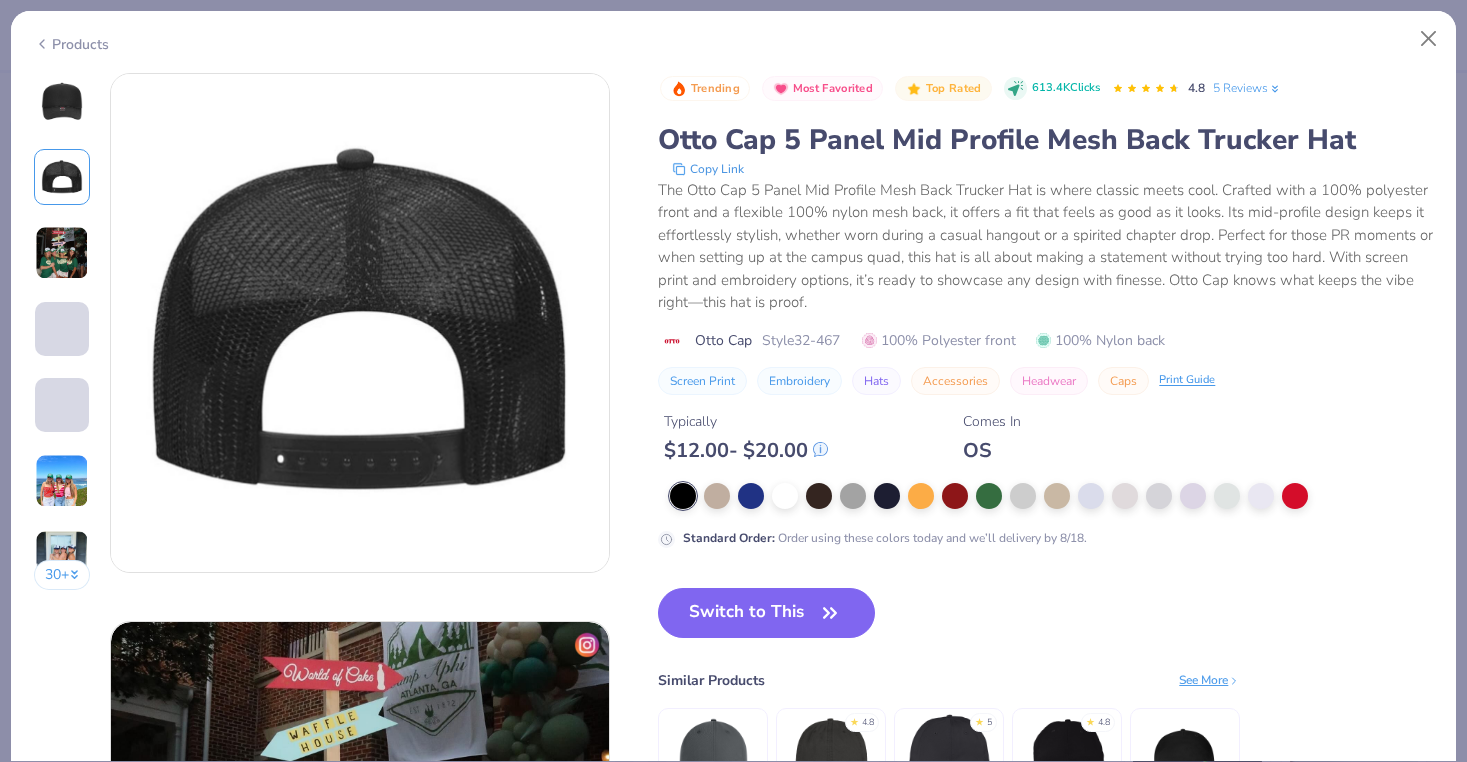 click 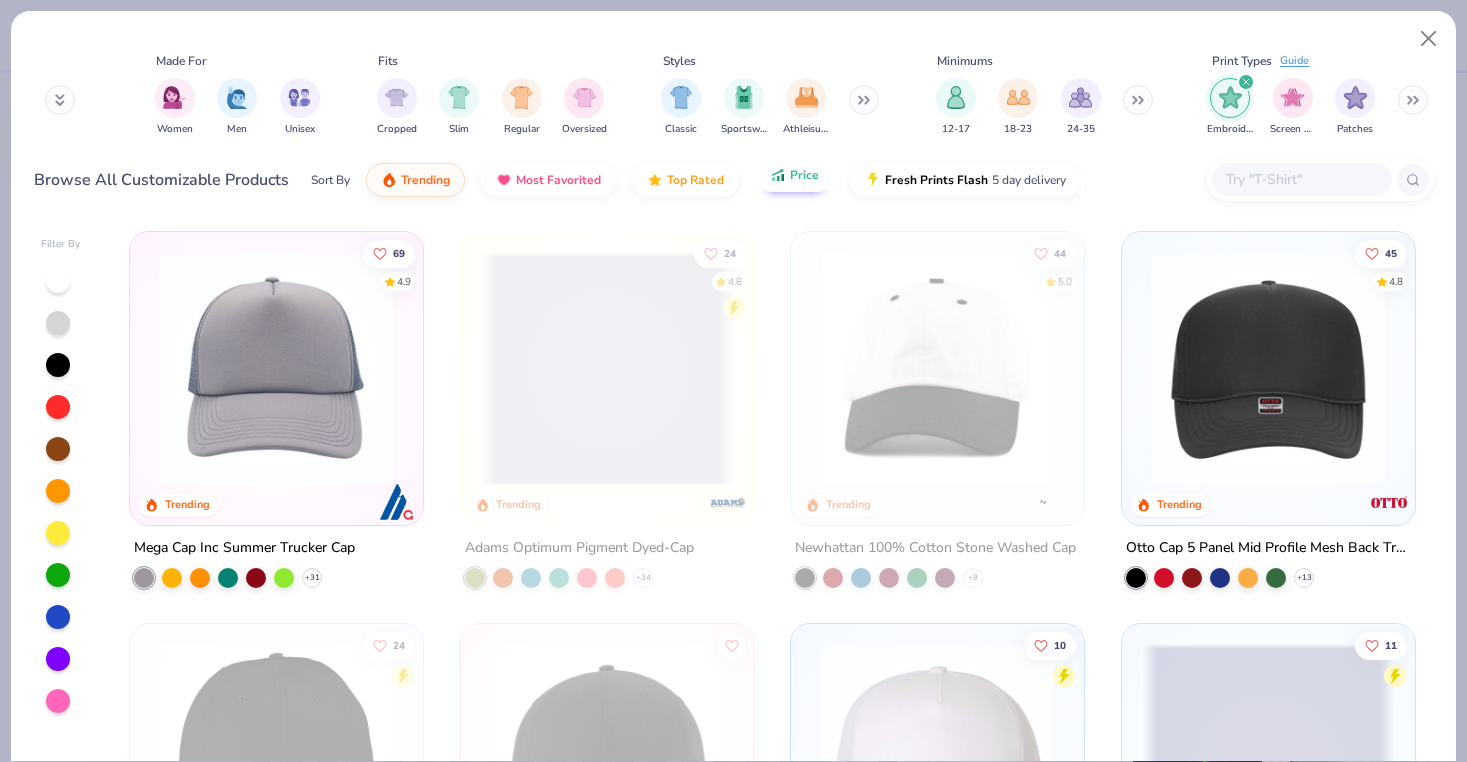 scroll, scrollTop: 0, scrollLeft: 0, axis: both 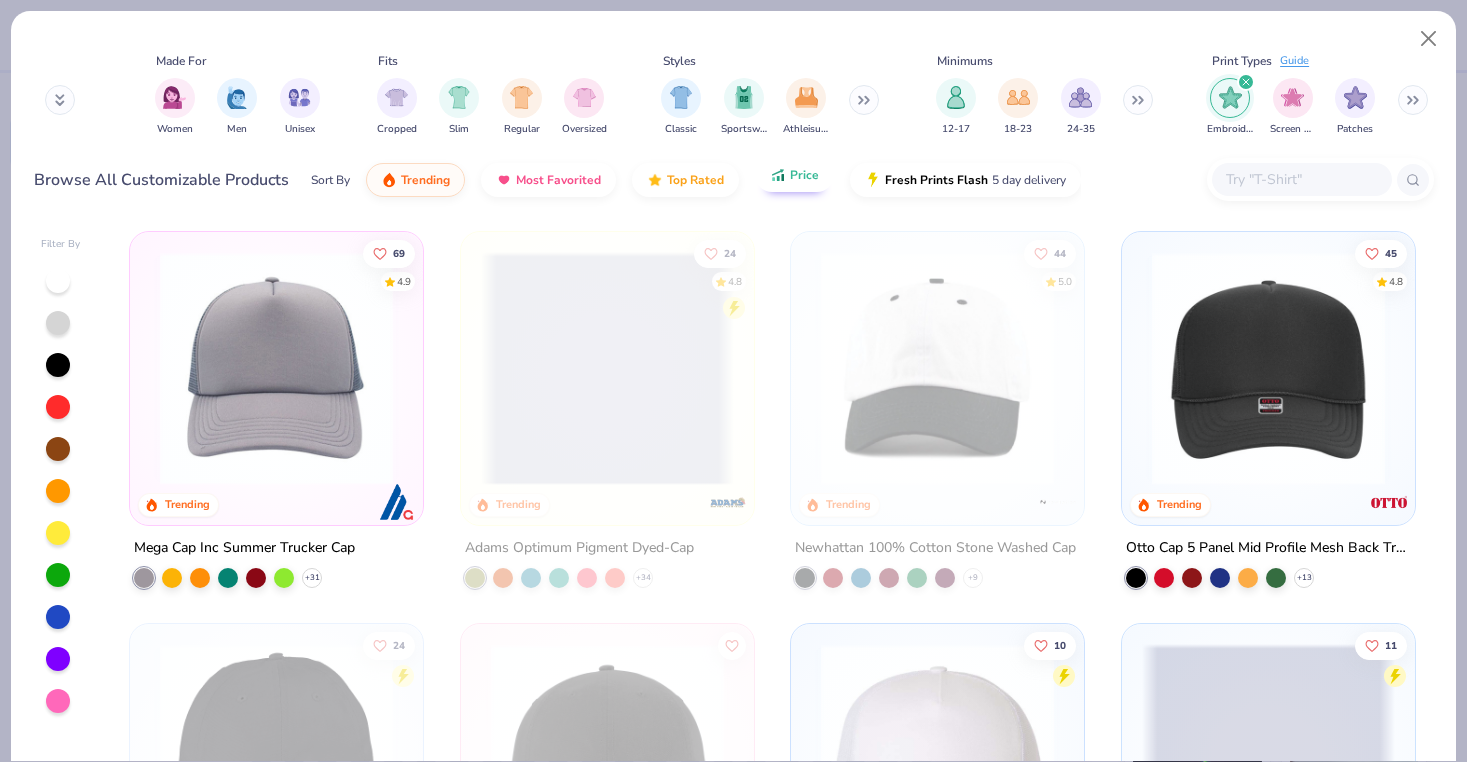 click on "Price" at bounding box center (794, 175) 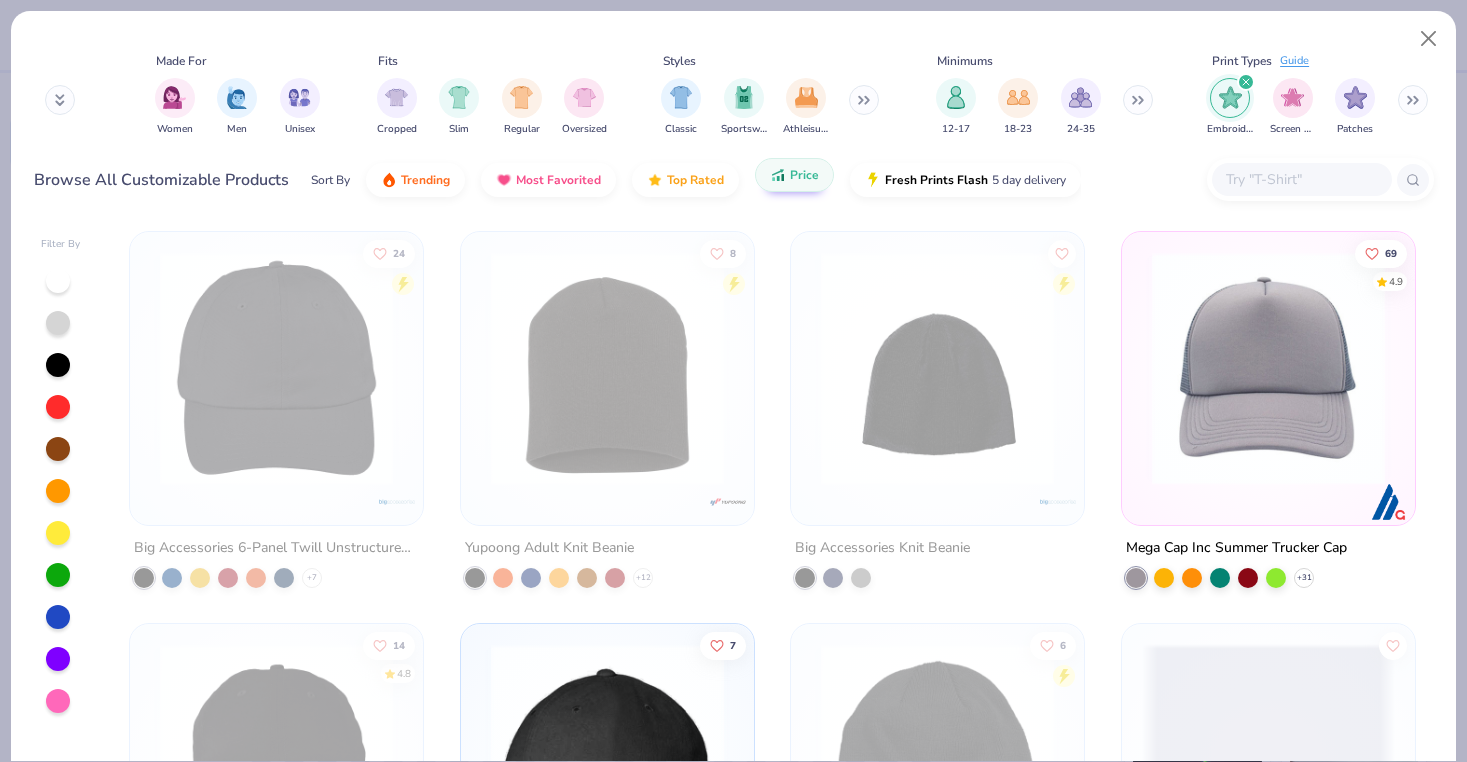 click on "Price" at bounding box center (794, 175) 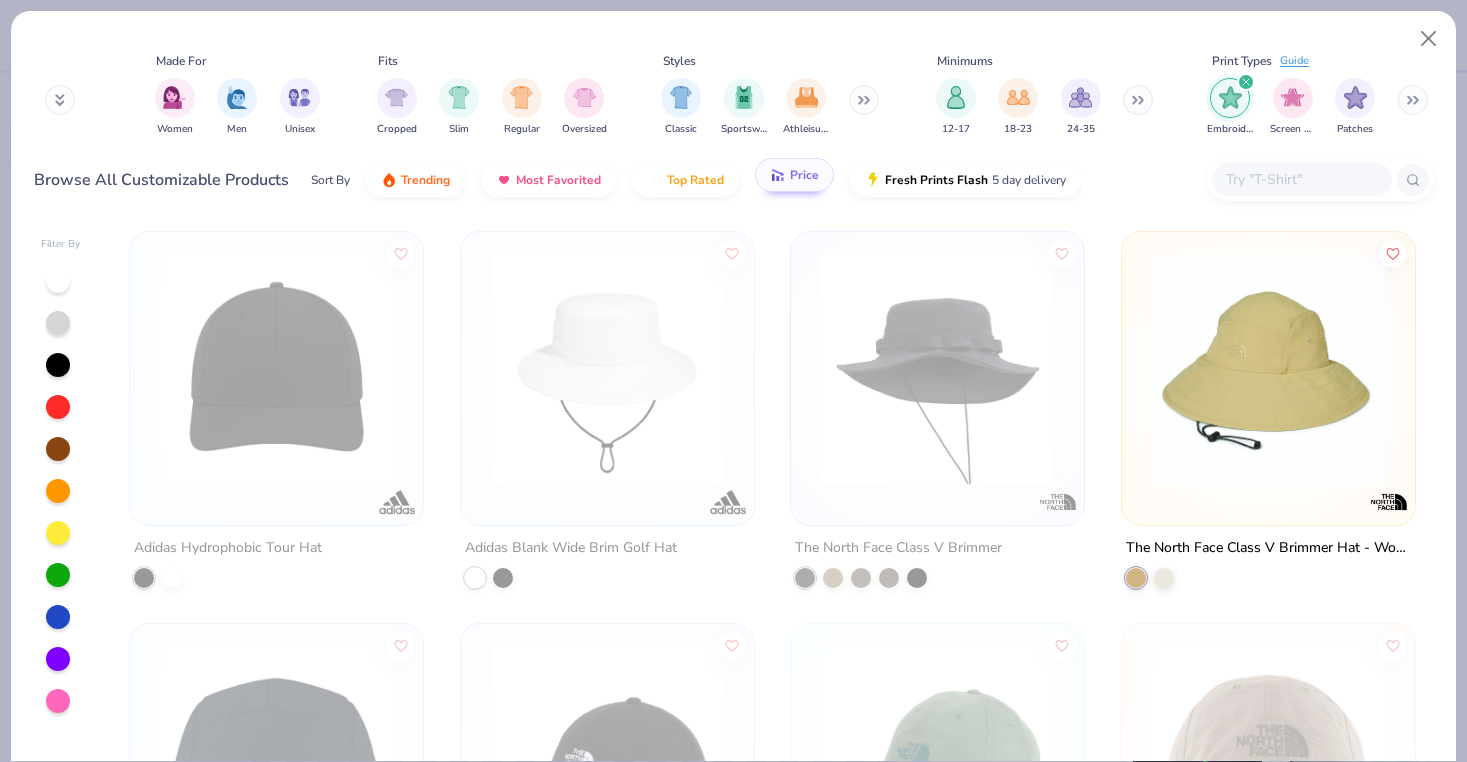 click on "Price" at bounding box center (794, 175) 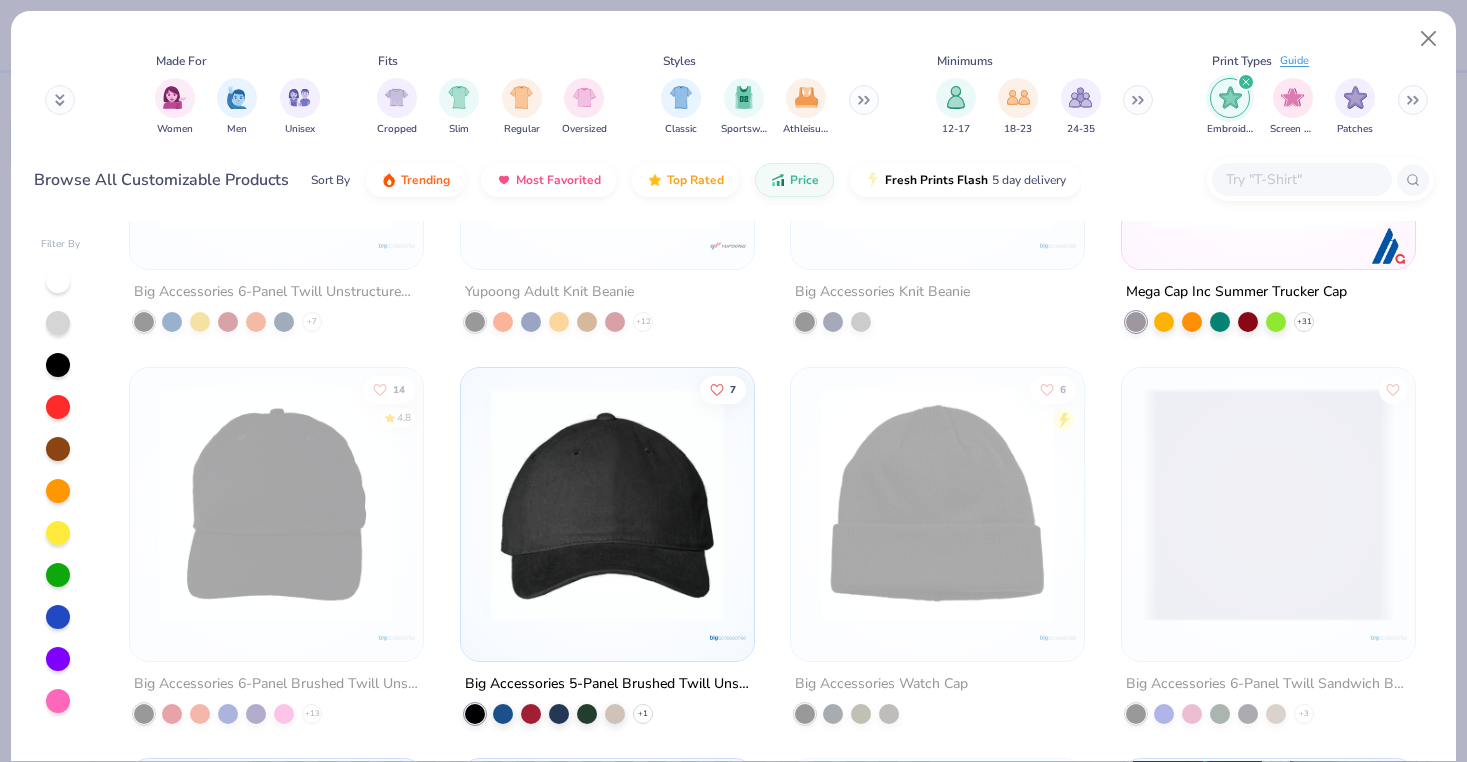 scroll, scrollTop: 302, scrollLeft: 0, axis: vertical 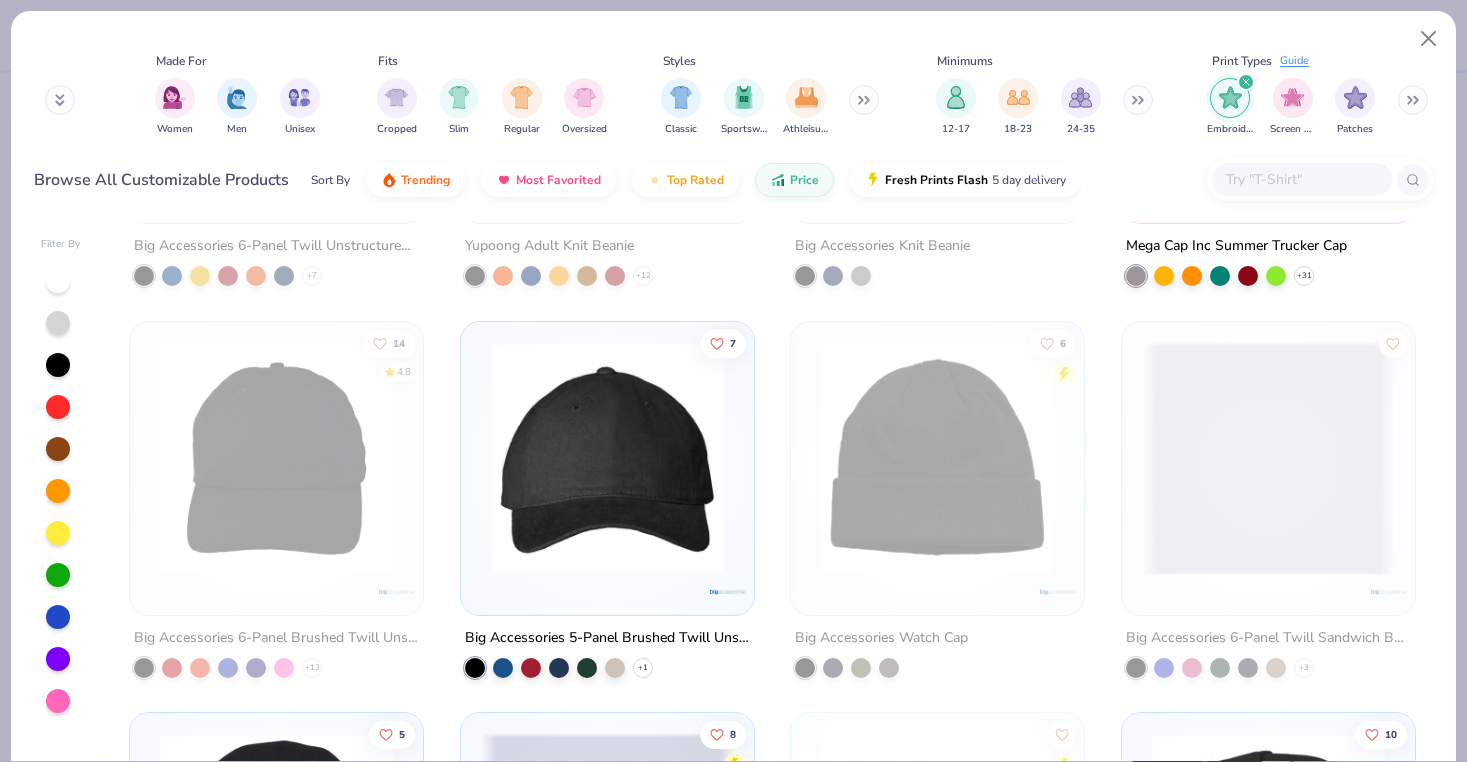 click at bounding box center (607, 457) 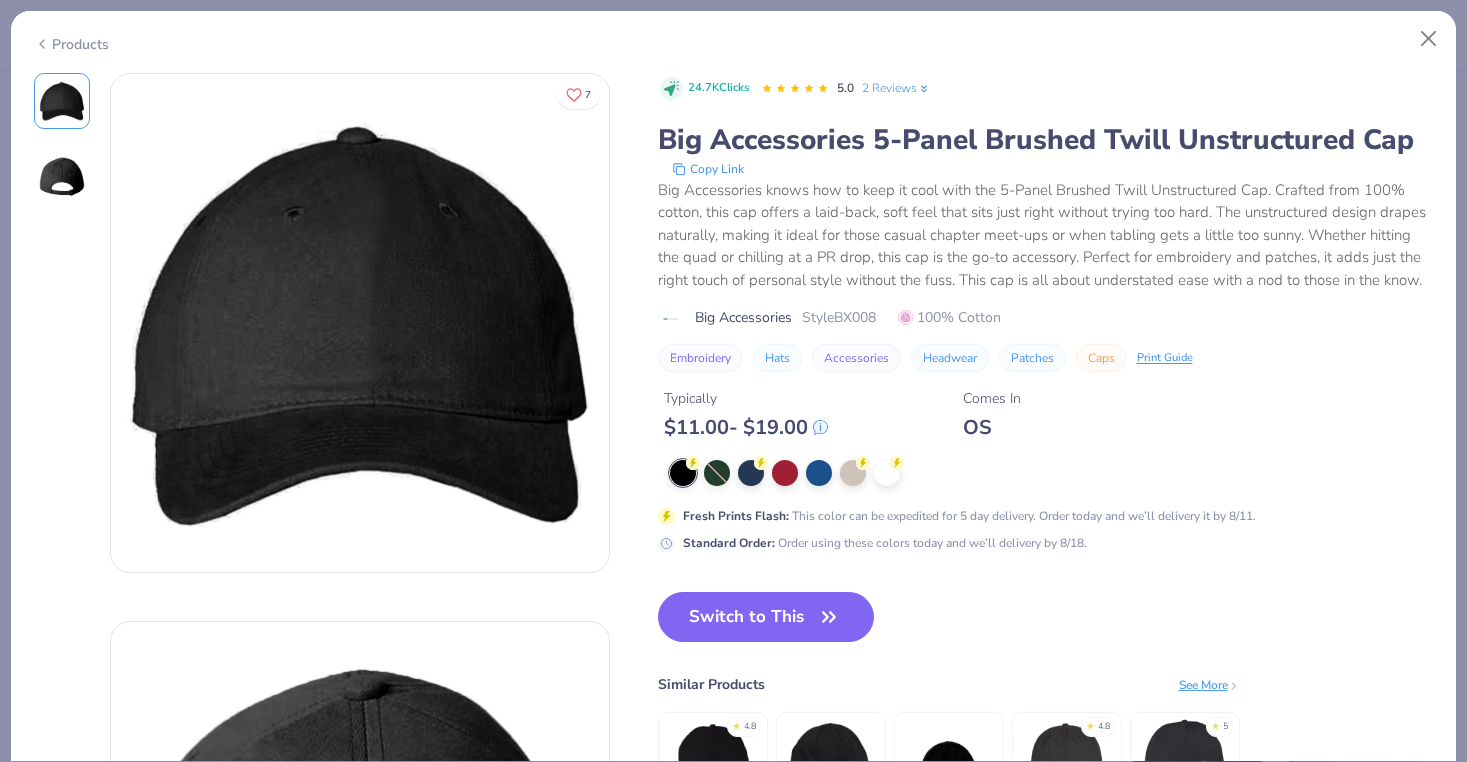 click at bounding box center (62, 177) 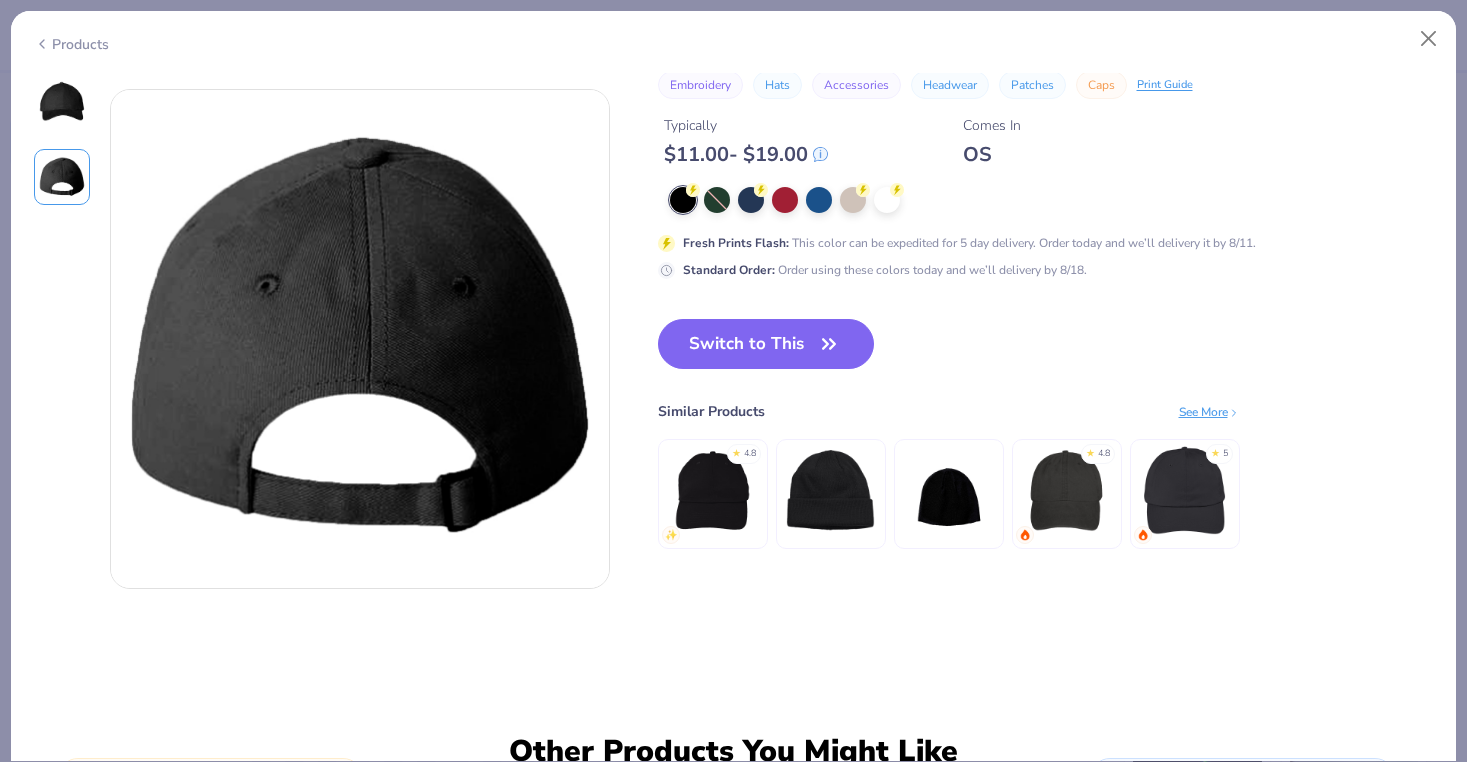 scroll, scrollTop: 548, scrollLeft: 0, axis: vertical 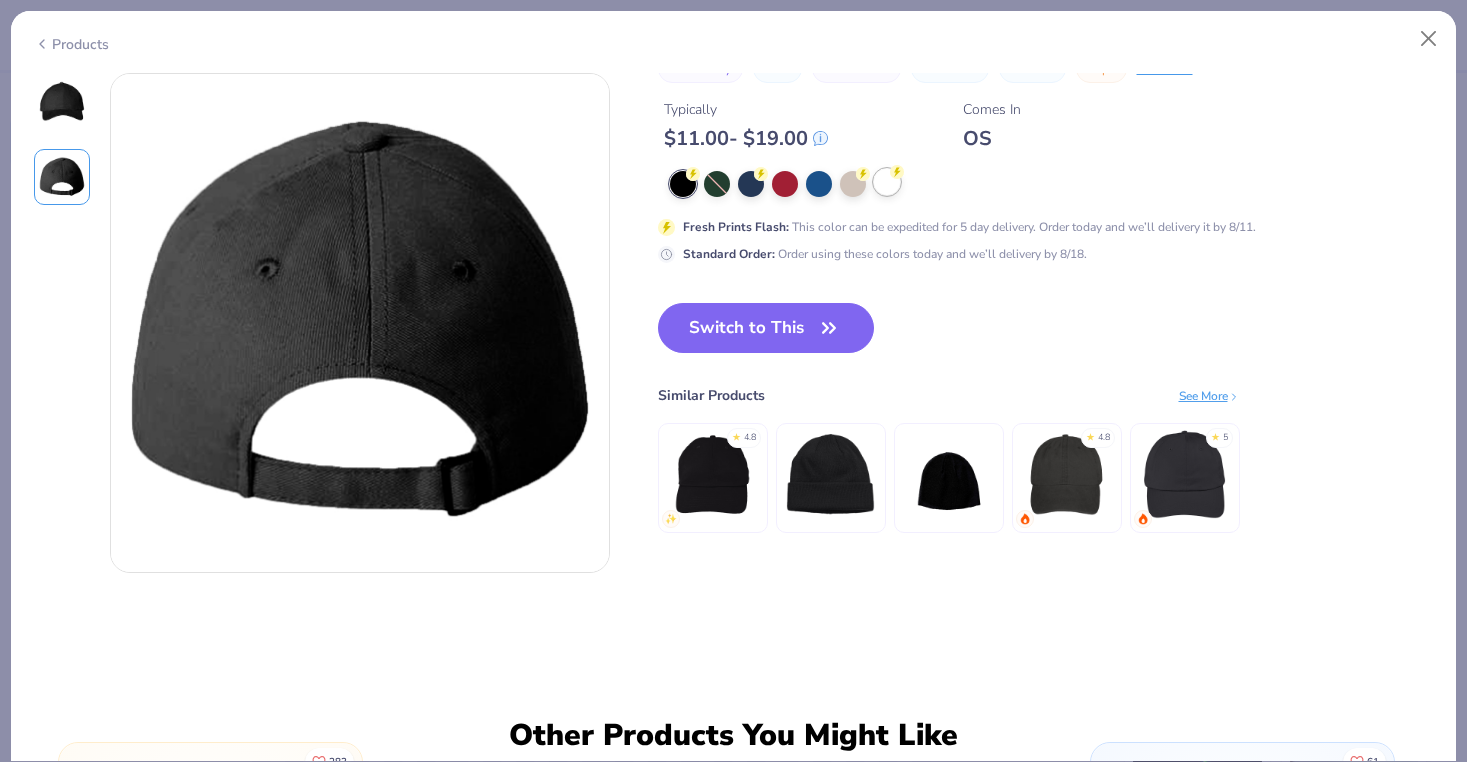 click at bounding box center [887, 182] 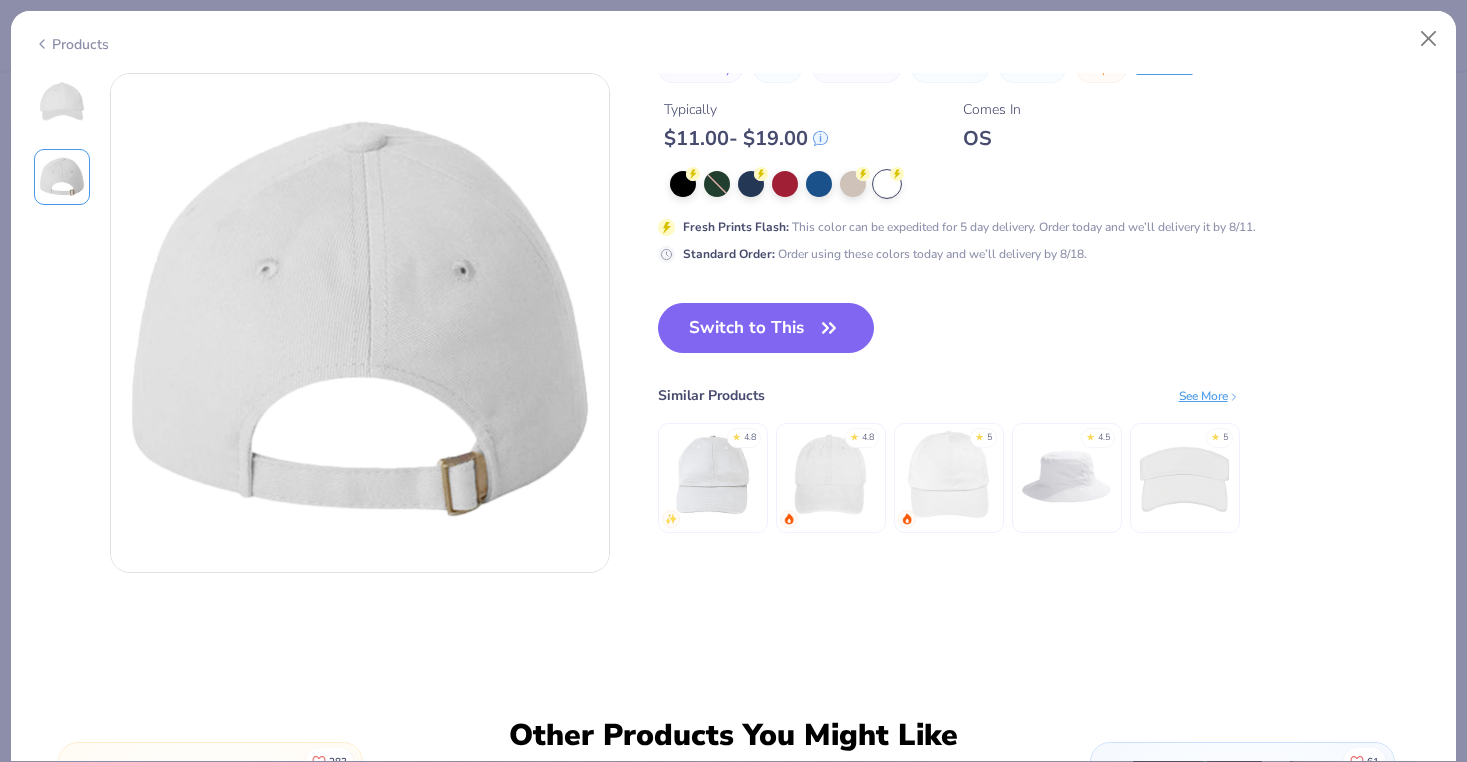 click at bounding box center (62, 101) 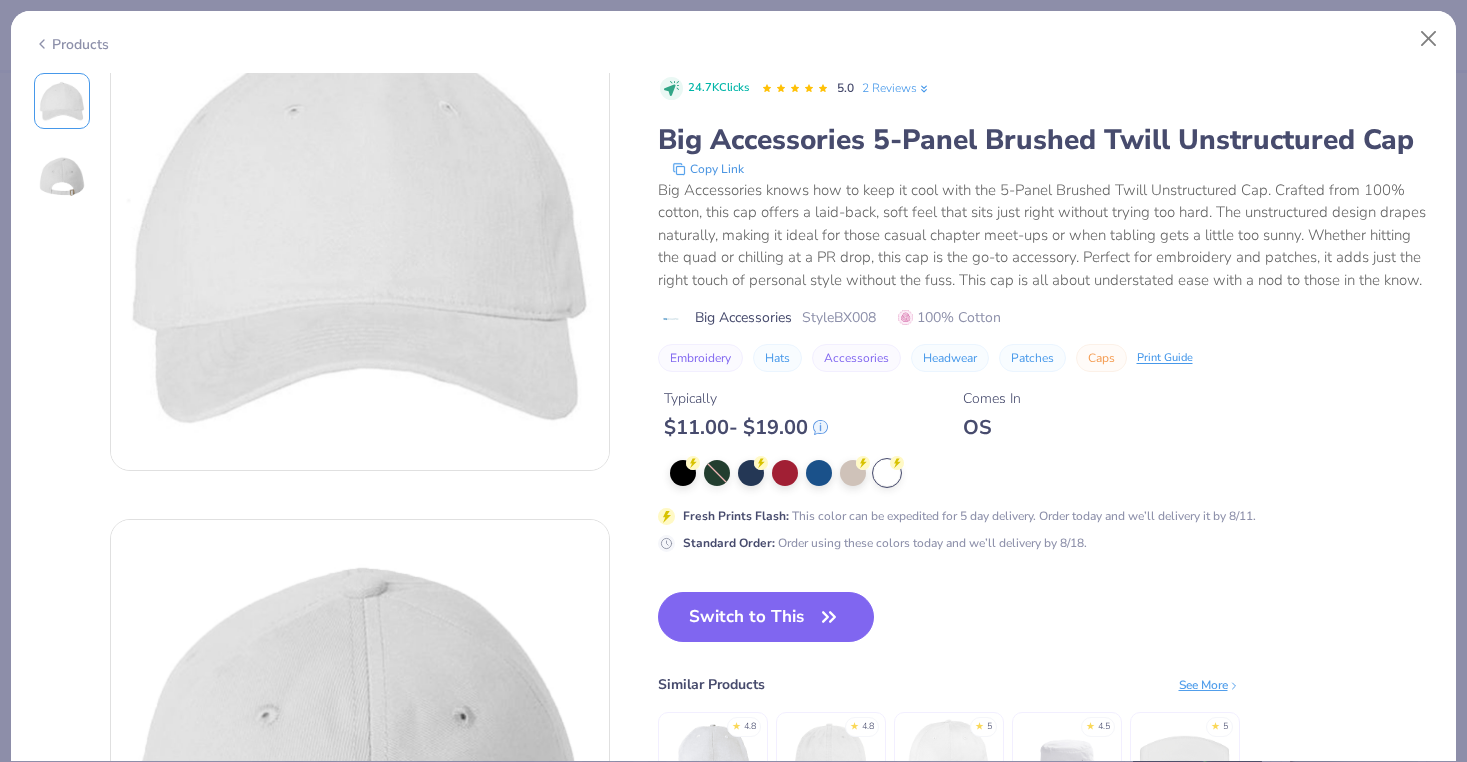 scroll, scrollTop: 0, scrollLeft: 0, axis: both 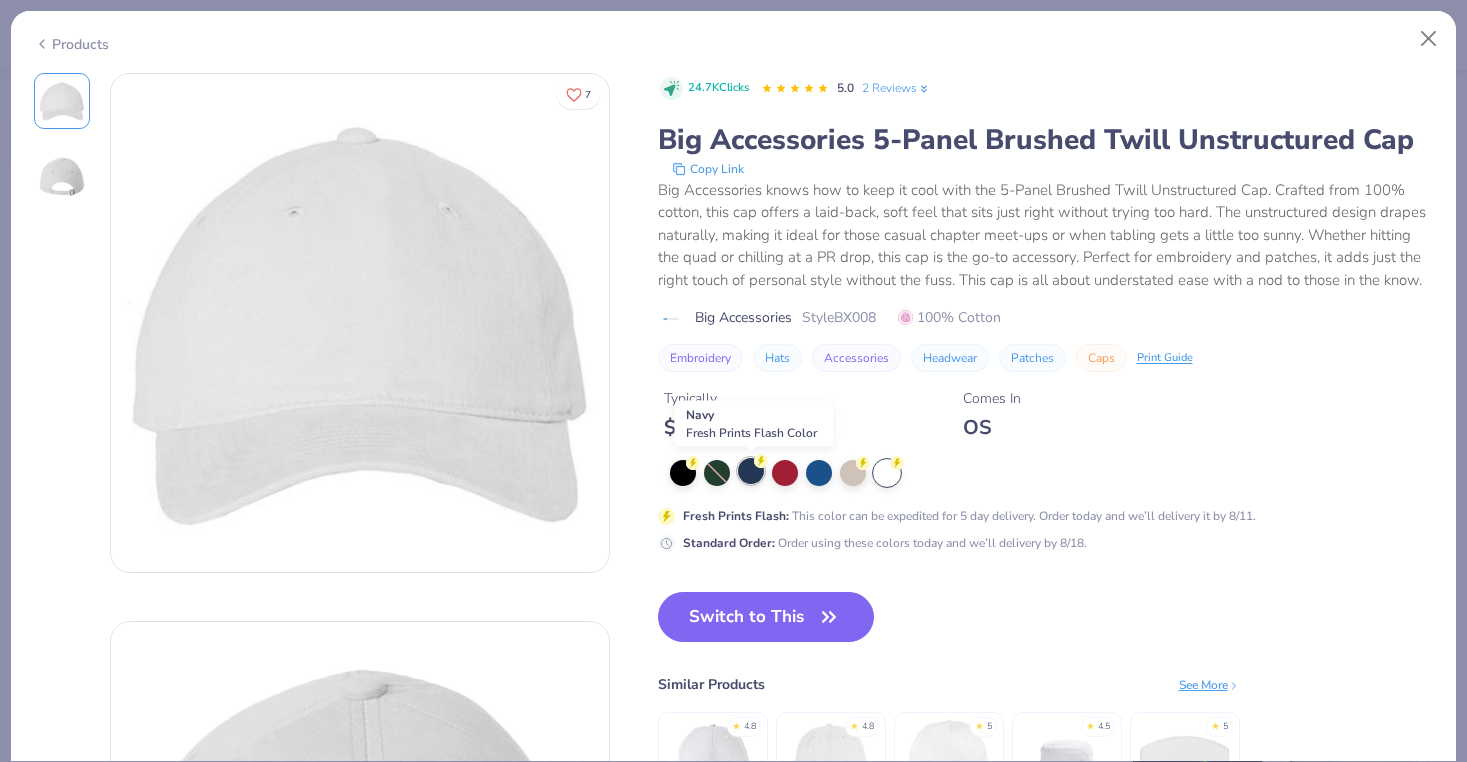 click at bounding box center (751, 471) 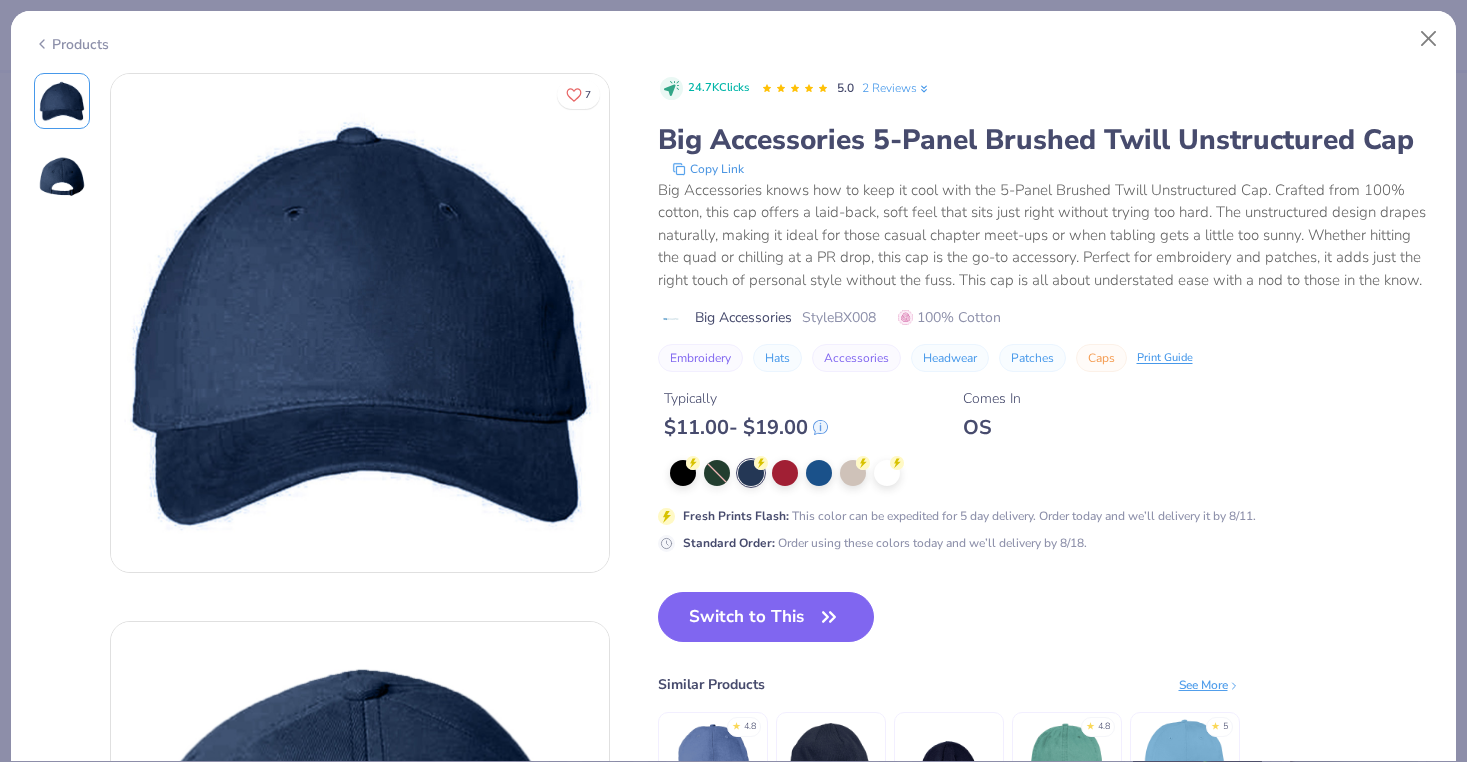 click on "Fresh Prints Flash :   This color can be expedited for 5 day delivery. Order today and we’ll delivery it by 8/11. Standard Order :   Order using these colors today and we’ll delivery by 8/18." at bounding box center [1046, 506] 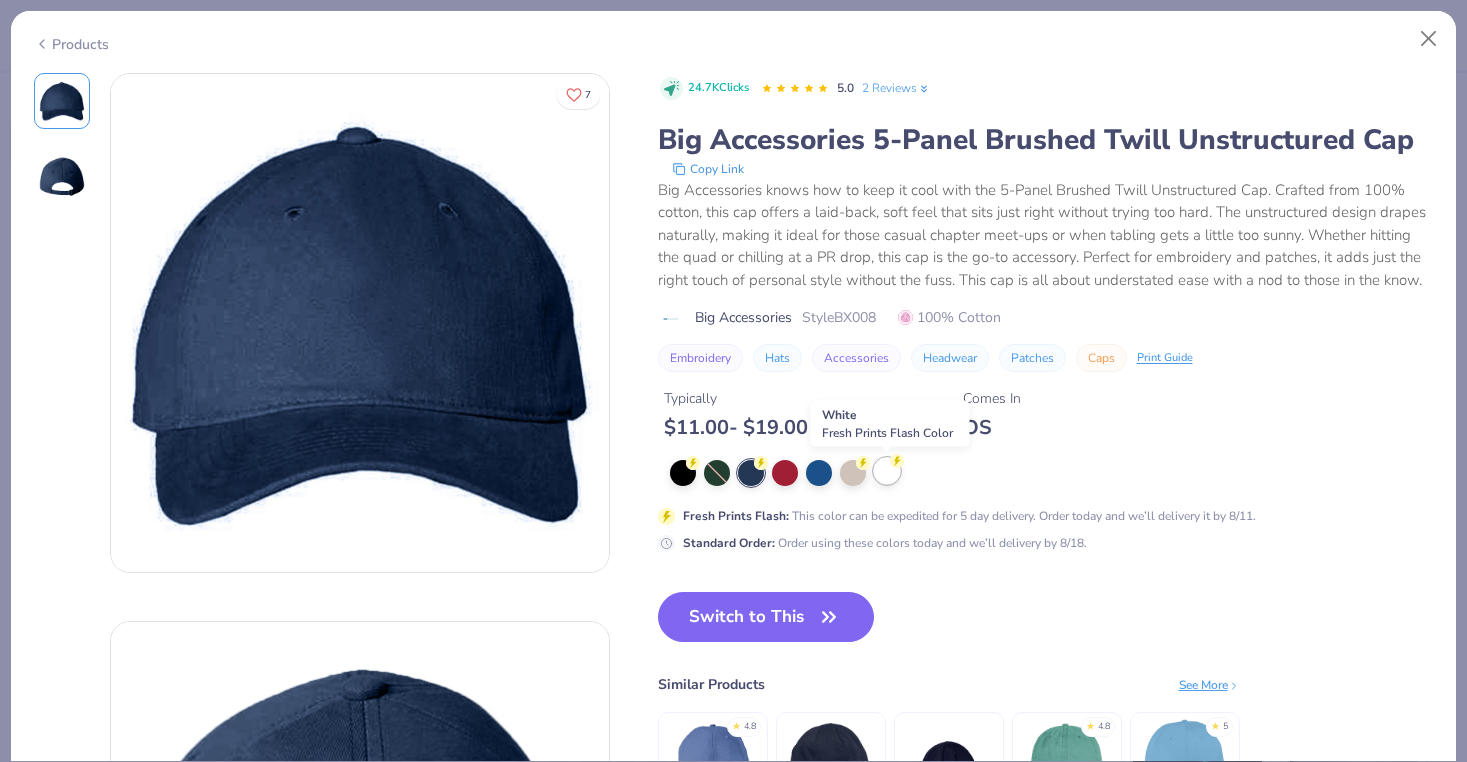 click at bounding box center [887, 471] 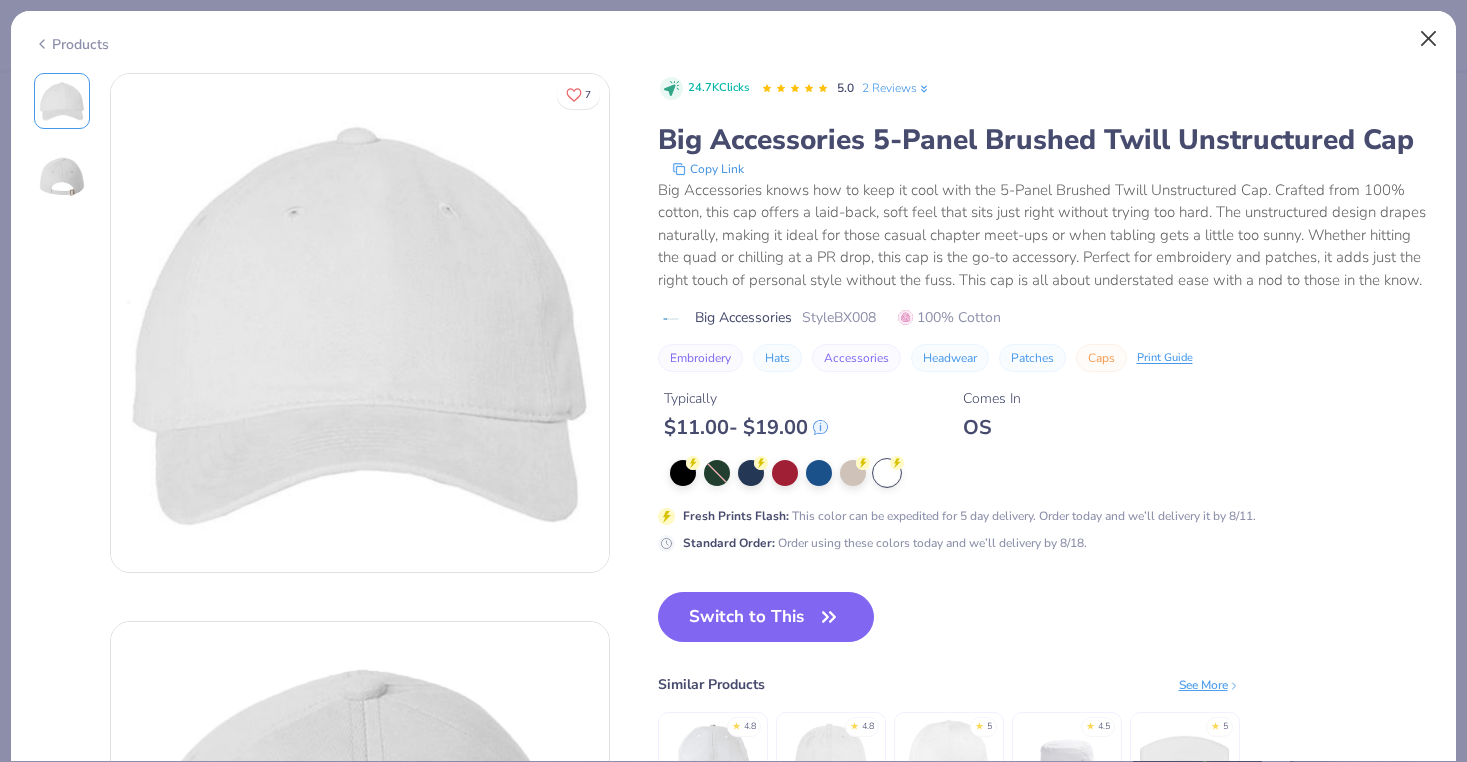 click at bounding box center (1429, 39) 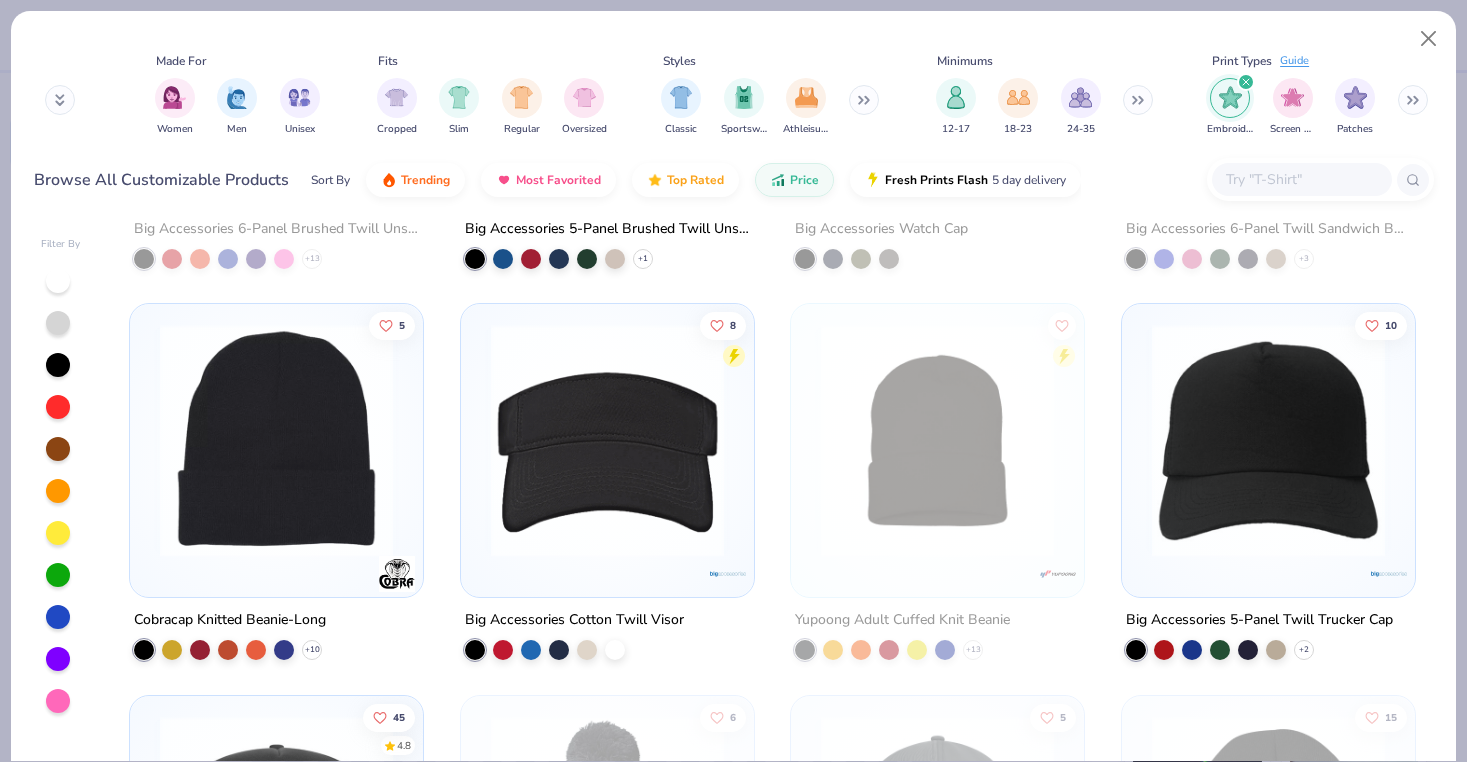 scroll, scrollTop: 272, scrollLeft: 0, axis: vertical 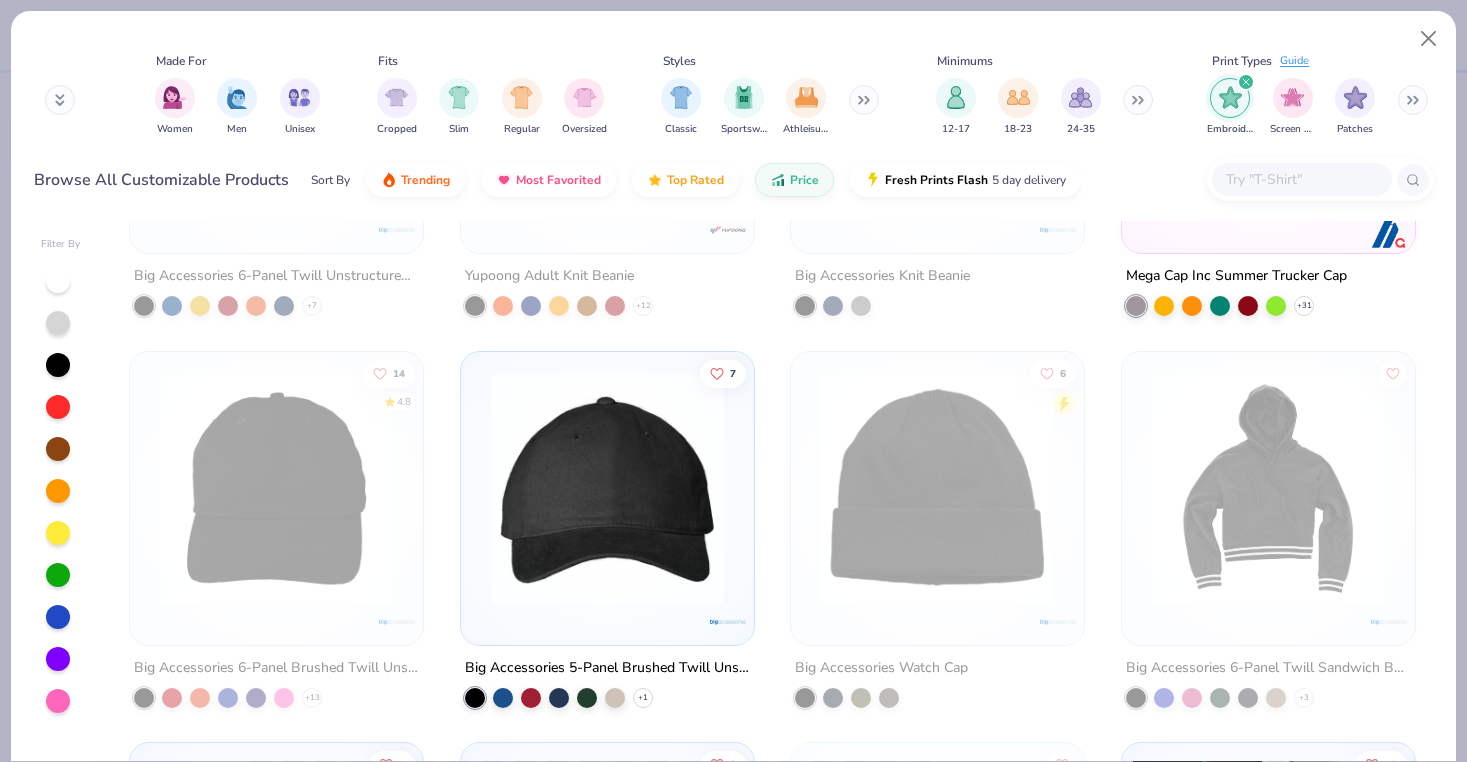 click at bounding box center [607, 487] 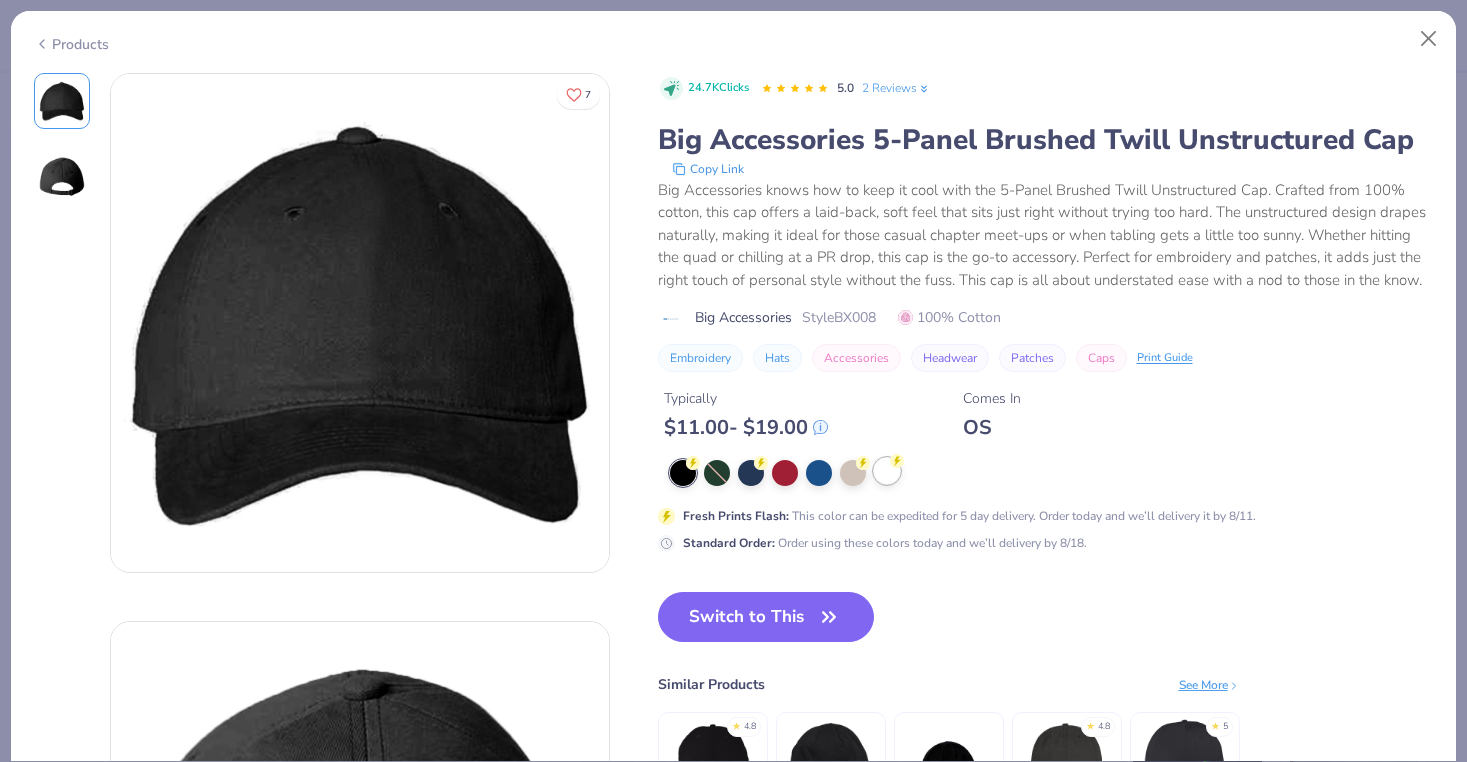 click at bounding box center (887, 471) 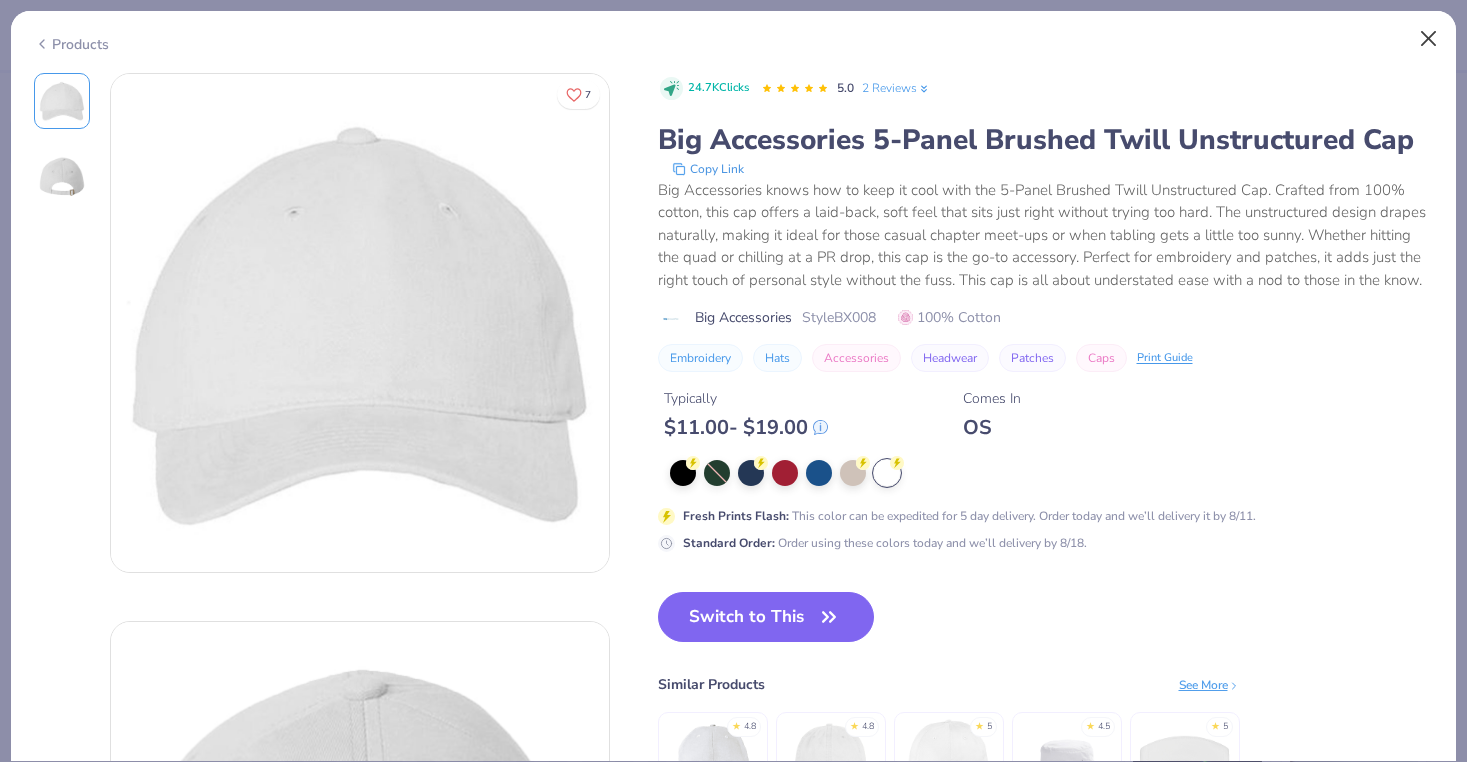 click at bounding box center [1429, 39] 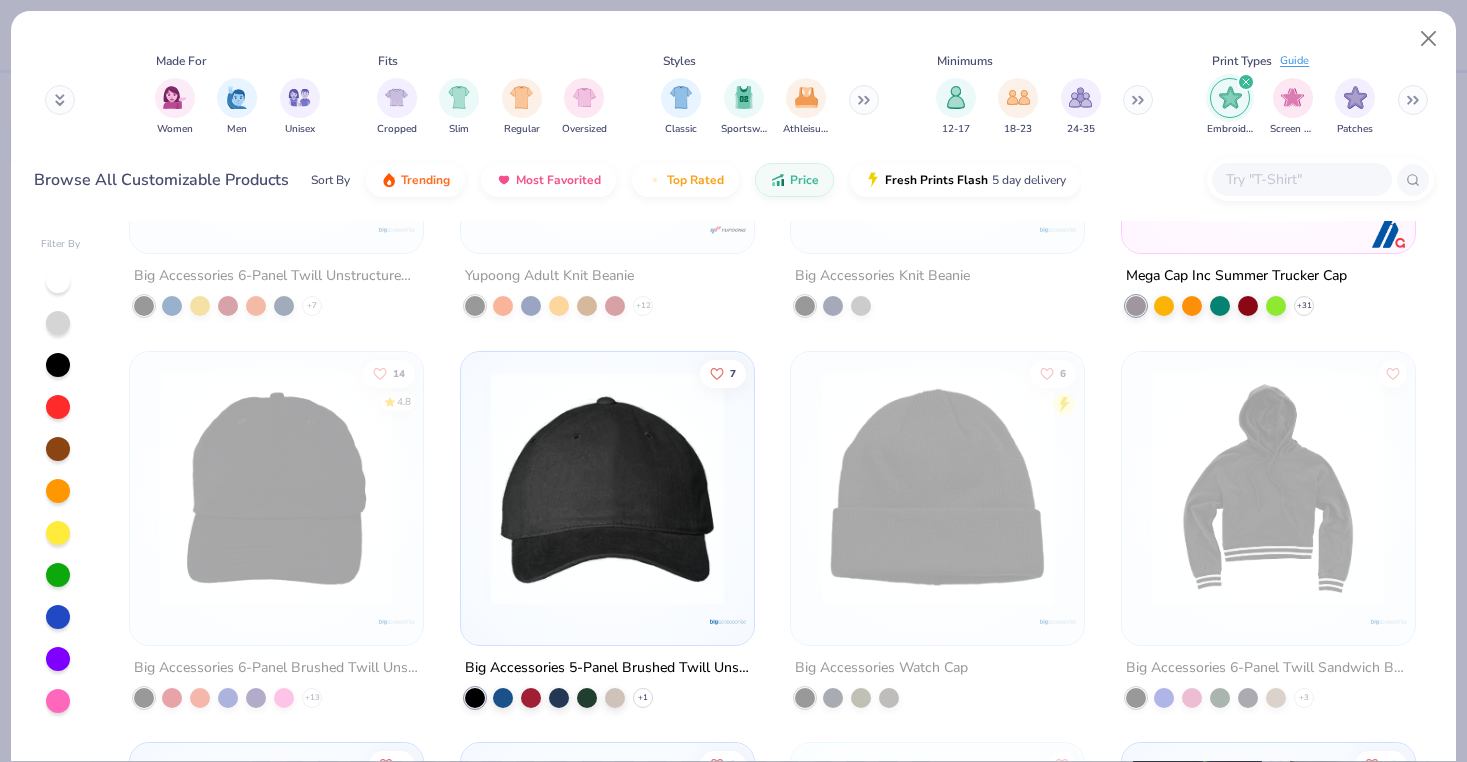 click at bounding box center [1246, 82] 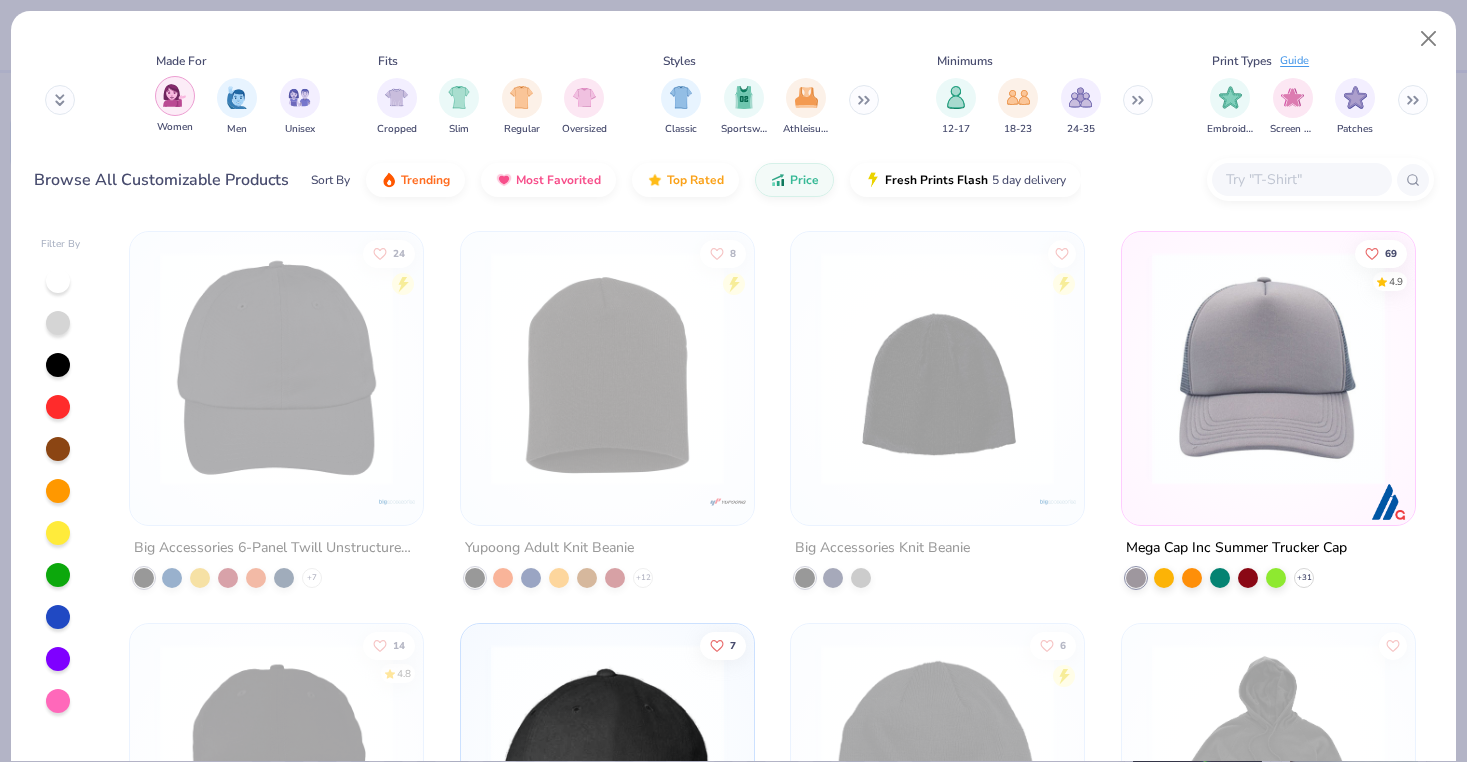 click at bounding box center (174, 95) 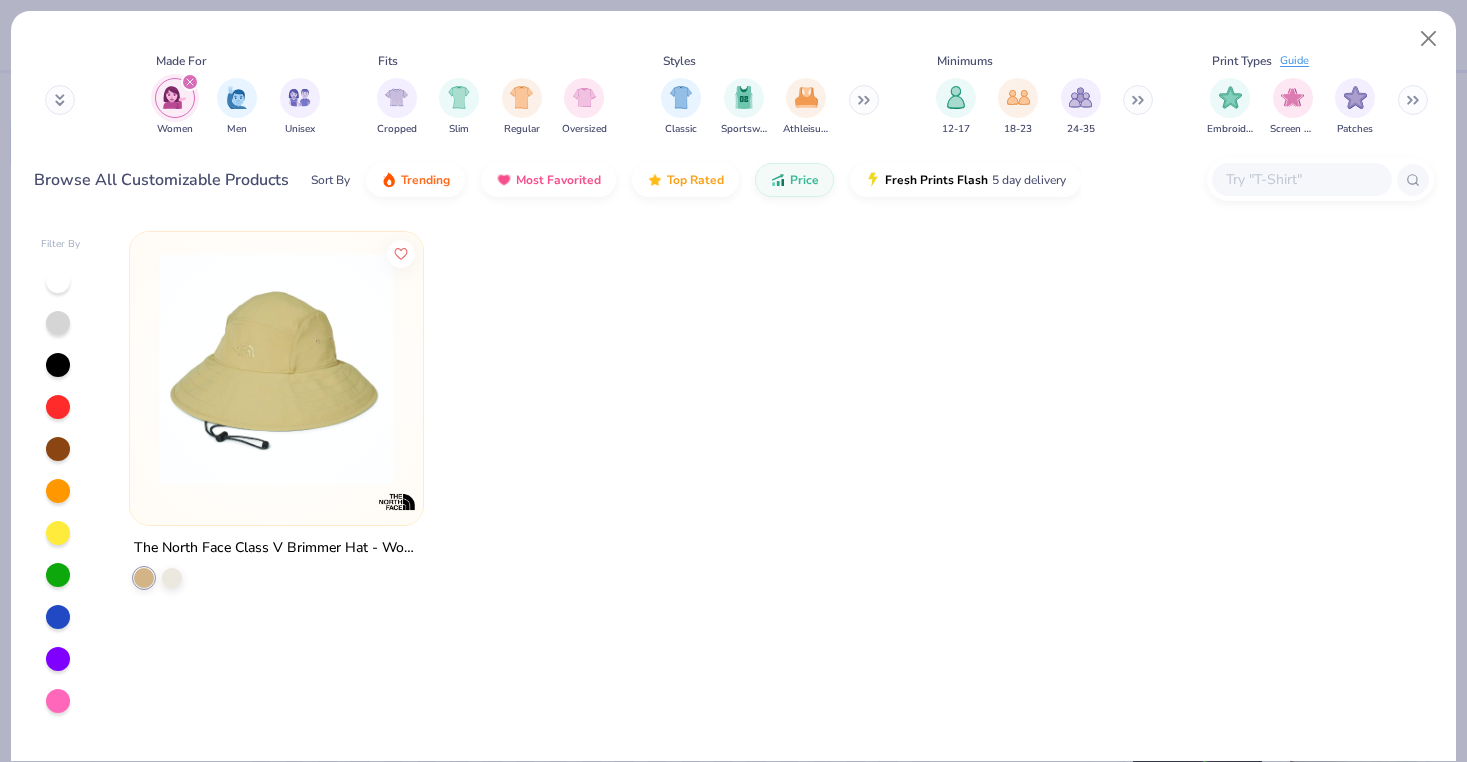 click at bounding box center [864, 100] 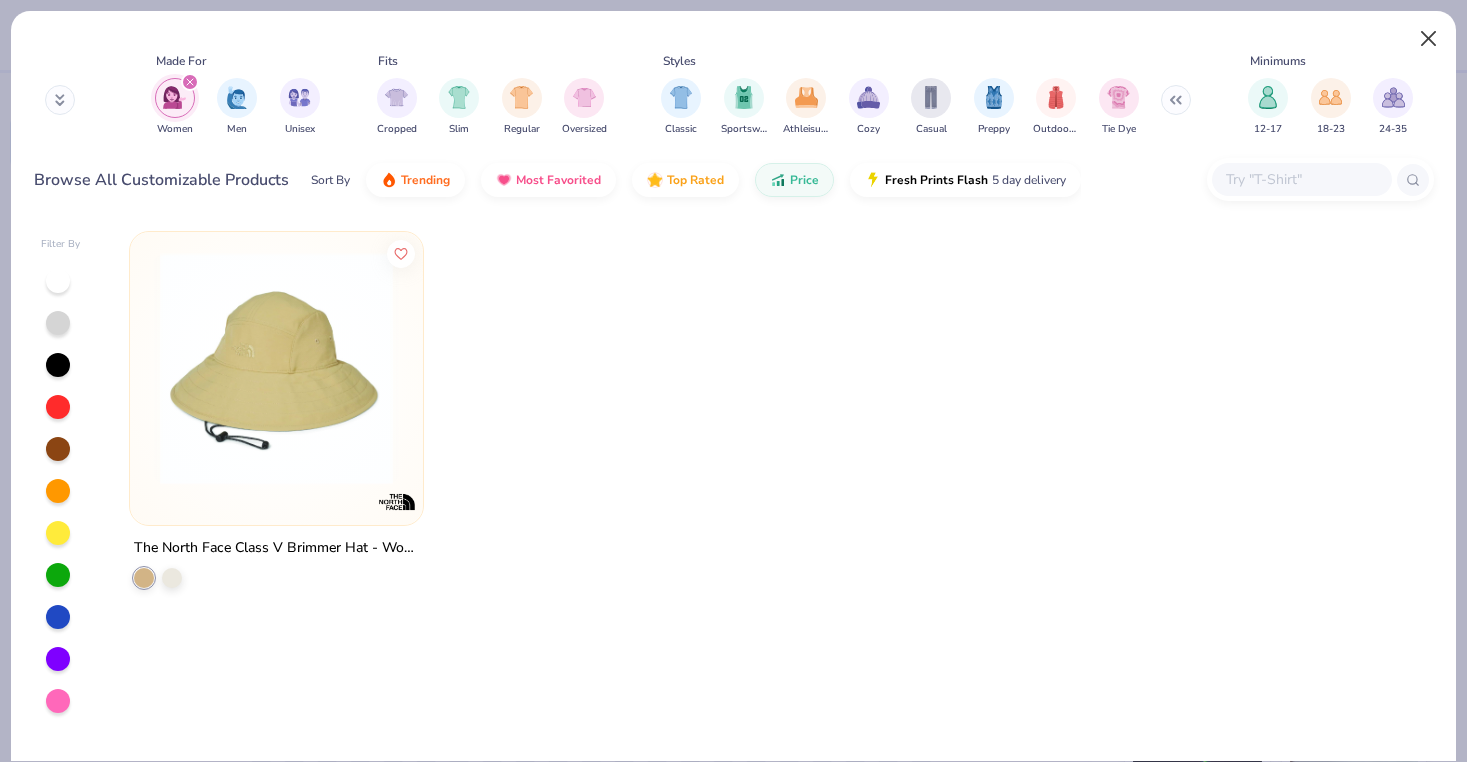 click at bounding box center [1429, 39] 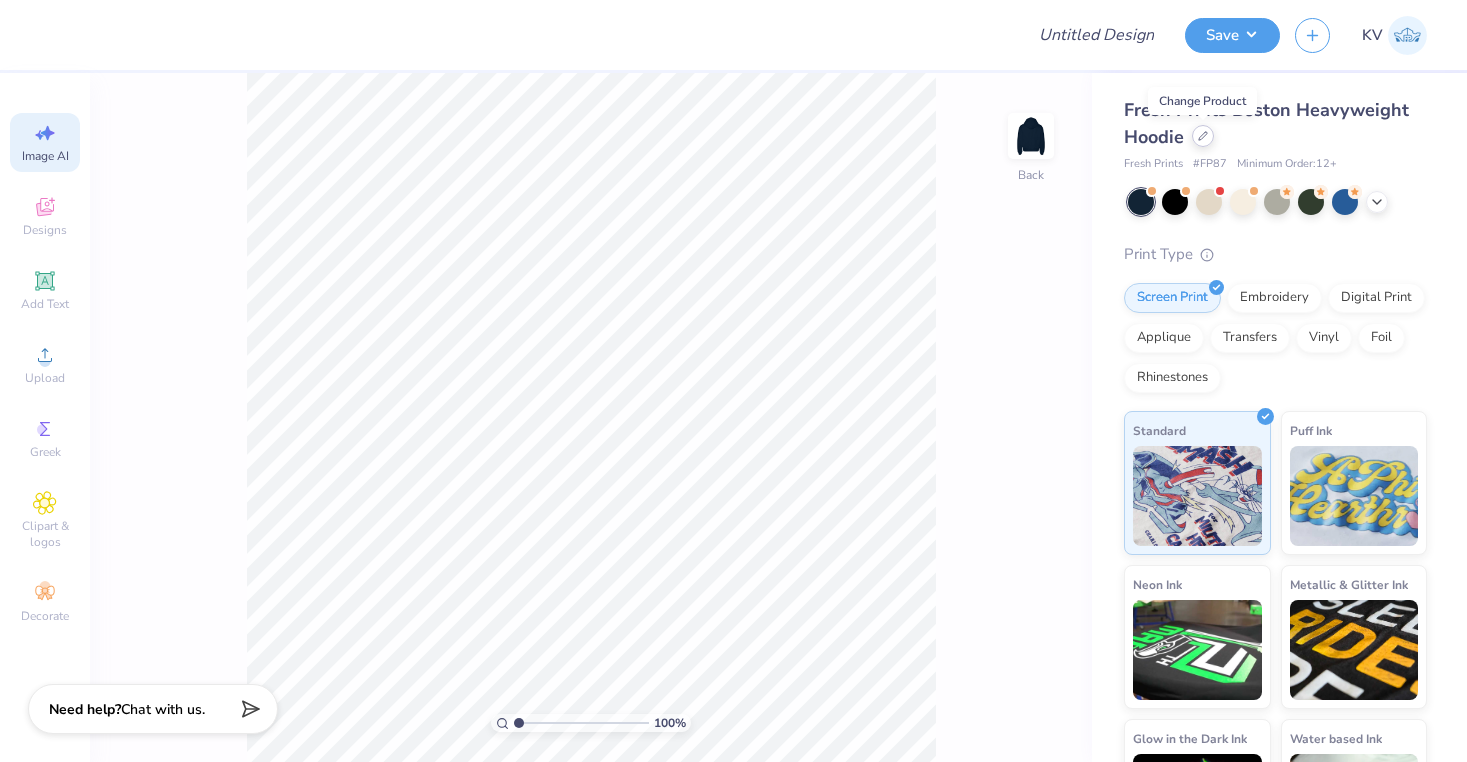 click 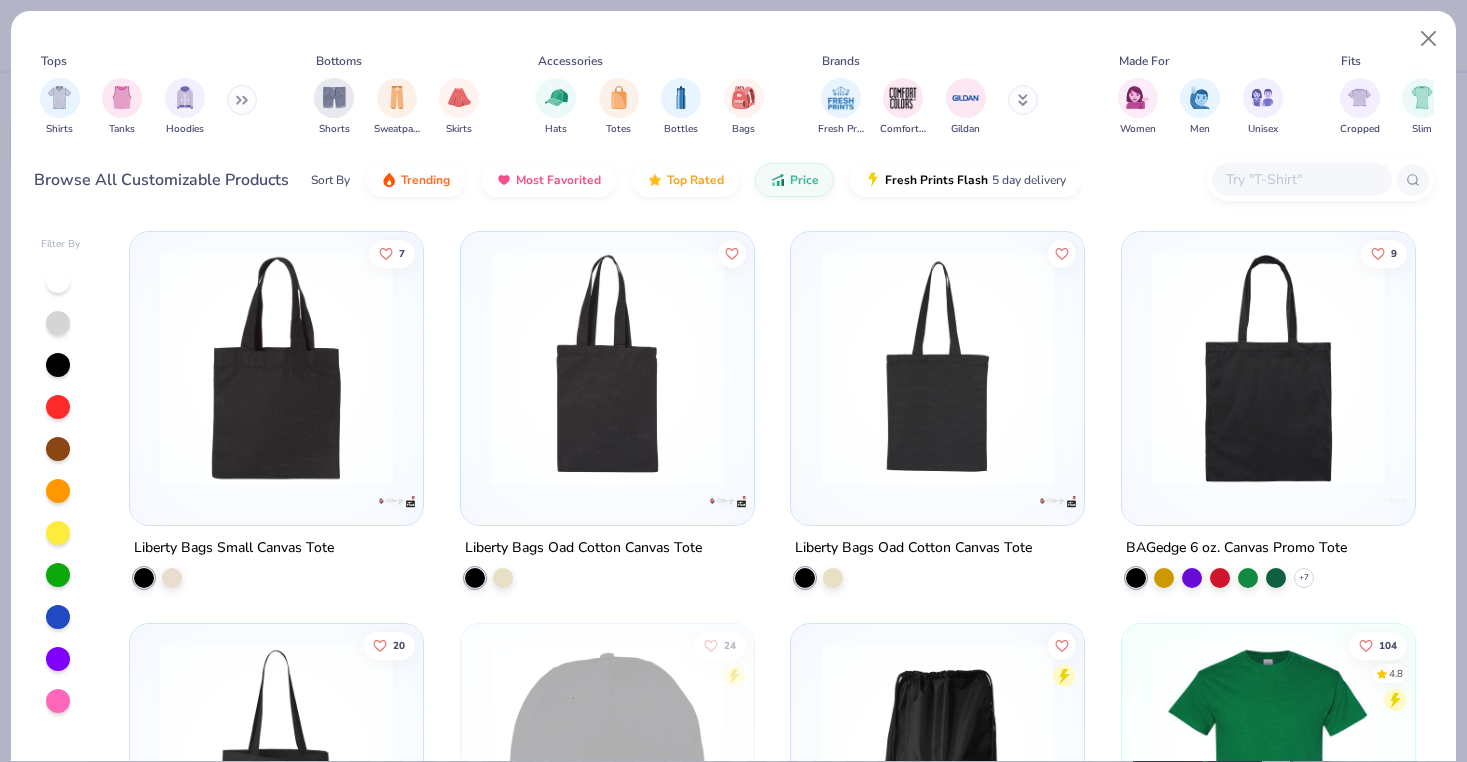 drag, startPoint x: 551, startPoint y: 108, endPoint x: 524, endPoint y: 143, distance: 44.20407 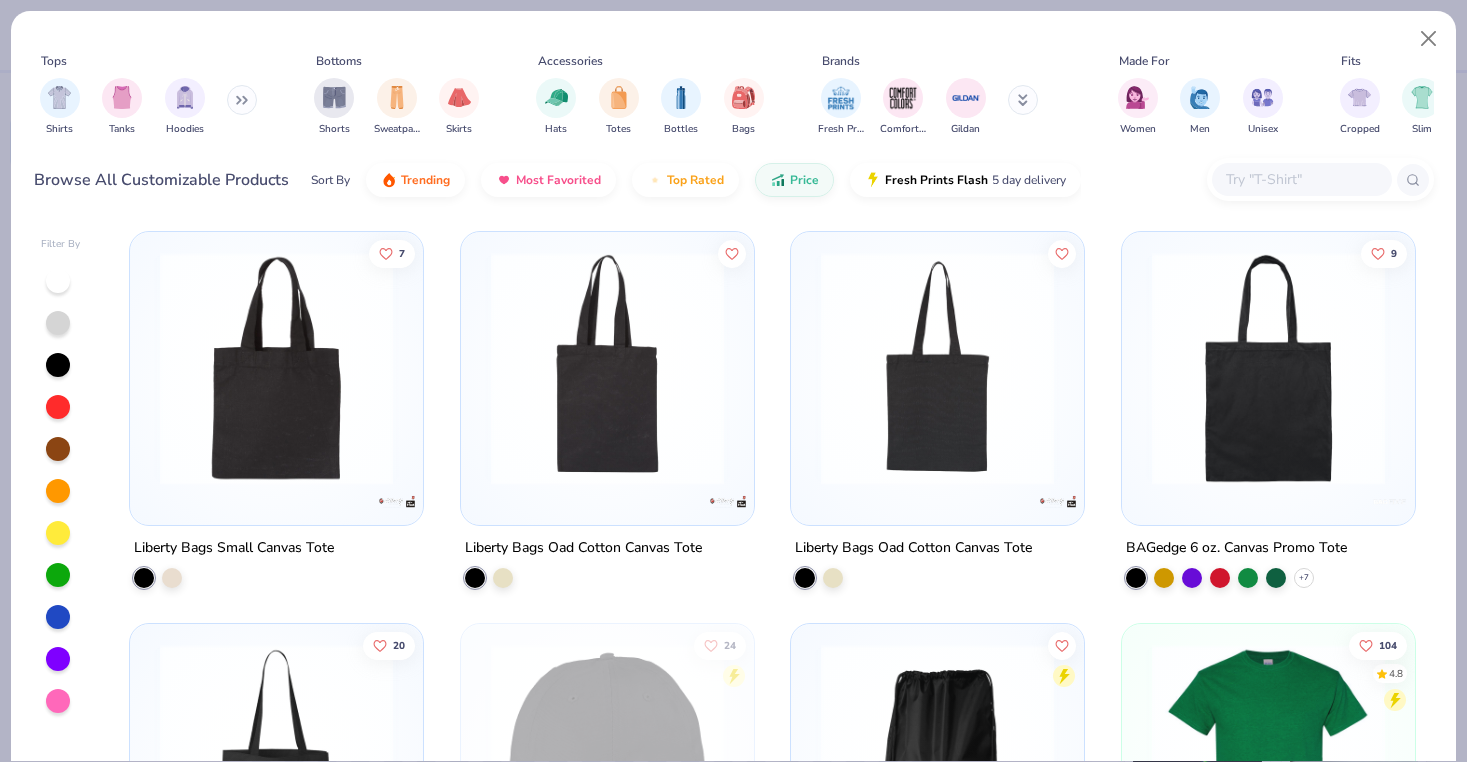click on "Tops Shirts Tanks Hoodies Bottoms Shorts Sweatpants Skirts Accessories Hats Totes Bottles Bags Brands Fresh Prints Comfort Colors Gildan Made For Women Men Unisex Fits Cropped Slim Regular Oversized Styles Classic Sportswear Athleisure Minimums 12-17 18-23 24-35 Print Types Guide Embroidery Screen Print Patches" at bounding box center [734, 98] 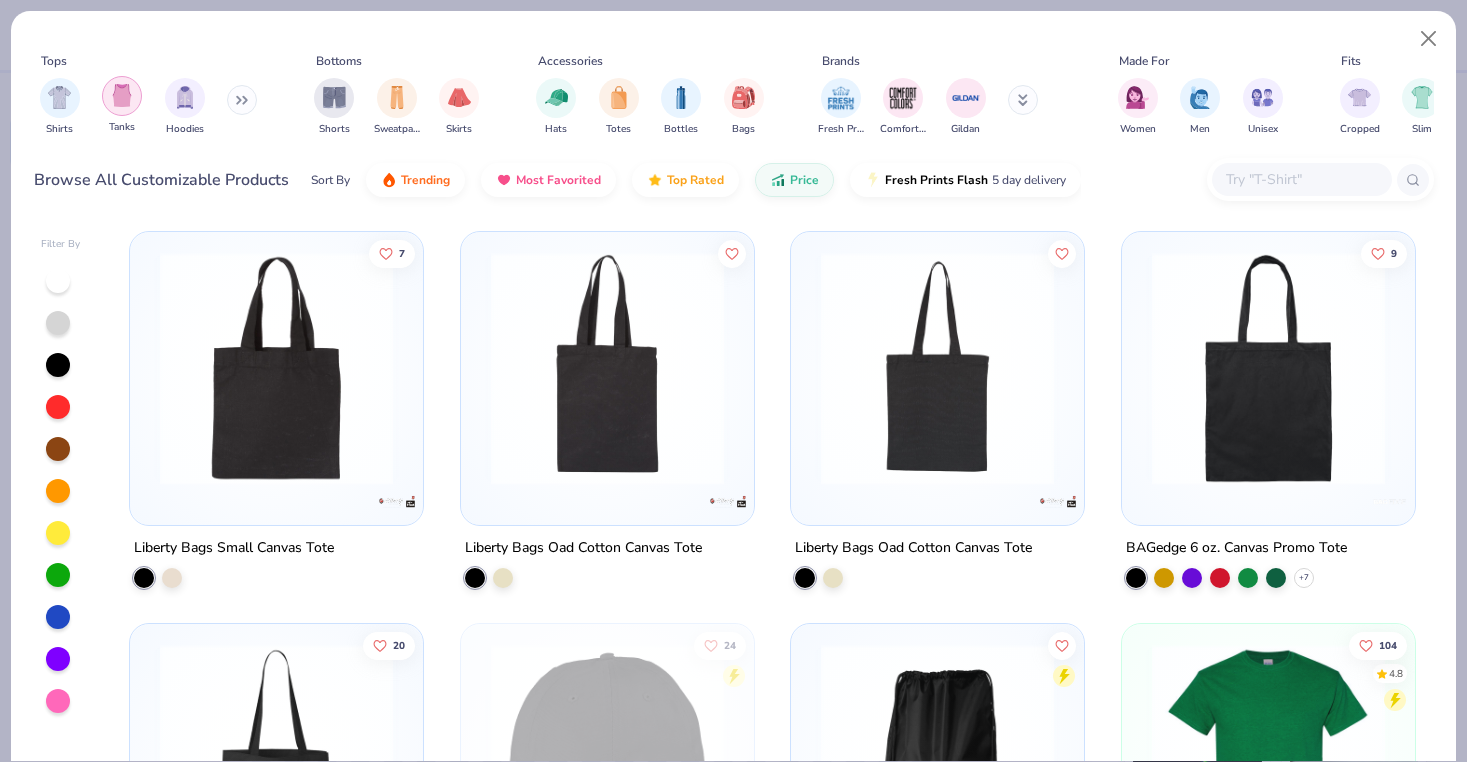 click at bounding box center [122, 96] 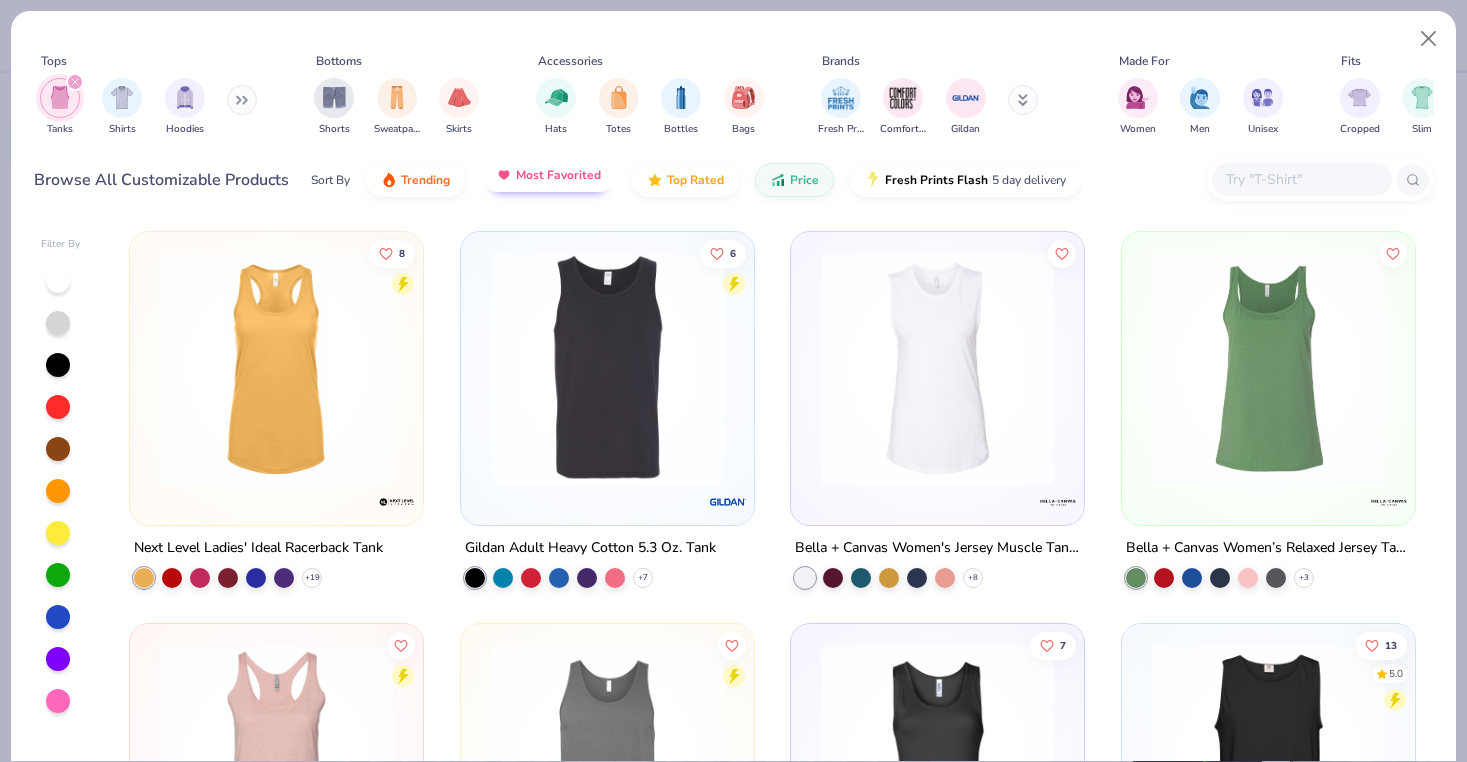 scroll, scrollTop: 0, scrollLeft: 0, axis: both 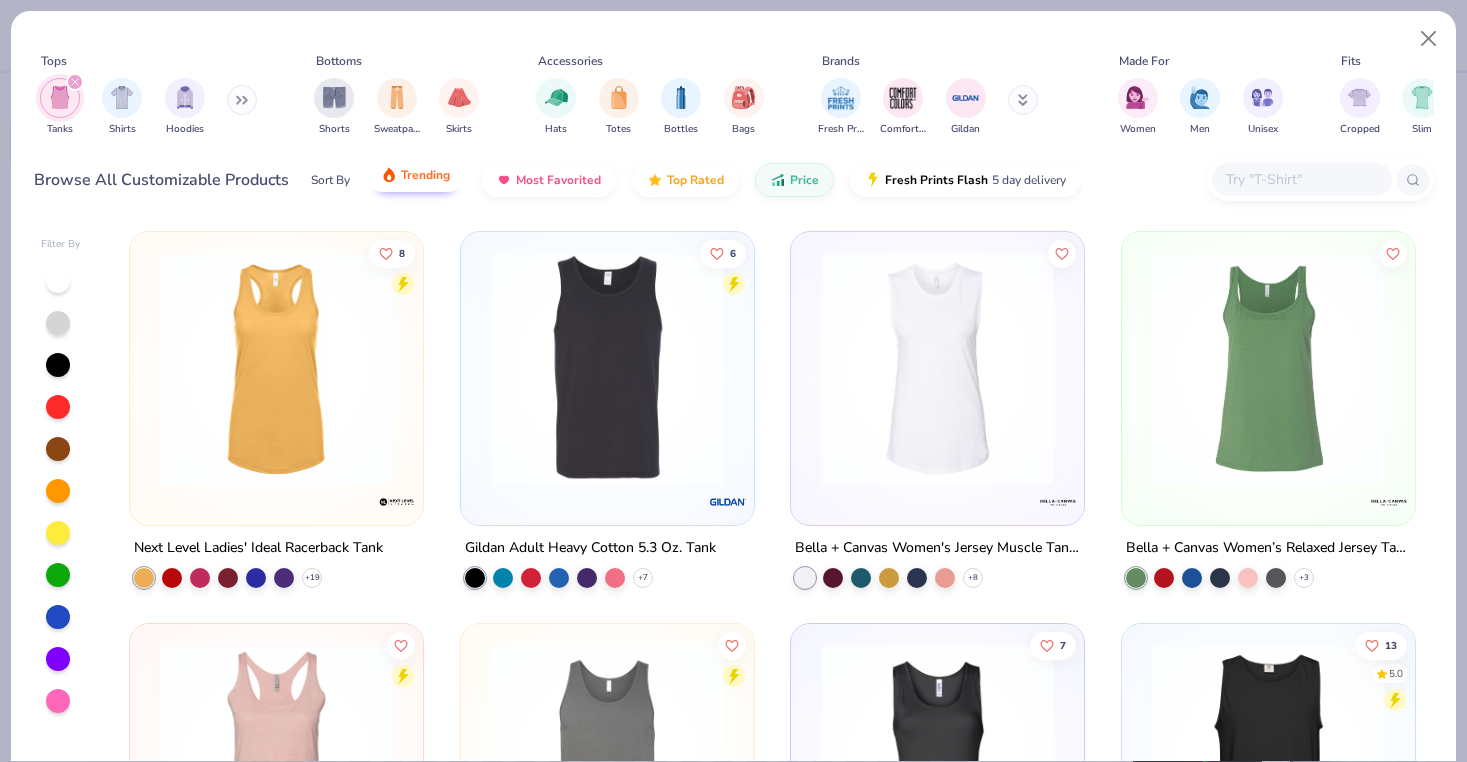 click on "Trending" at bounding box center (425, 175) 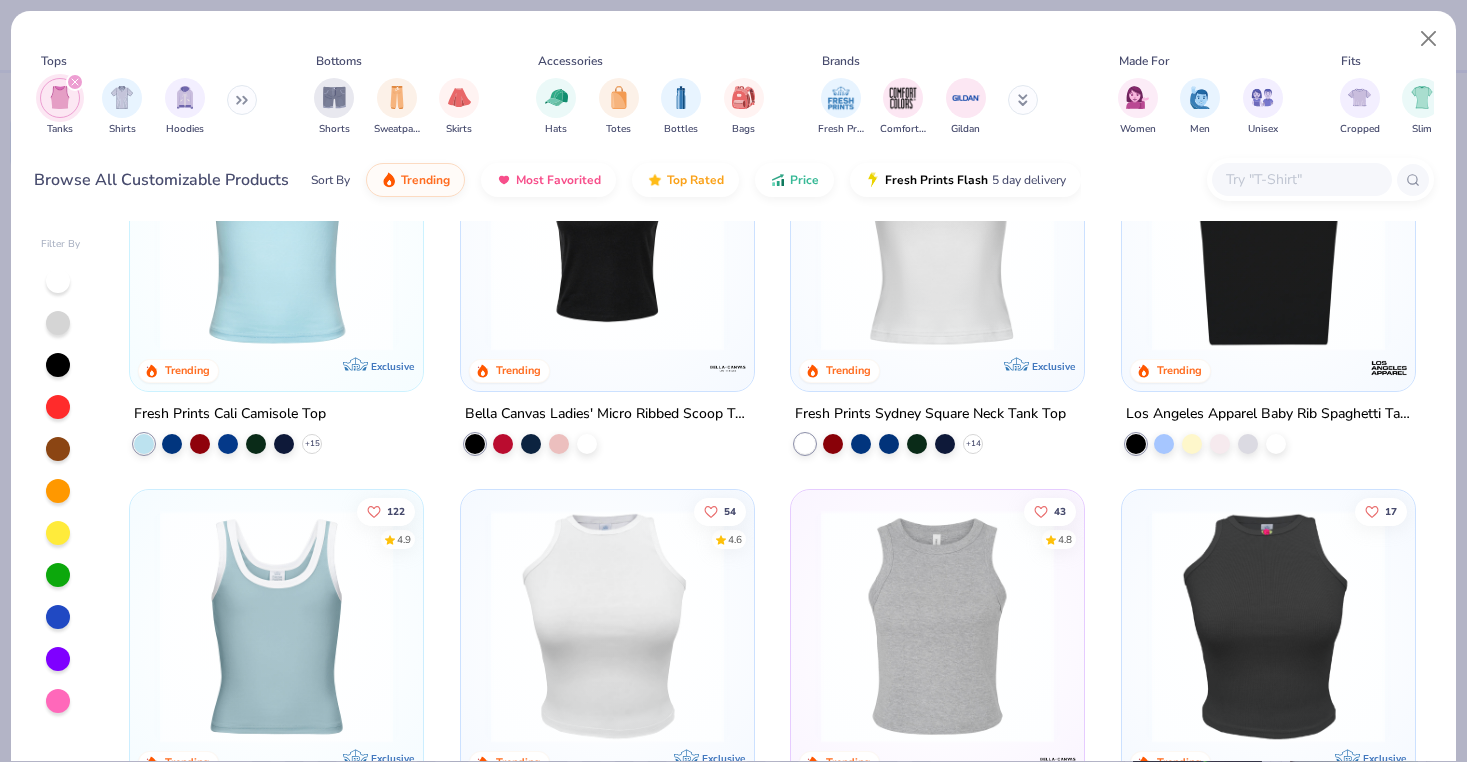scroll, scrollTop: 170, scrollLeft: 0, axis: vertical 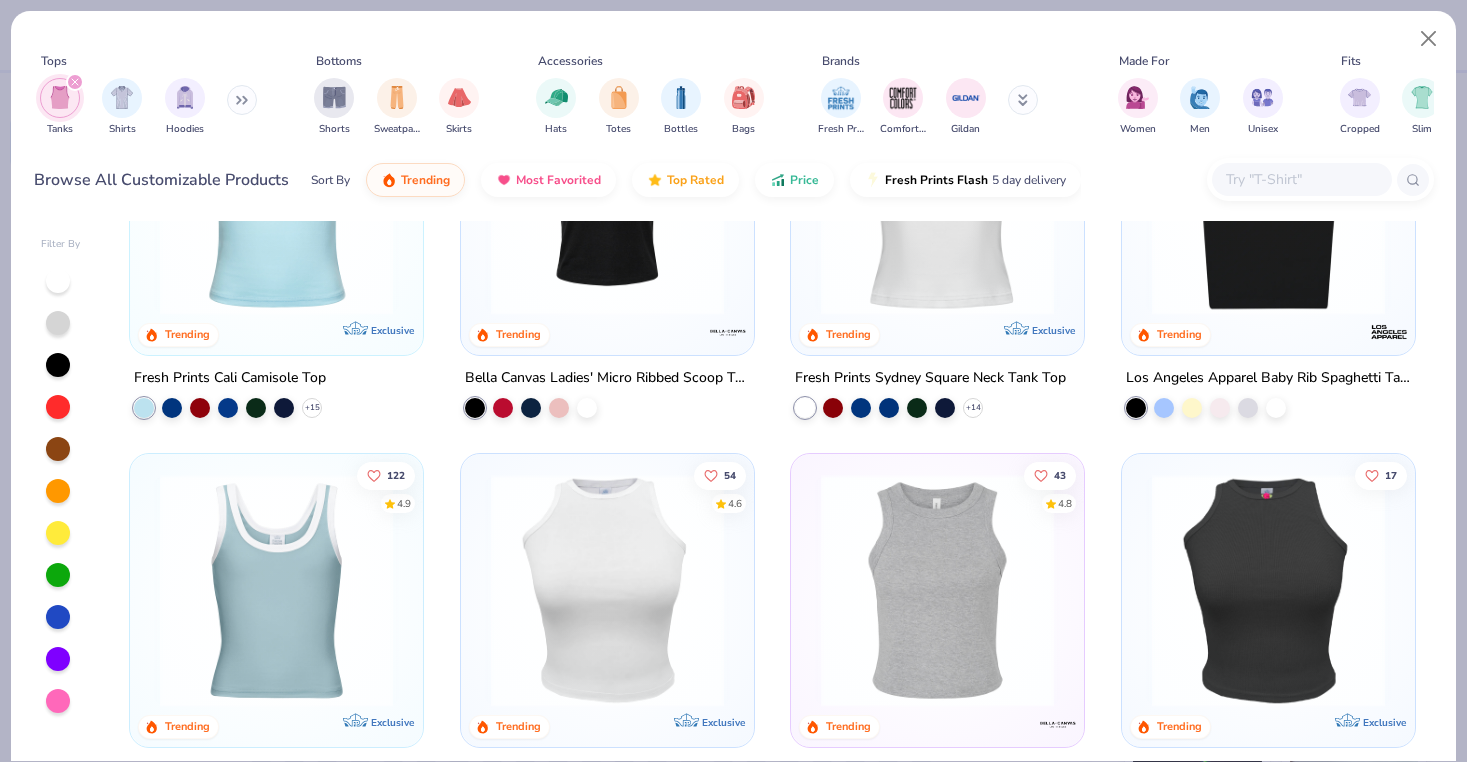 click at bounding box center (276, 589) 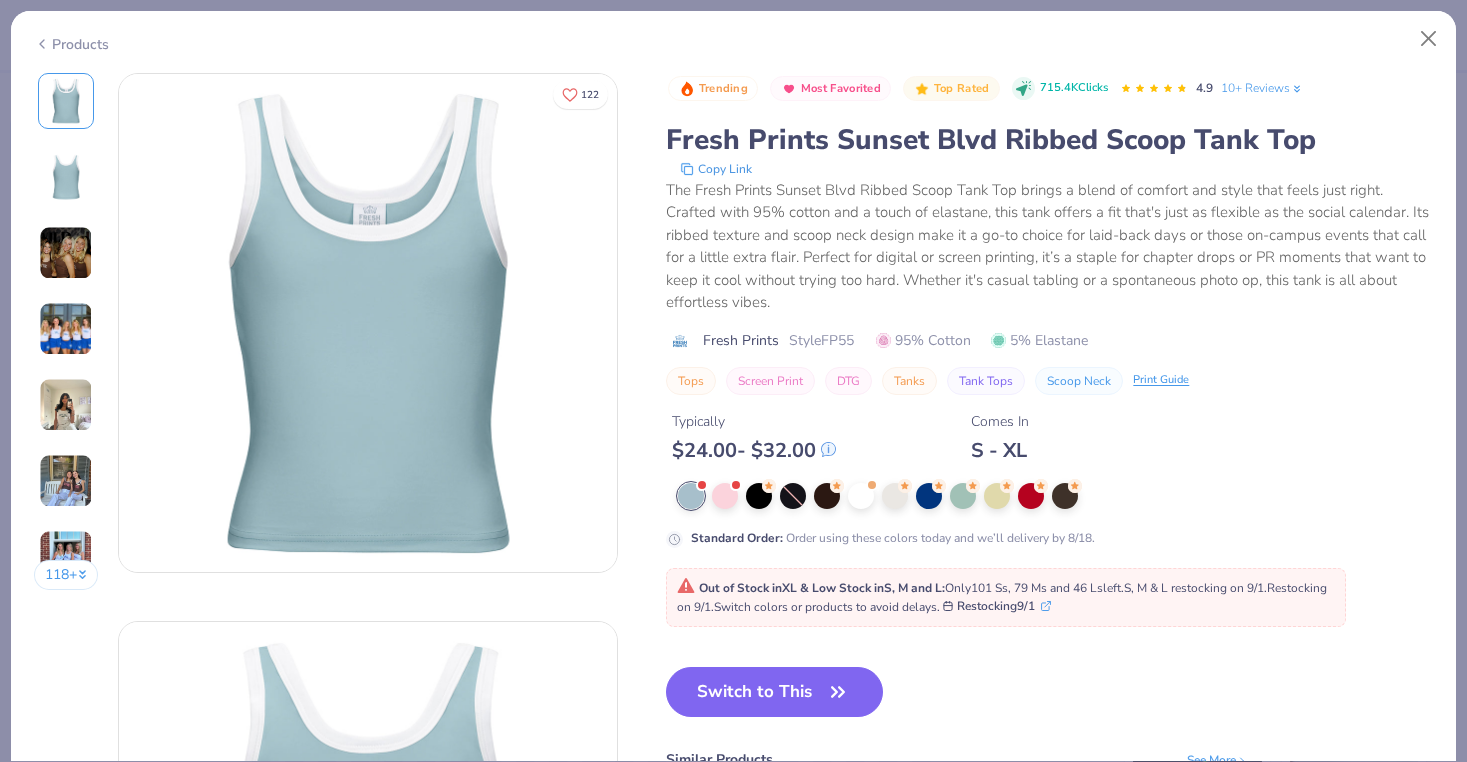 scroll, scrollTop: 126, scrollLeft: 0, axis: vertical 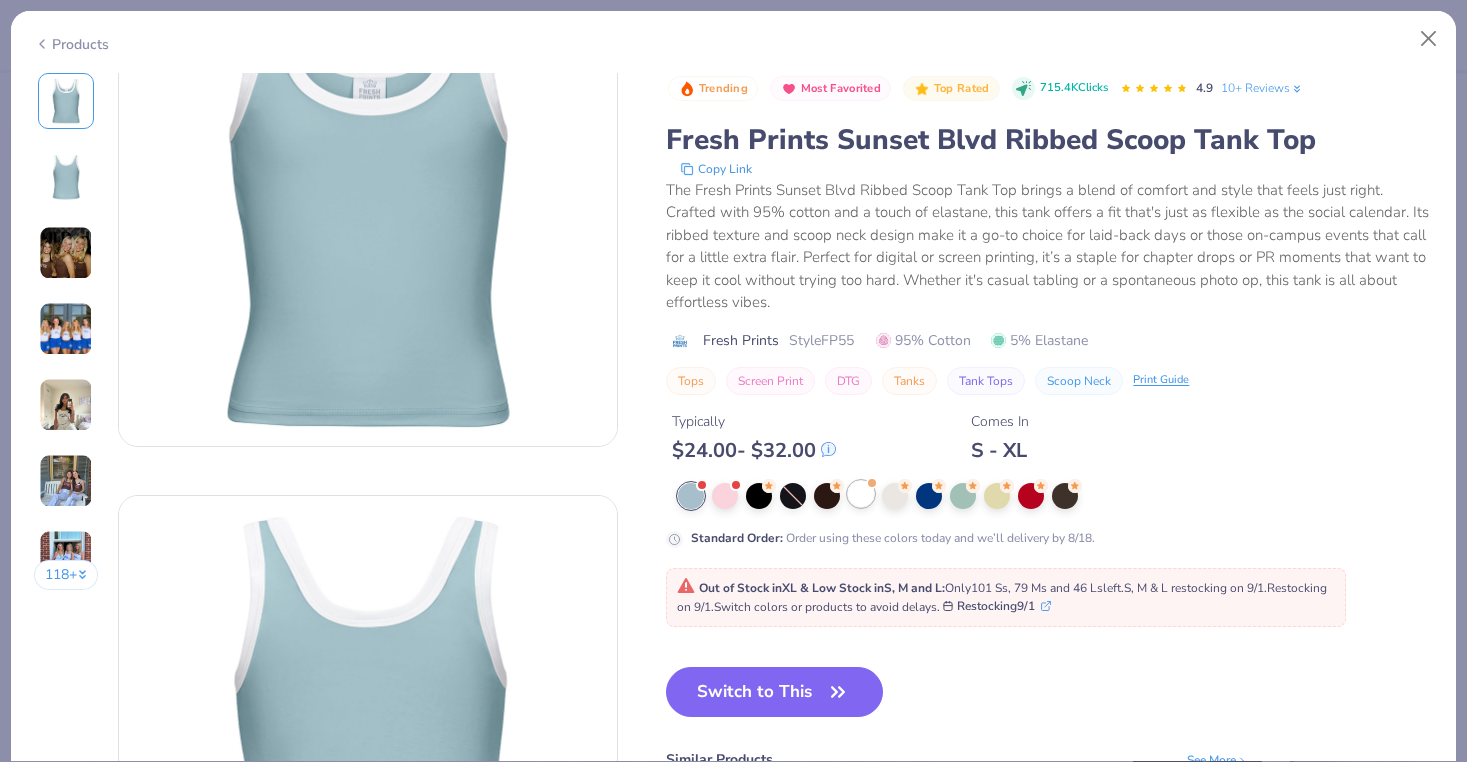 click at bounding box center (861, 494) 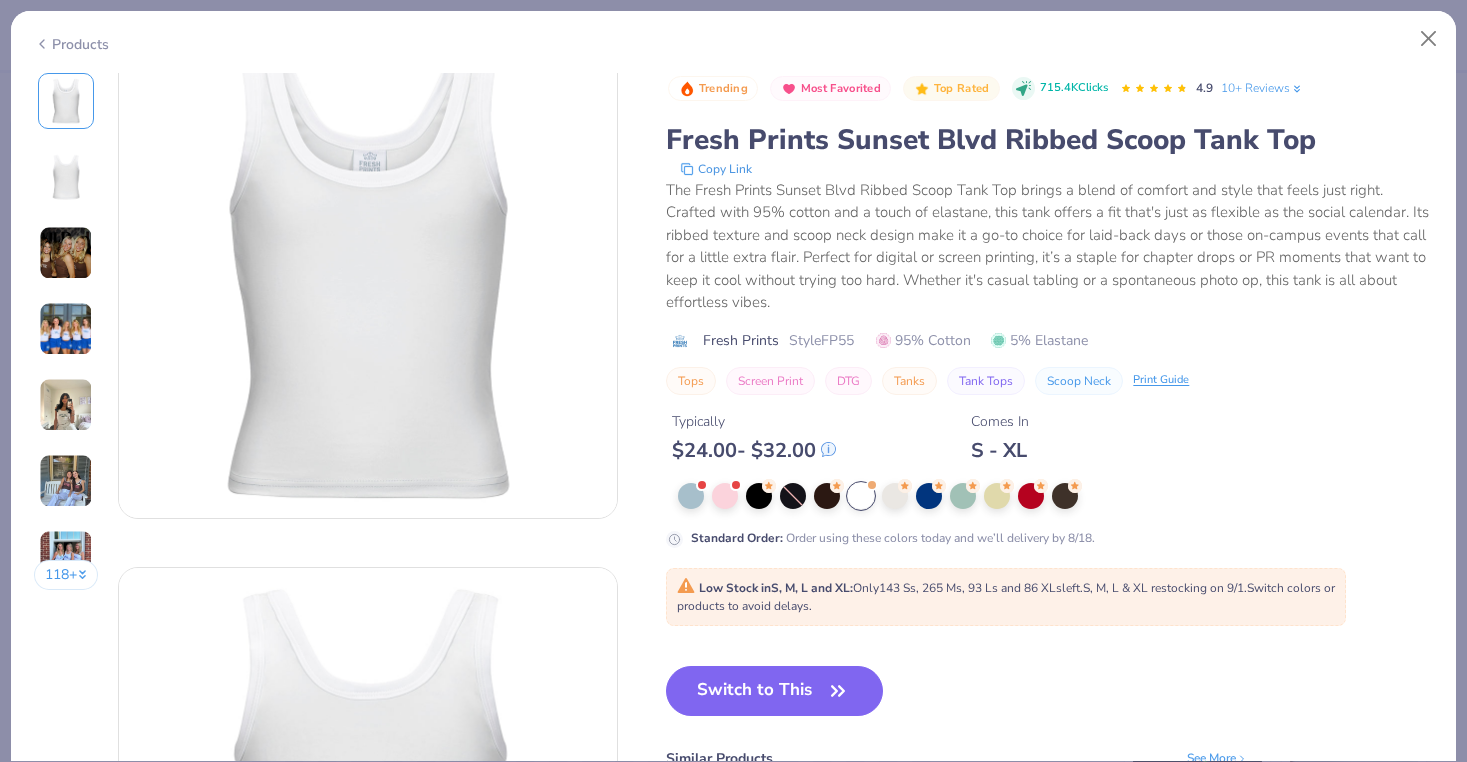 click at bounding box center [66, 329] 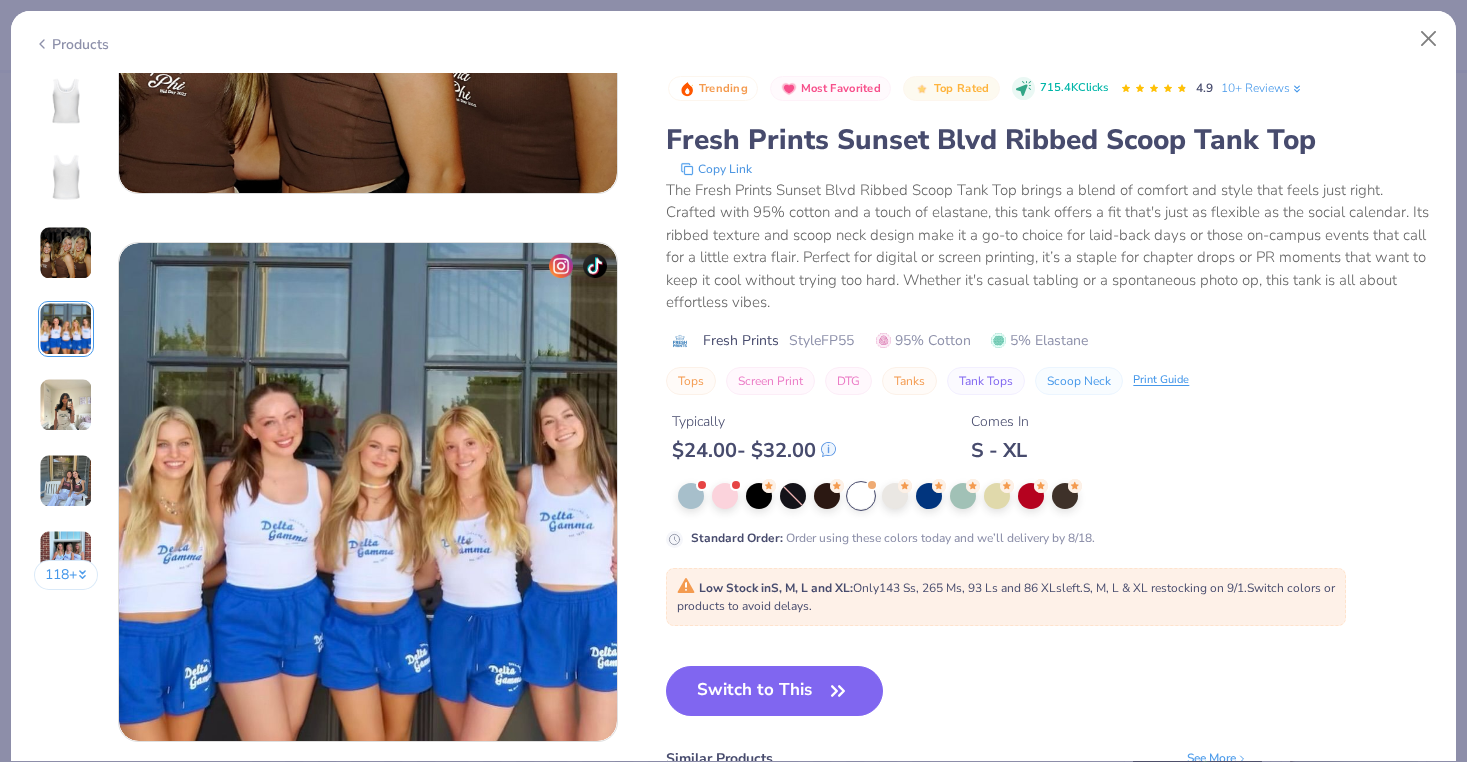 scroll, scrollTop: 1644, scrollLeft: 0, axis: vertical 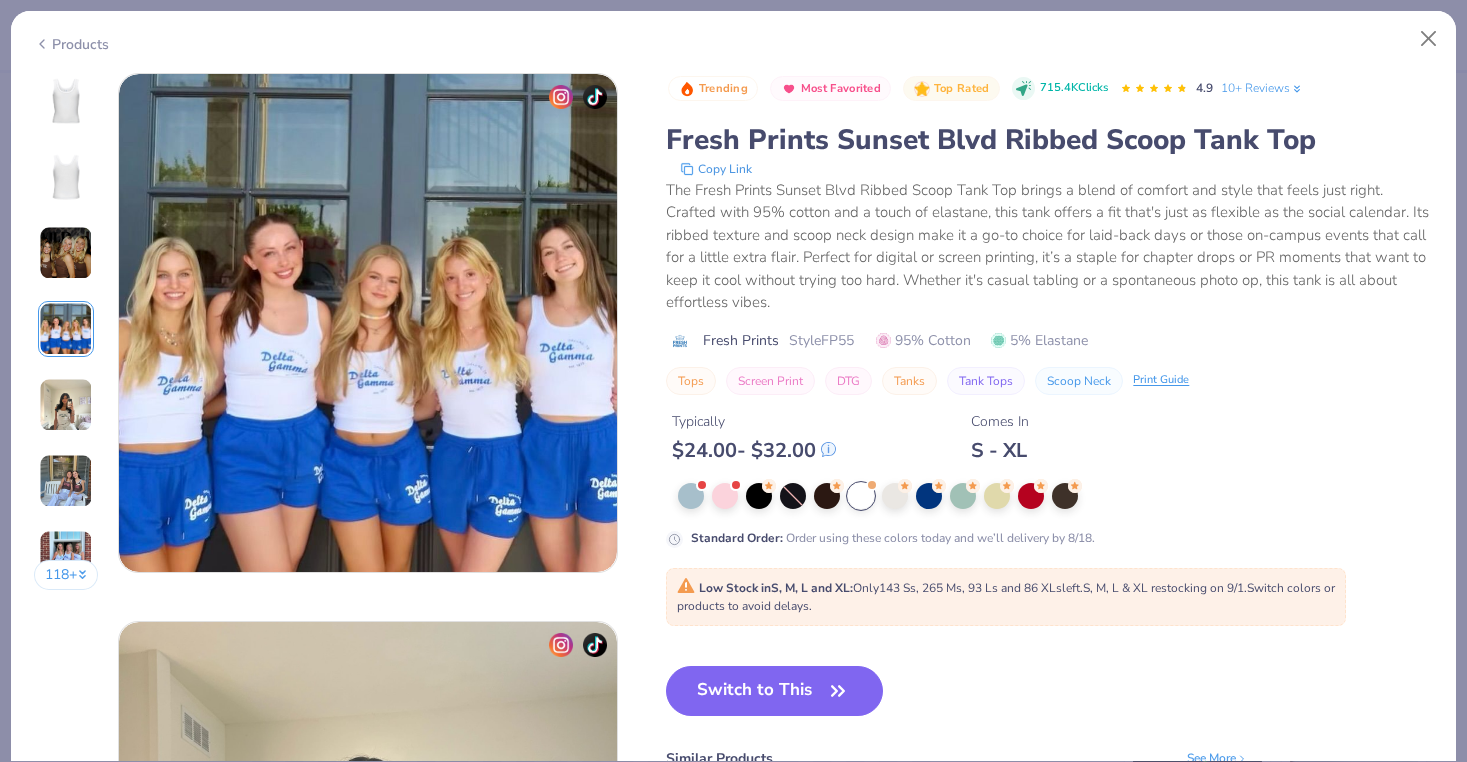 click at bounding box center [66, 405] 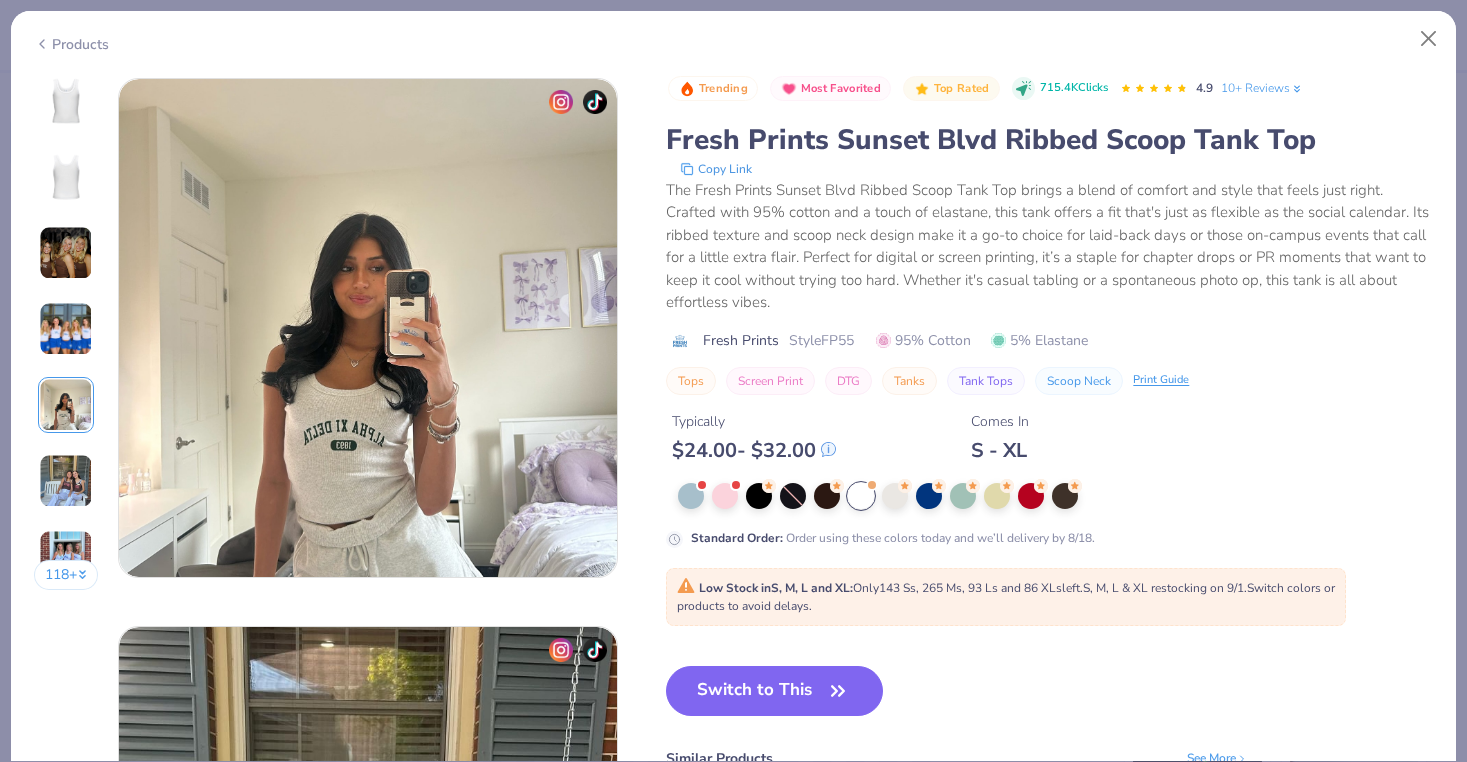 scroll, scrollTop: 2192, scrollLeft: 0, axis: vertical 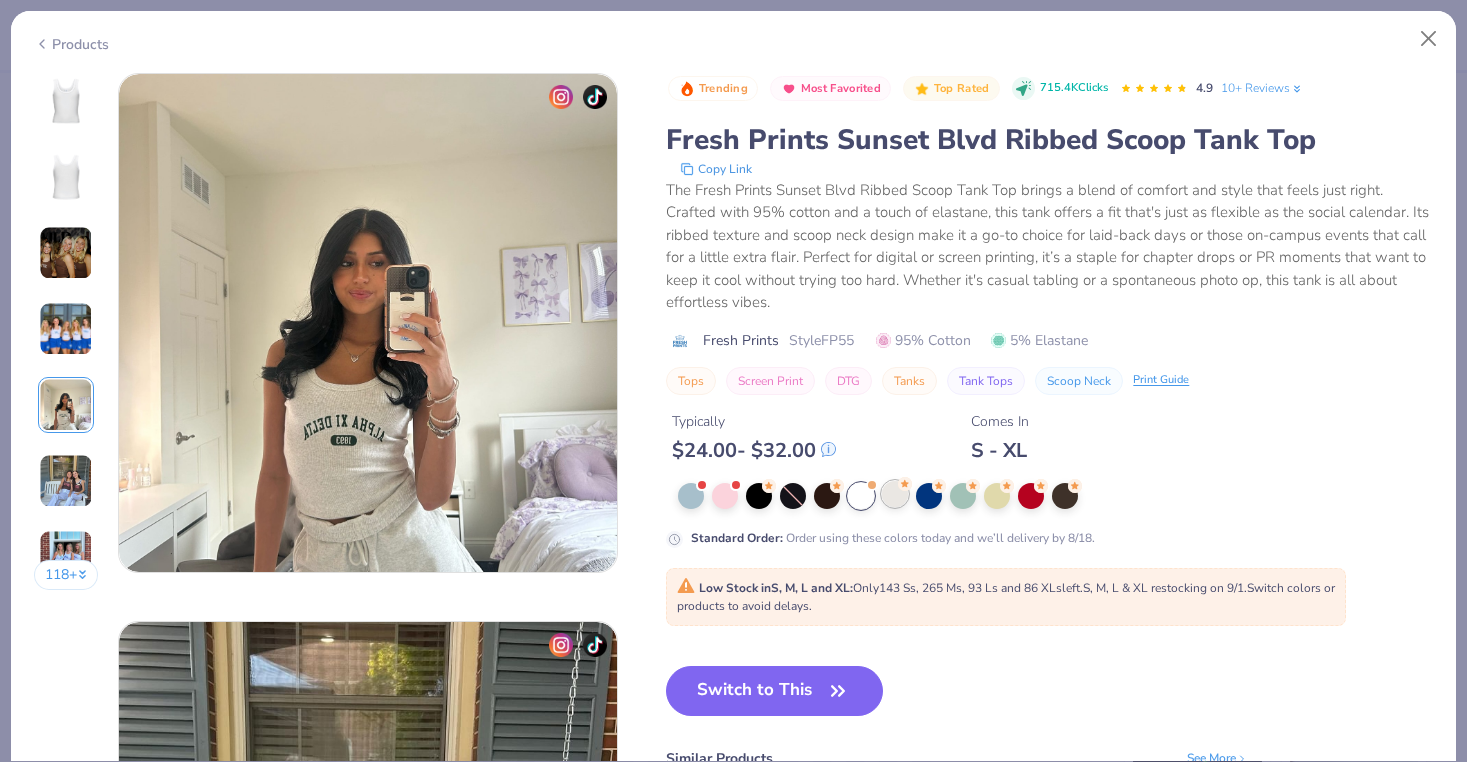 click at bounding box center [895, 494] 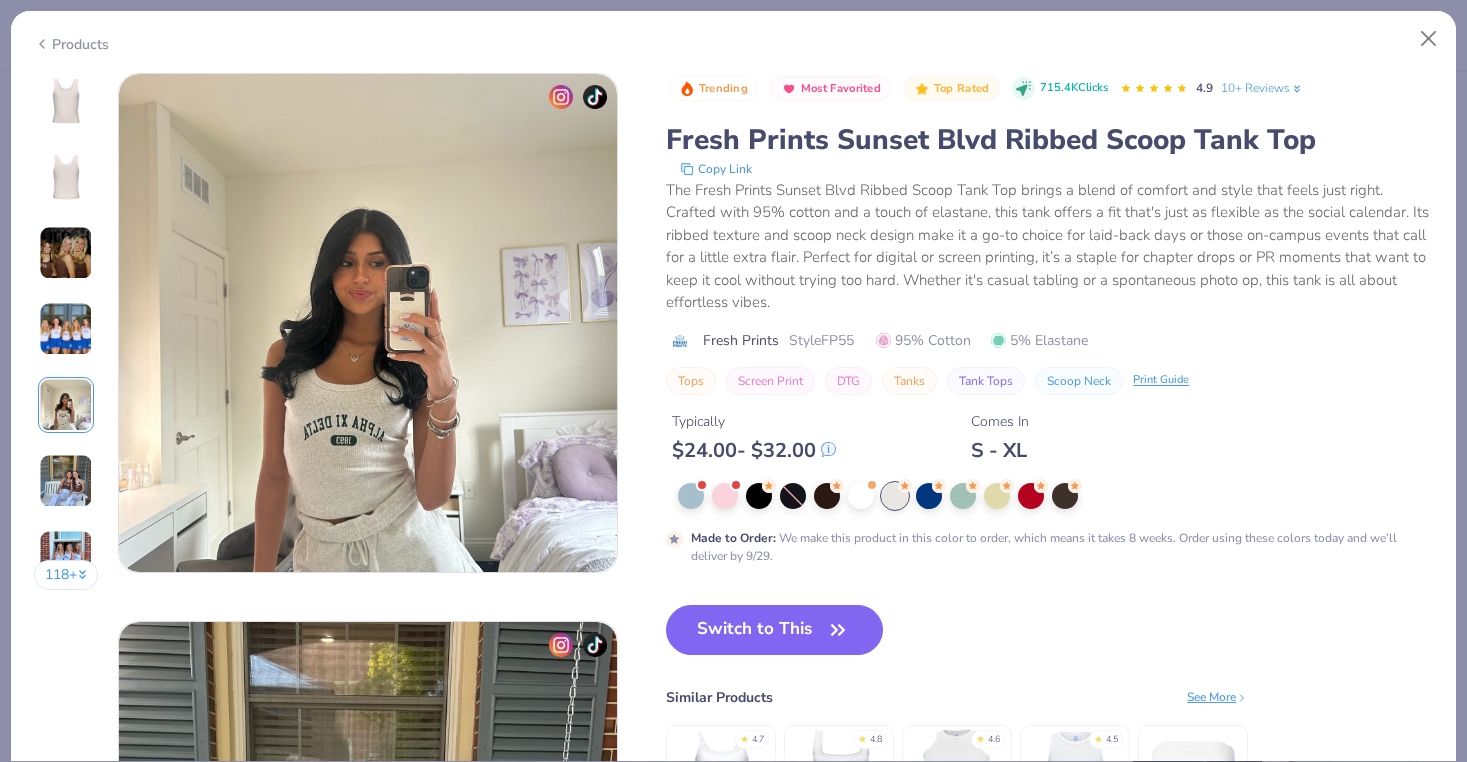 click at bounding box center [66, 101] 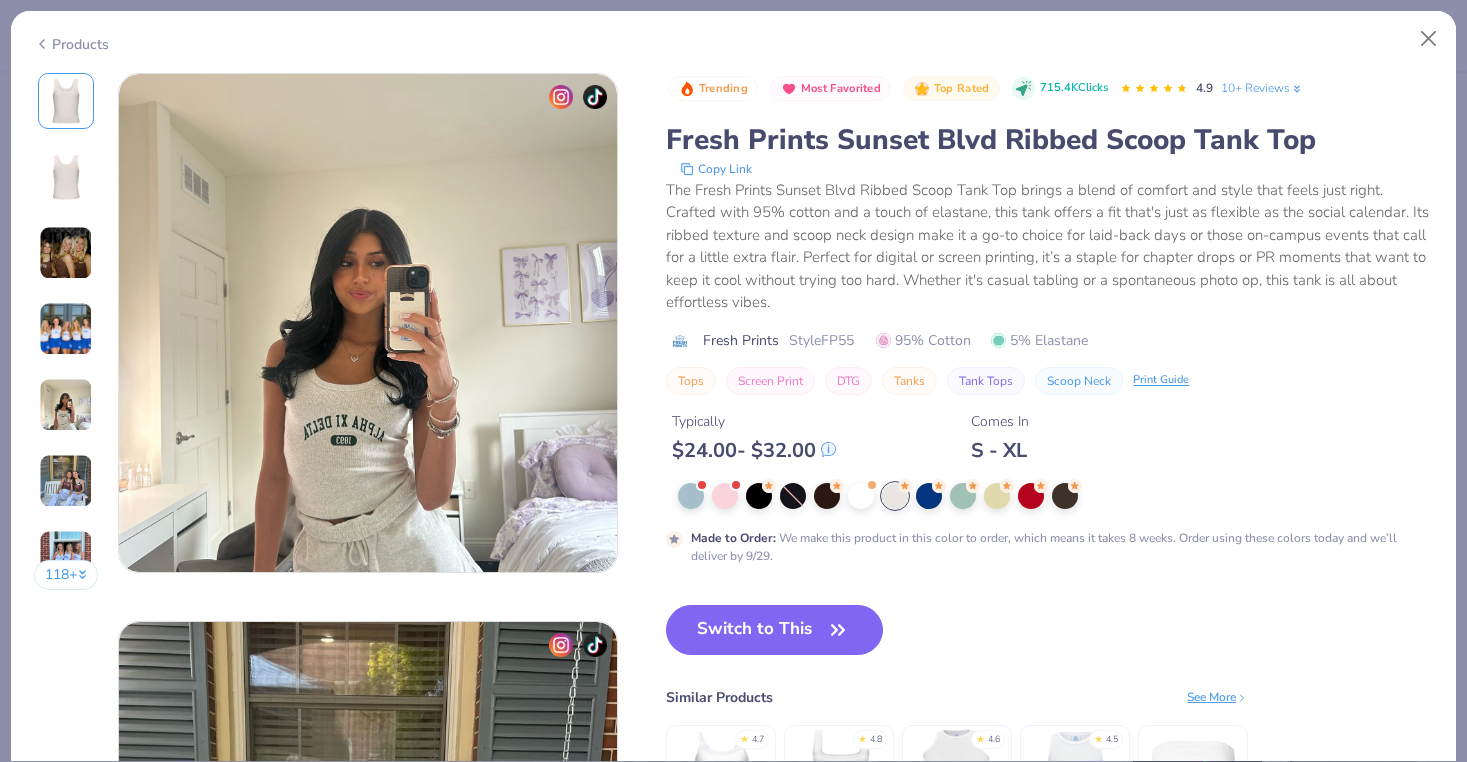 scroll, scrollTop: 0, scrollLeft: 0, axis: both 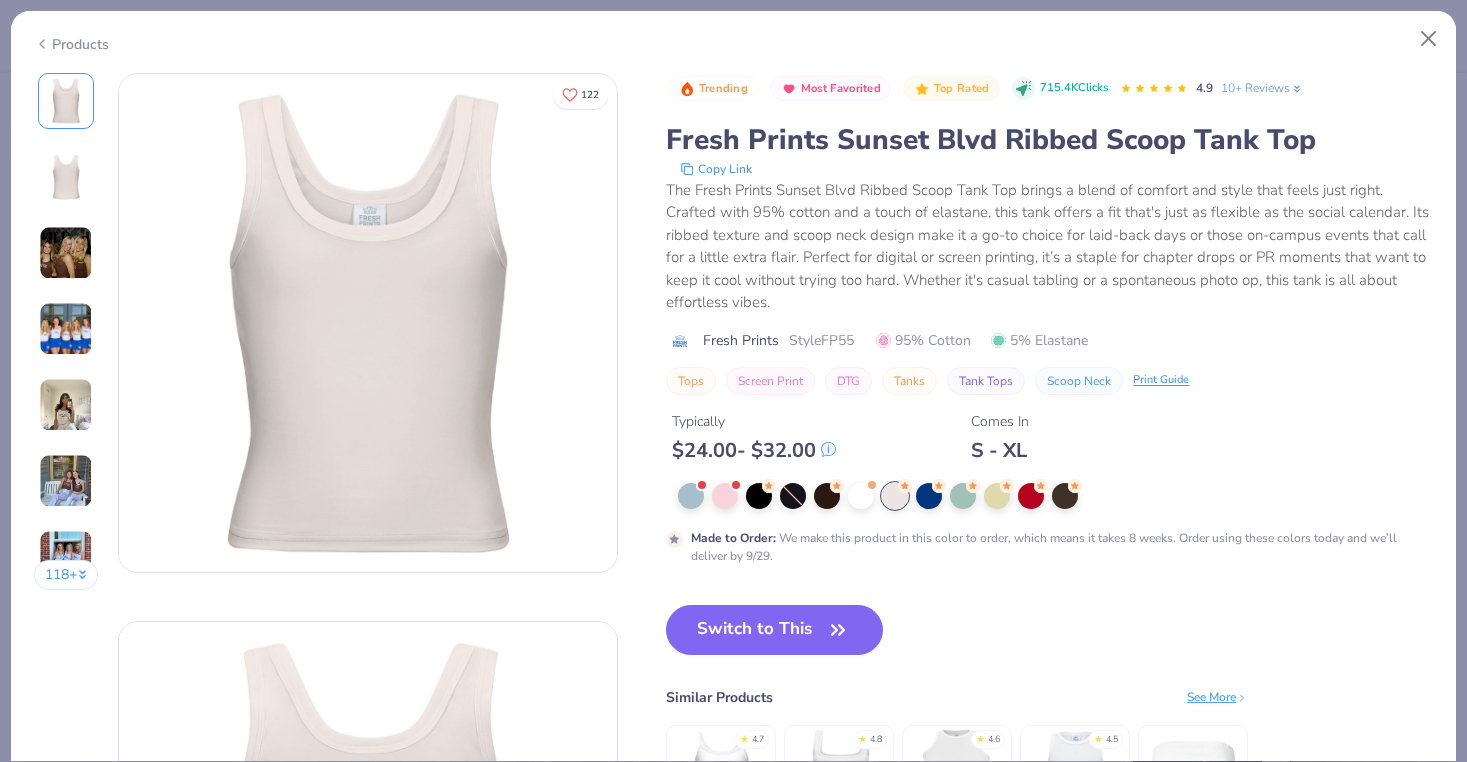 click on "118 +" at bounding box center (66, 339) 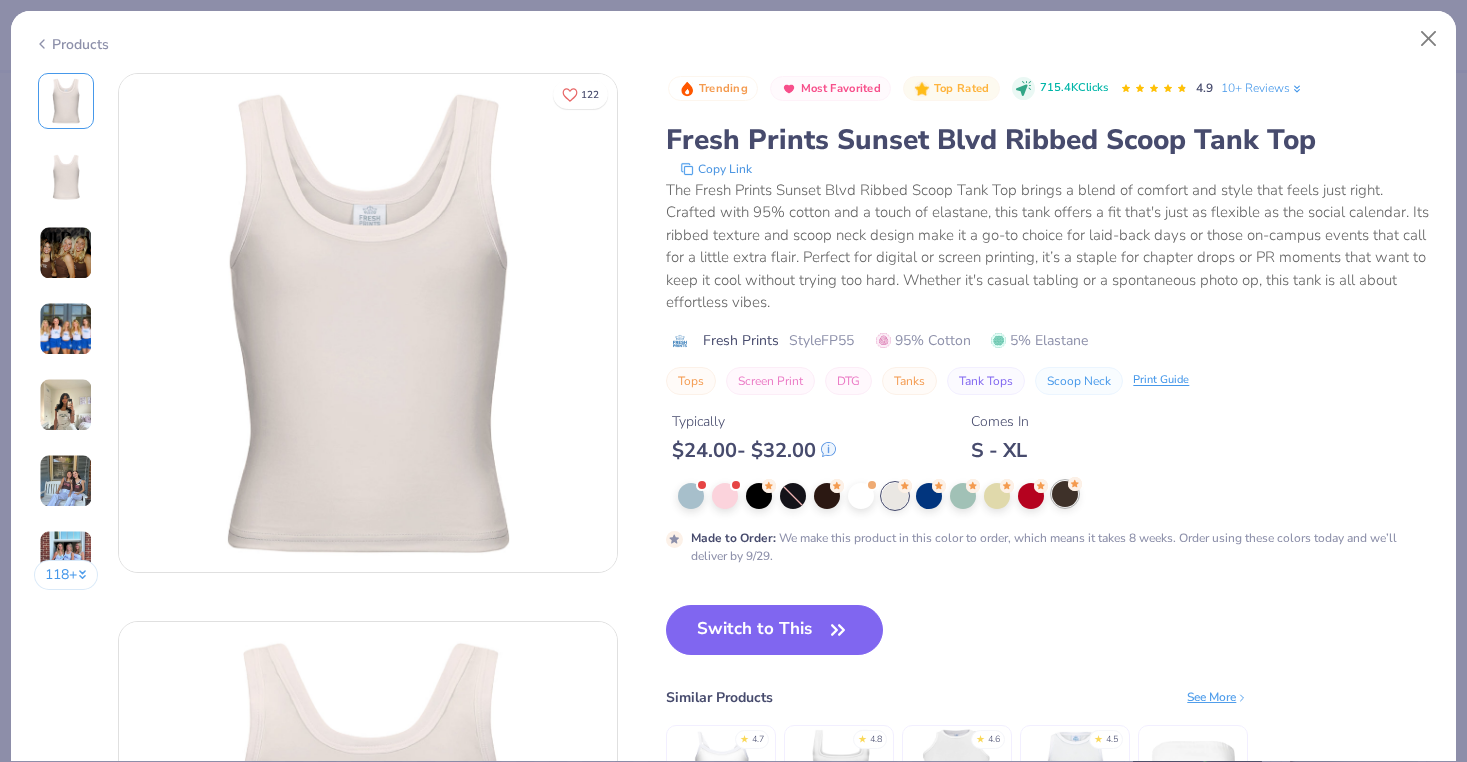click at bounding box center [1065, 494] 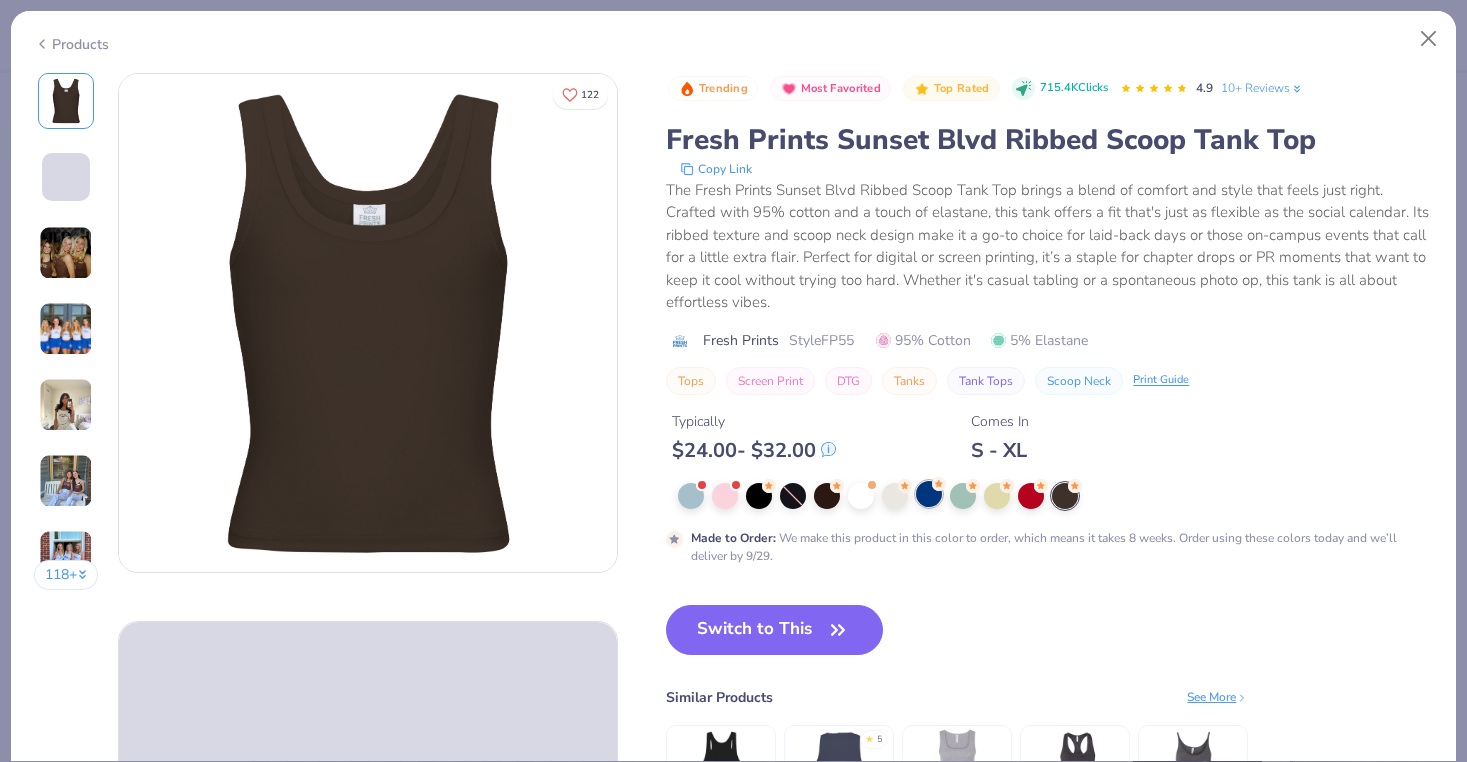 click at bounding box center (929, 494) 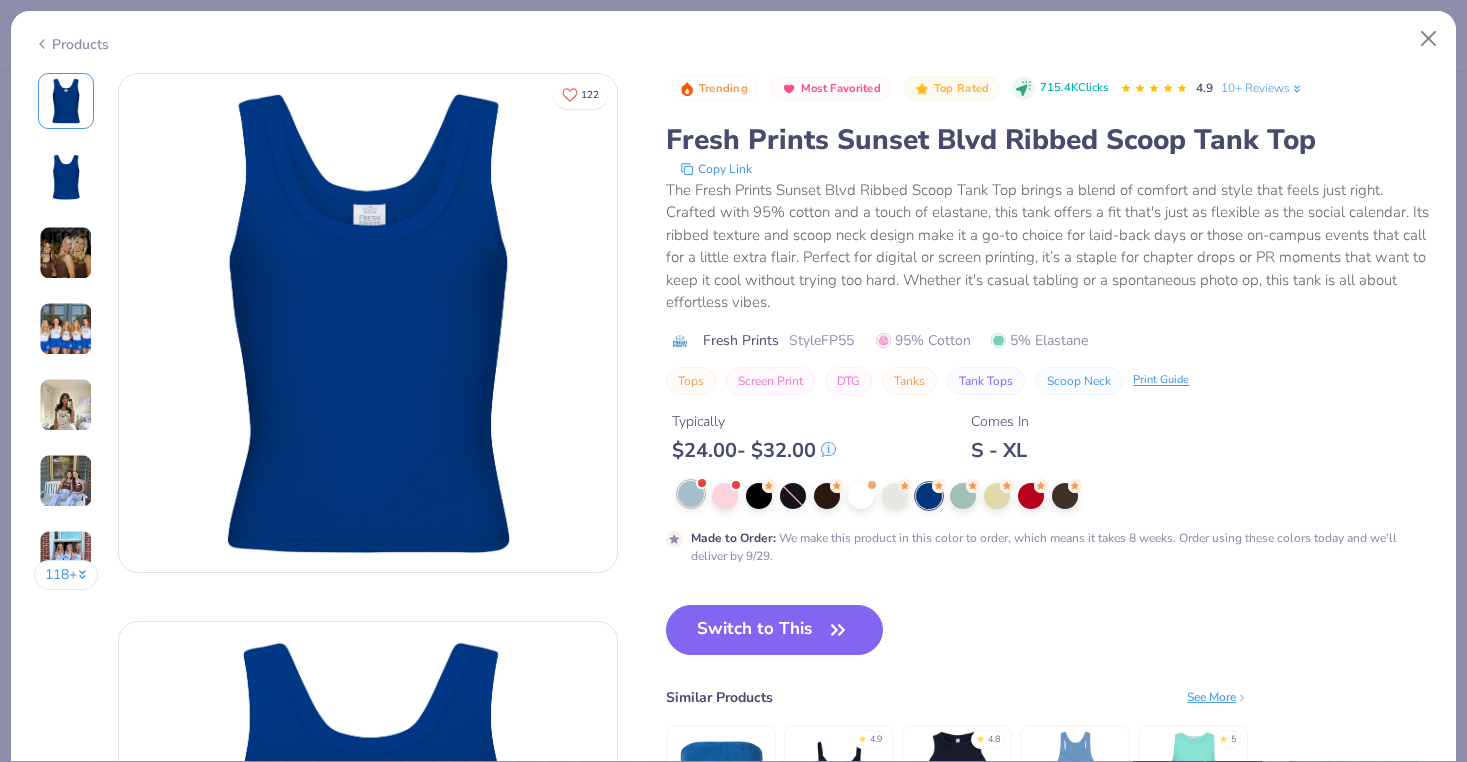 click at bounding box center [691, 494] 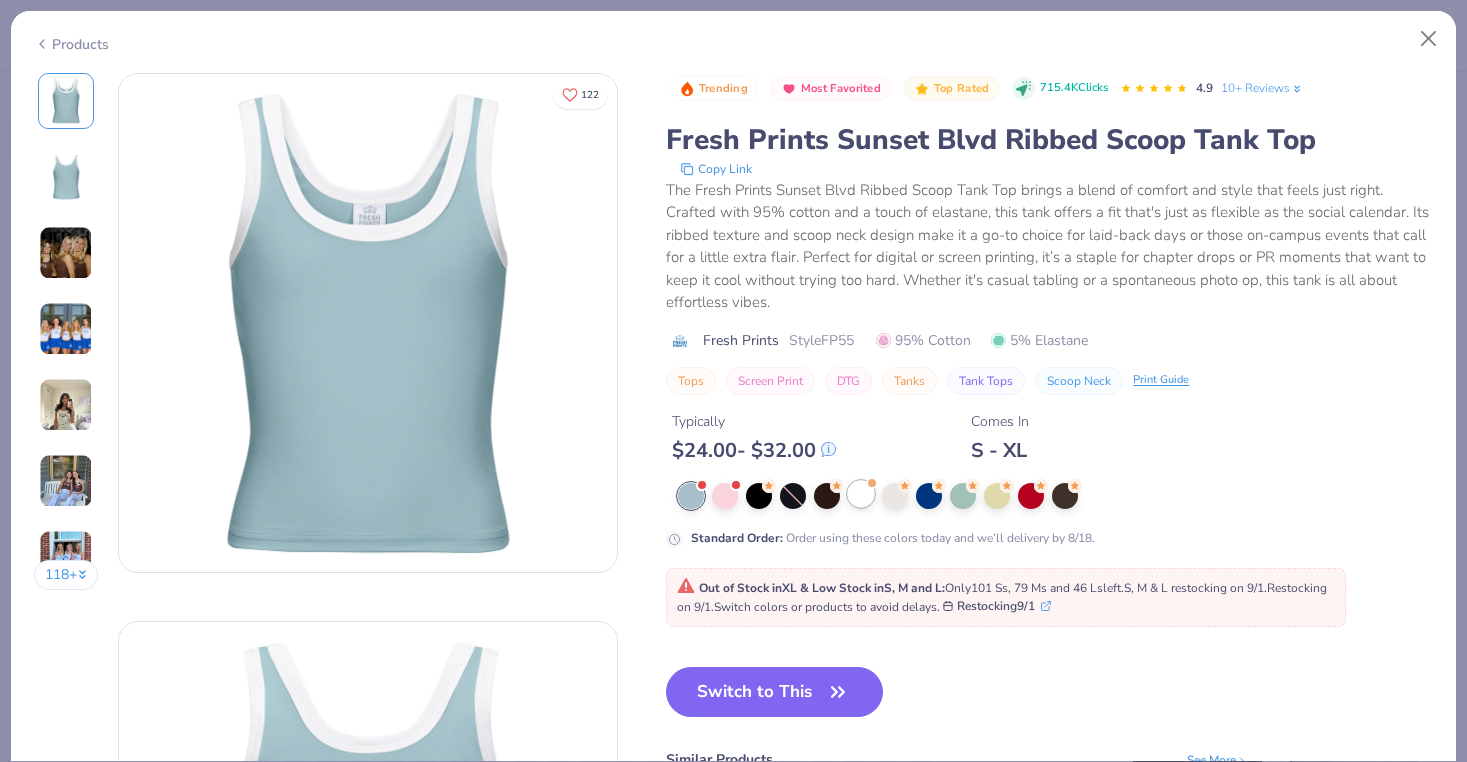 click at bounding box center [861, 494] 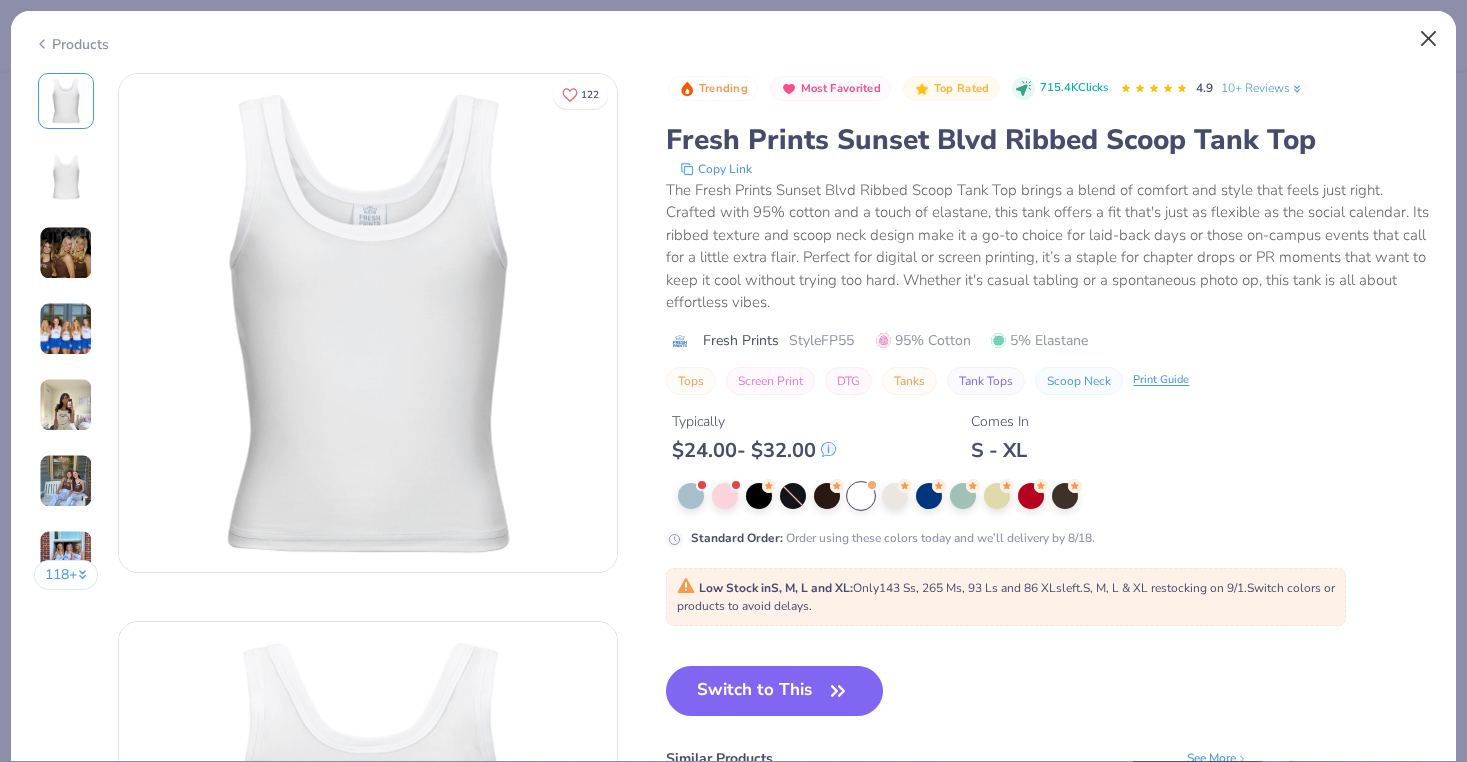 click at bounding box center [1429, 39] 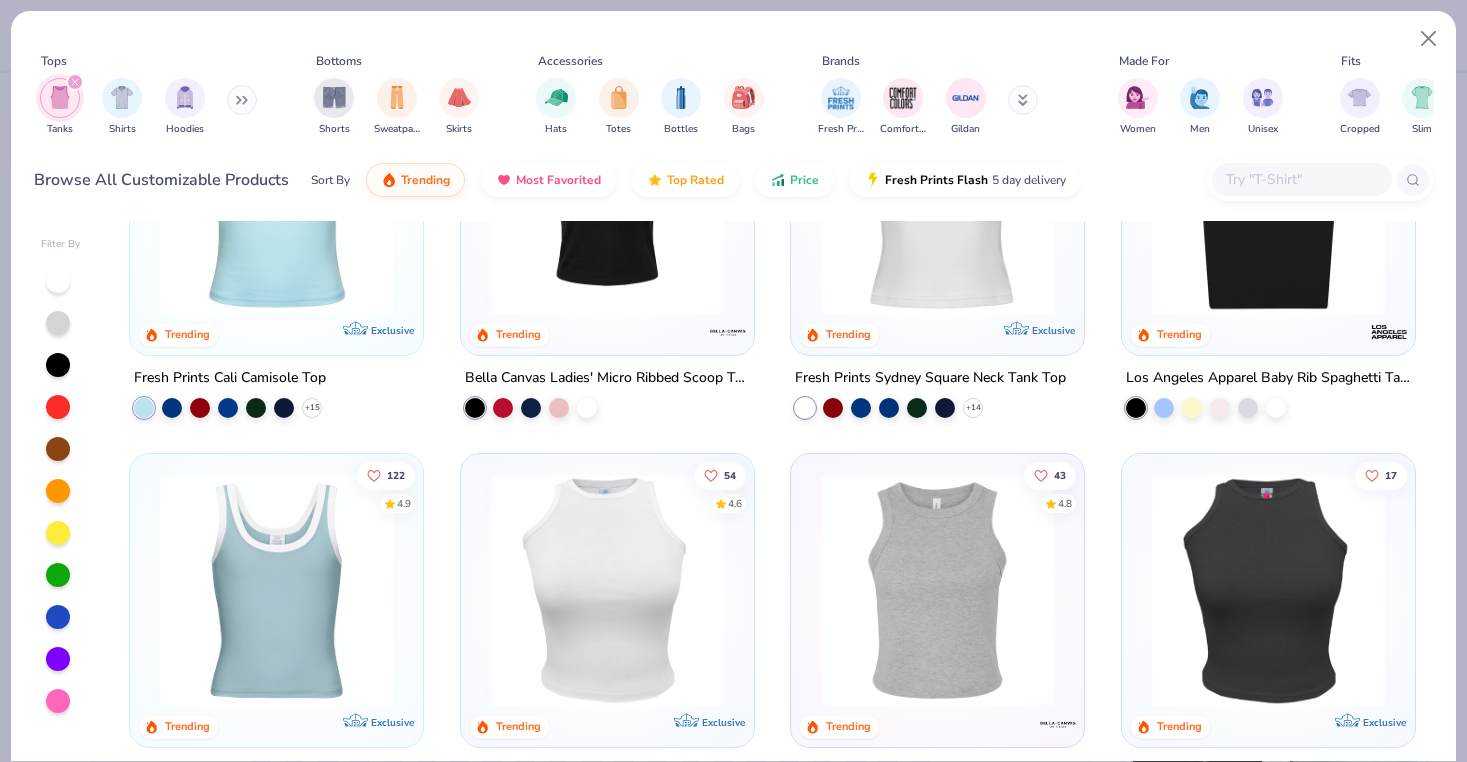click at bounding box center [1301, 179] 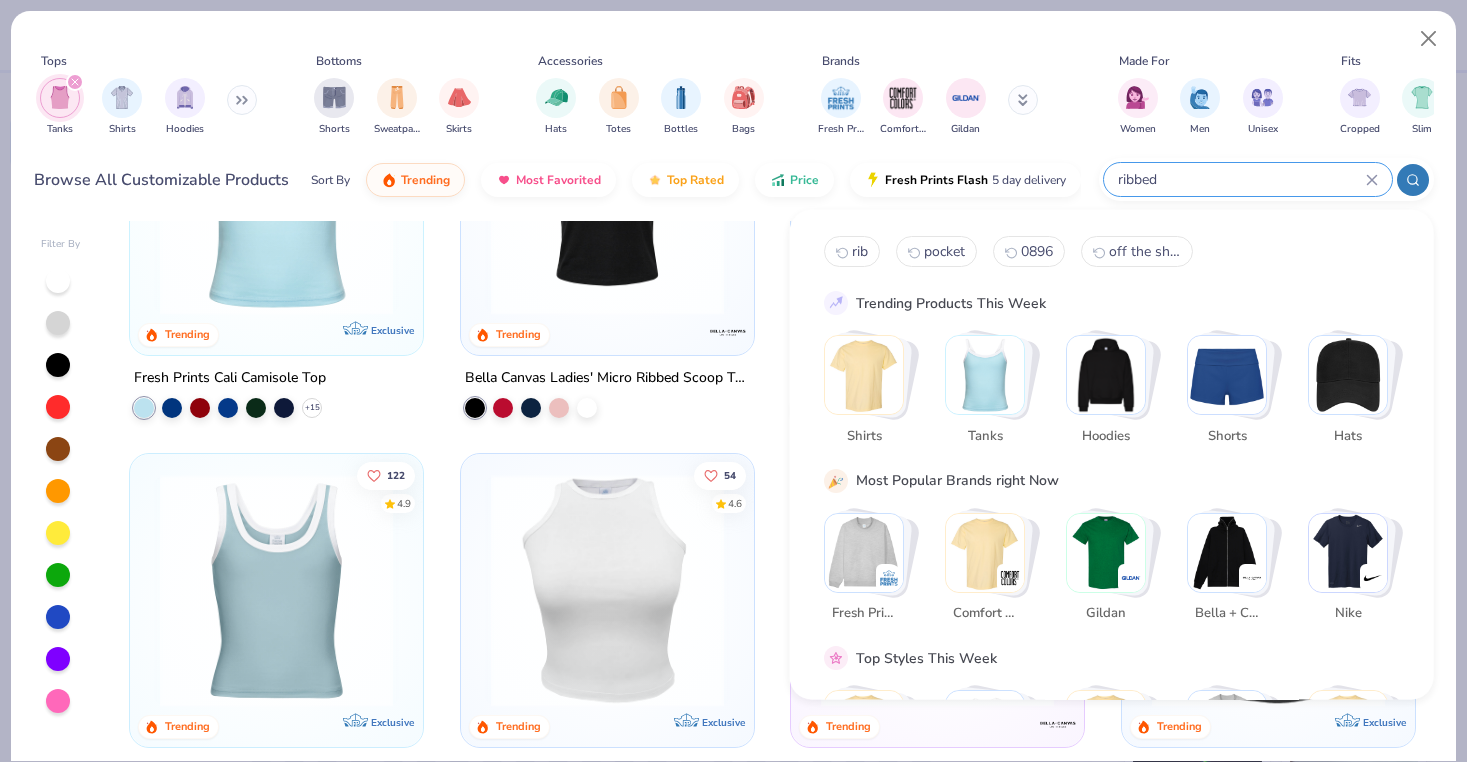 type on "ribbed" 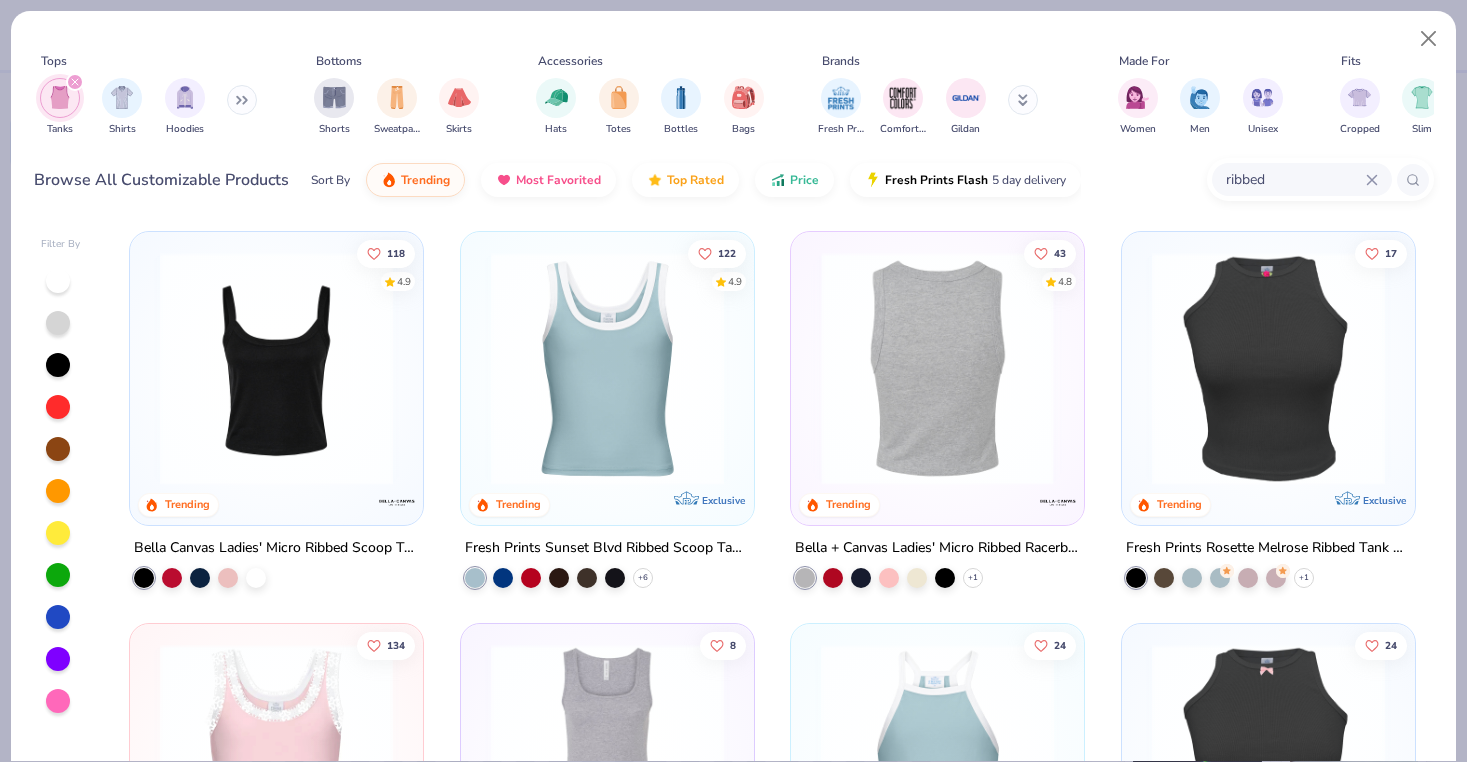 click at bounding box center [607, 368] 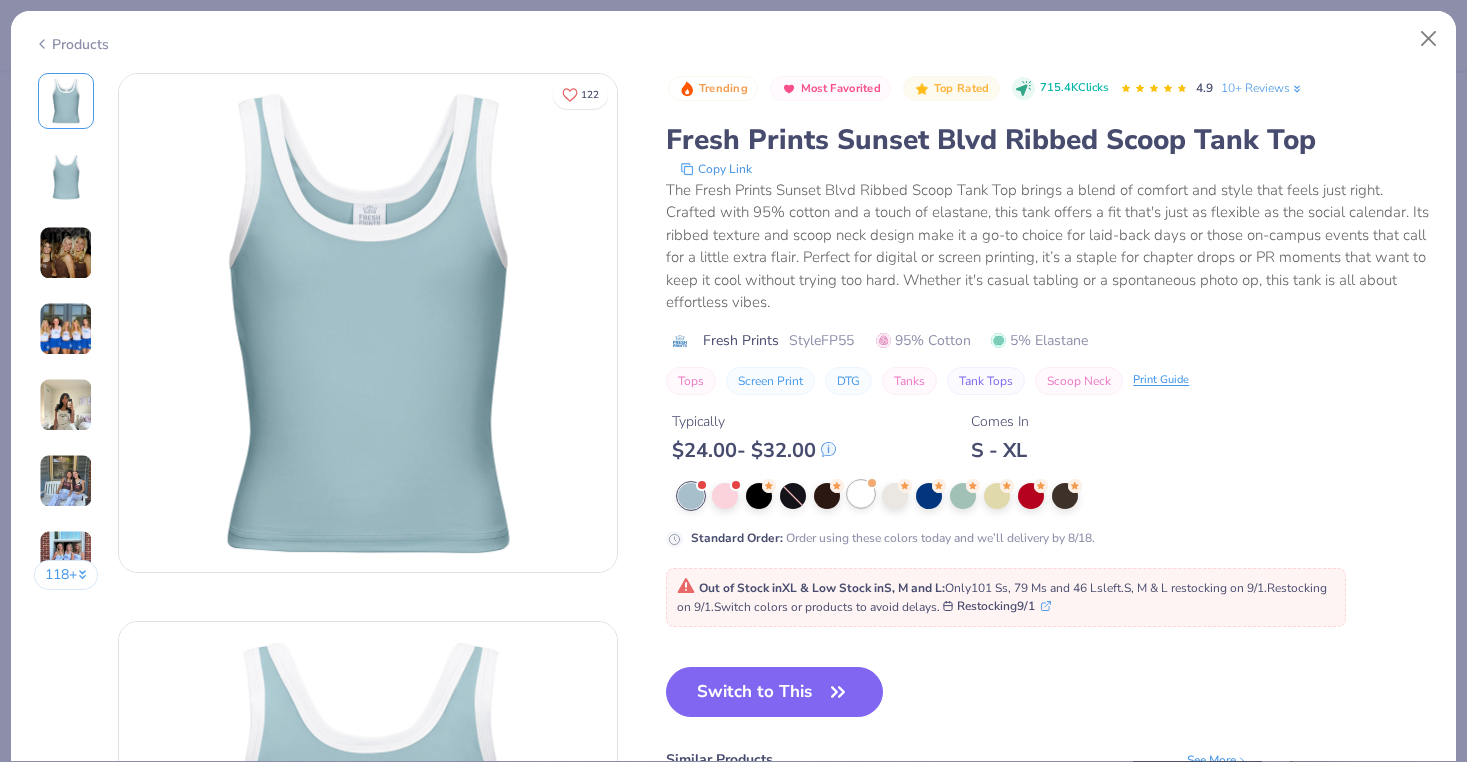 click at bounding box center [861, 494] 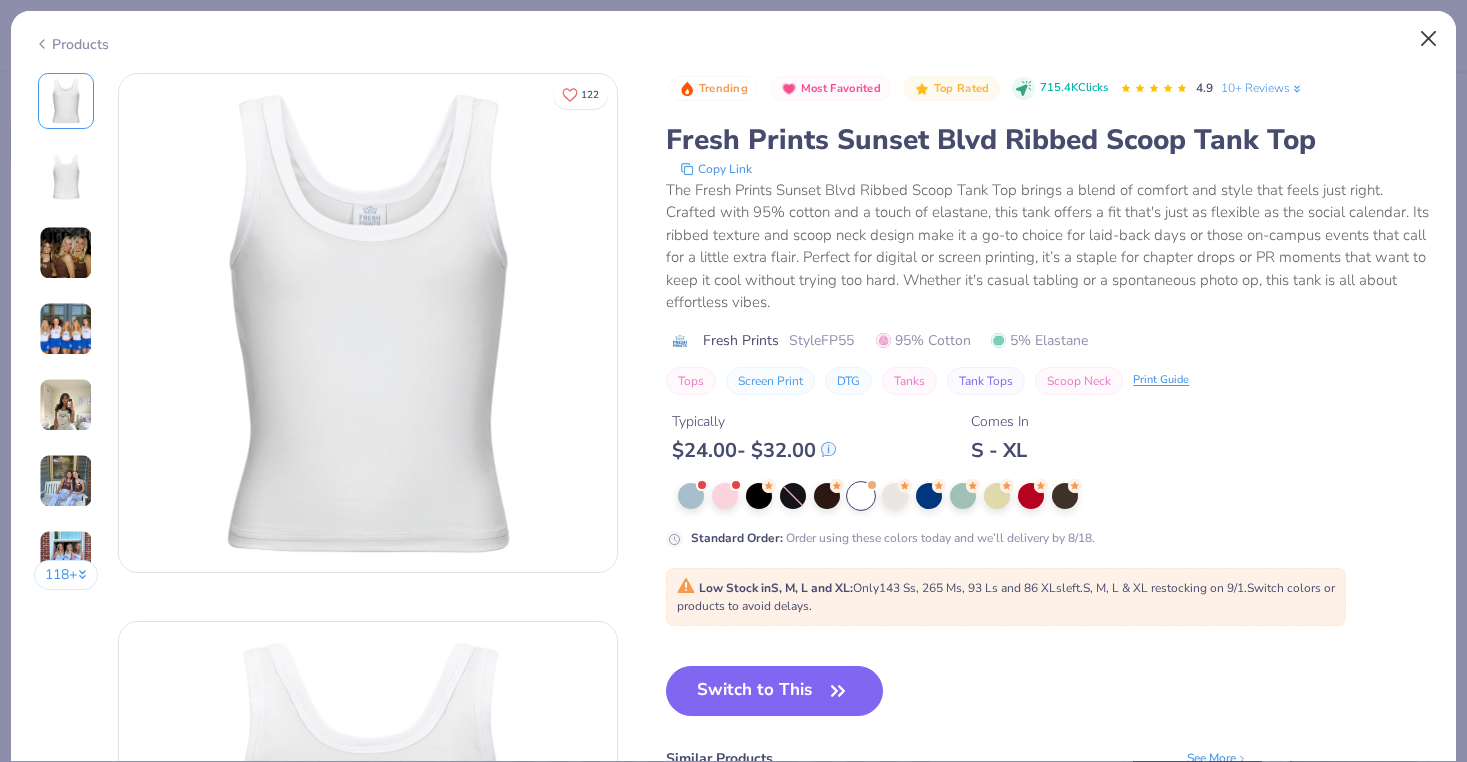 click at bounding box center (1429, 39) 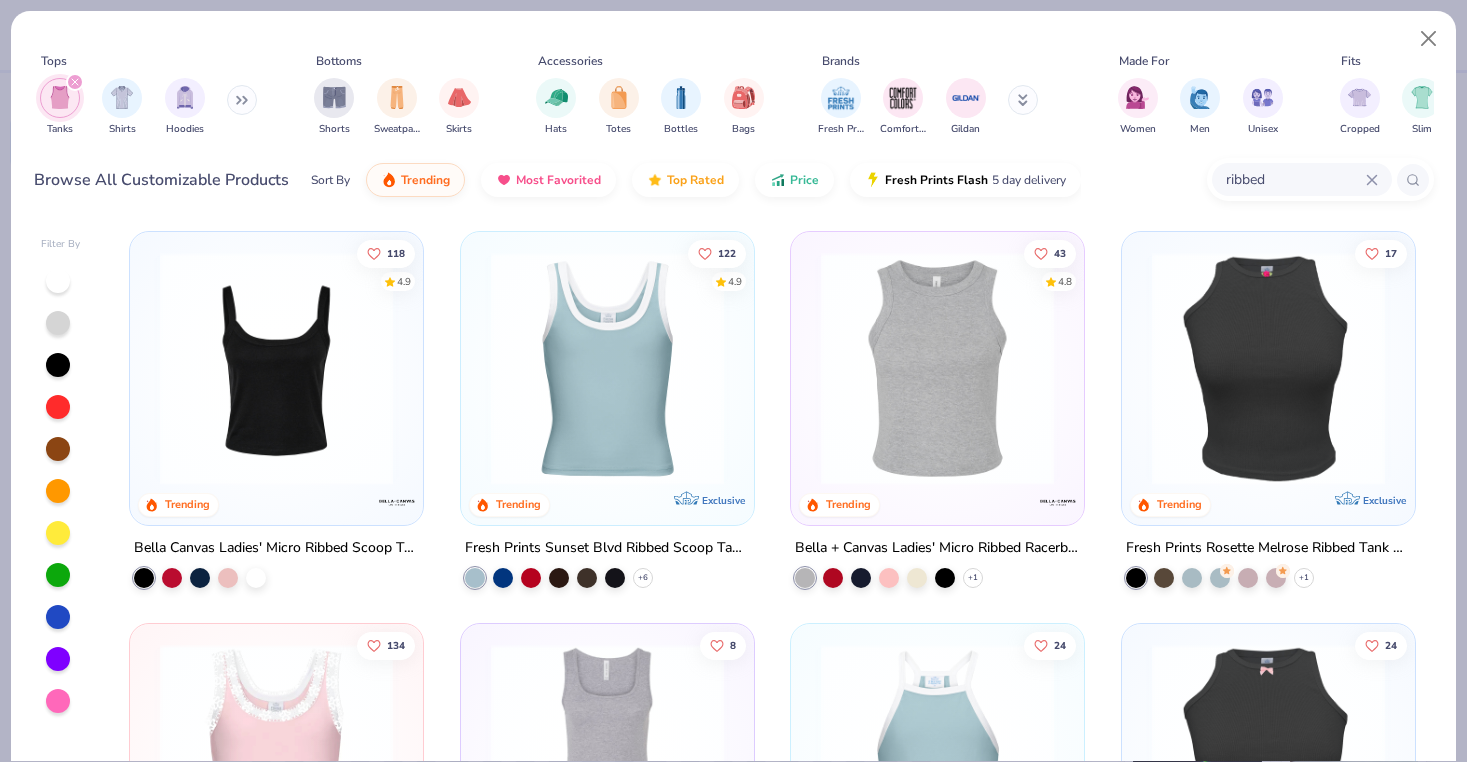 scroll, scrollTop: 0, scrollLeft: 0, axis: both 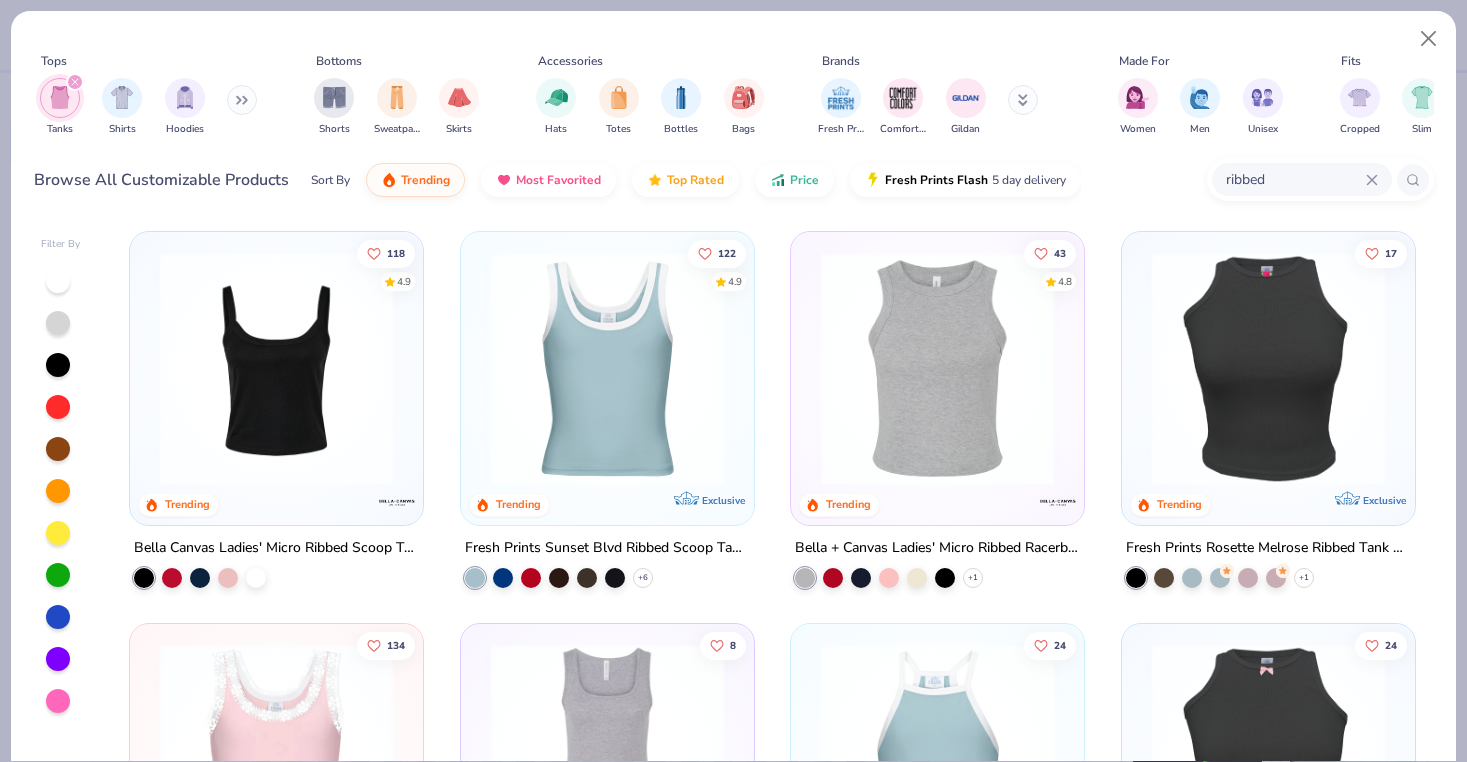 click at bounding box center (937, 368) 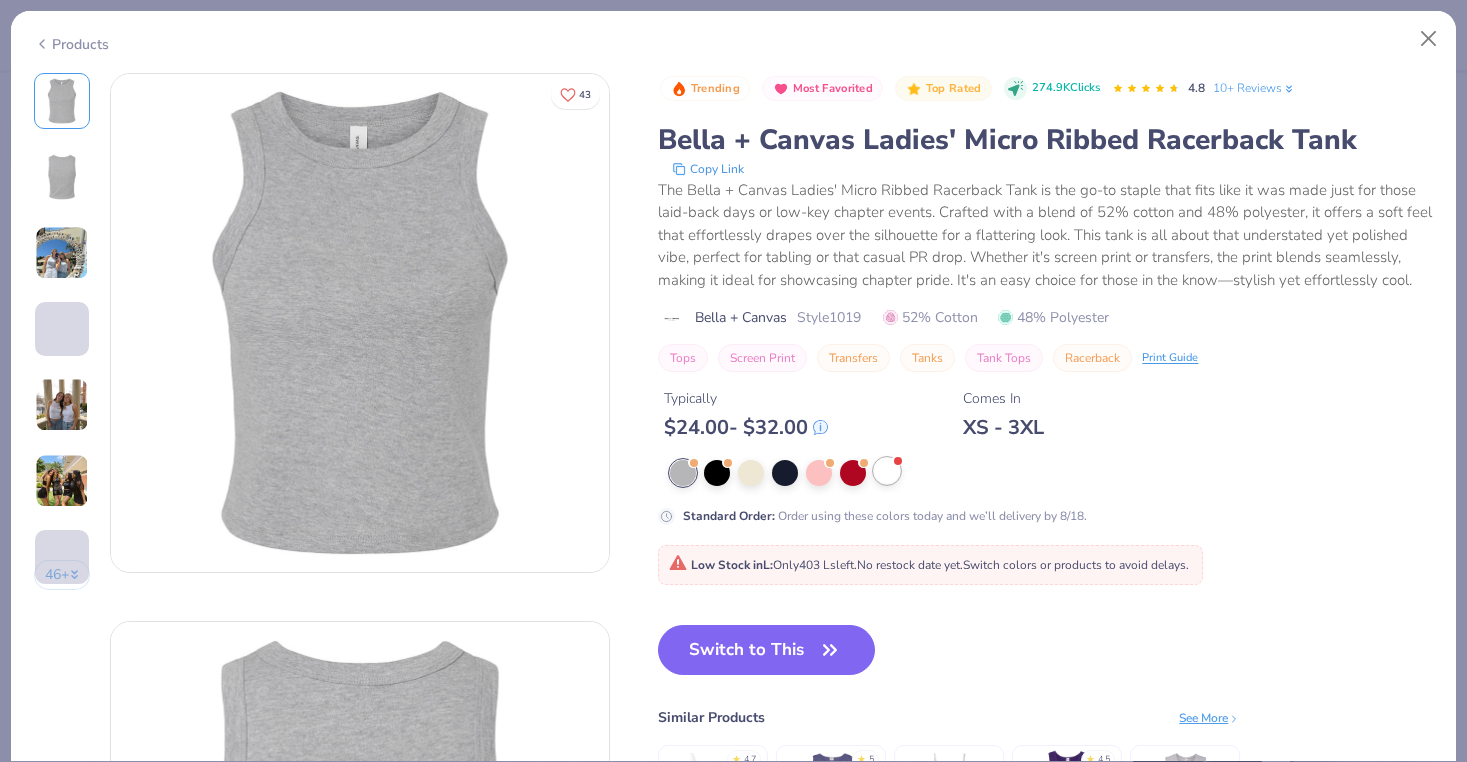 click at bounding box center [887, 471] 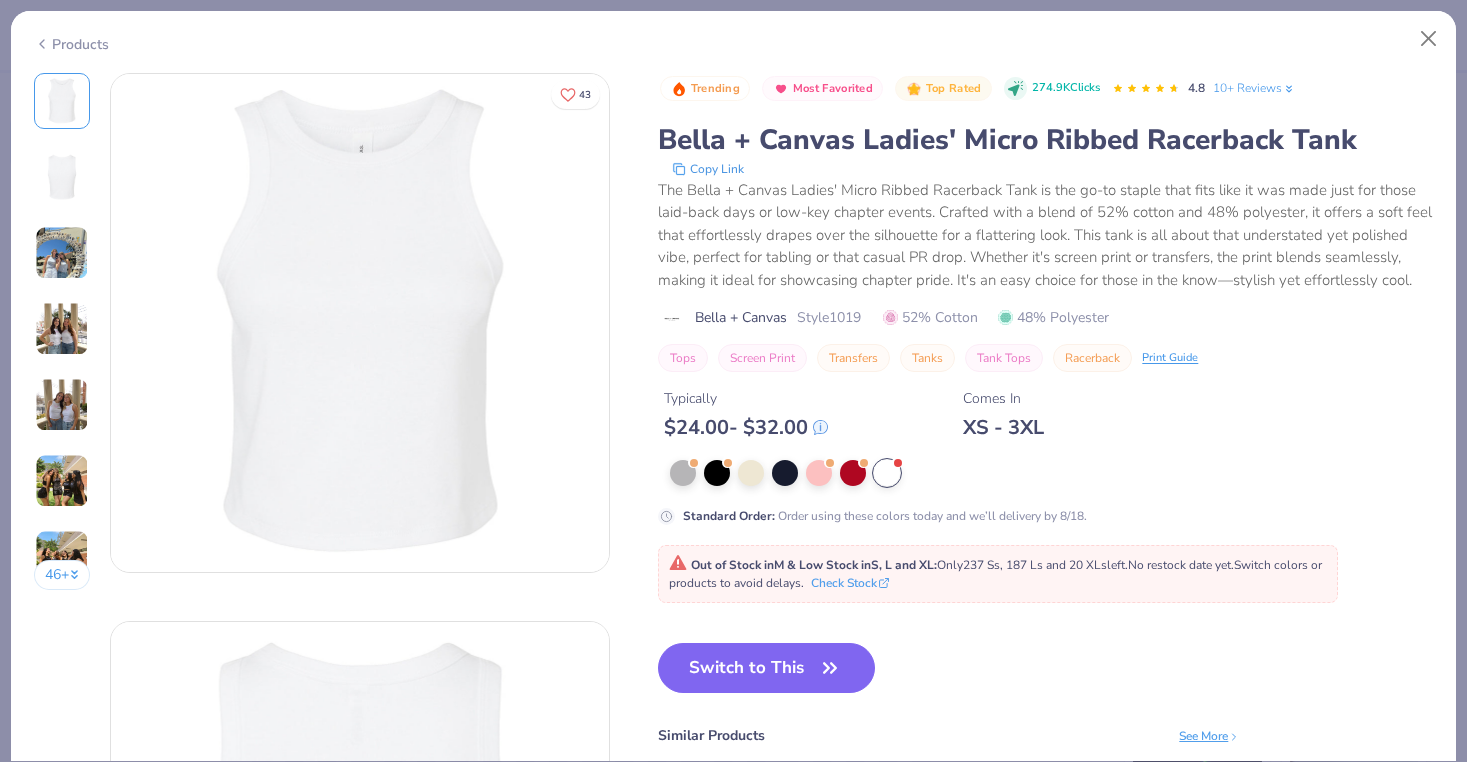 click at bounding box center (62, 177) 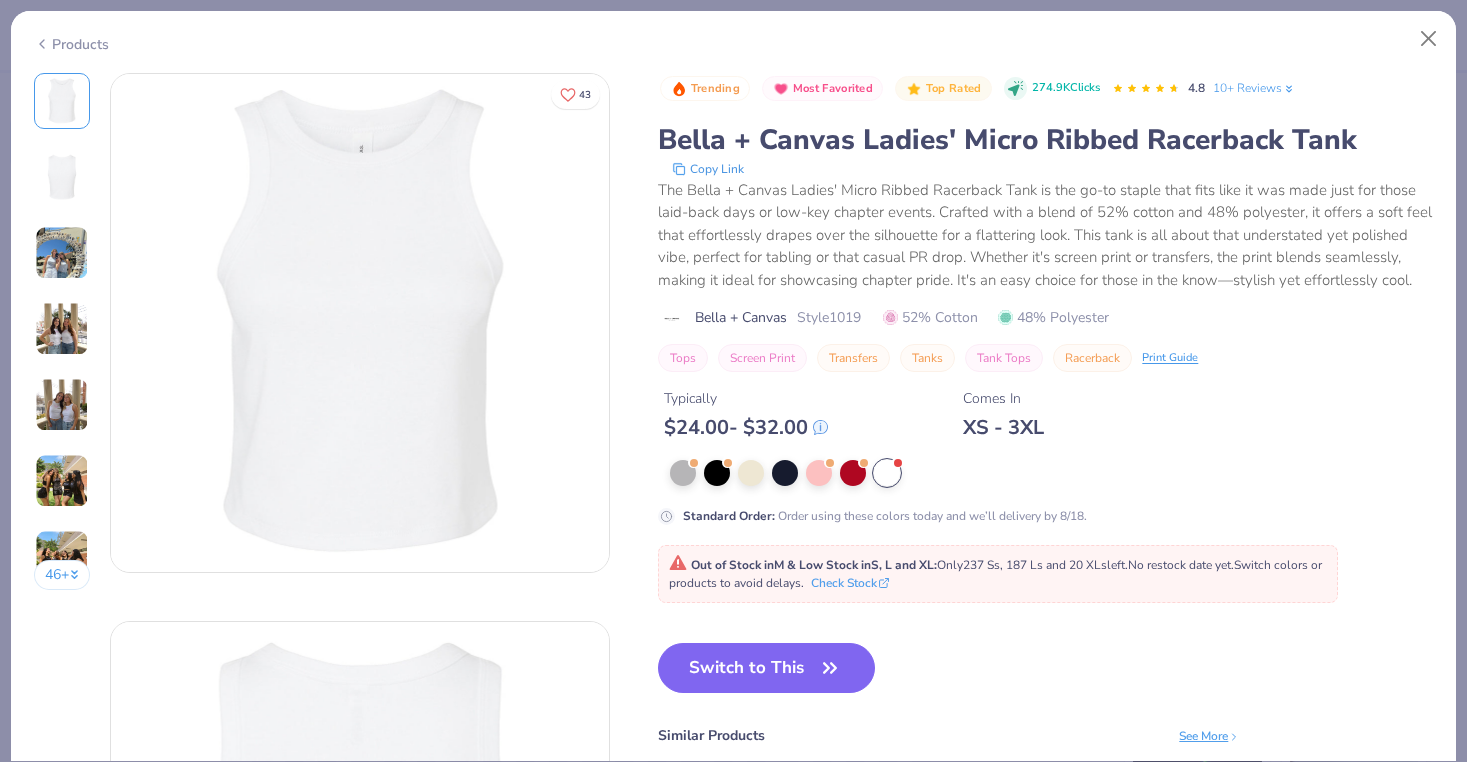scroll, scrollTop: 548, scrollLeft: 0, axis: vertical 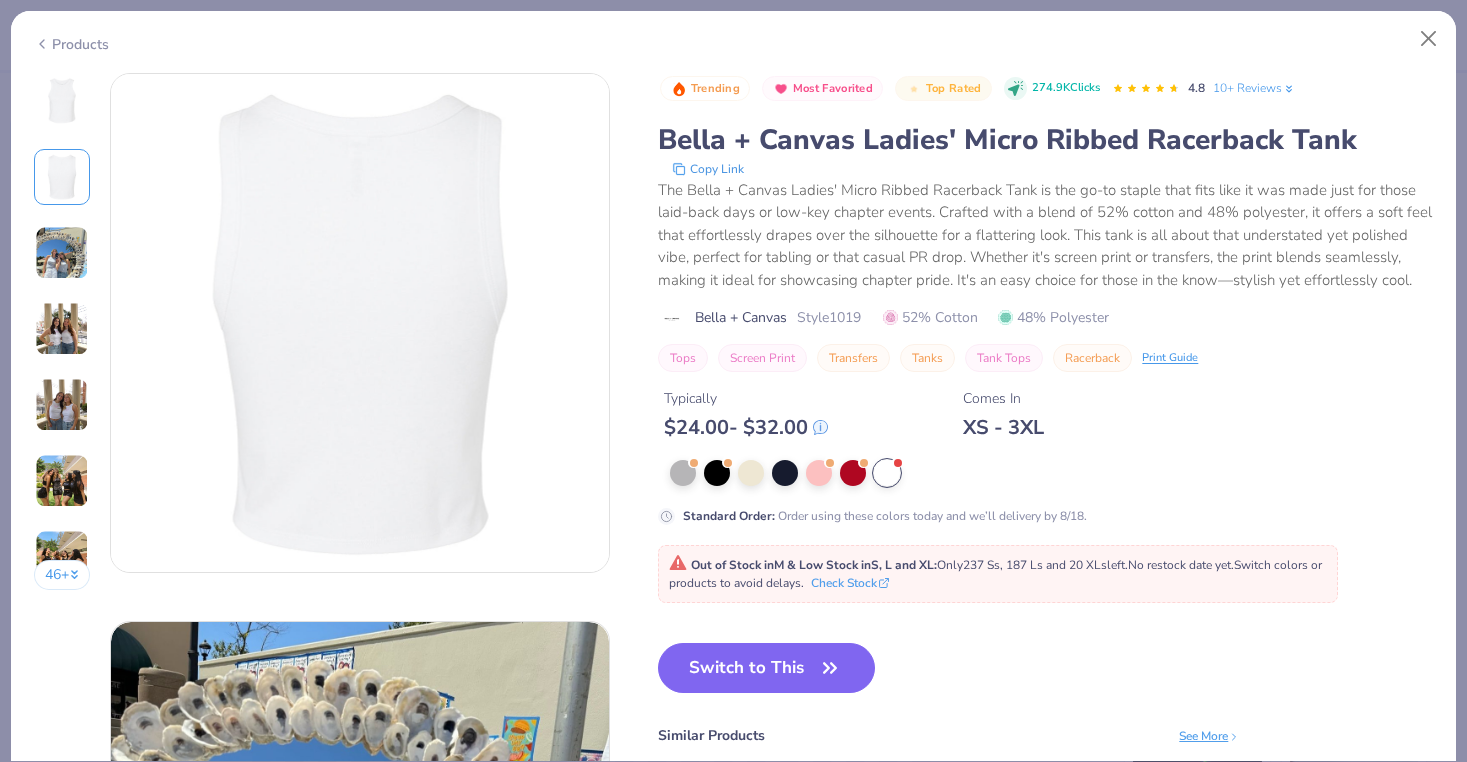 click on "46 +" at bounding box center [62, 339] 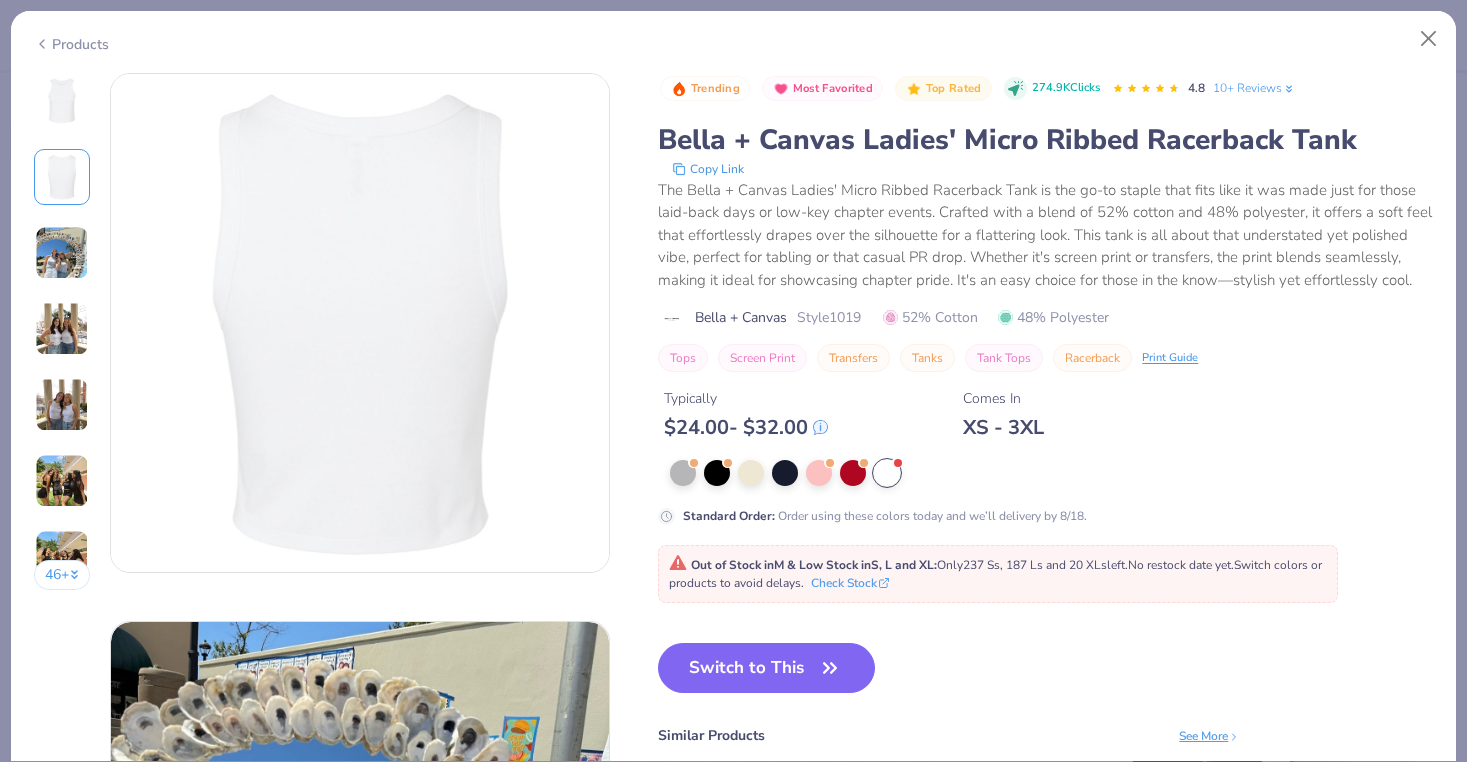 click at bounding box center (62, 253) 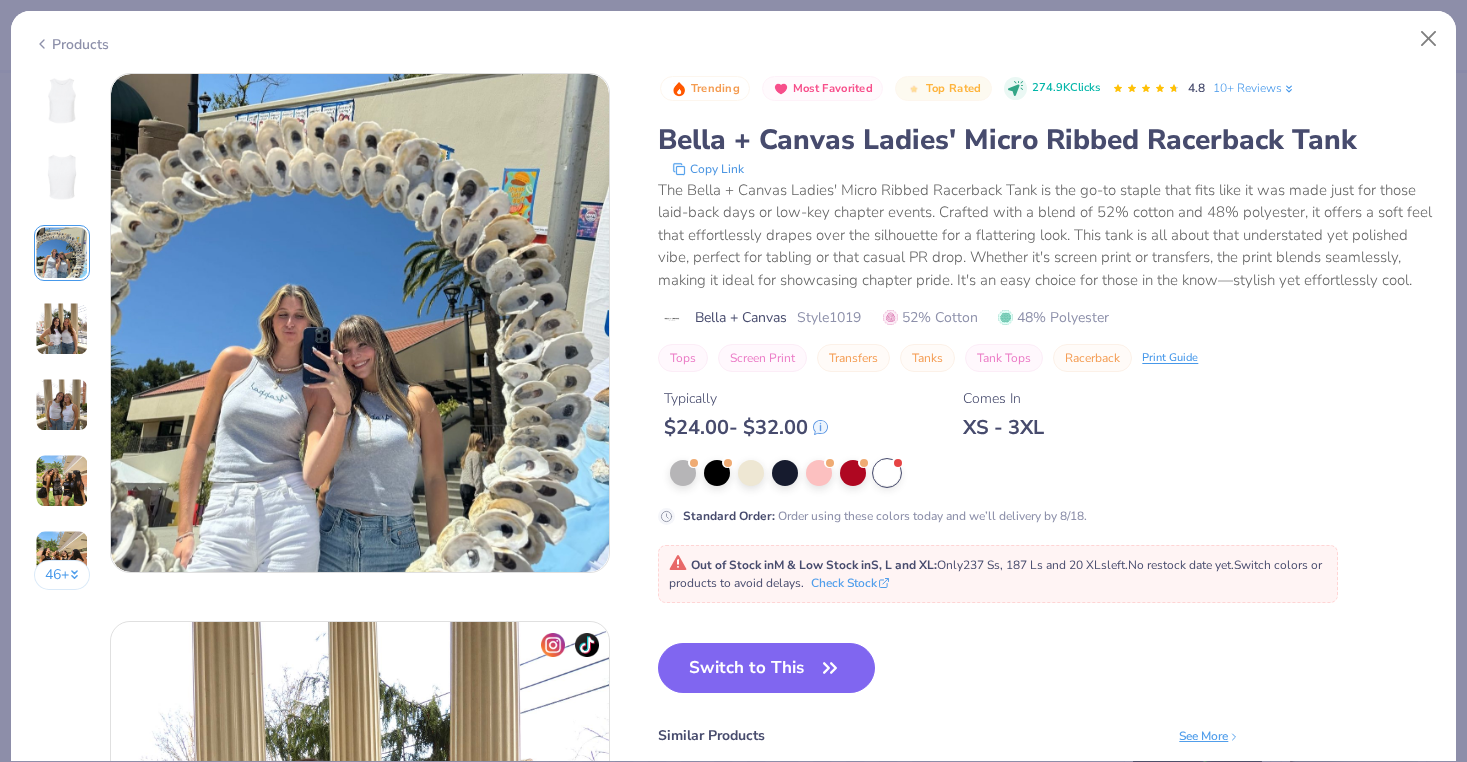 click at bounding box center [62, 329] 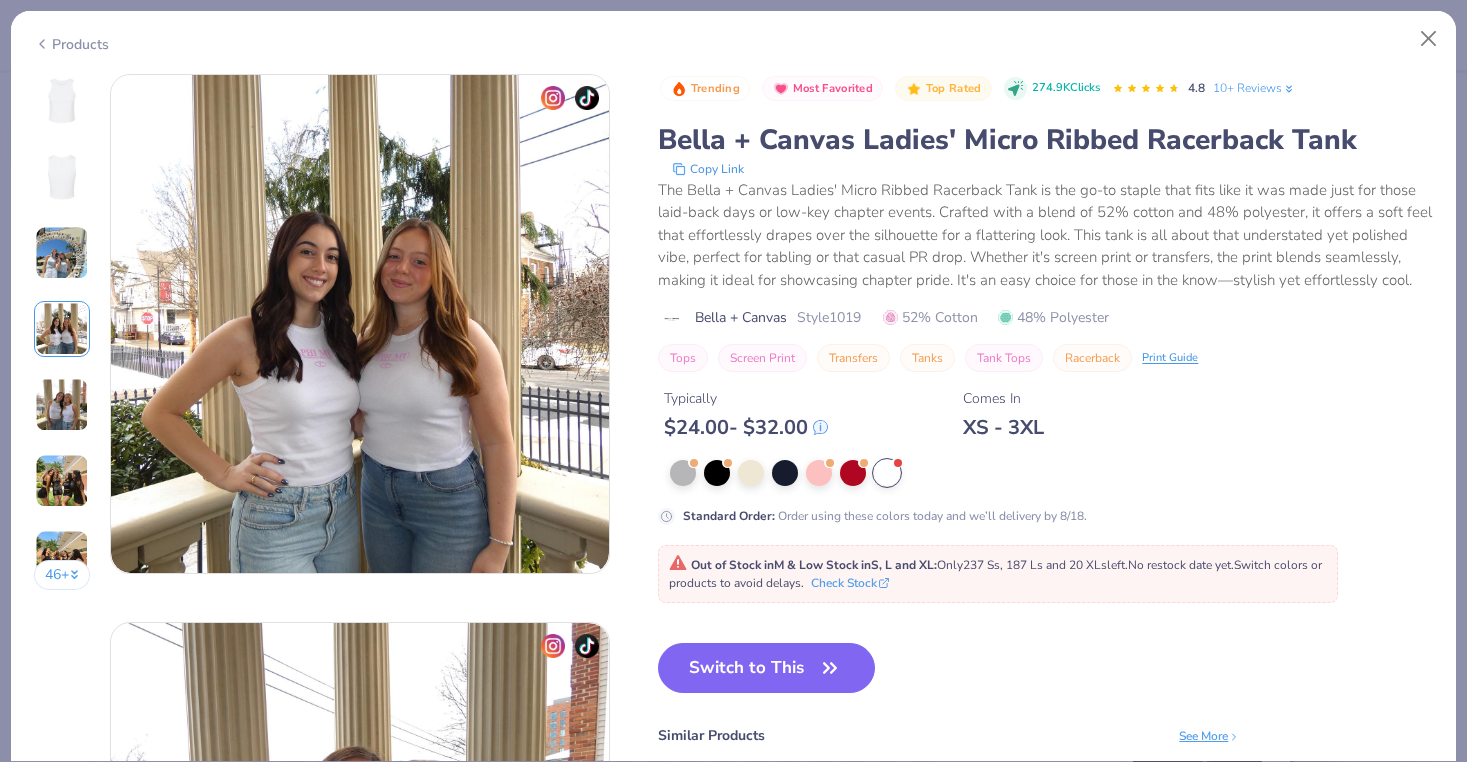 scroll, scrollTop: 1644, scrollLeft: 0, axis: vertical 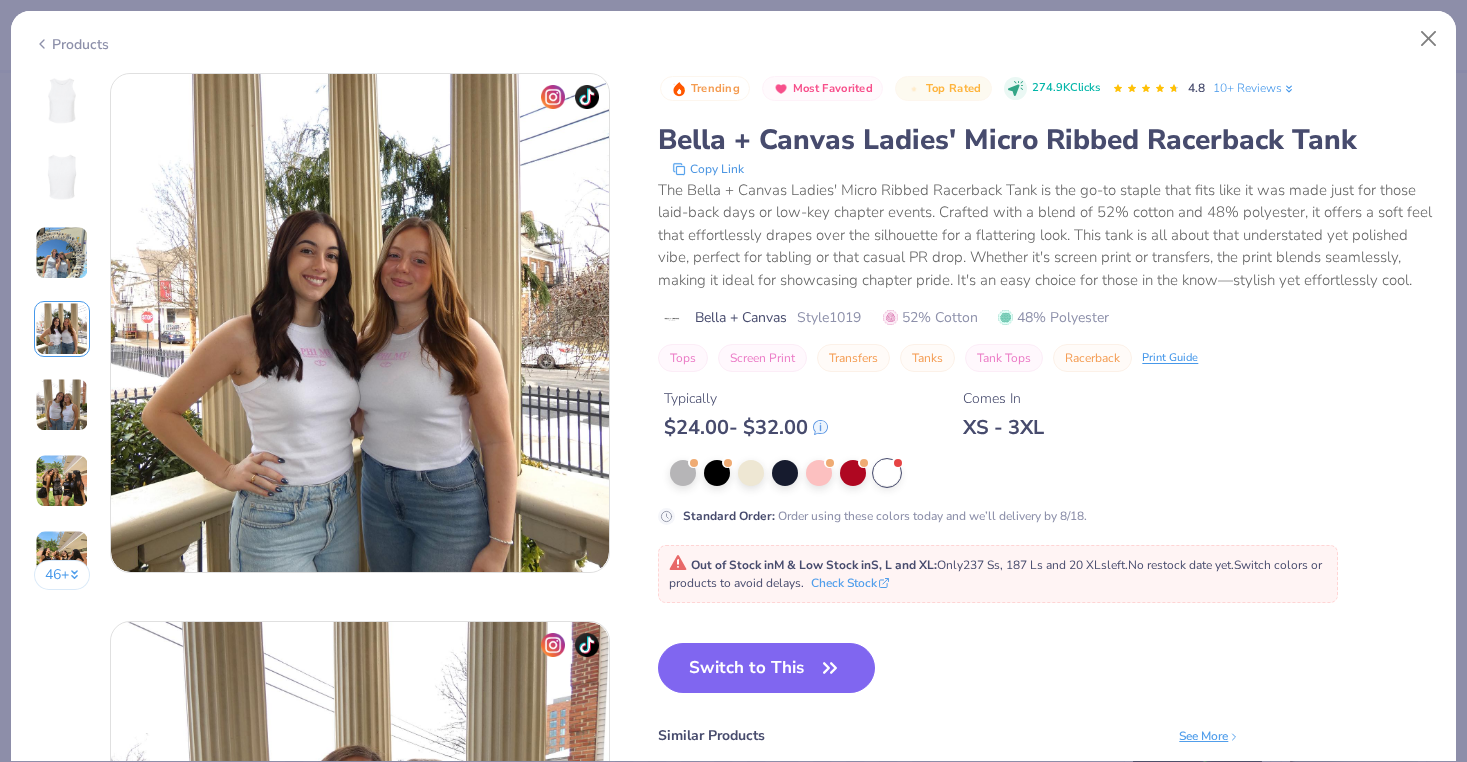 click on "46 +" at bounding box center (62, 339) 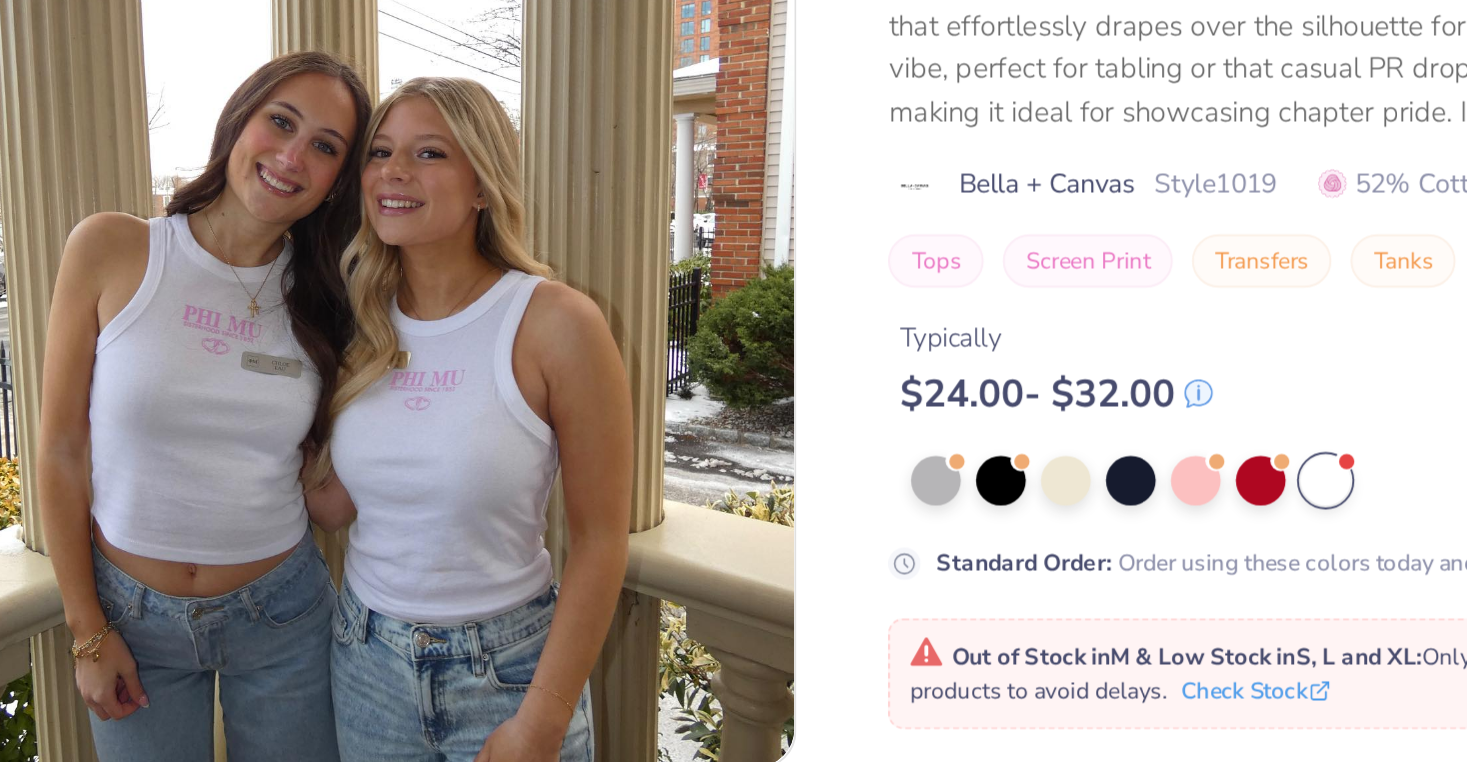 scroll, scrollTop: 2147, scrollLeft: 0, axis: vertical 